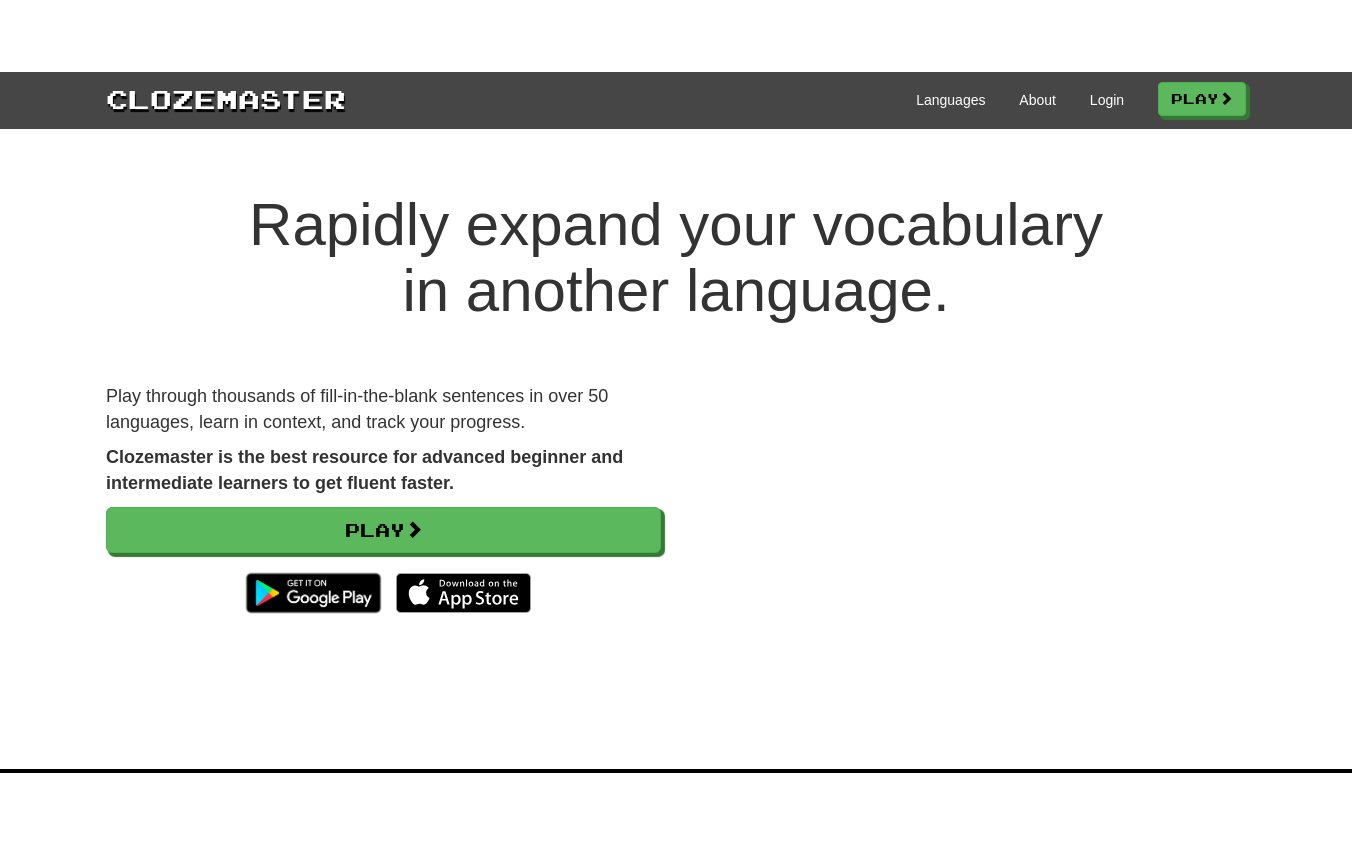 scroll, scrollTop: 0, scrollLeft: 0, axis: both 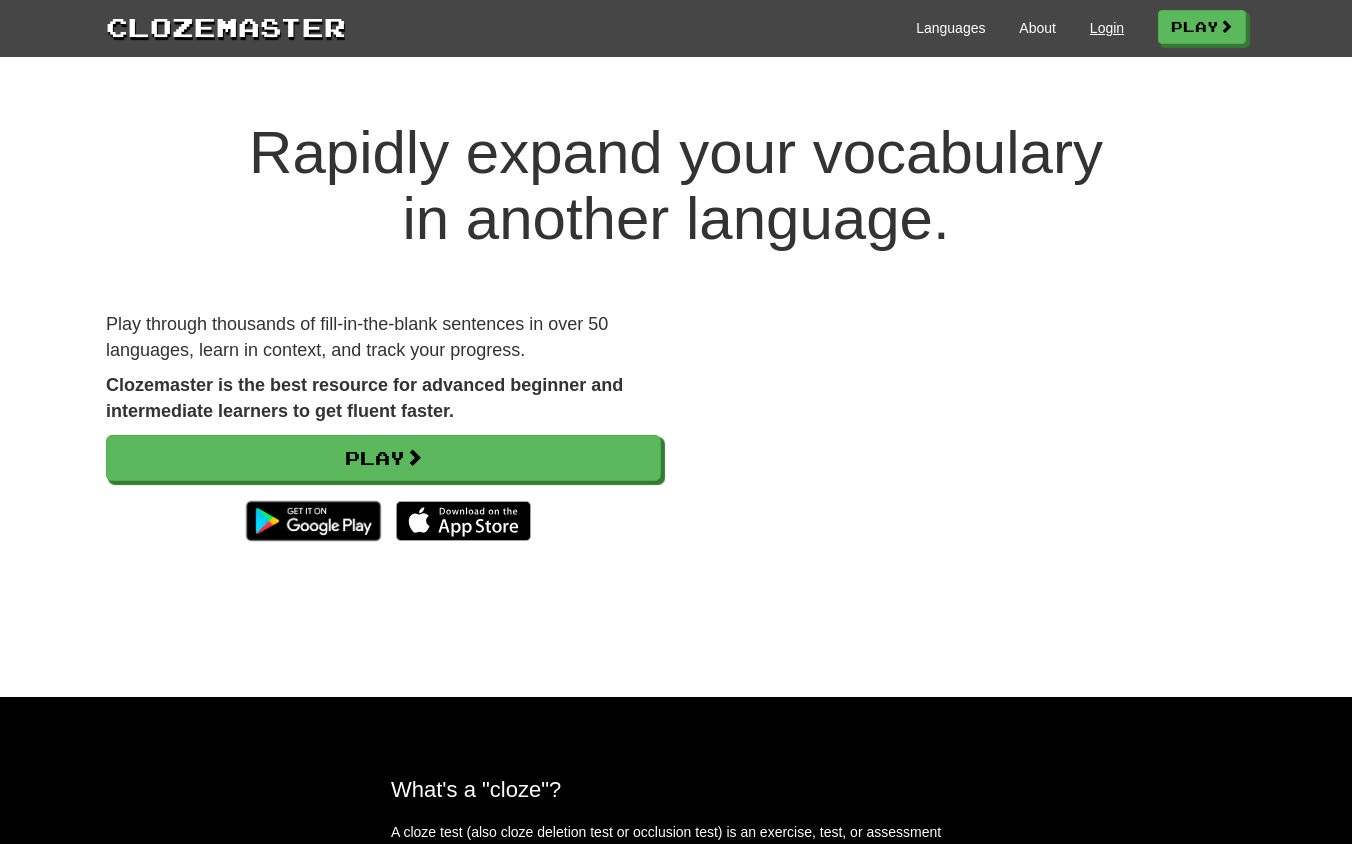click on "Login" at bounding box center (1107, 28) 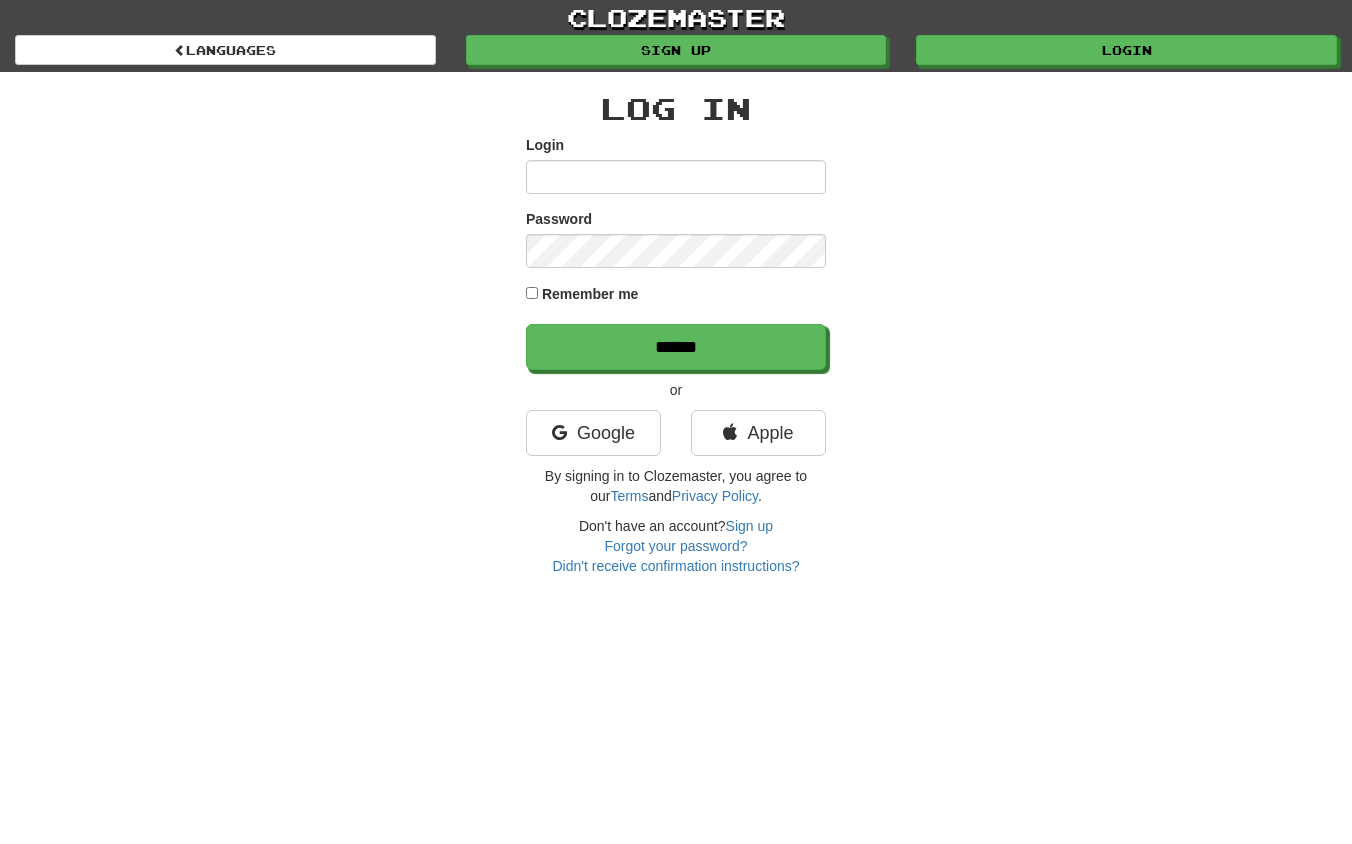 scroll, scrollTop: 0, scrollLeft: 0, axis: both 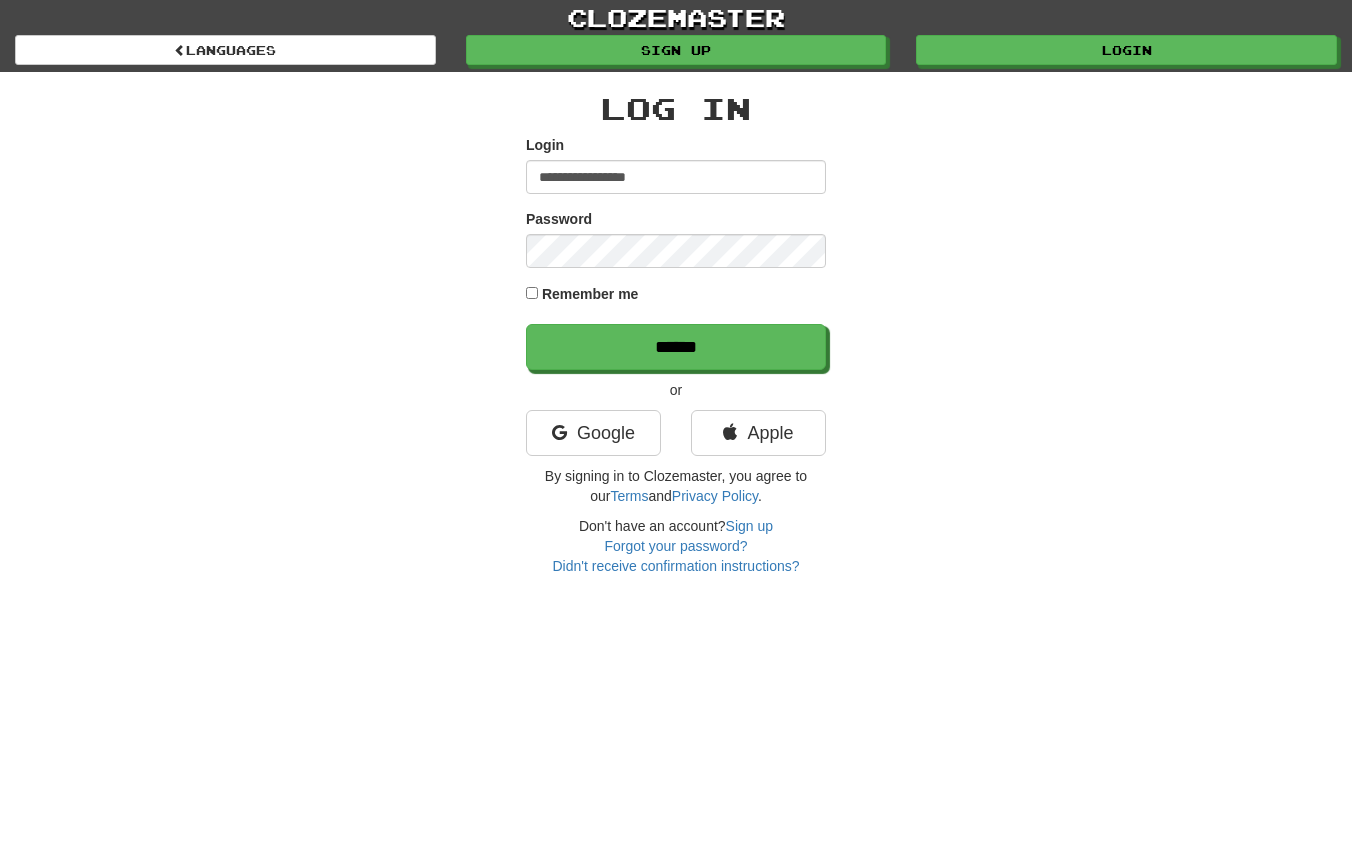 type on "**********" 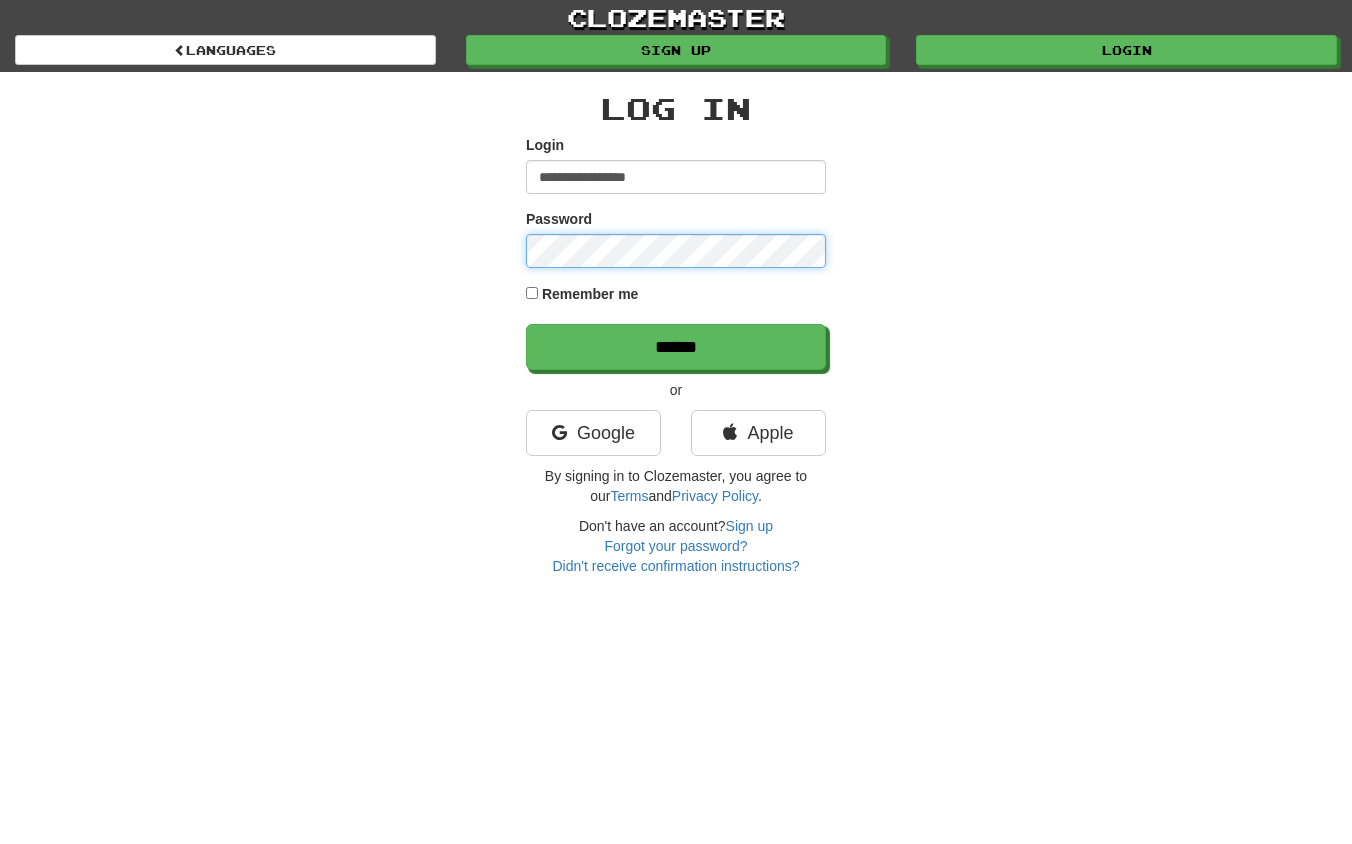 click on "******" at bounding box center (676, 347) 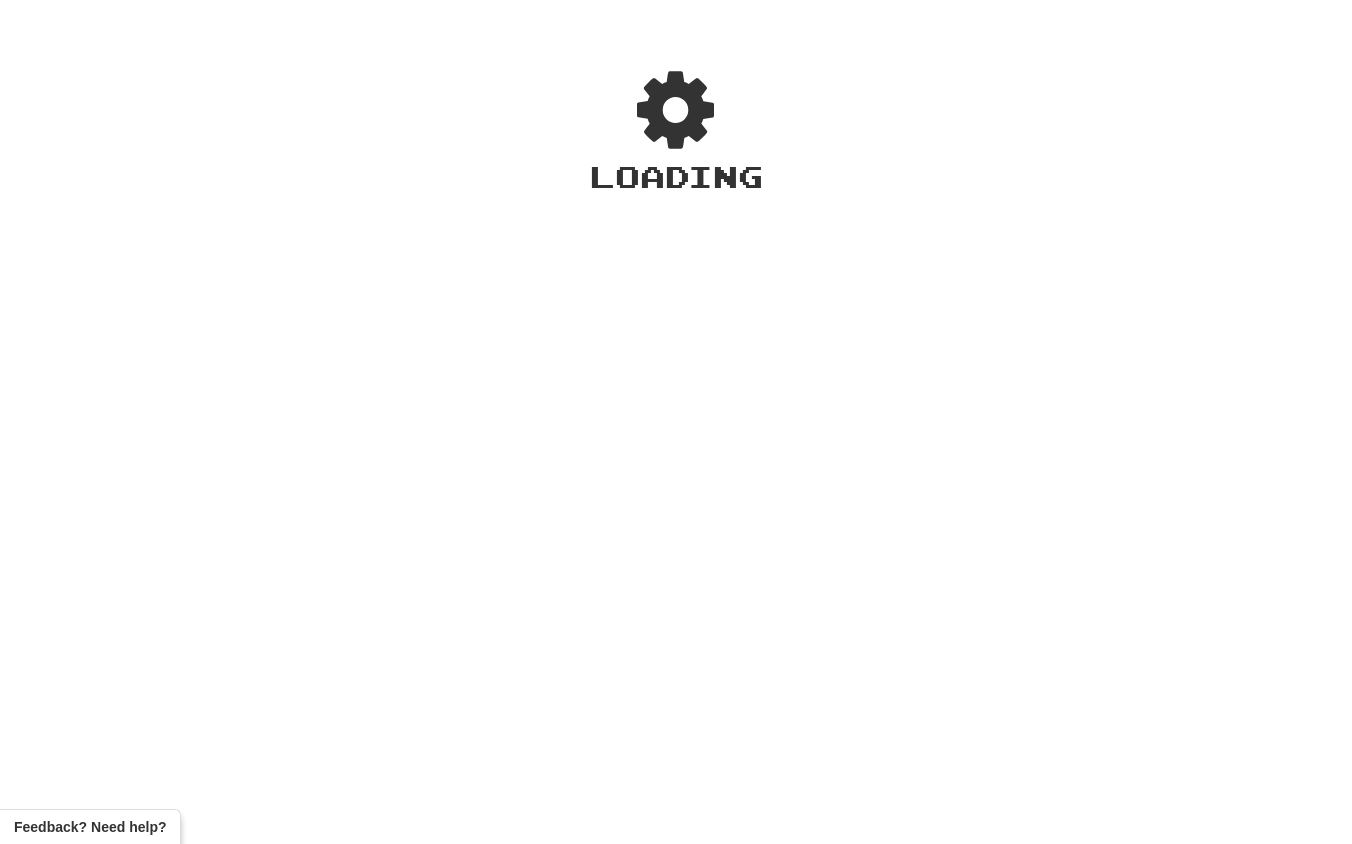 scroll, scrollTop: 0, scrollLeft: 0, axis: both 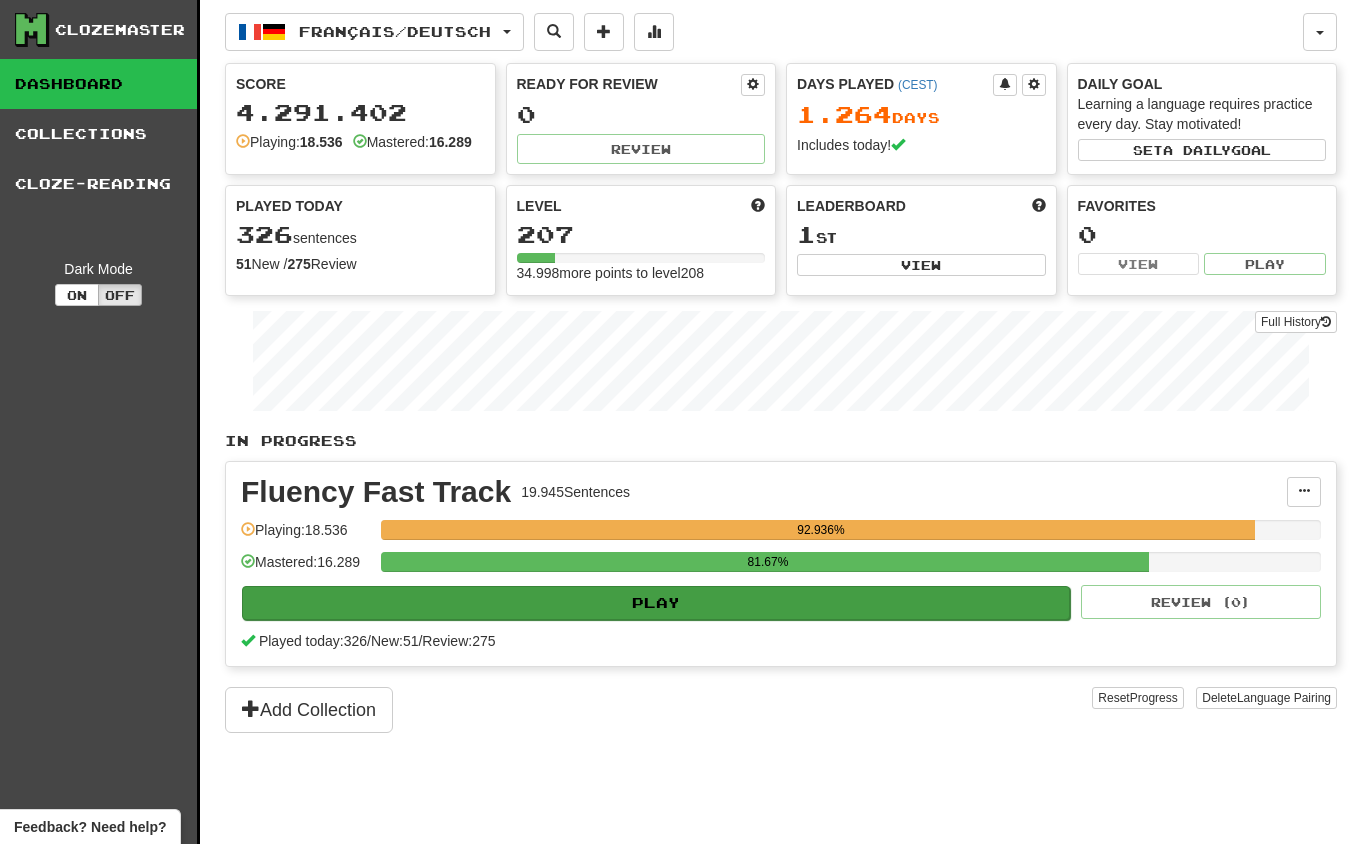 click on "Play" at bounding box center (656, 603) 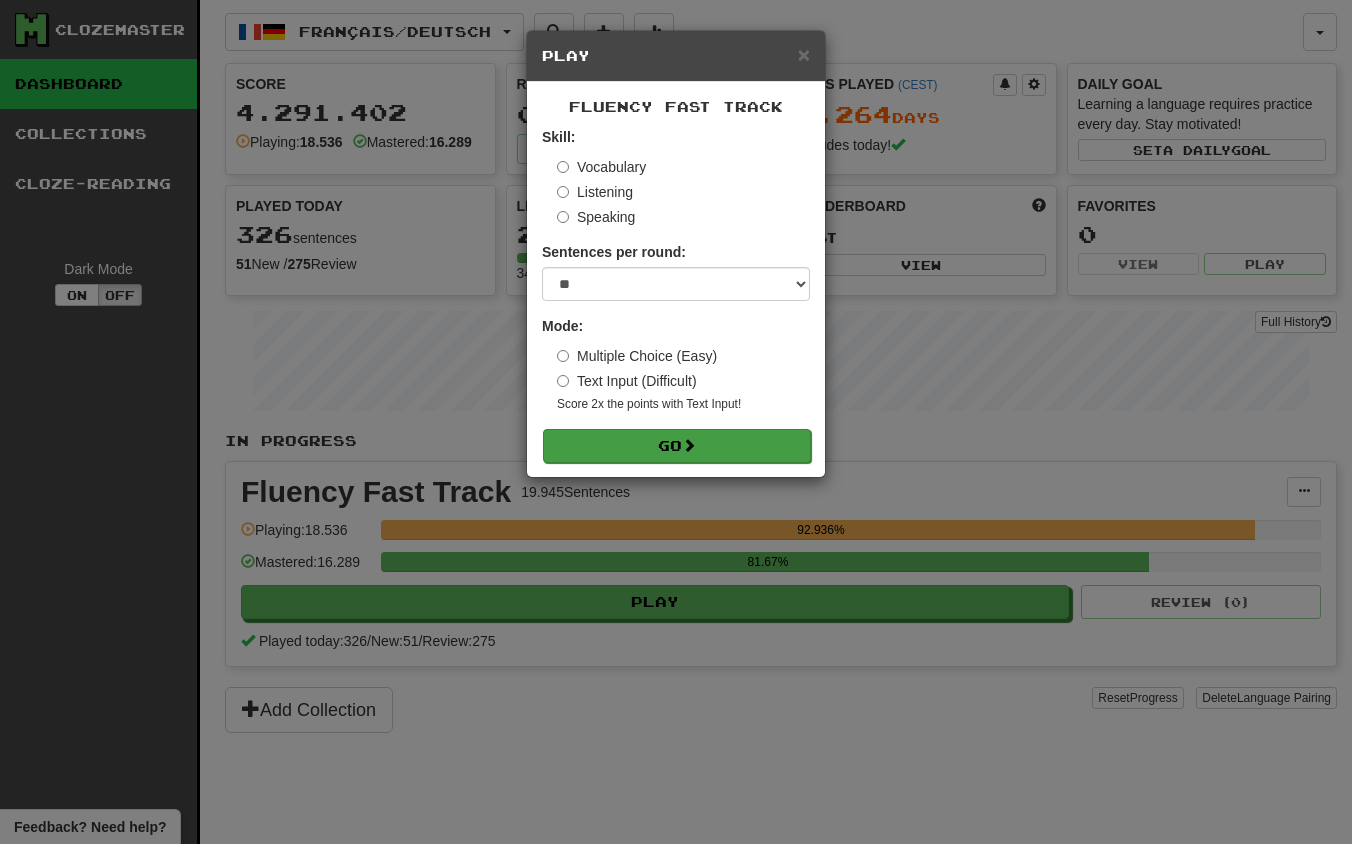 click on "Go" at bounding box center (677, 446) 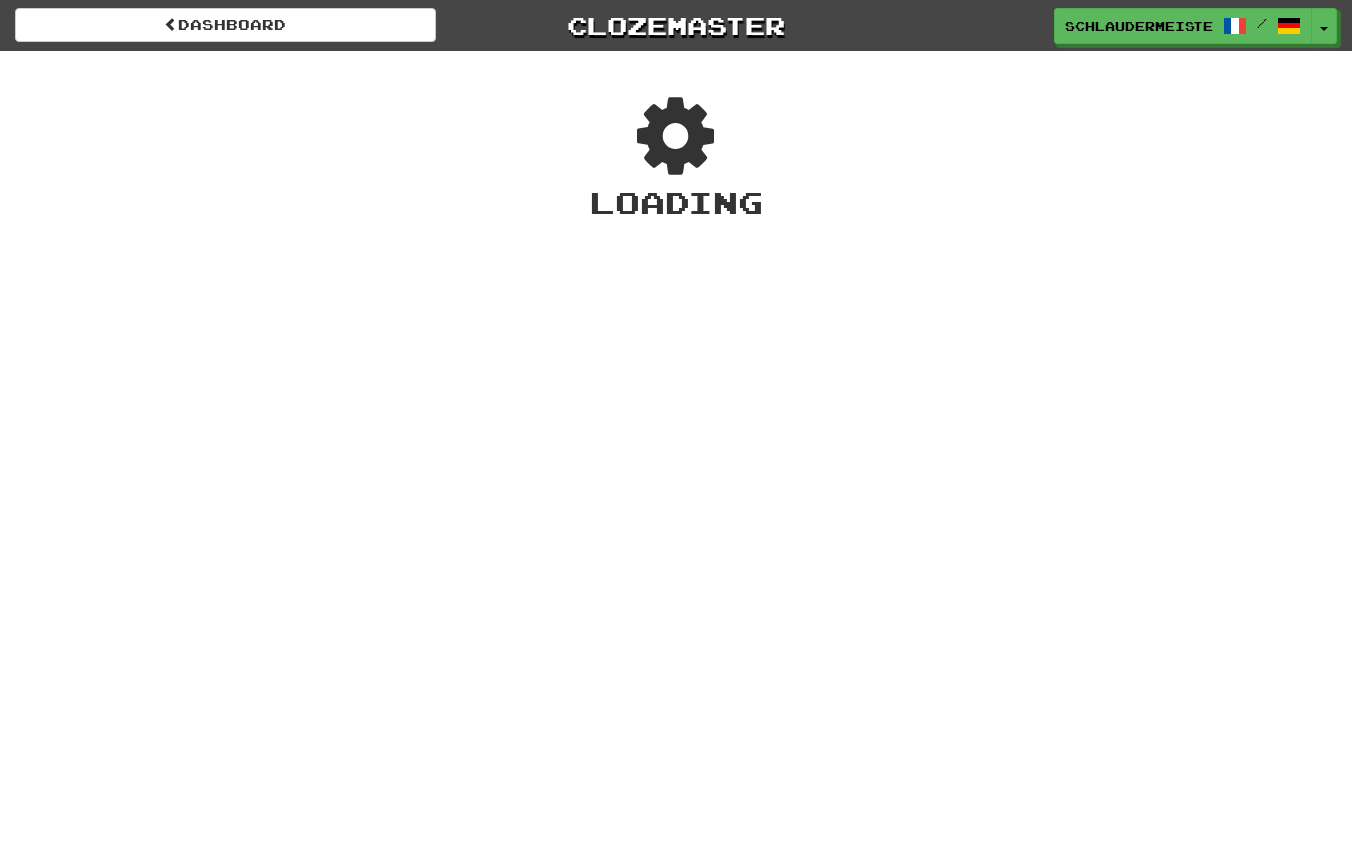 scroll, scrollTop: 0, scrollLeft: 0, axis: both 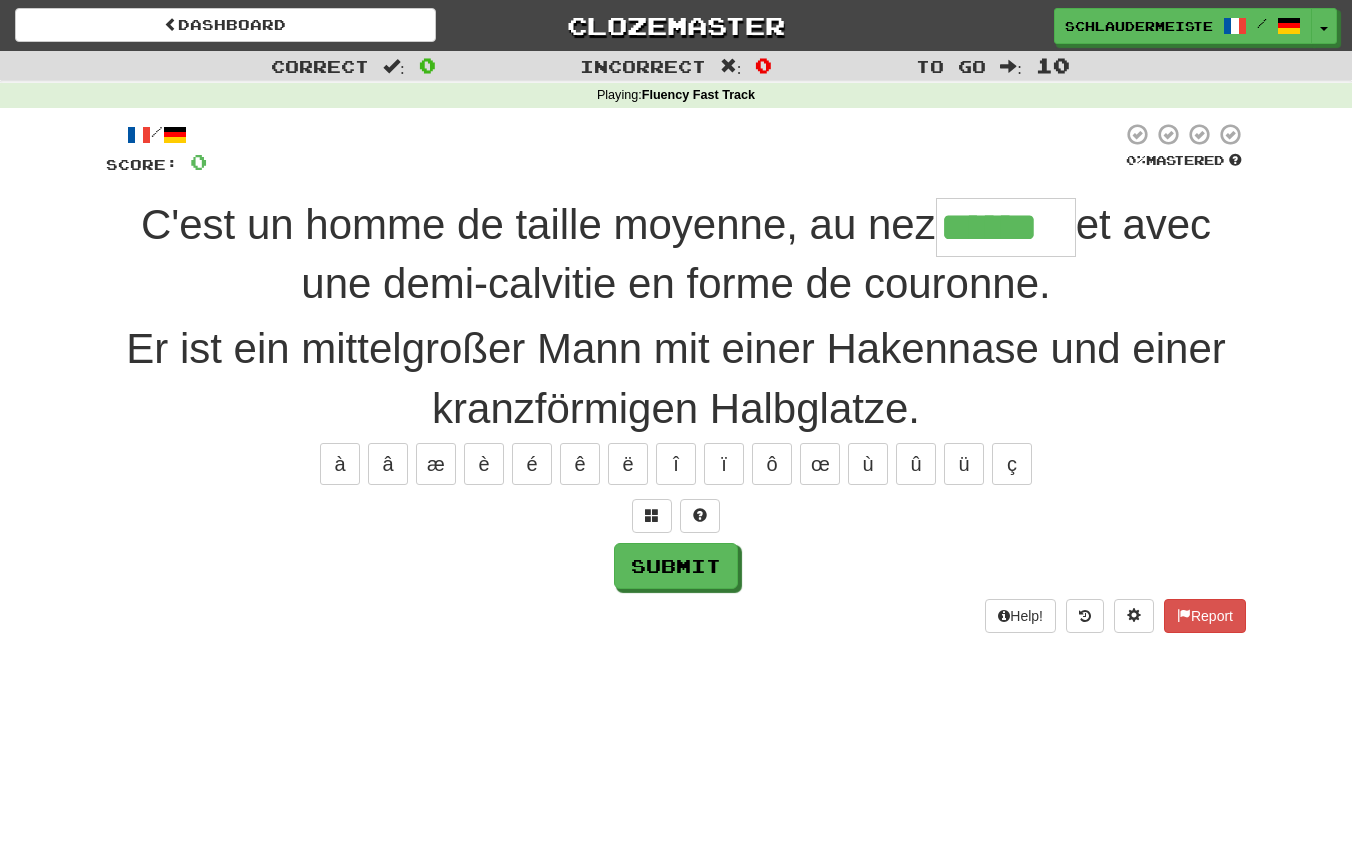 type on "******" 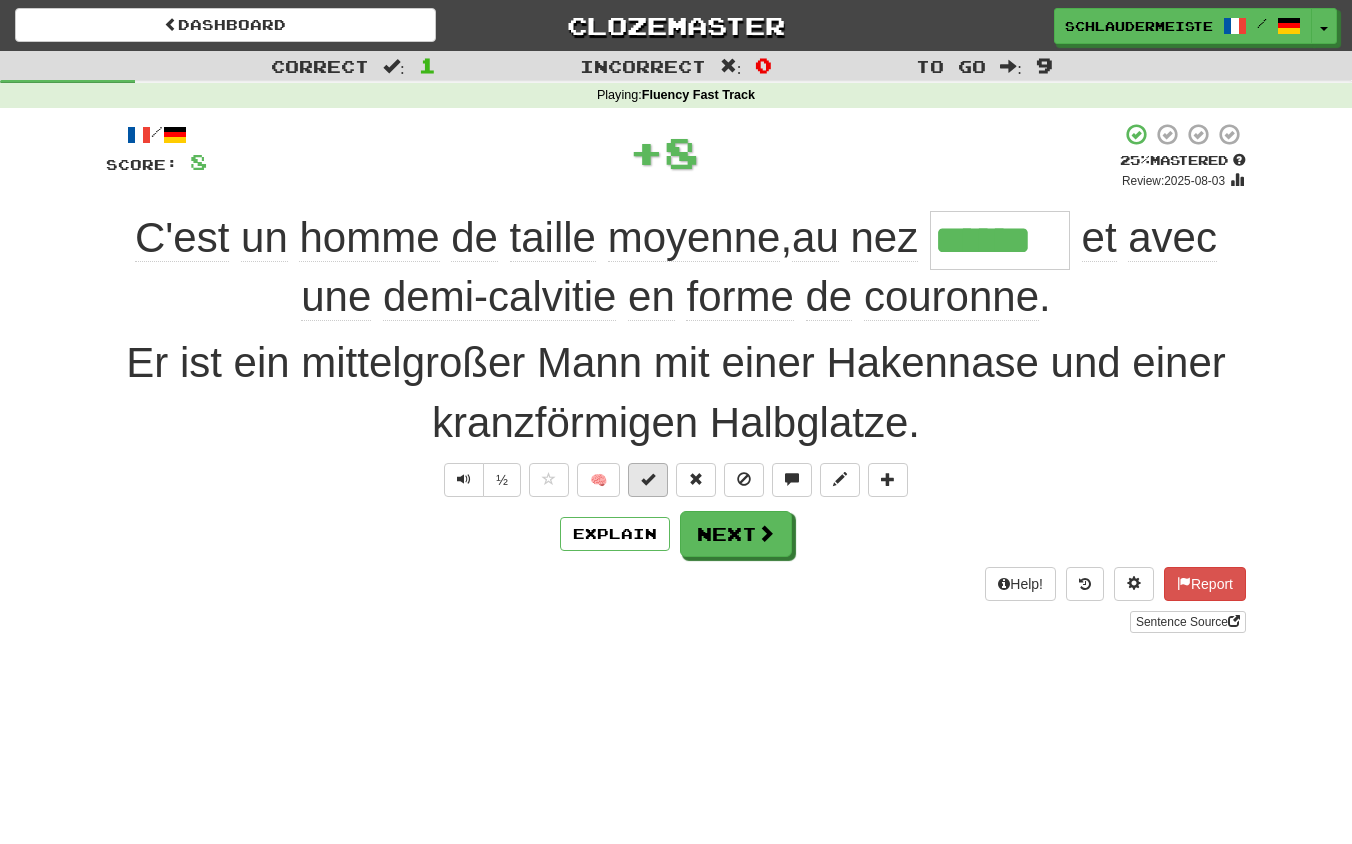 click at bounding box center (648, 479) 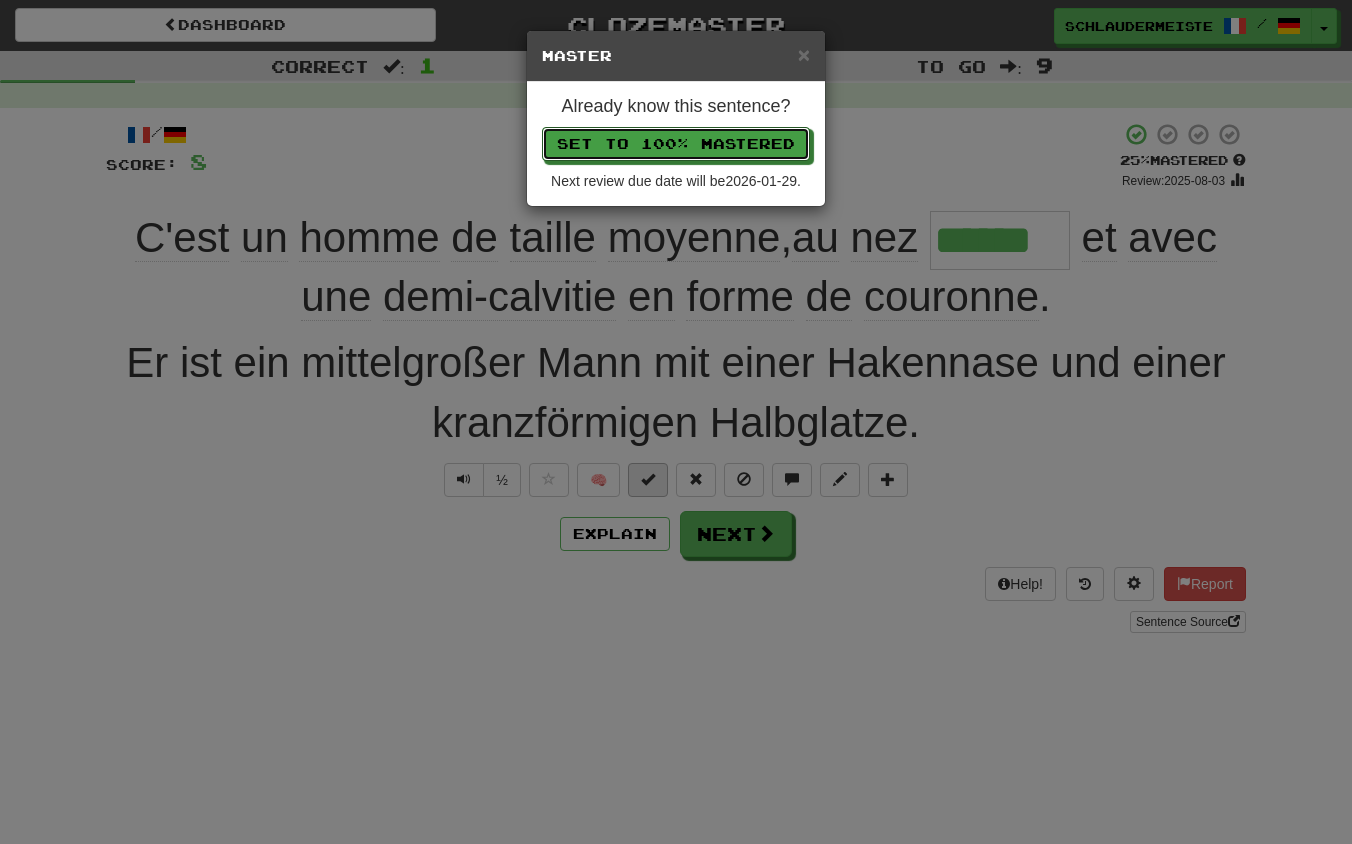 type 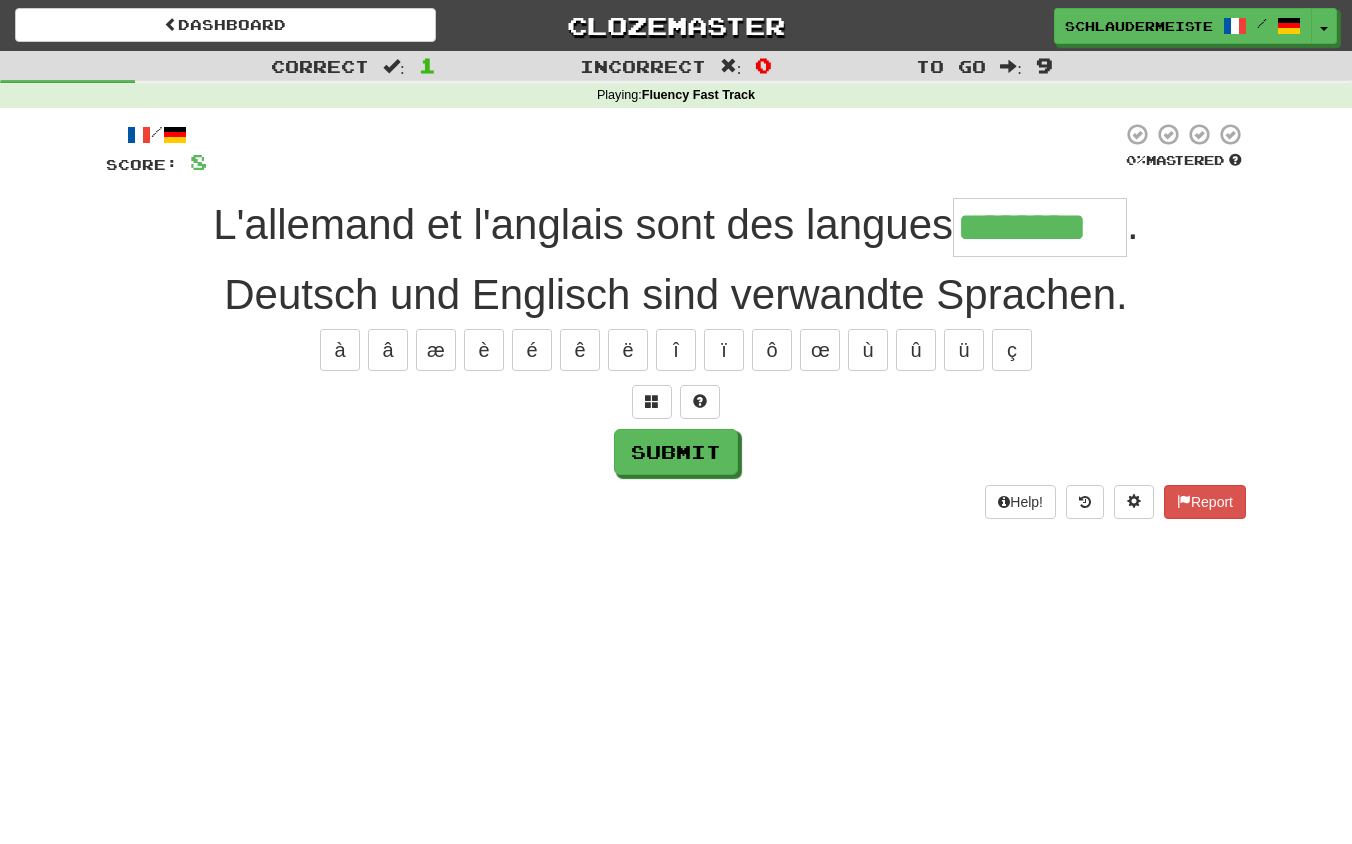 type on "********" 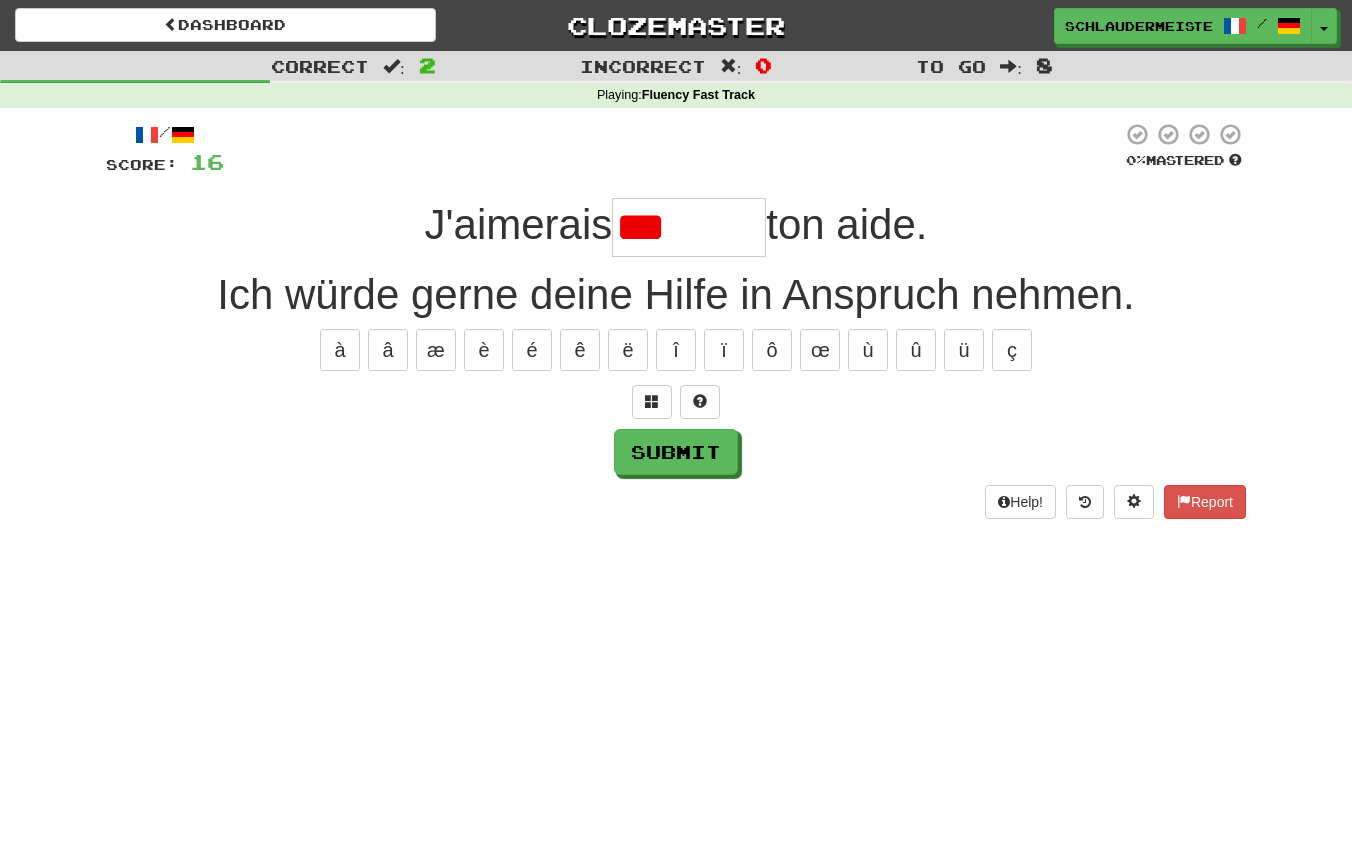 type on "********" 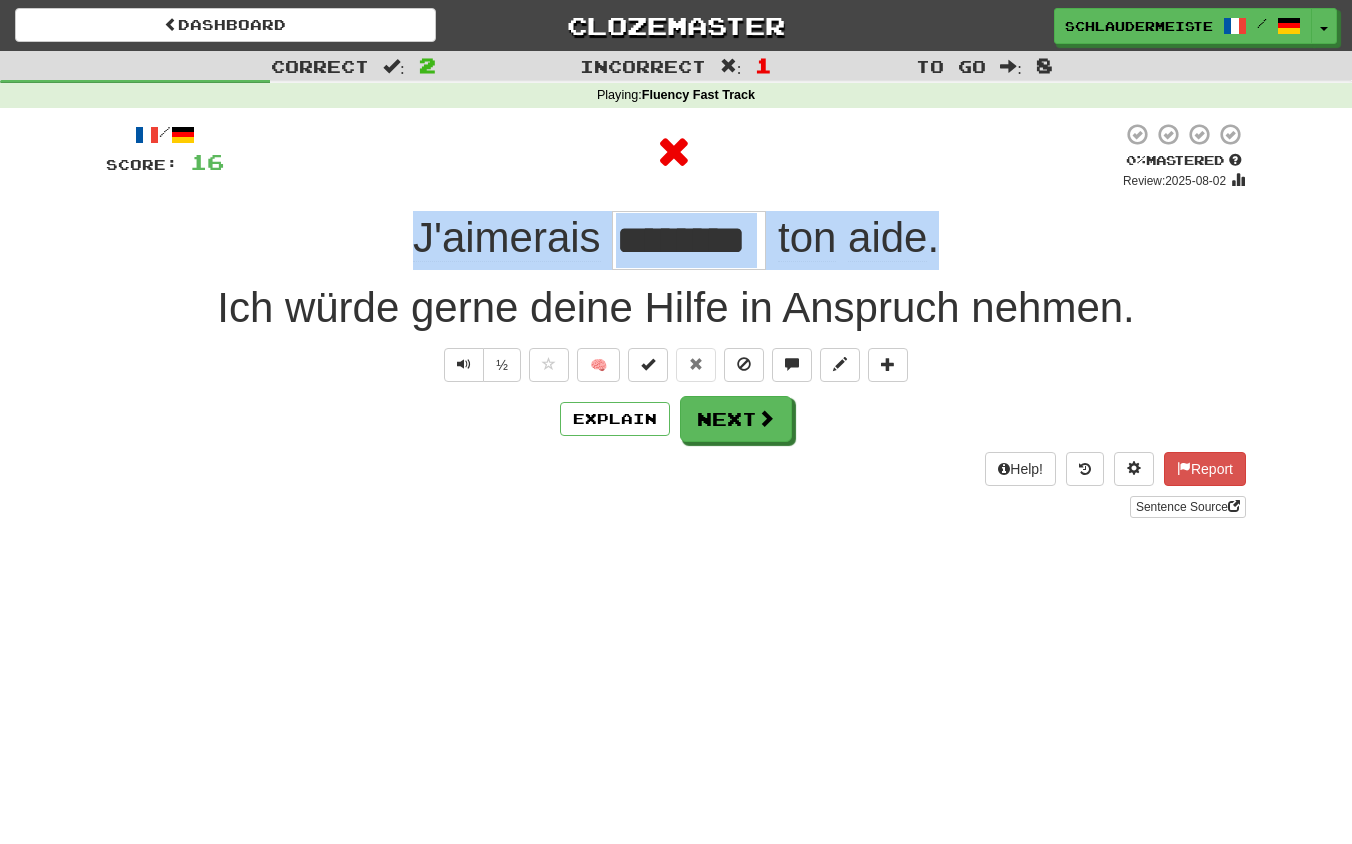 drag, startPoint x: 375, startPoint y: 221, endPoint x: 965, endPoint y: 236, distance: 590.1907 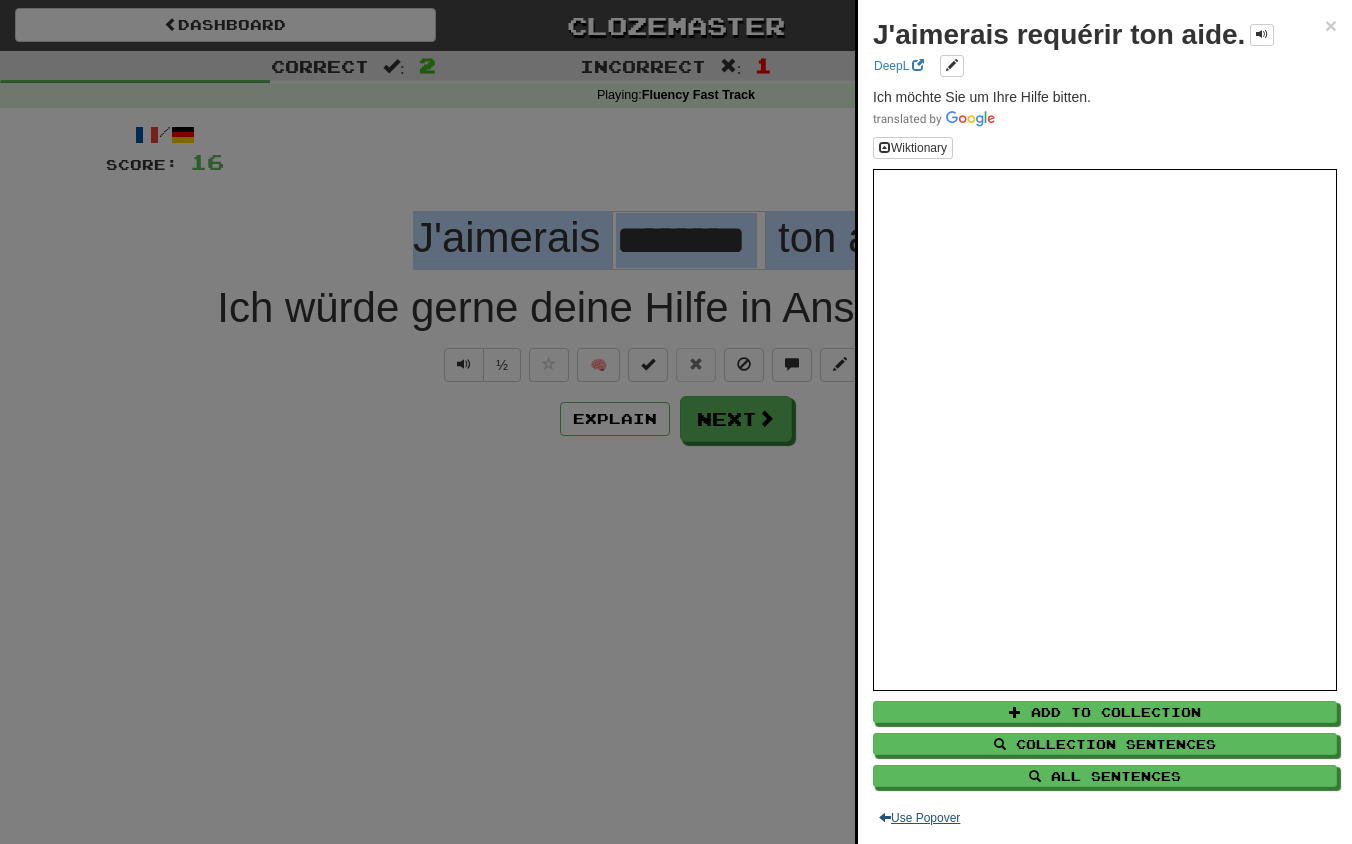 click on "Use Popover" at bounding box center [919, 818] 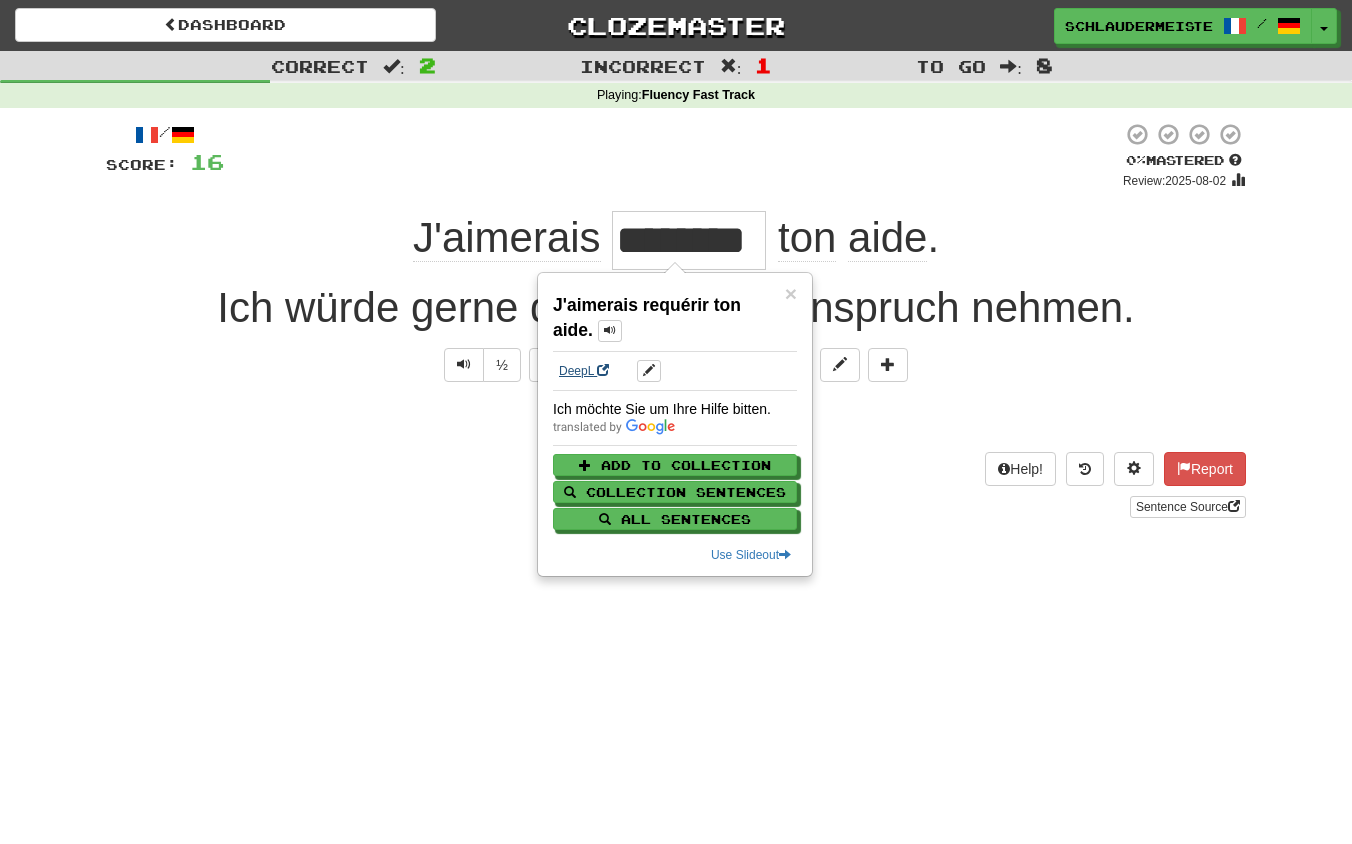click on "DeepL" at bounding box center [584, 371] 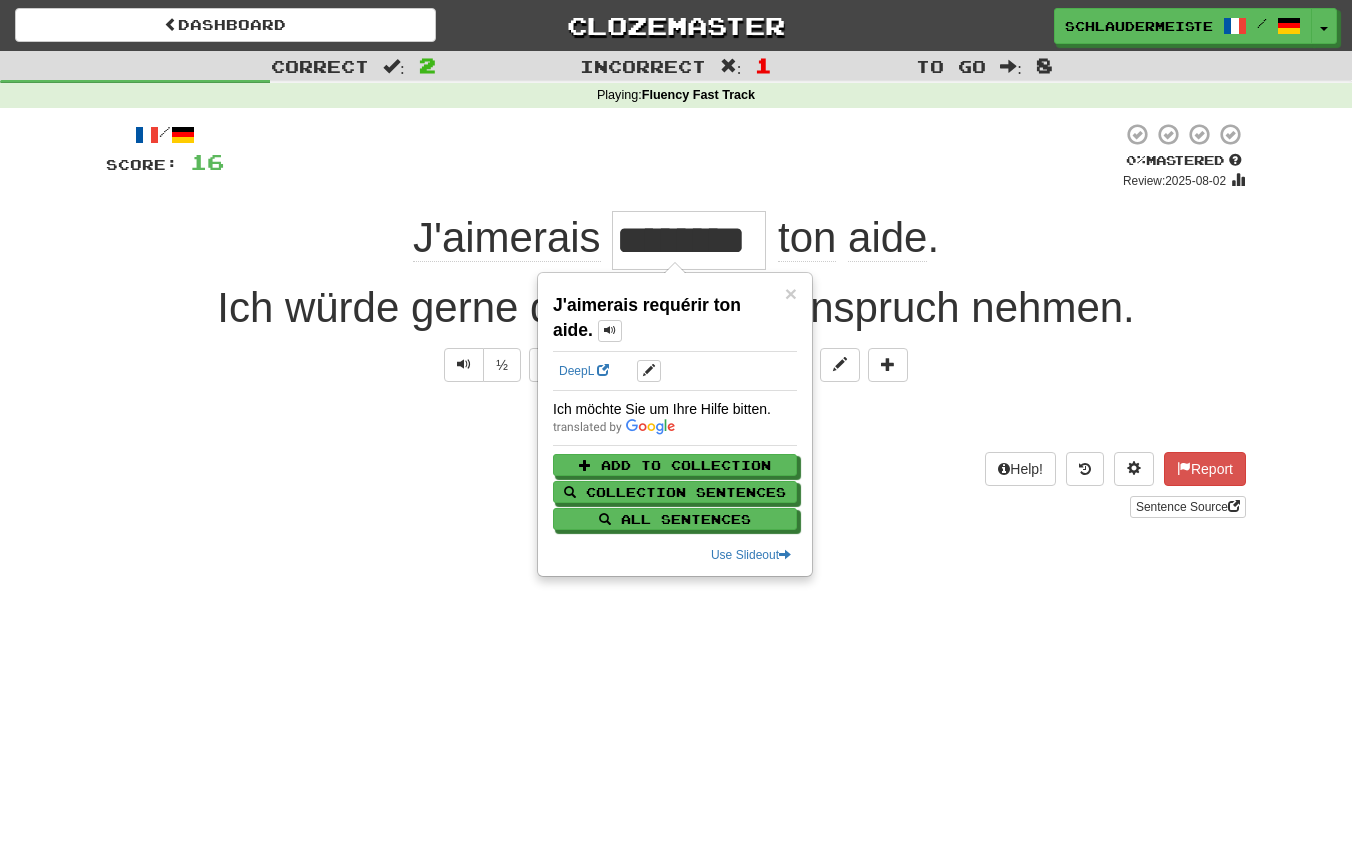 click on "Dashboard
Clozemaster
schlaudermeister
/
Toggle Dropdown
Dashboard
Leaderboard
Activity Feed
Notifications
Profile
Discussions
Français
/
Deutsch
Streak:
45
Review:
0
Points Today: 4360
Languages
Account
Logout
schlaudermeister
/
Toggle Dropdown
Dashboard
Leaderboard
Activity Feed
Notifications
Profile
Discussions
Français
/
Deutsch
Streak:
45
Review:
0
Points Today: 4360
Languages
Account
Logout
clozemaster
Correct   :   2 Incorrect   :   1 To go   :   8 Playing :  Fluency Fast Track  /  Score:   16 0 %  Mastered Review:  2025-08-02 J'aimerais   ********   ton   aide . Ich würde gerne deine Hilfe in Anspruch nehmen. ½" at bounding box center (676, 422) 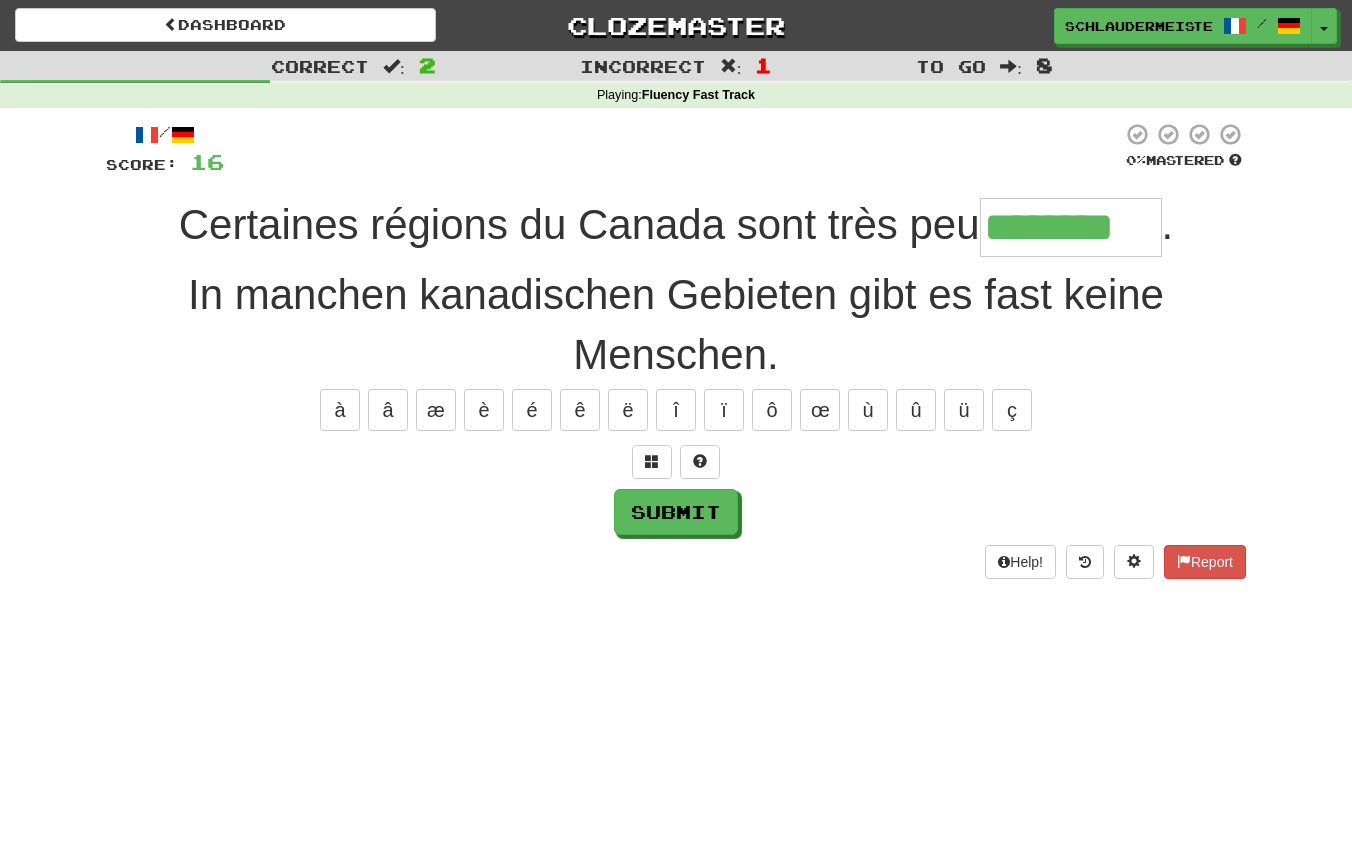 type on "********" 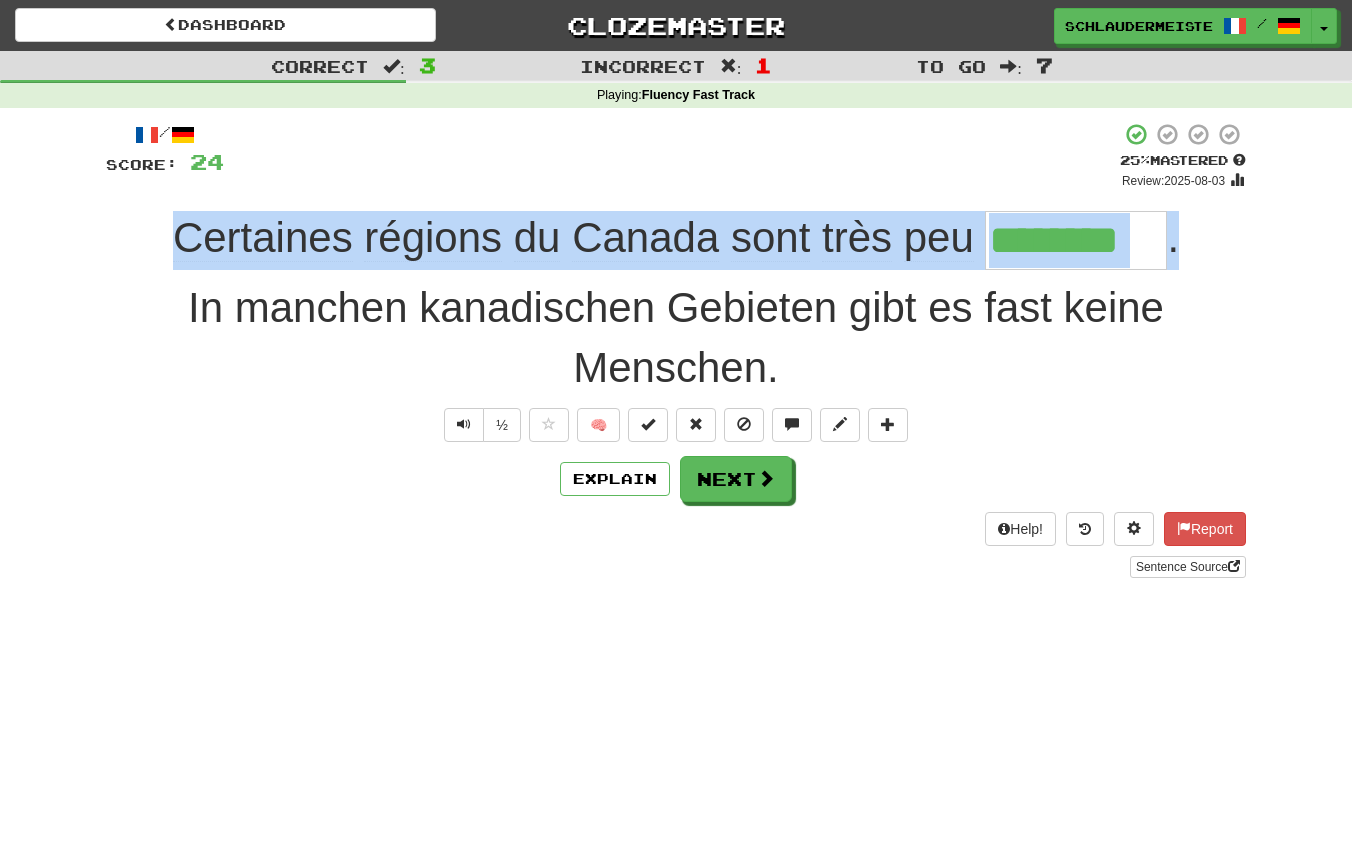 drag, startPoint x: 142, startPoint y: 244, endPoint x: 1183, endPoint y: 266, distance: 1041.2324 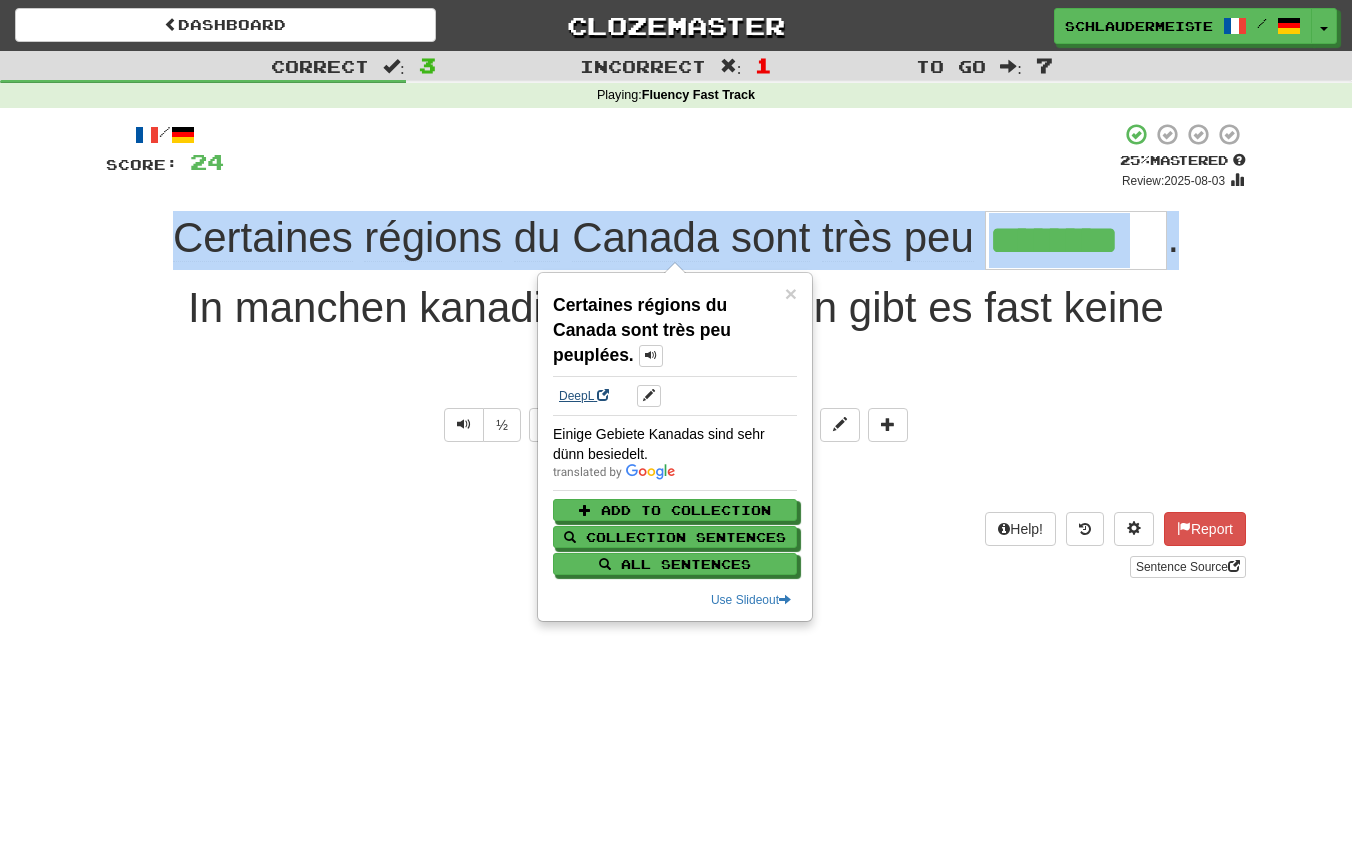 click on "DeepL" at bounding box center (584, 396) 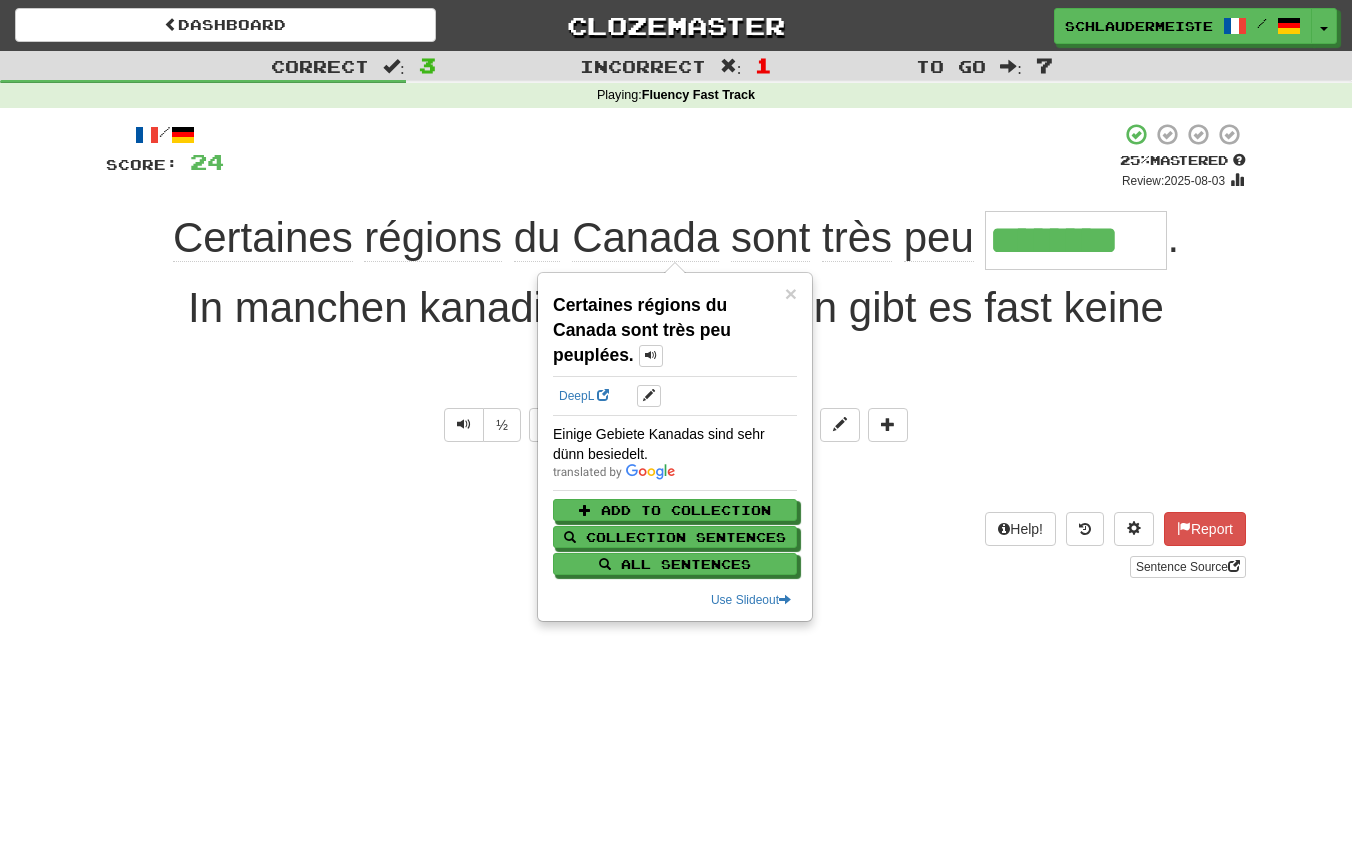 click on "/  Score:   24 + 8 25 %  Mastered Review:  2025-08-03 Certaines   régions   du   Canada   sont   très   peu   ******** . In manchen kanadischen Gebieten gibt es fast keine Menschen. ½ 🧠 Explain Next  Help!  Report Sentence Source" at bounding box center (676, 357) 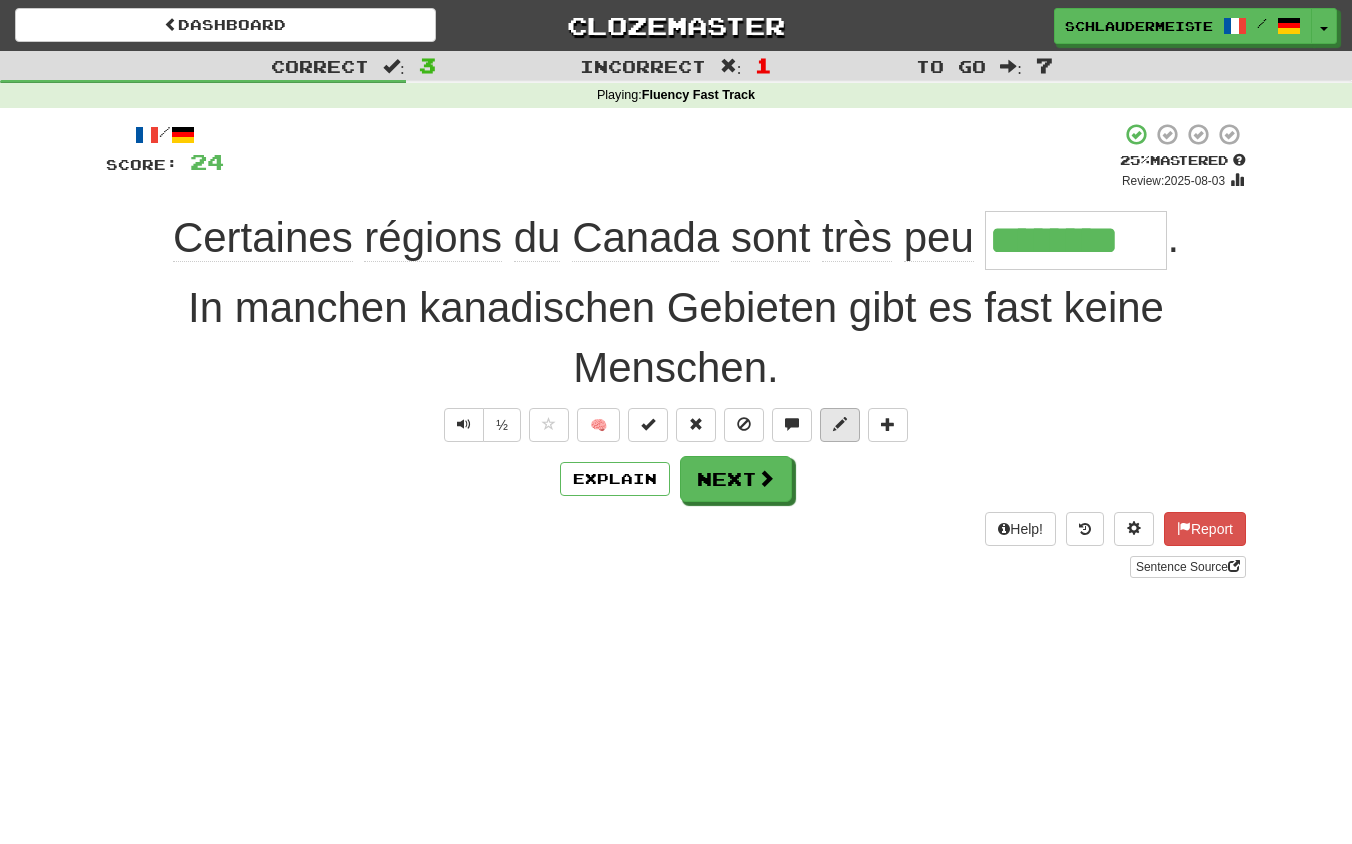 click at bounding box center (840, 424) 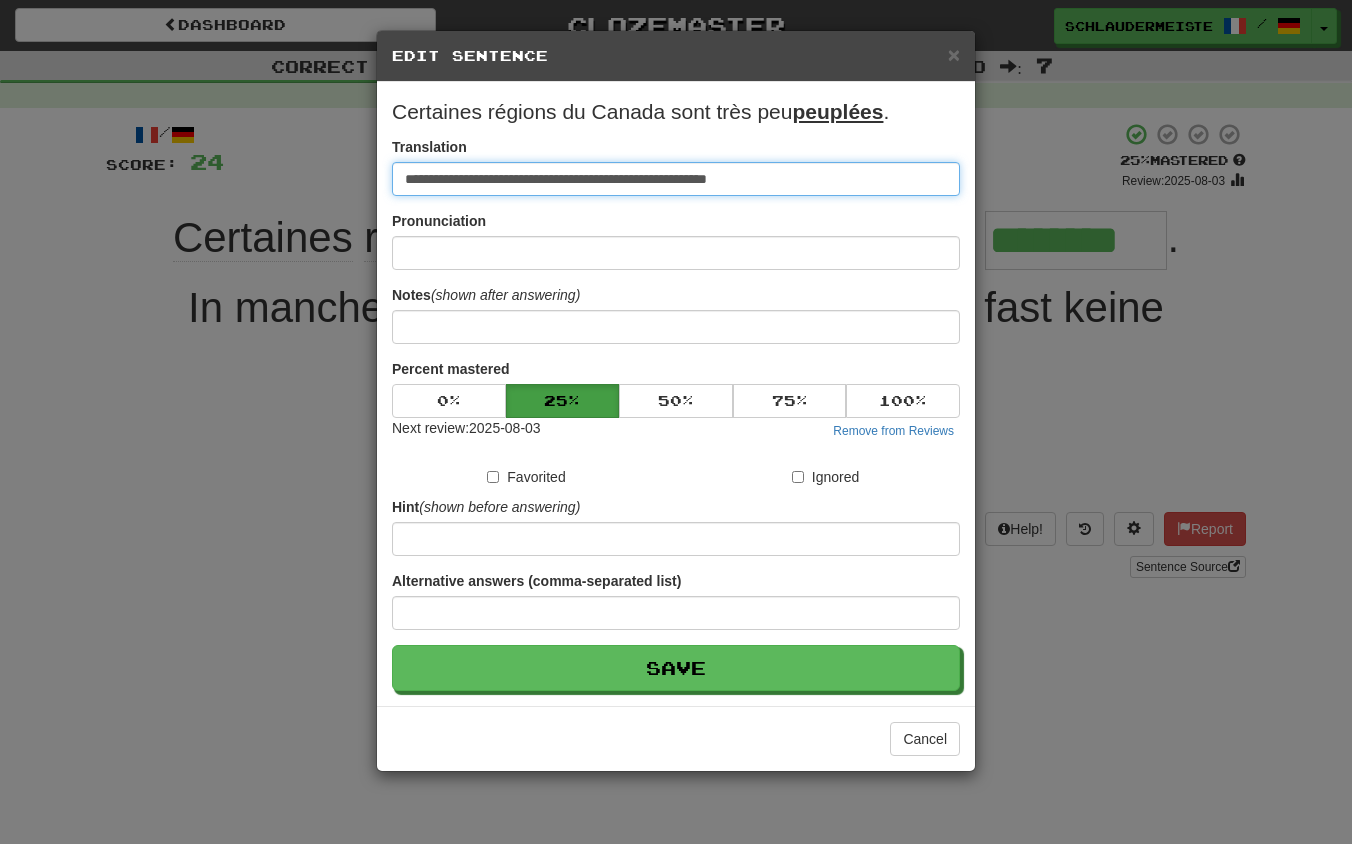 drag, startPoint x: 837, startPoint y: 184, endPoint x: 269, endPoint y: 152, distance: 568.9007 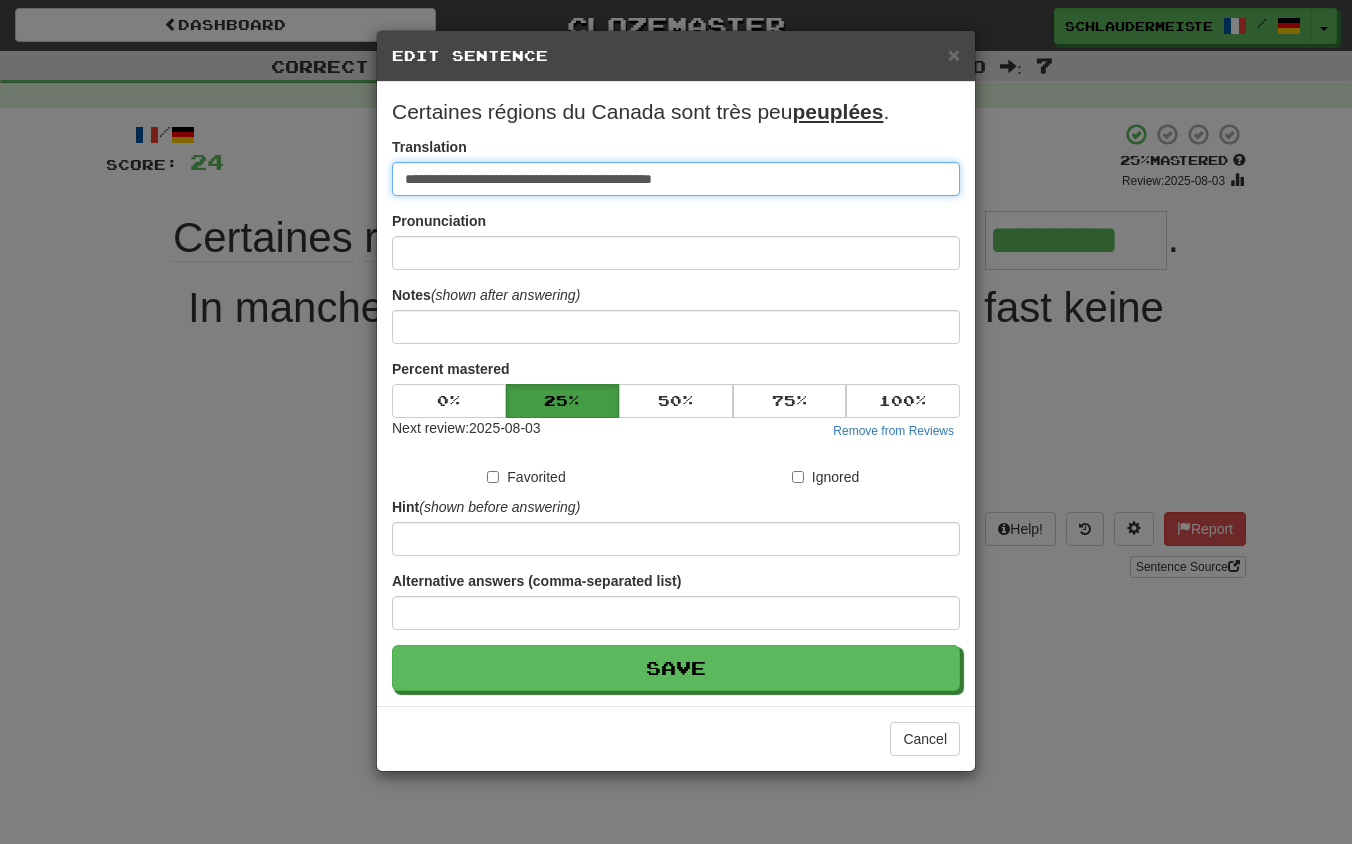 type on "**********" 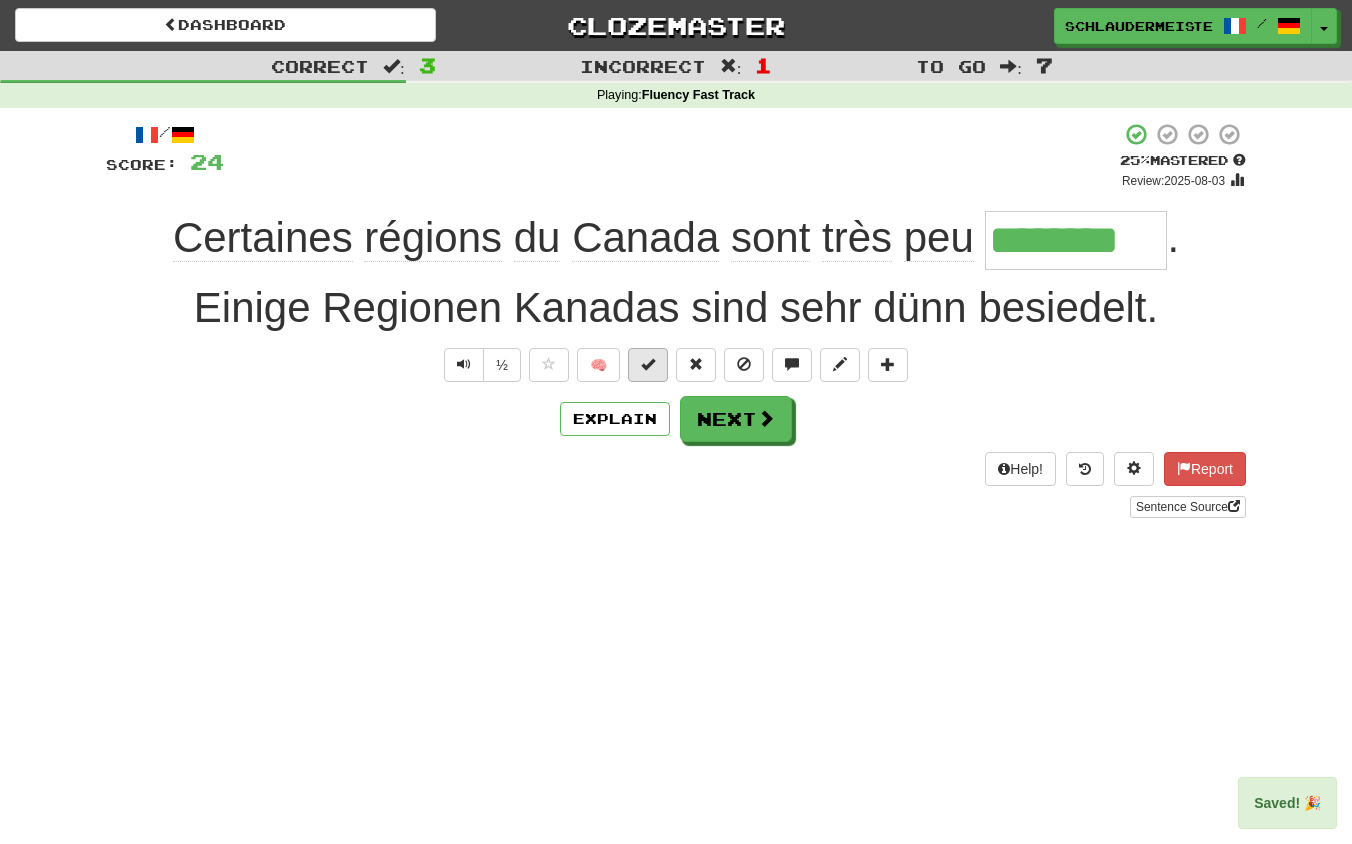 click at bounding box center (648, 364) 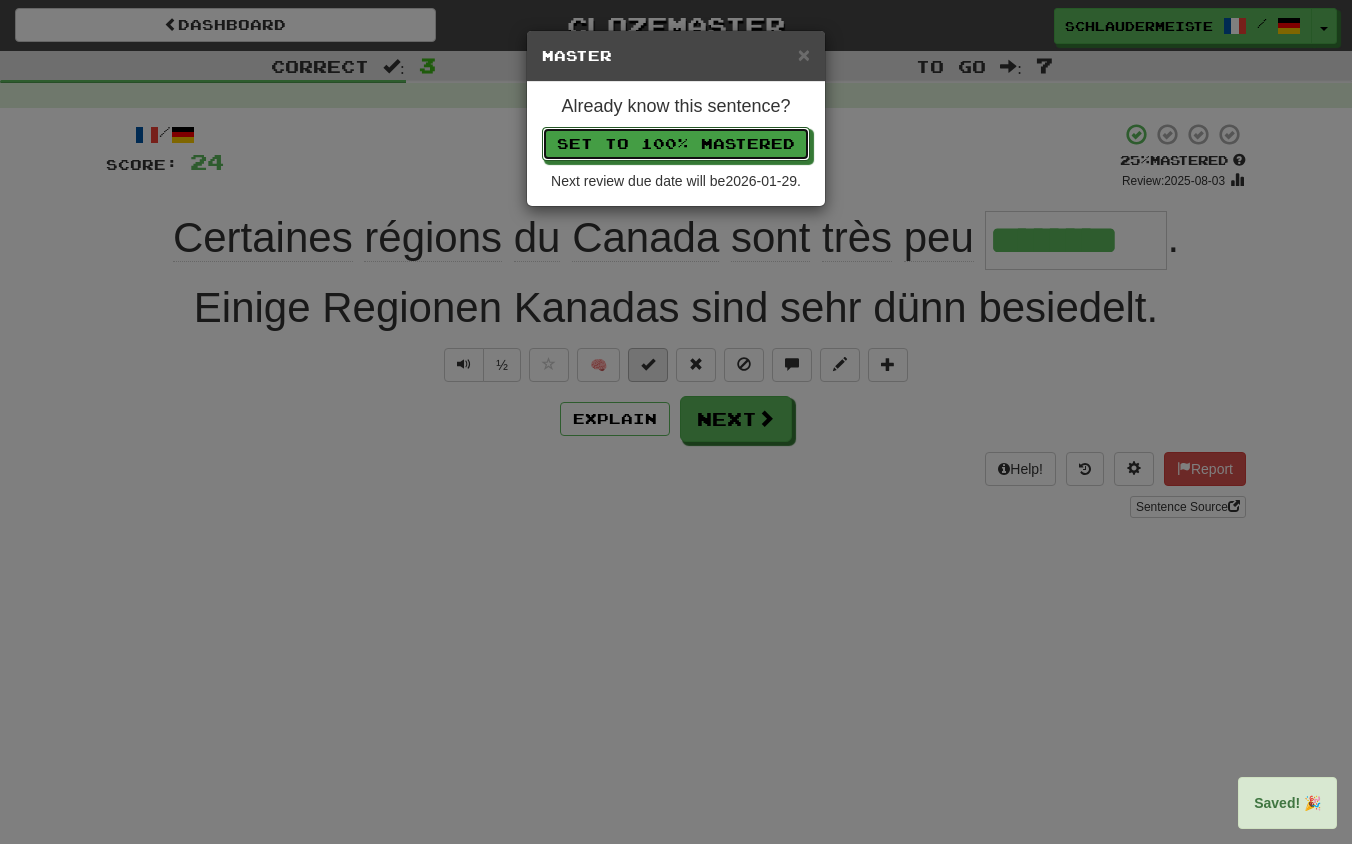 click on "Set to 100% Mastered" at bounding box center [676, 144] 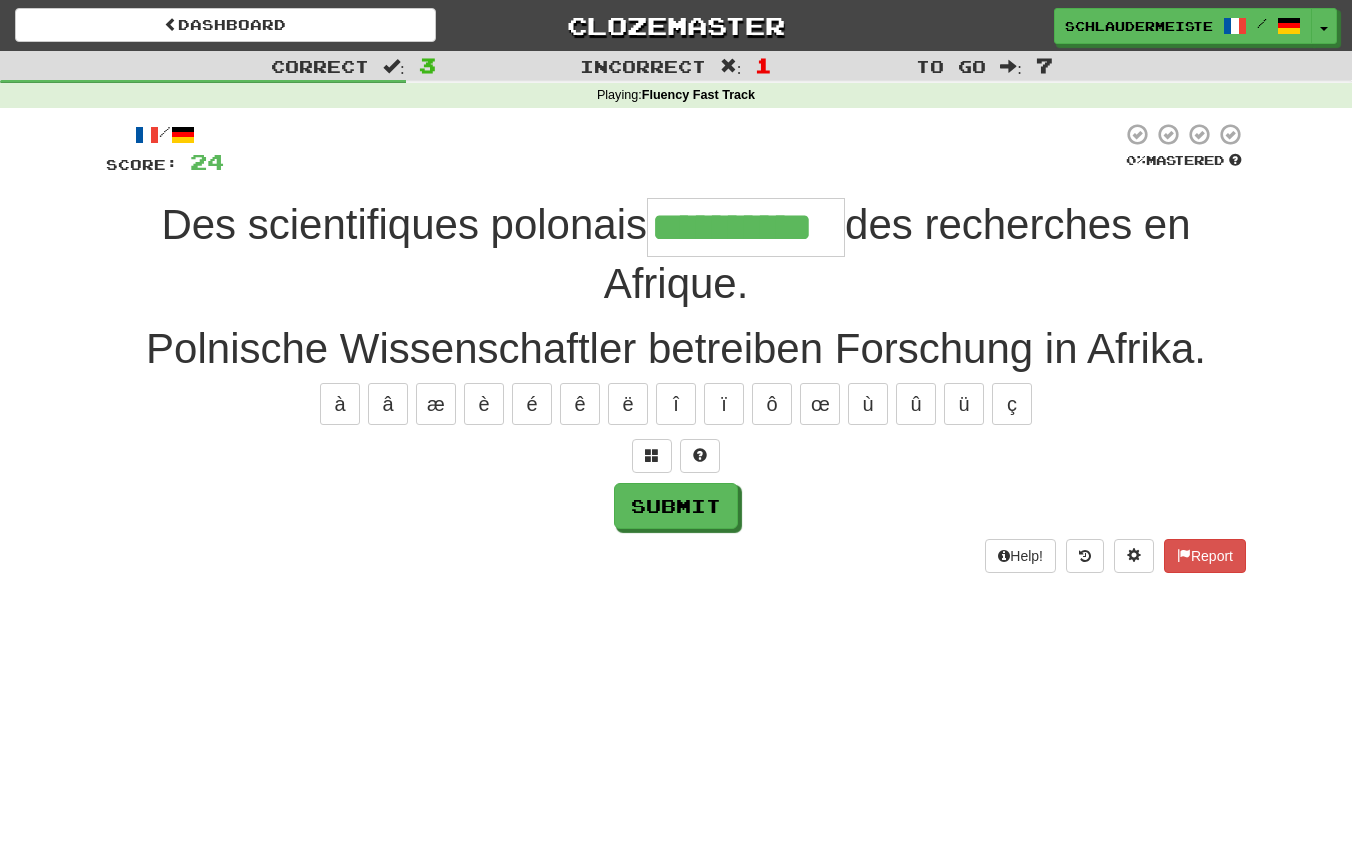 type on "**********" 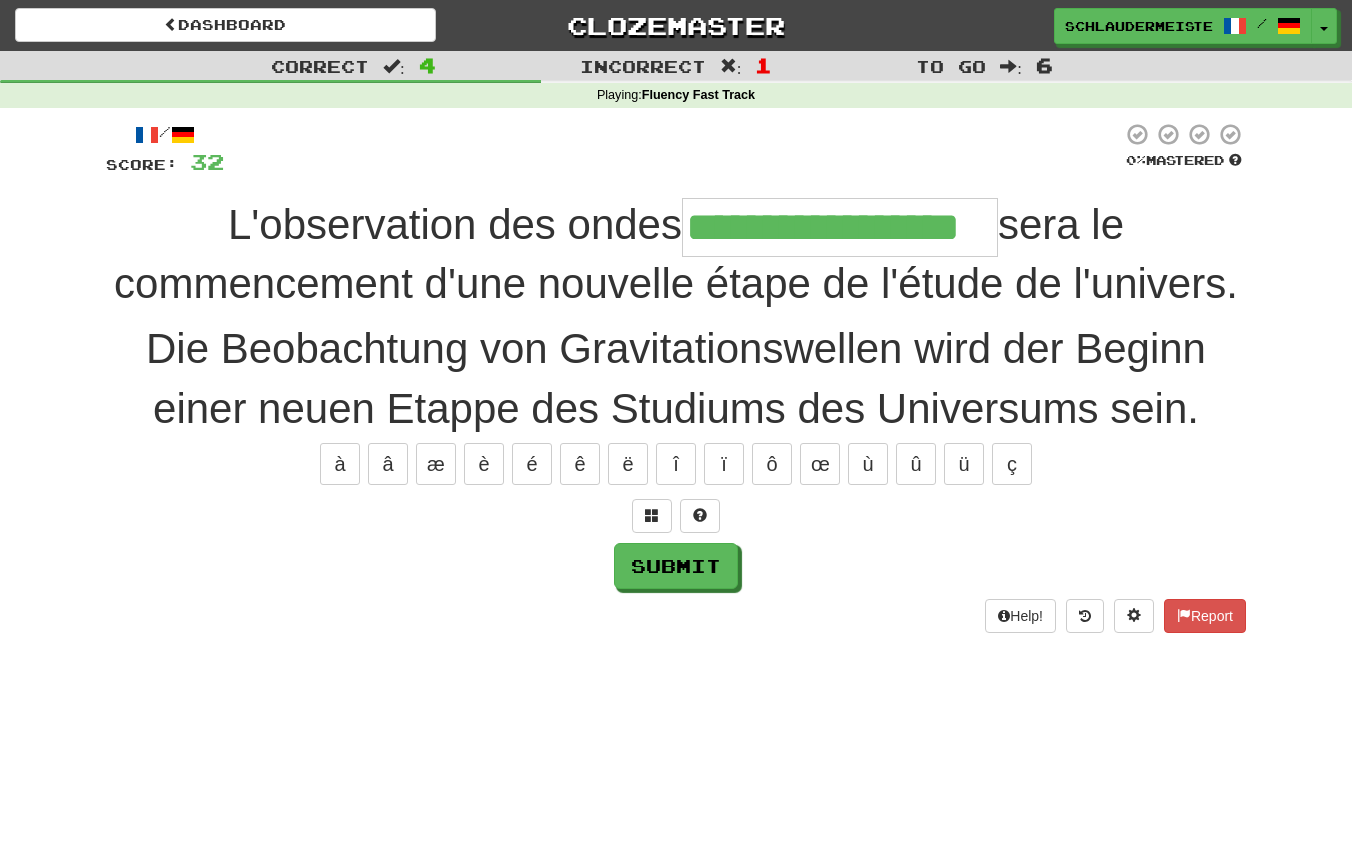 type on "**********" 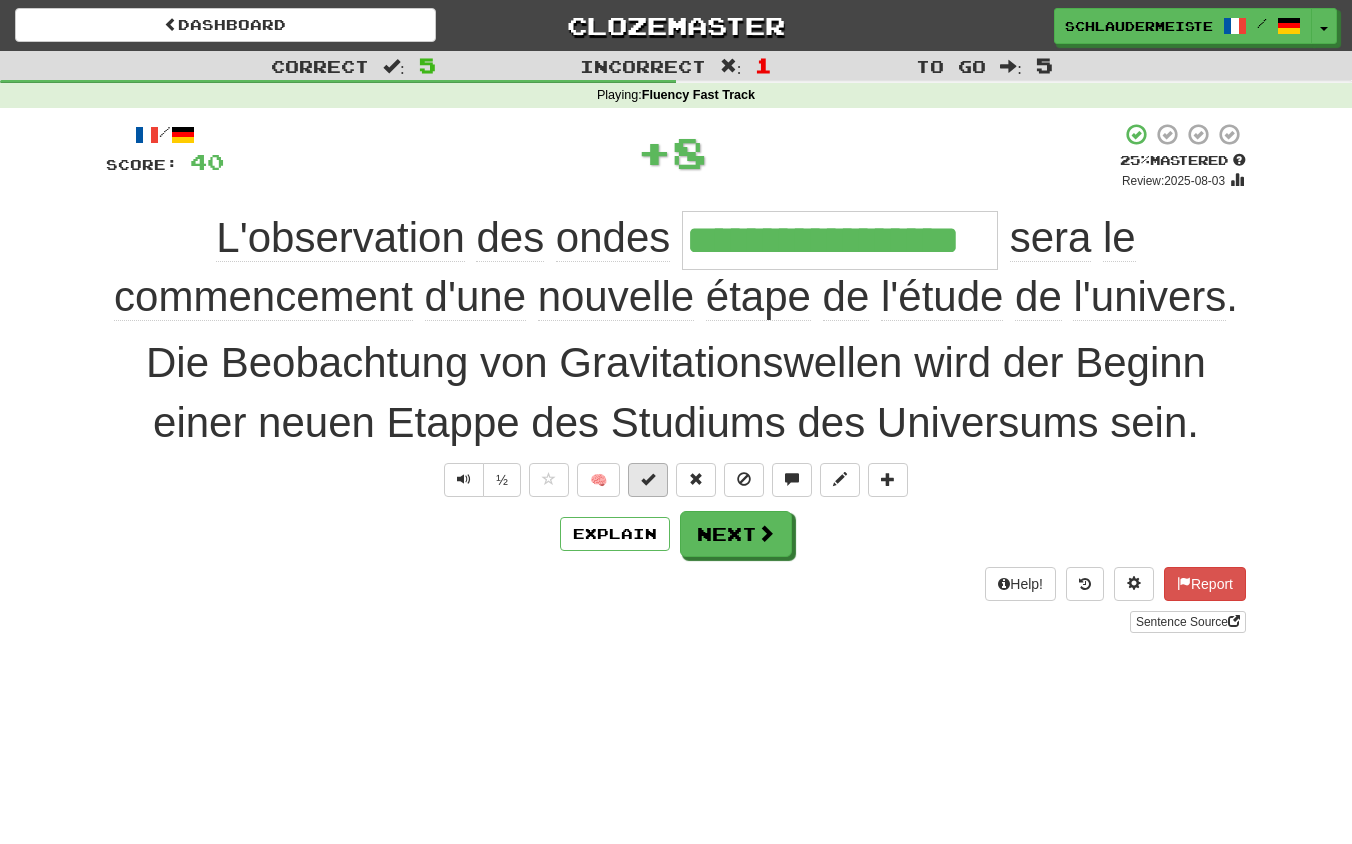 click at bounding box center (648, 479) 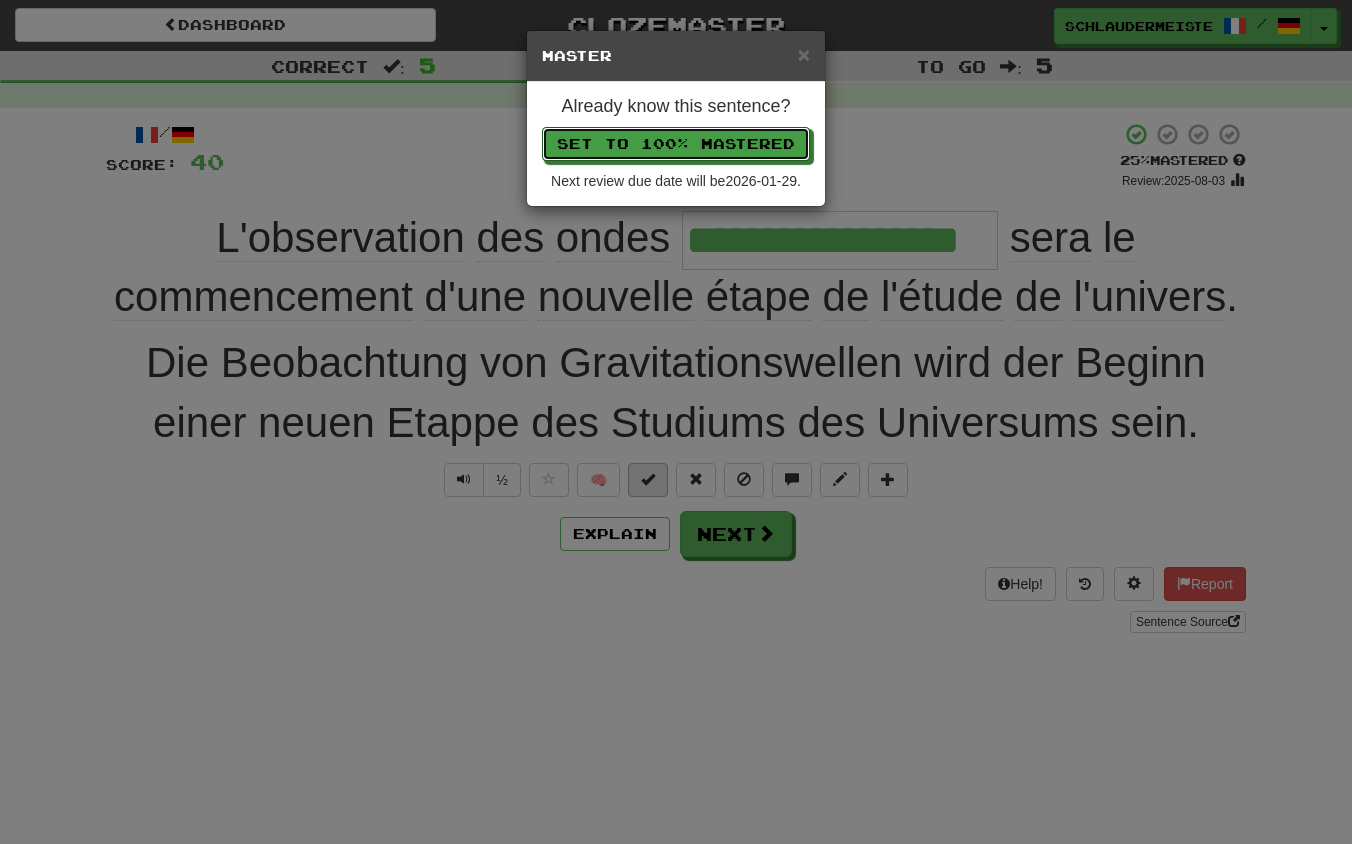 click on "Set to 100% Mastered" at bounding box center [676, 144] 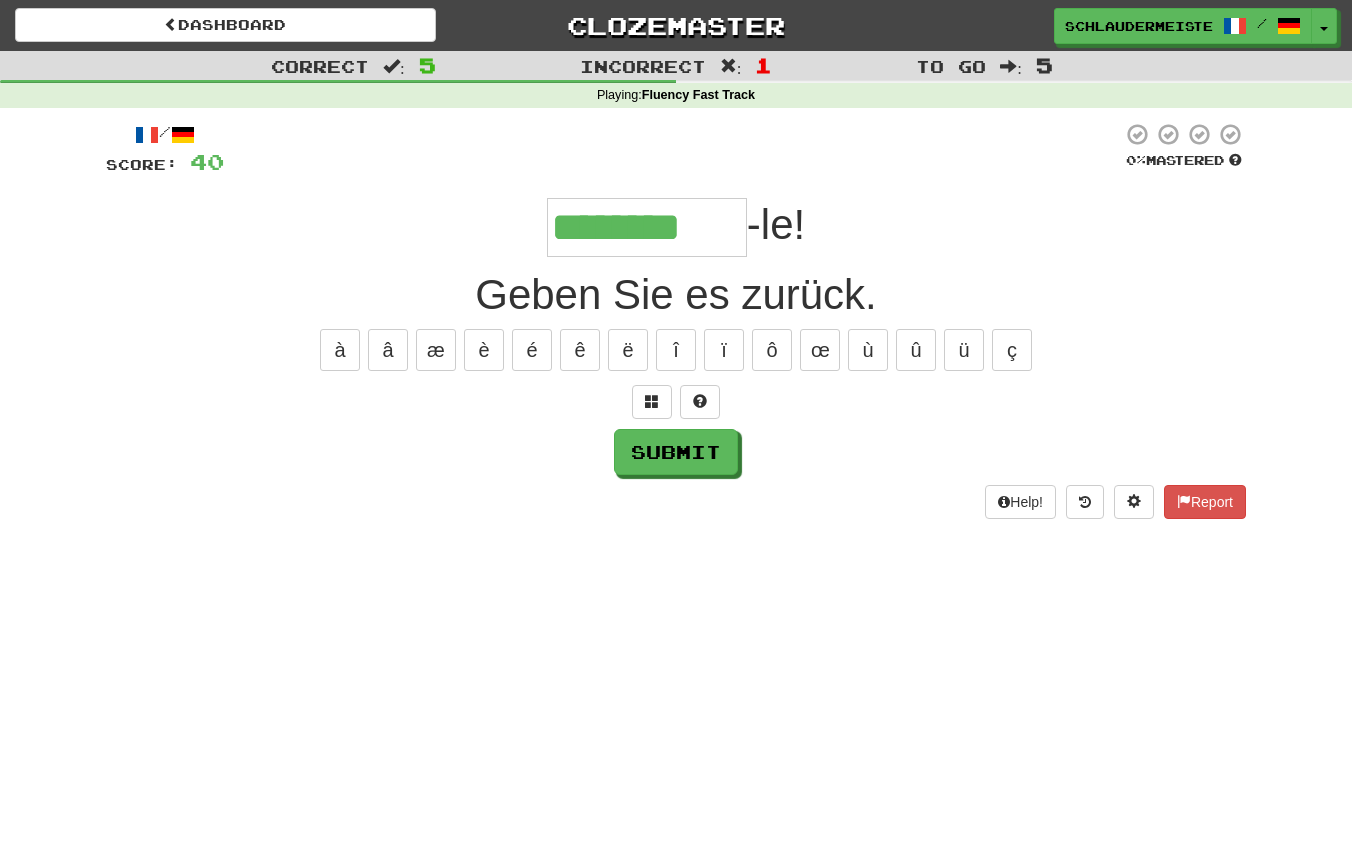 type on "********" 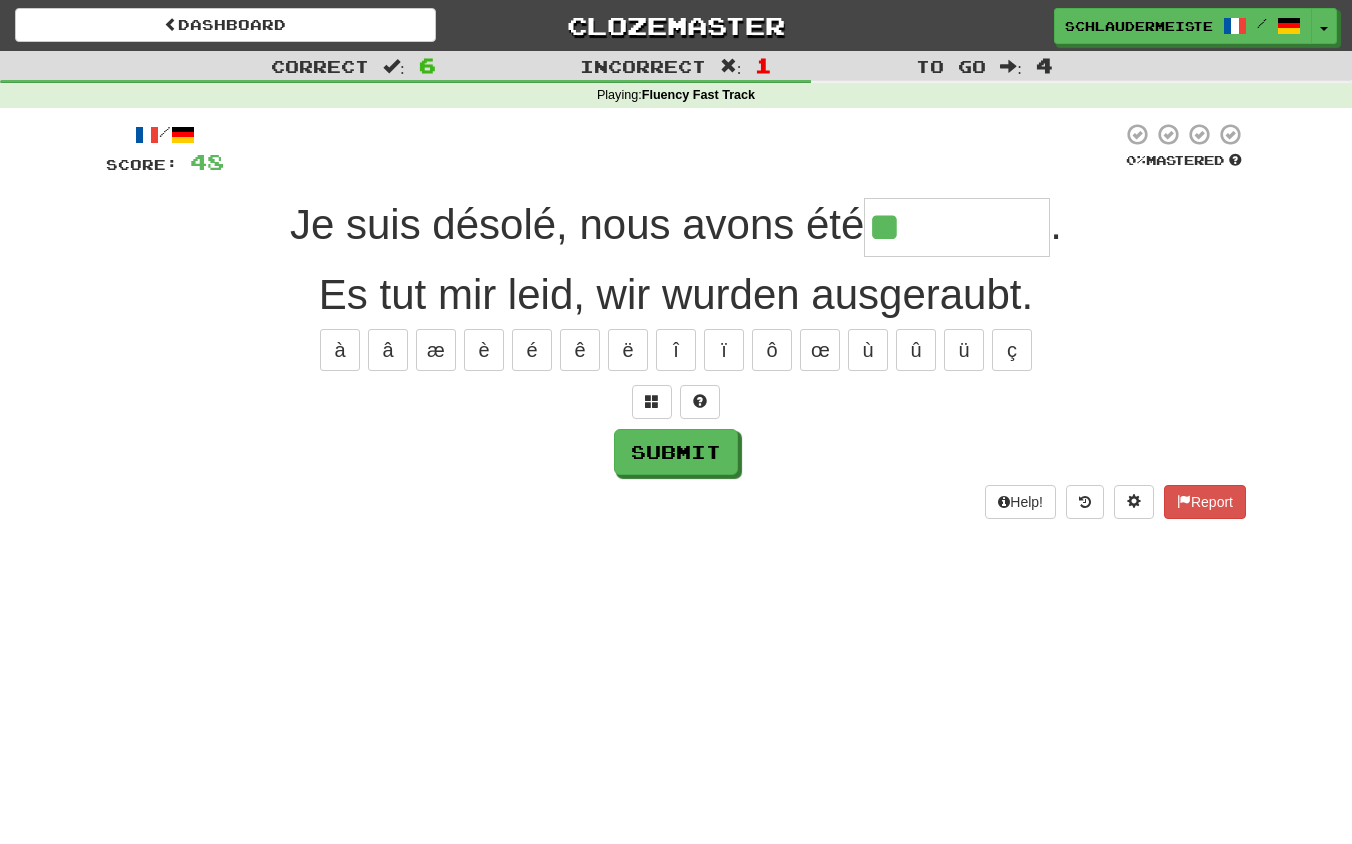 type on "*********" 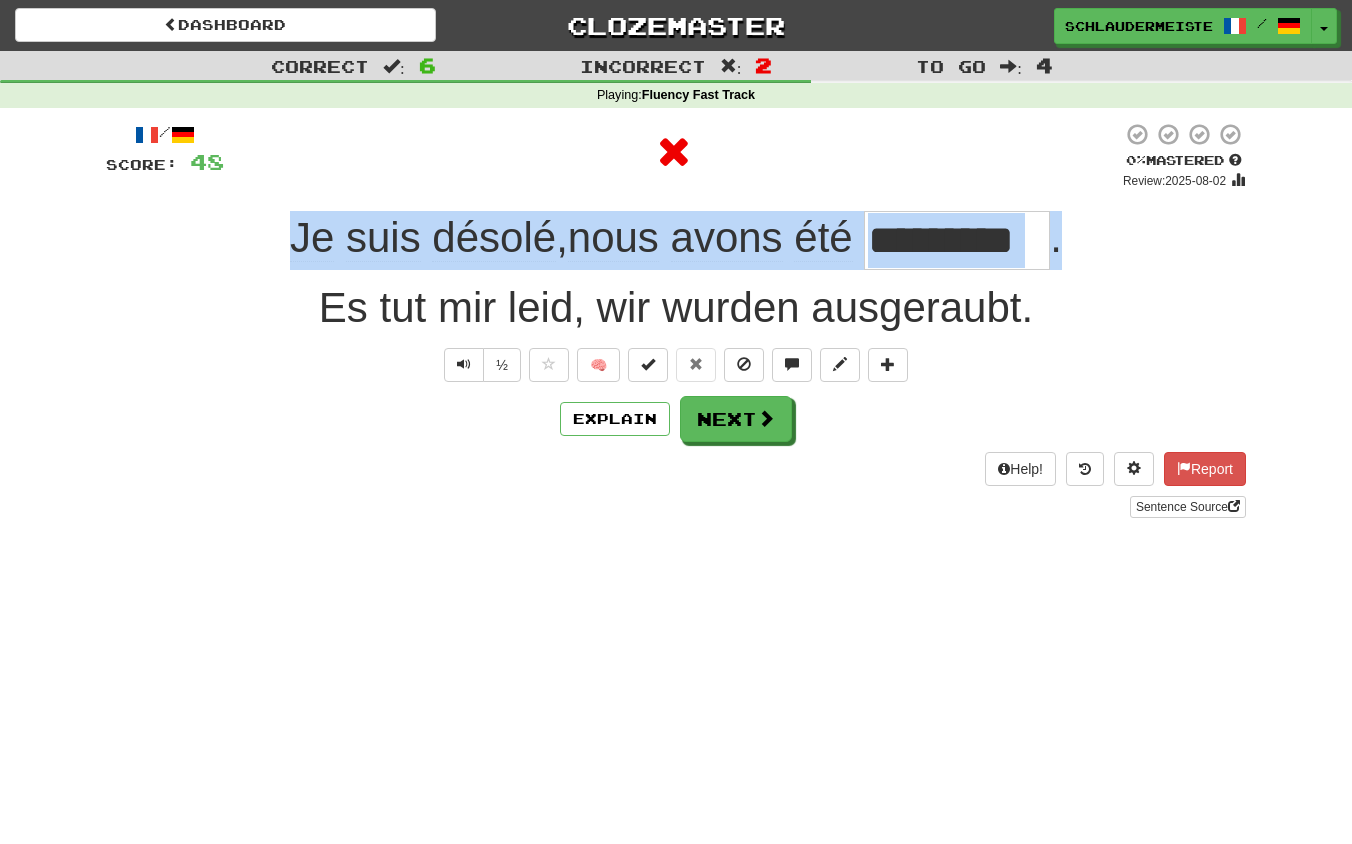 drag, startPoint x: 260, startPoint y: 219, endPoint x: 1152, endPoint y: 240, distance: 892.2472 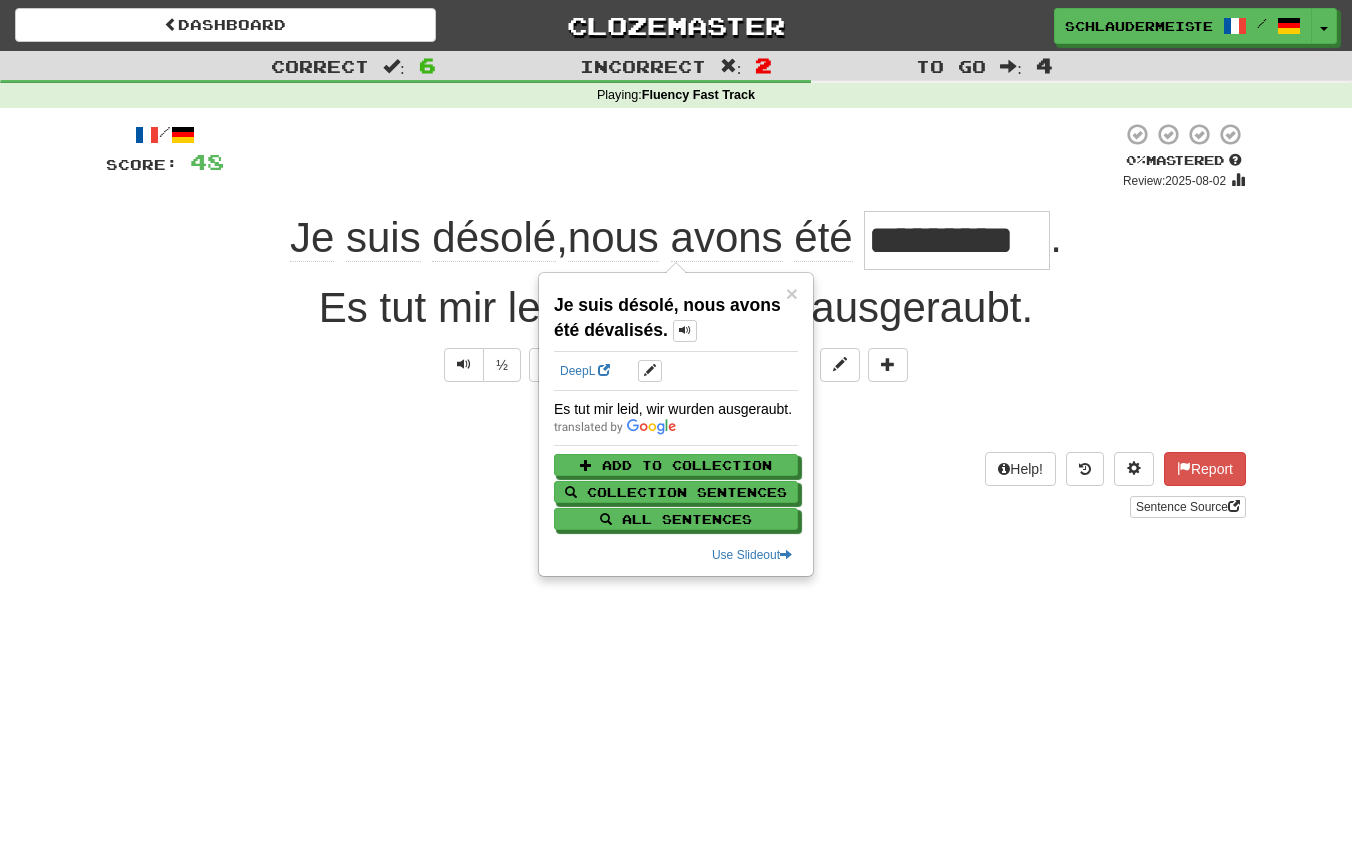 click on "Help!  Report Sentence Source" at bounding box center (676, 485) 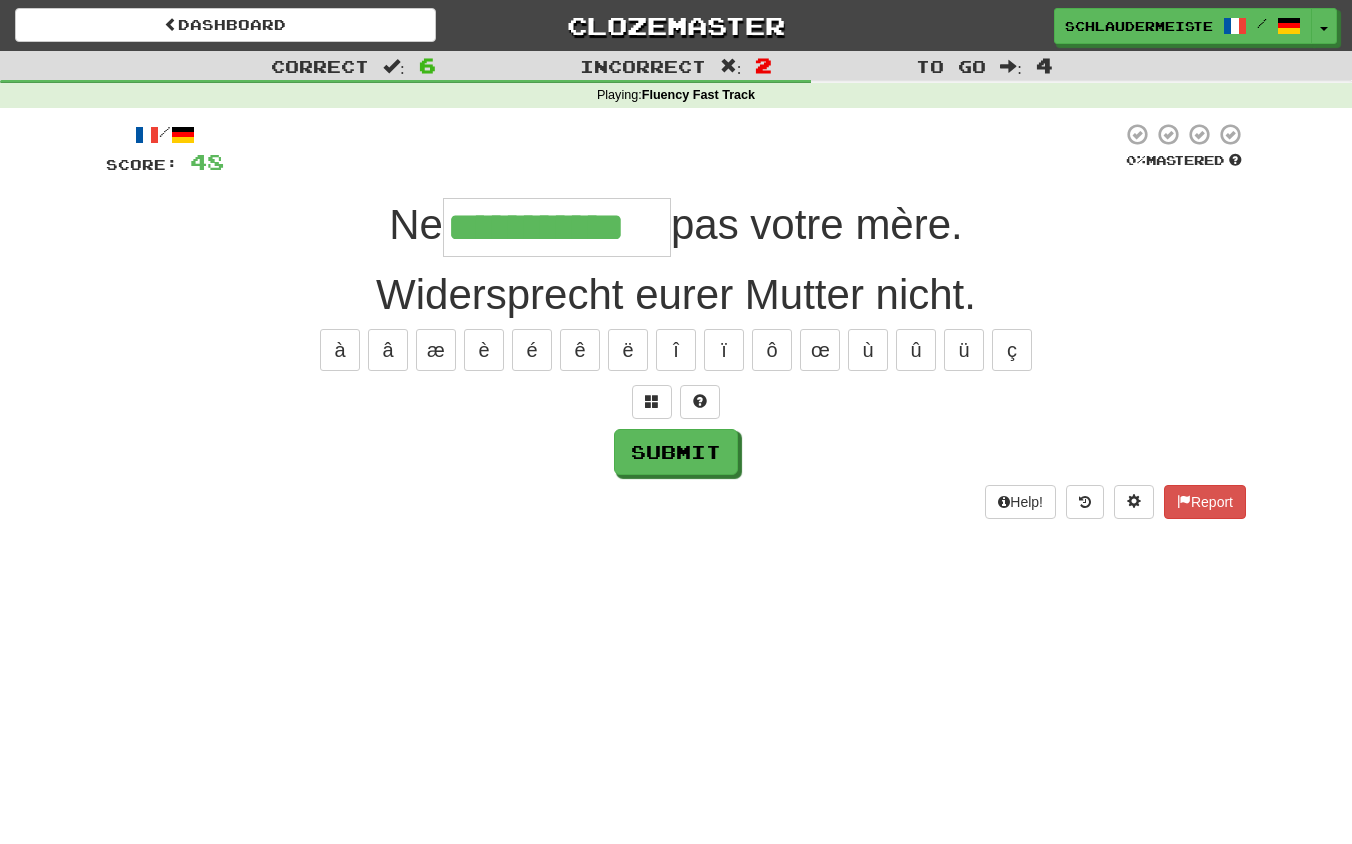 type on "**********" 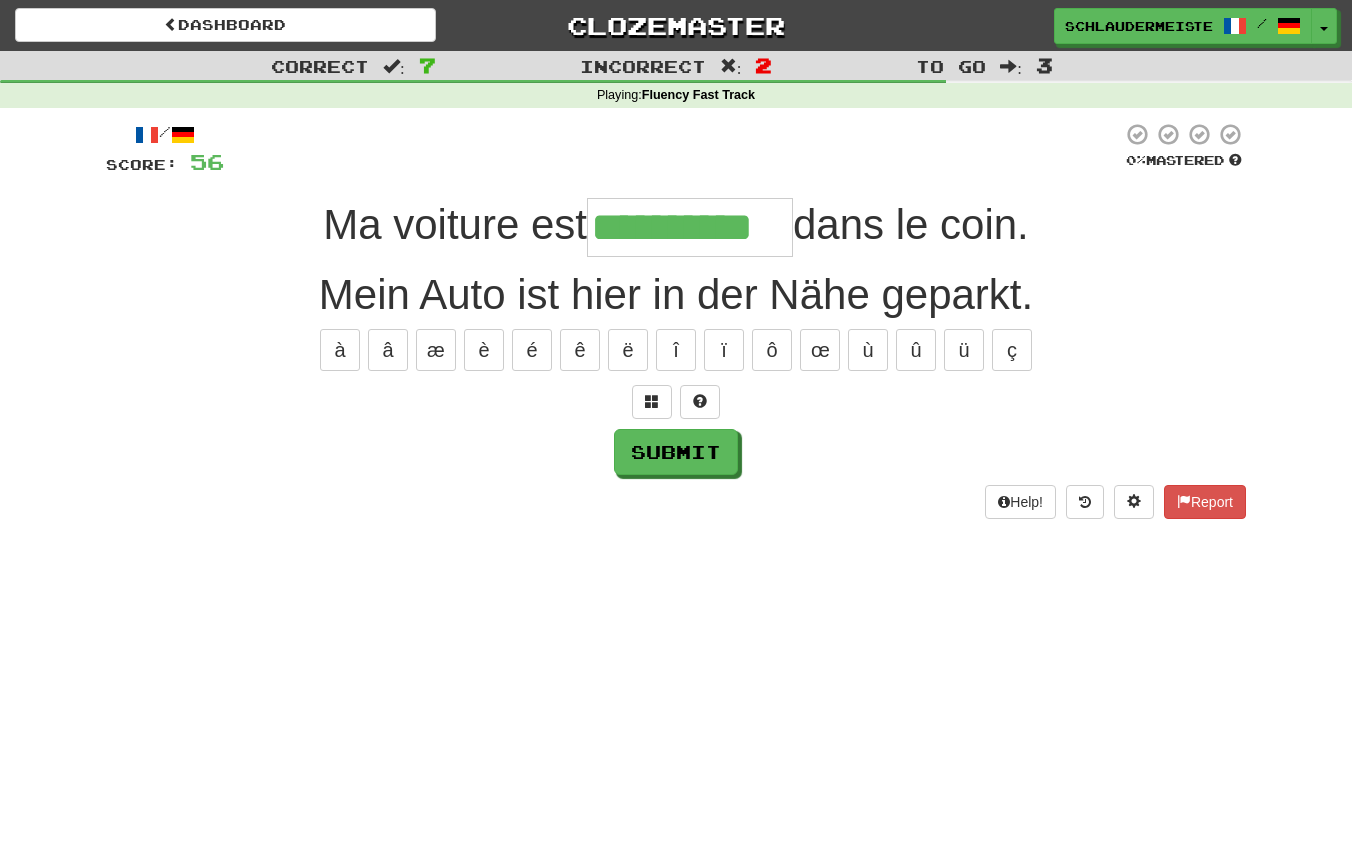 type on "**********" 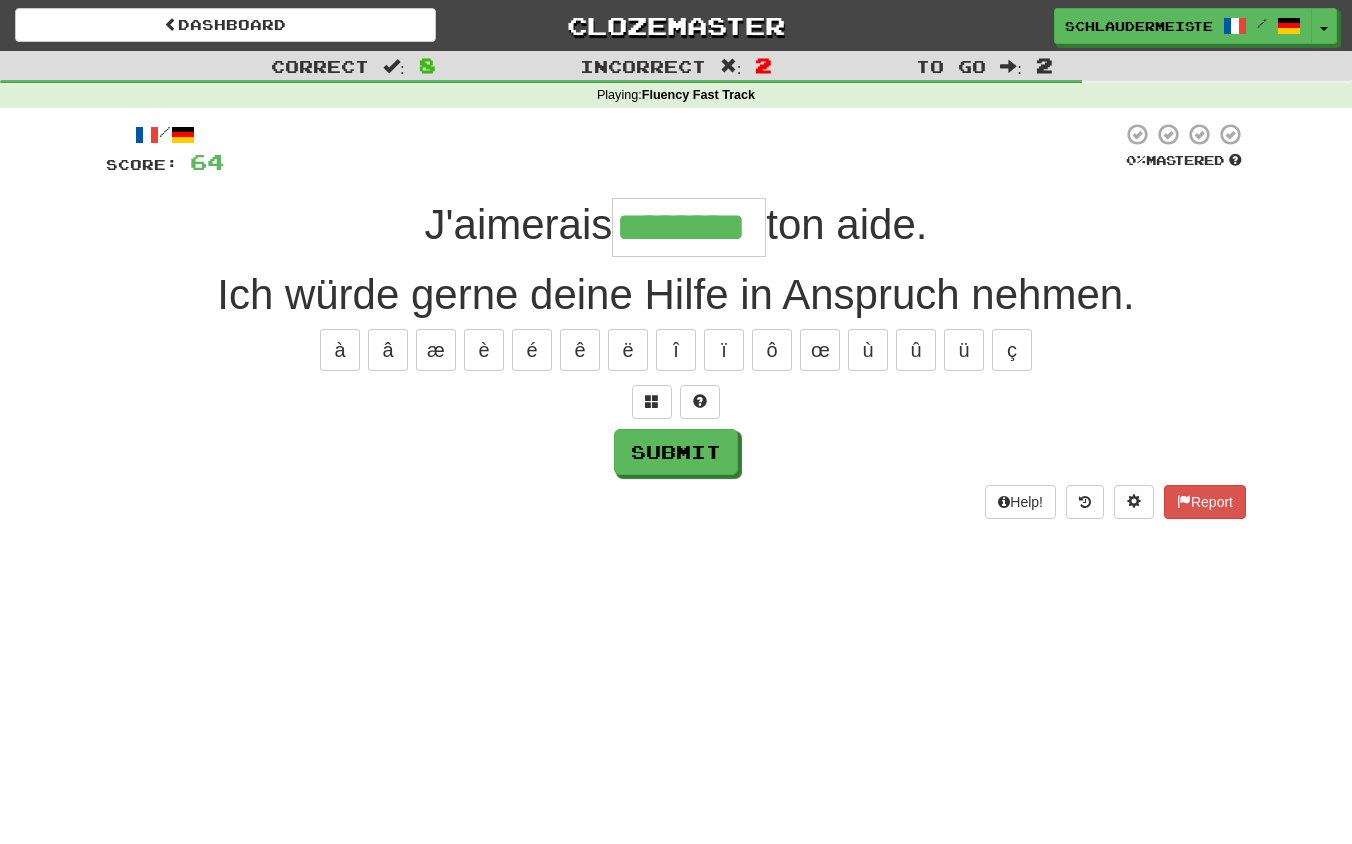type on "********" 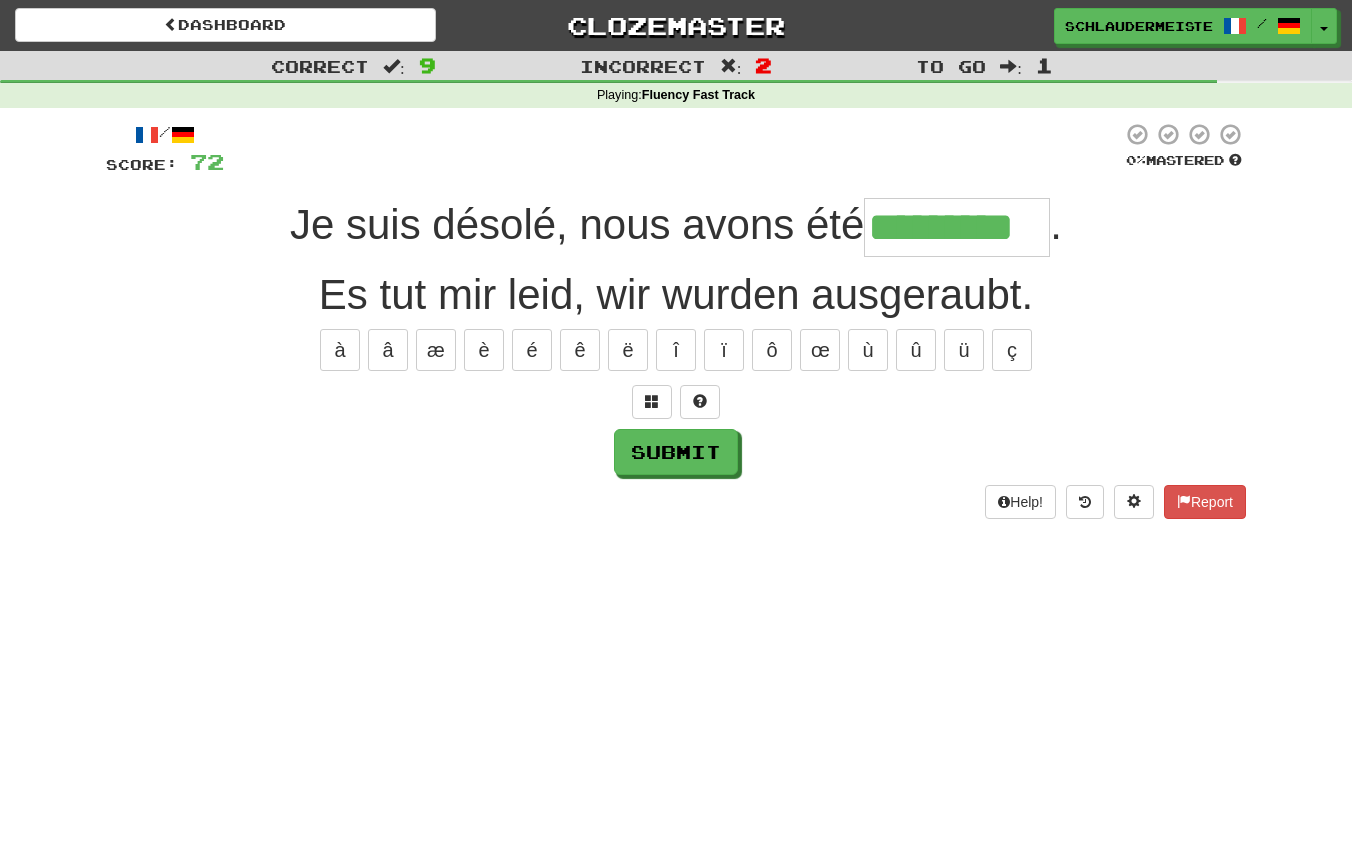 type on "*********" 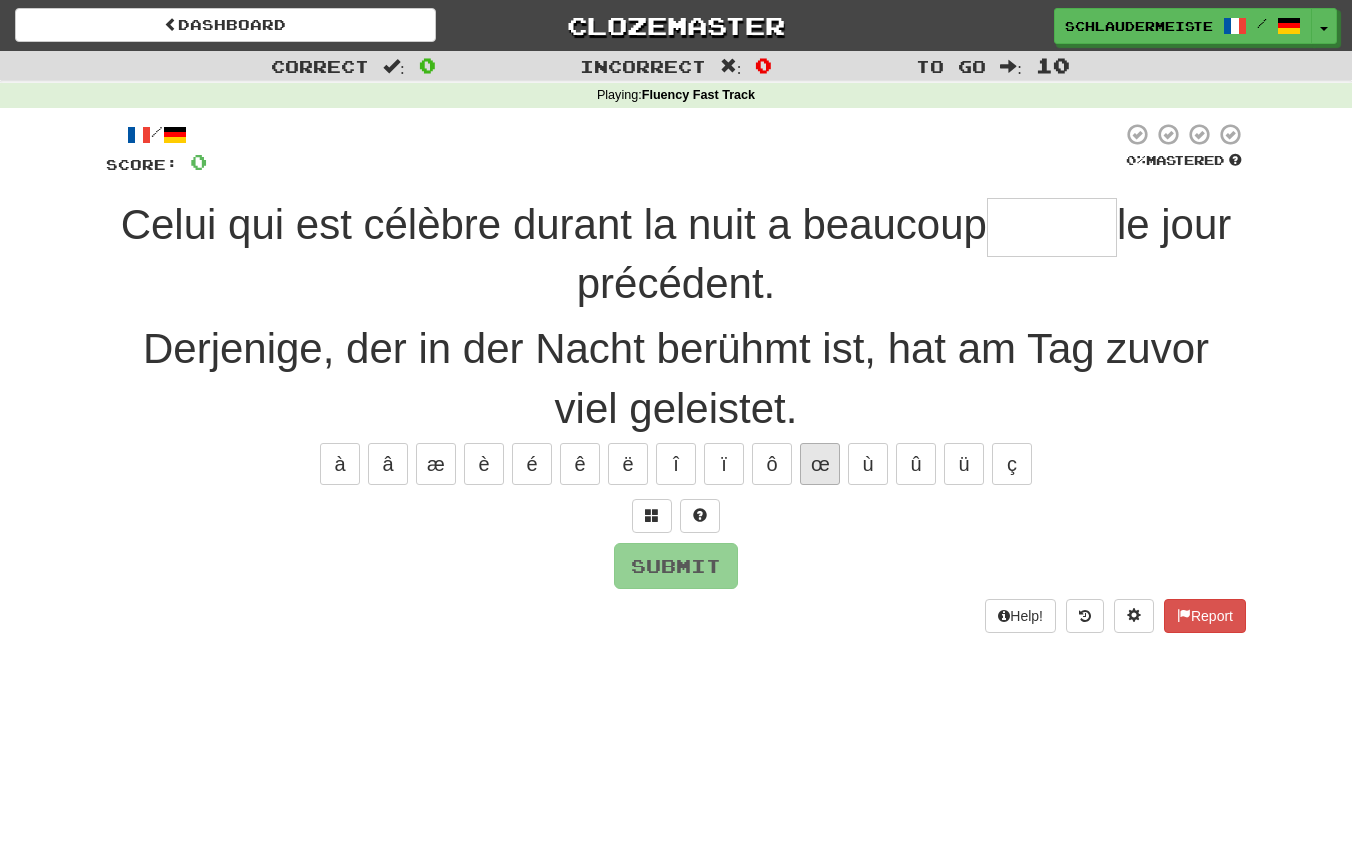 click on "œ" at bounding box center [820, 464] 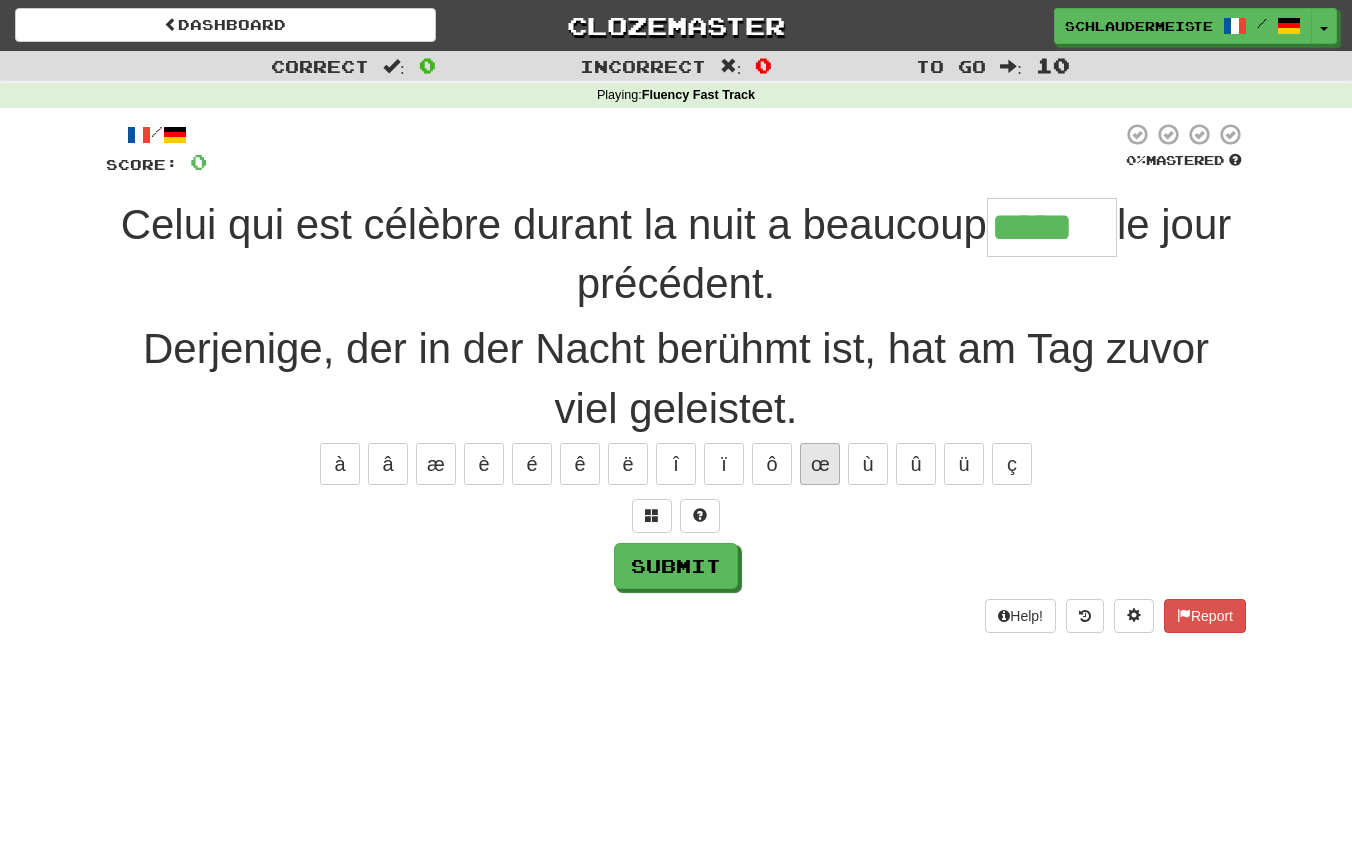 type on "*****" 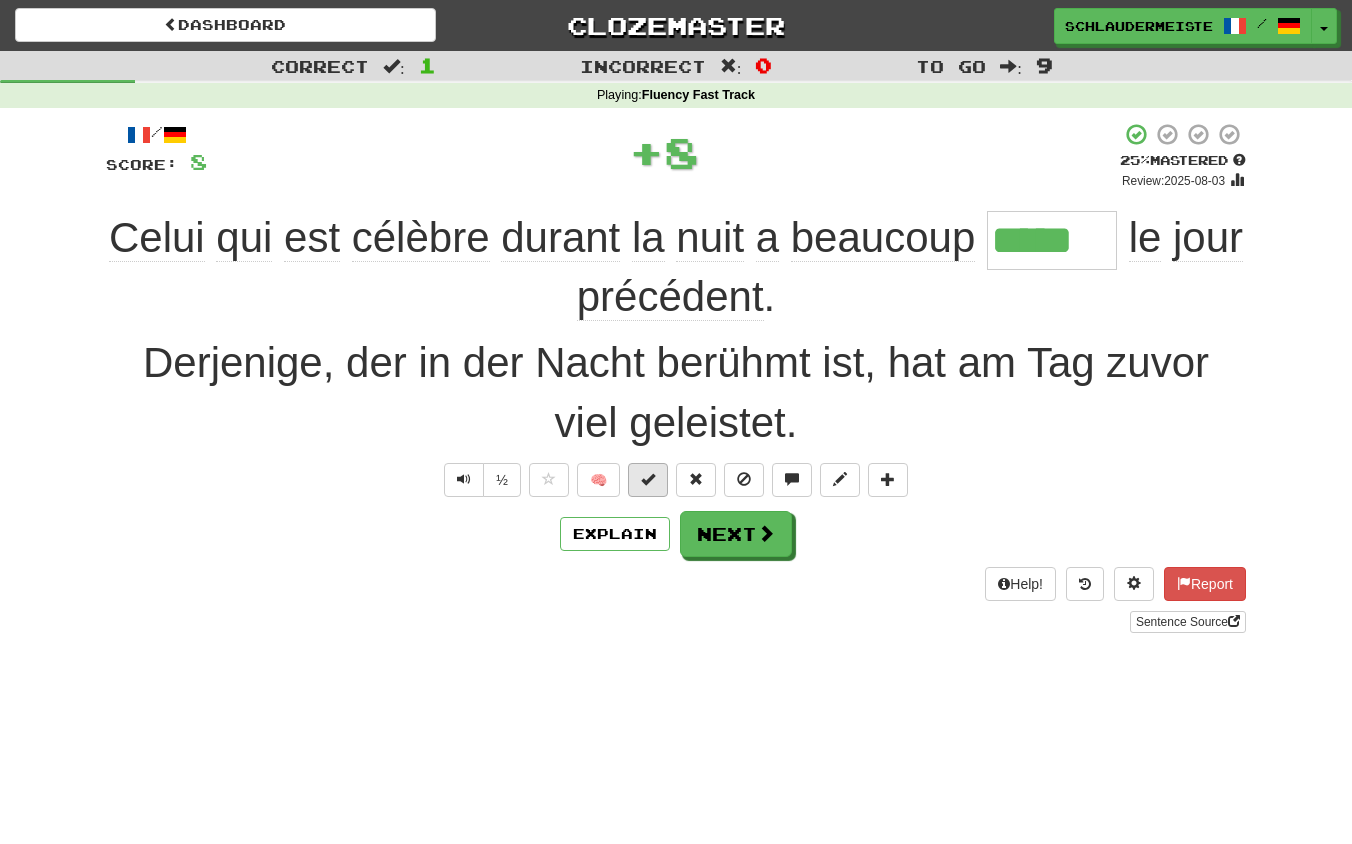 click at bounding box center [648, 479] 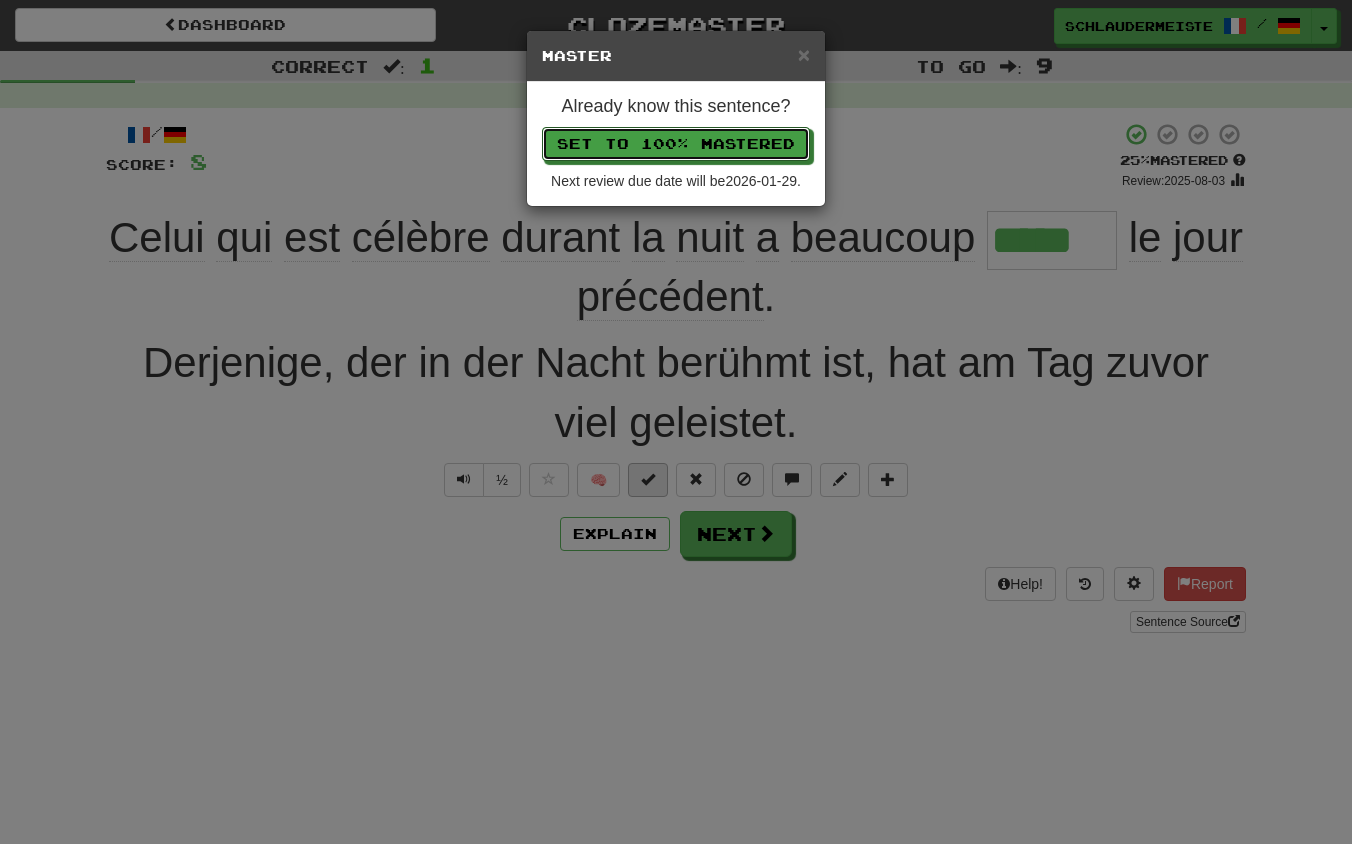 type 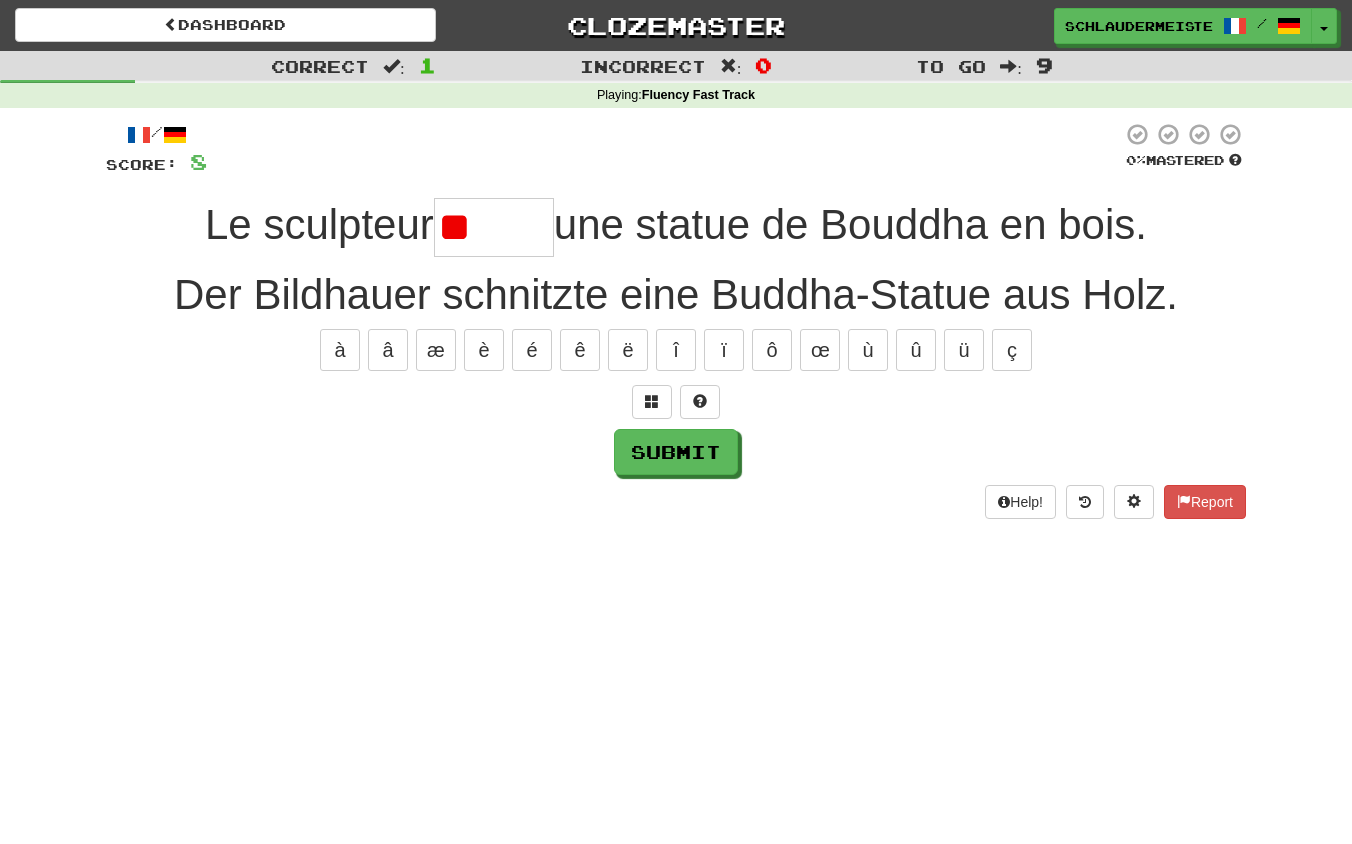type on "*" 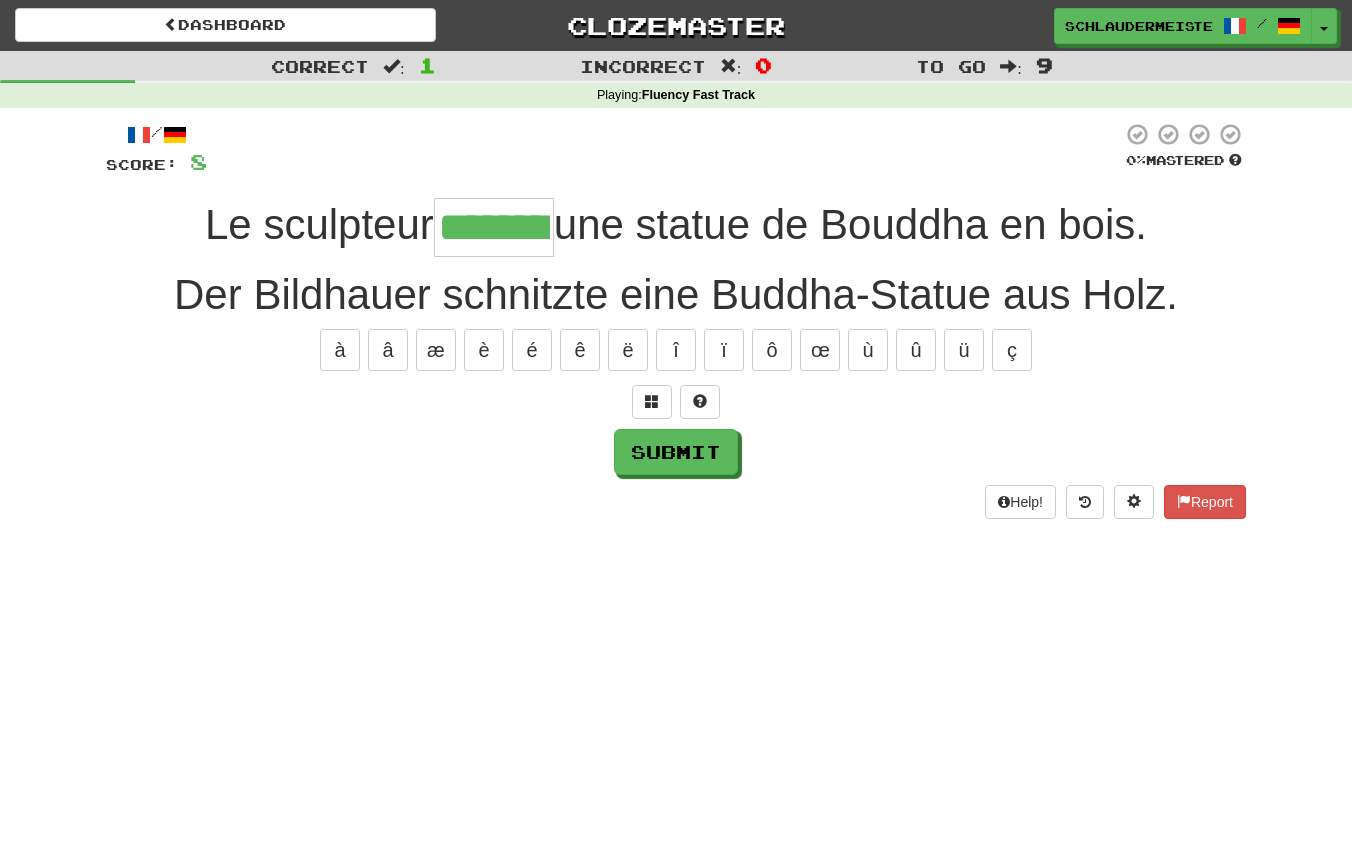 type on "********" 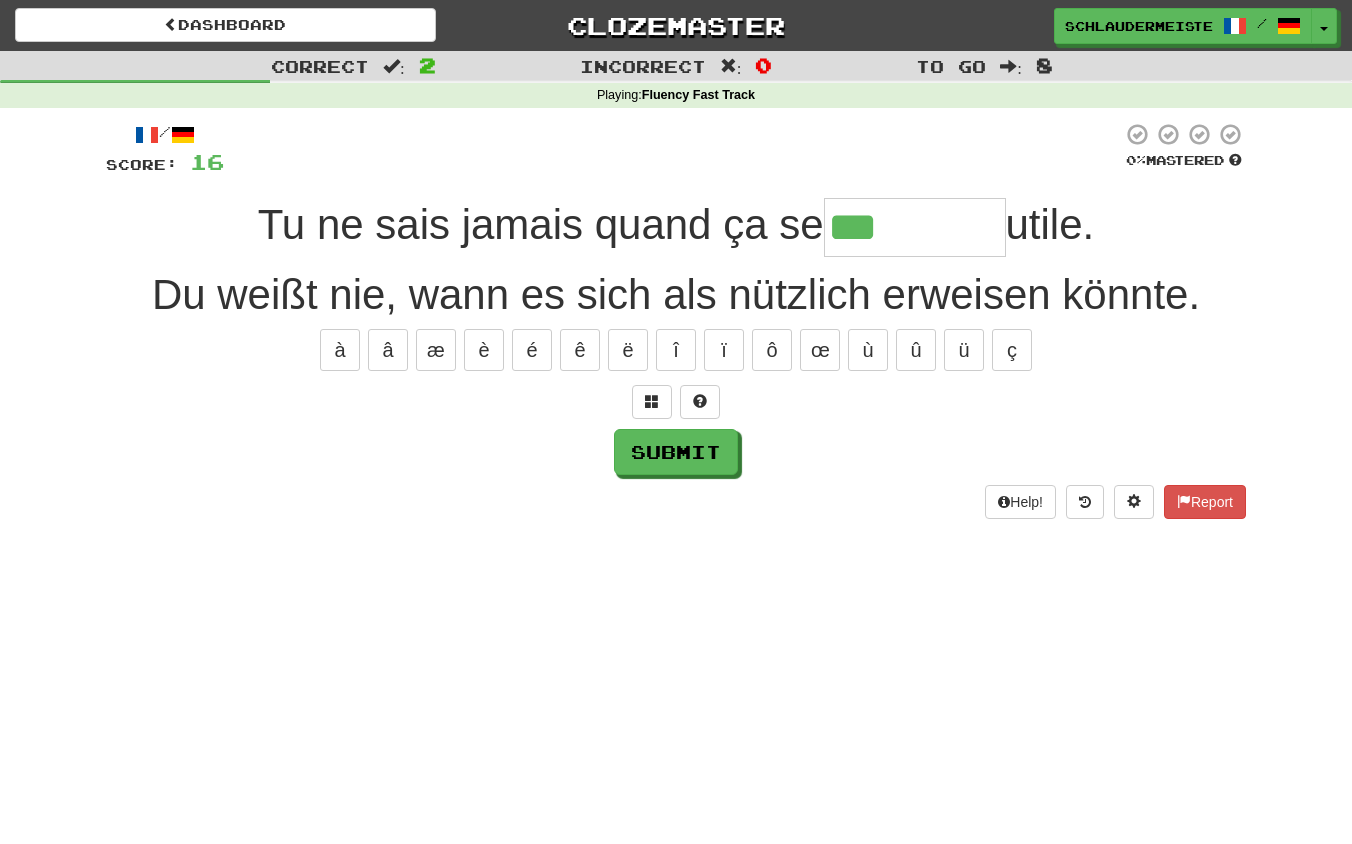 type on "**********" 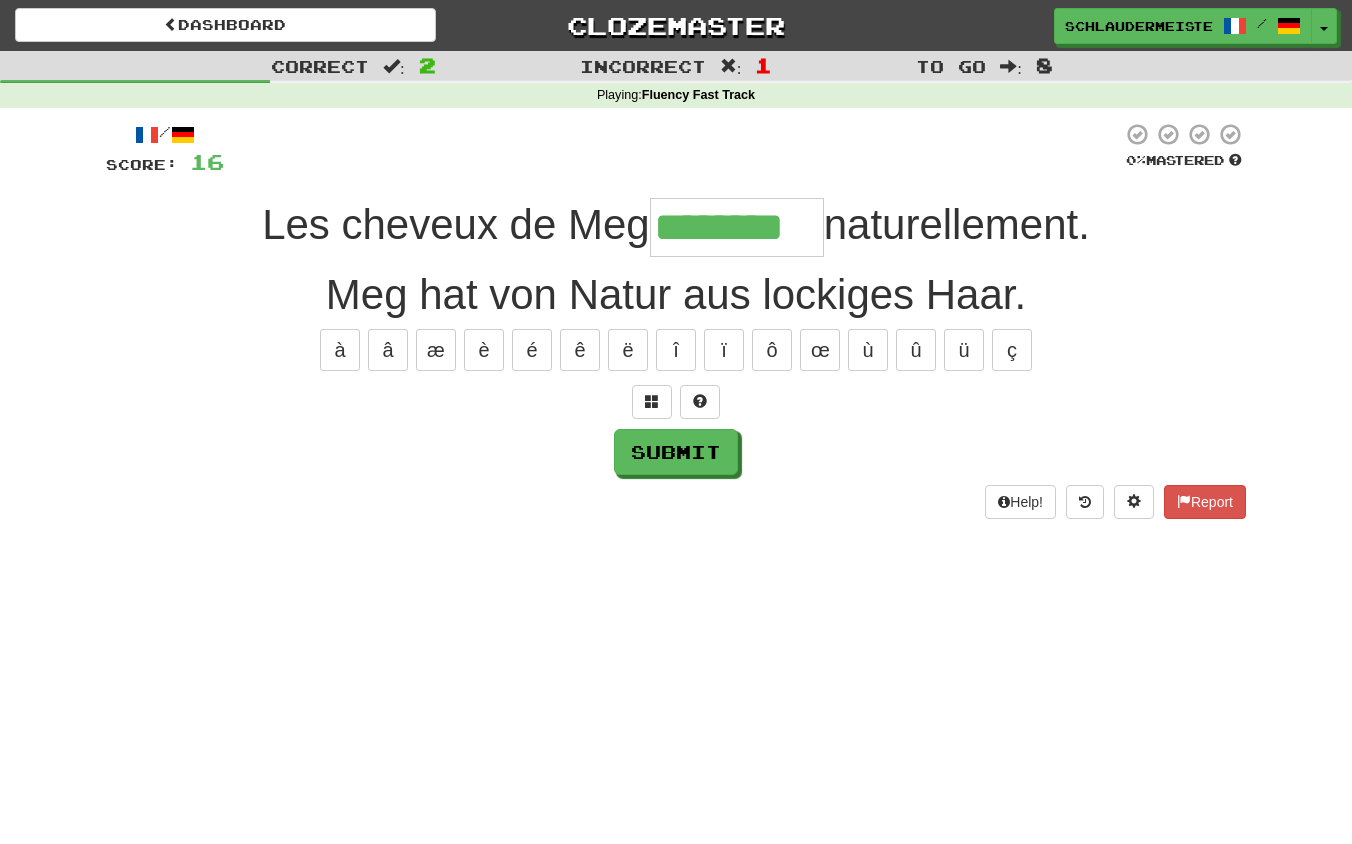 type on "********" 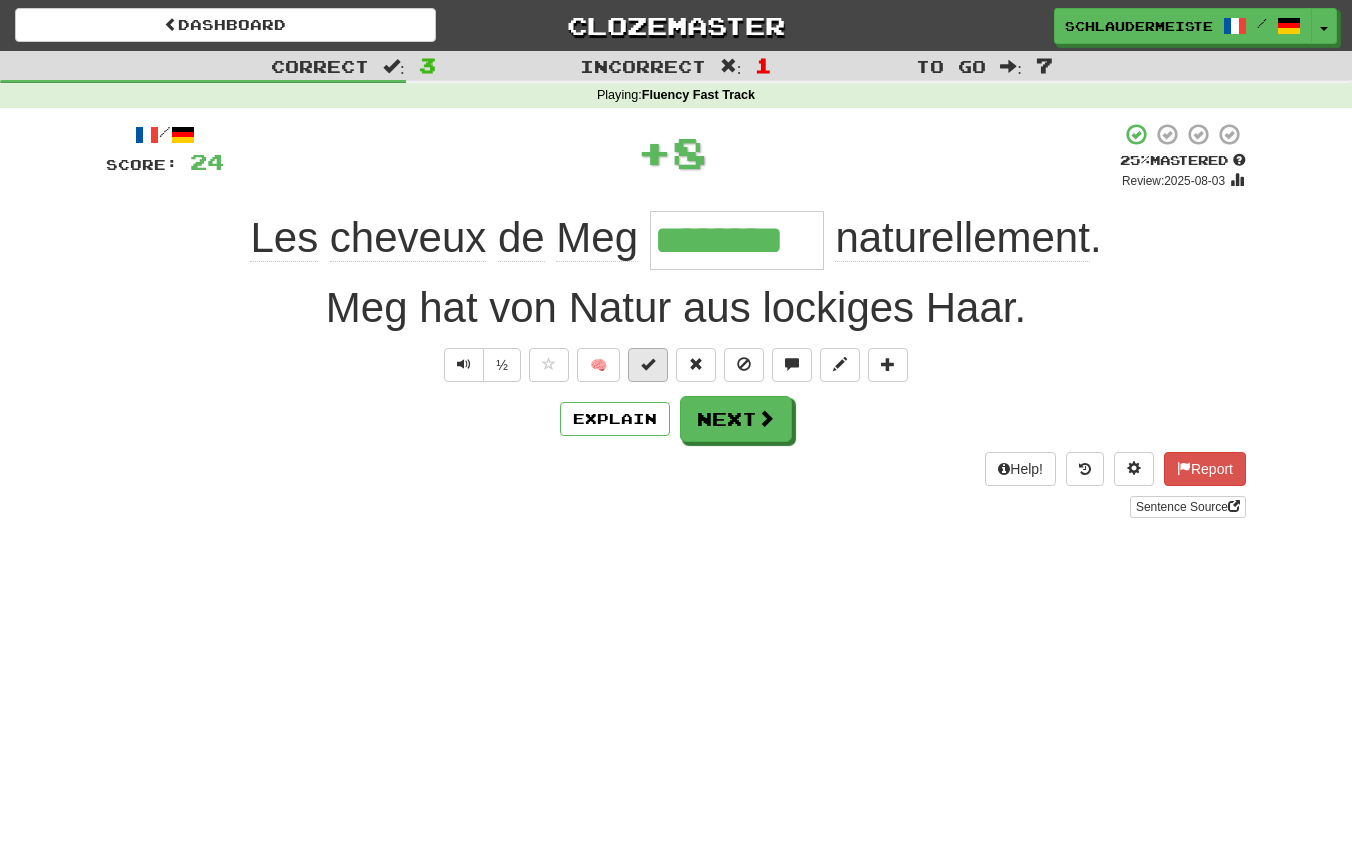 click at bounding box center [648, 364] 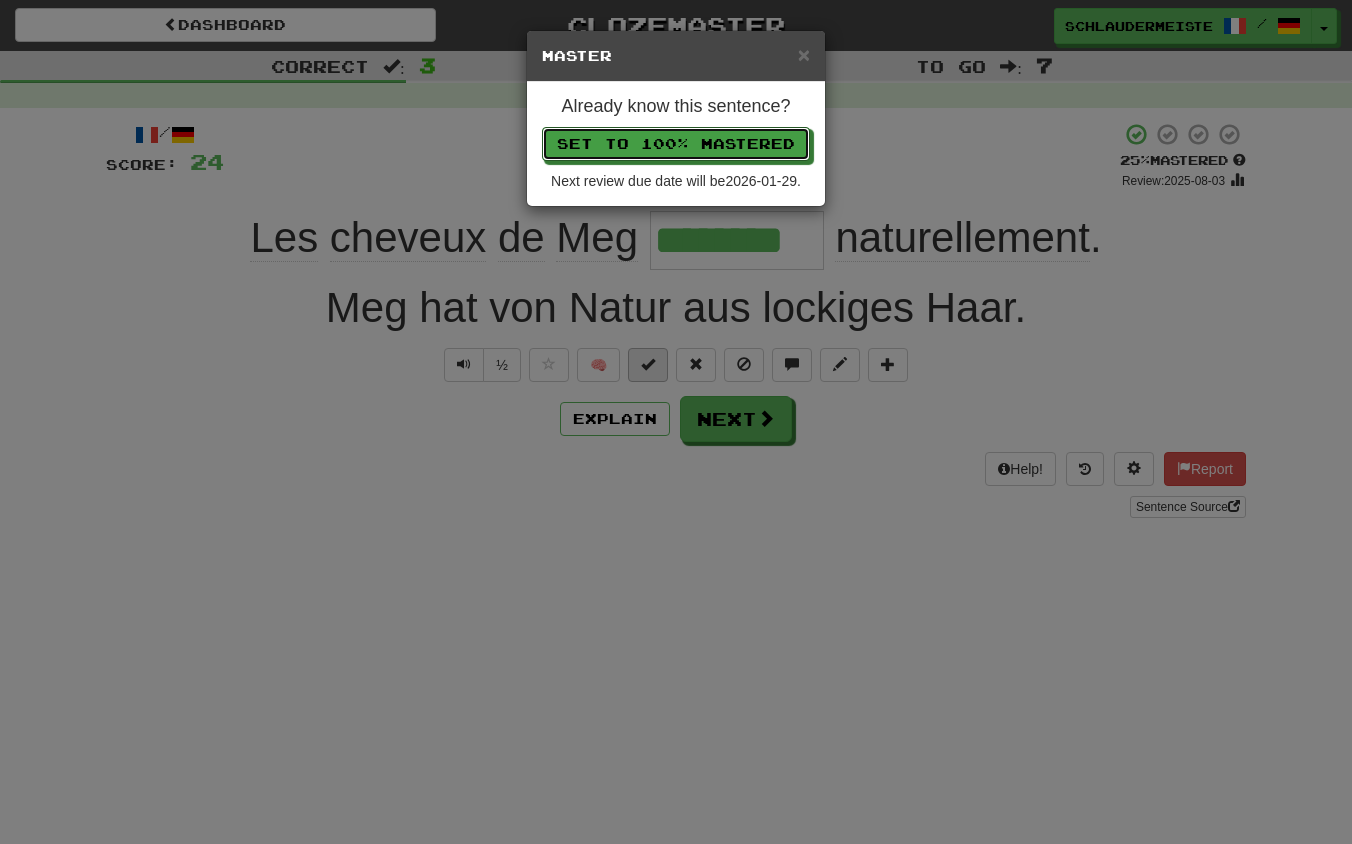 click on "Set to 100% Mastered" at bounding box center (676, 144) 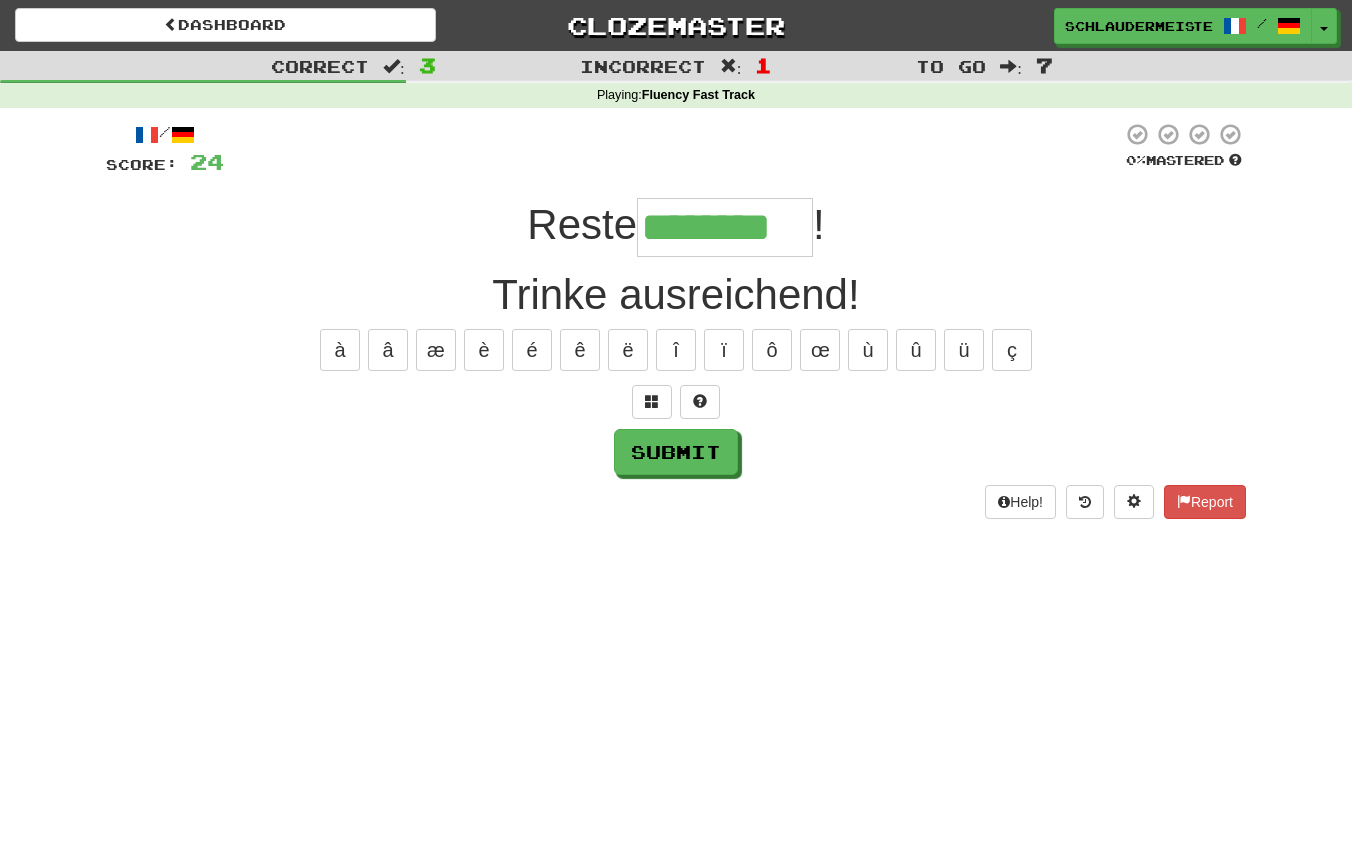 type on "********" 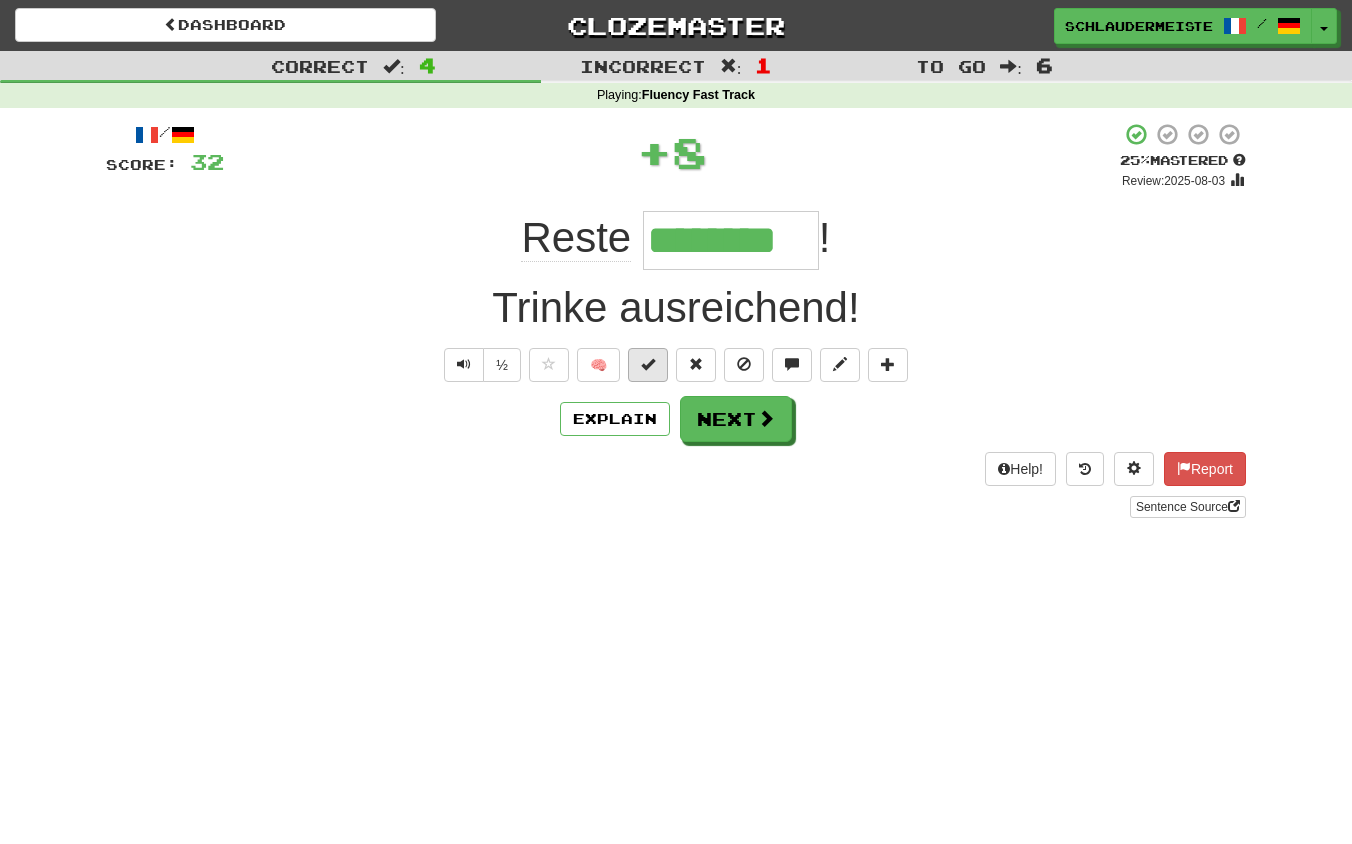 click at bounding box center [648, 365] 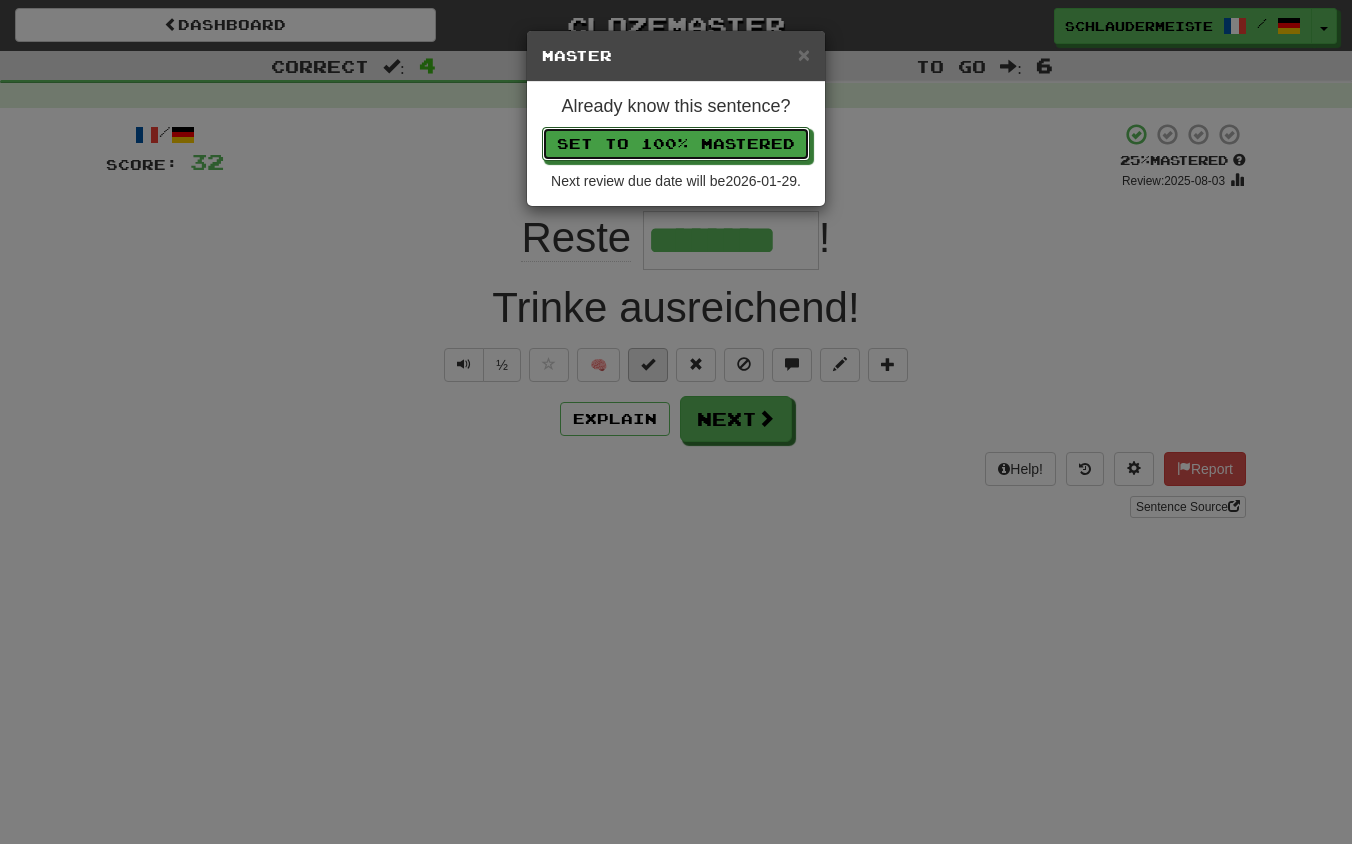 click on "Set to 100% Mastered" at bounding box center (676, 144) 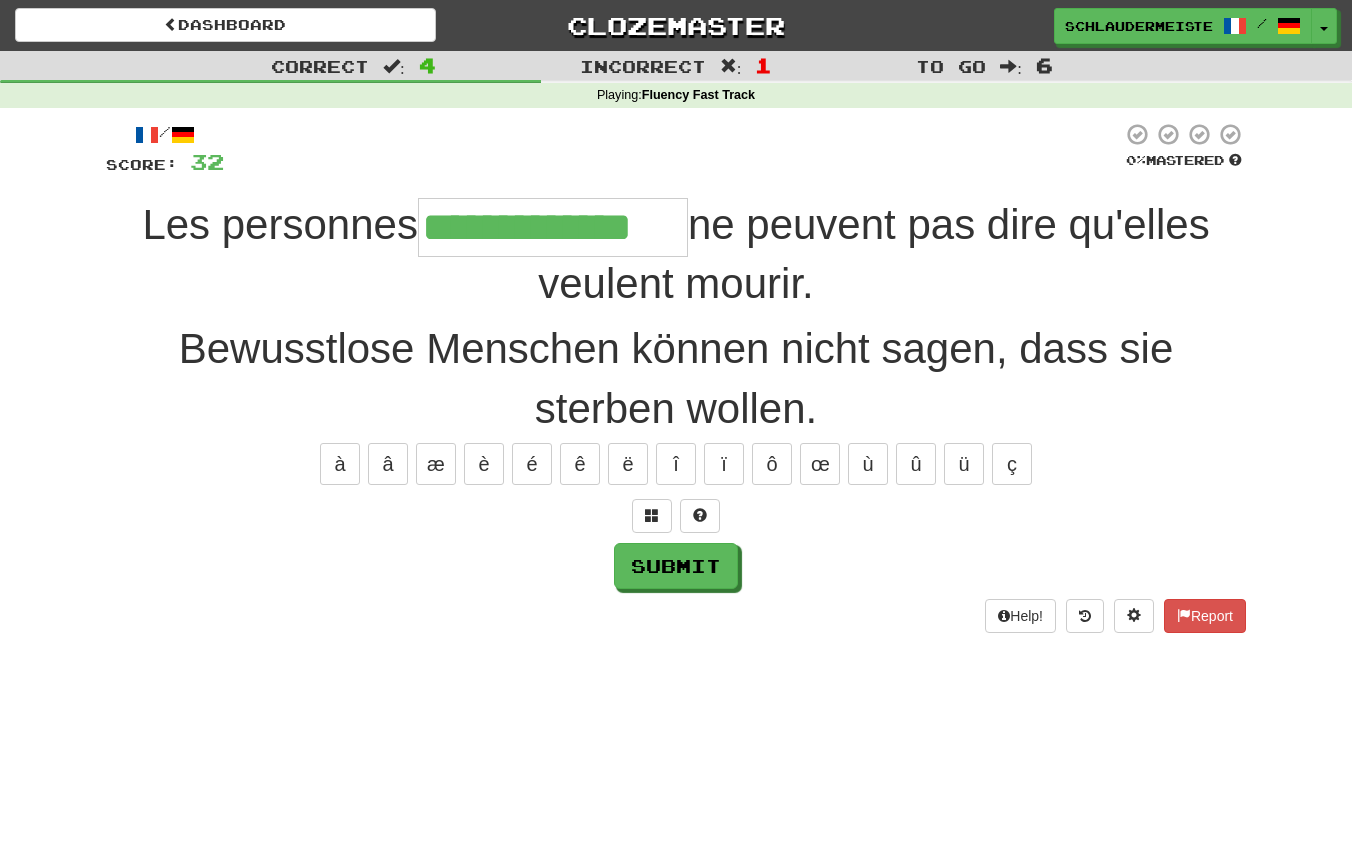 type on "**********" 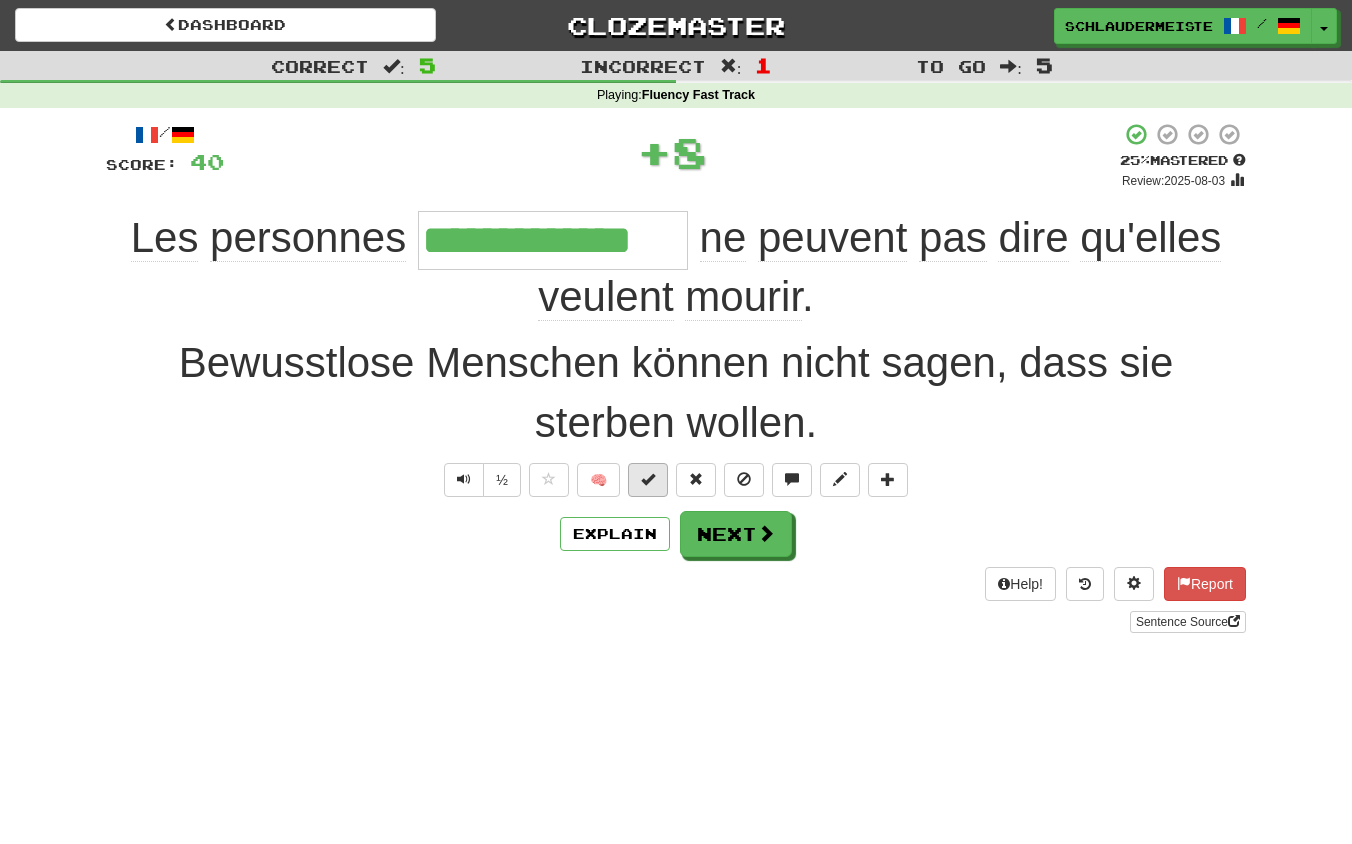 click at bounding box center (648, 479) 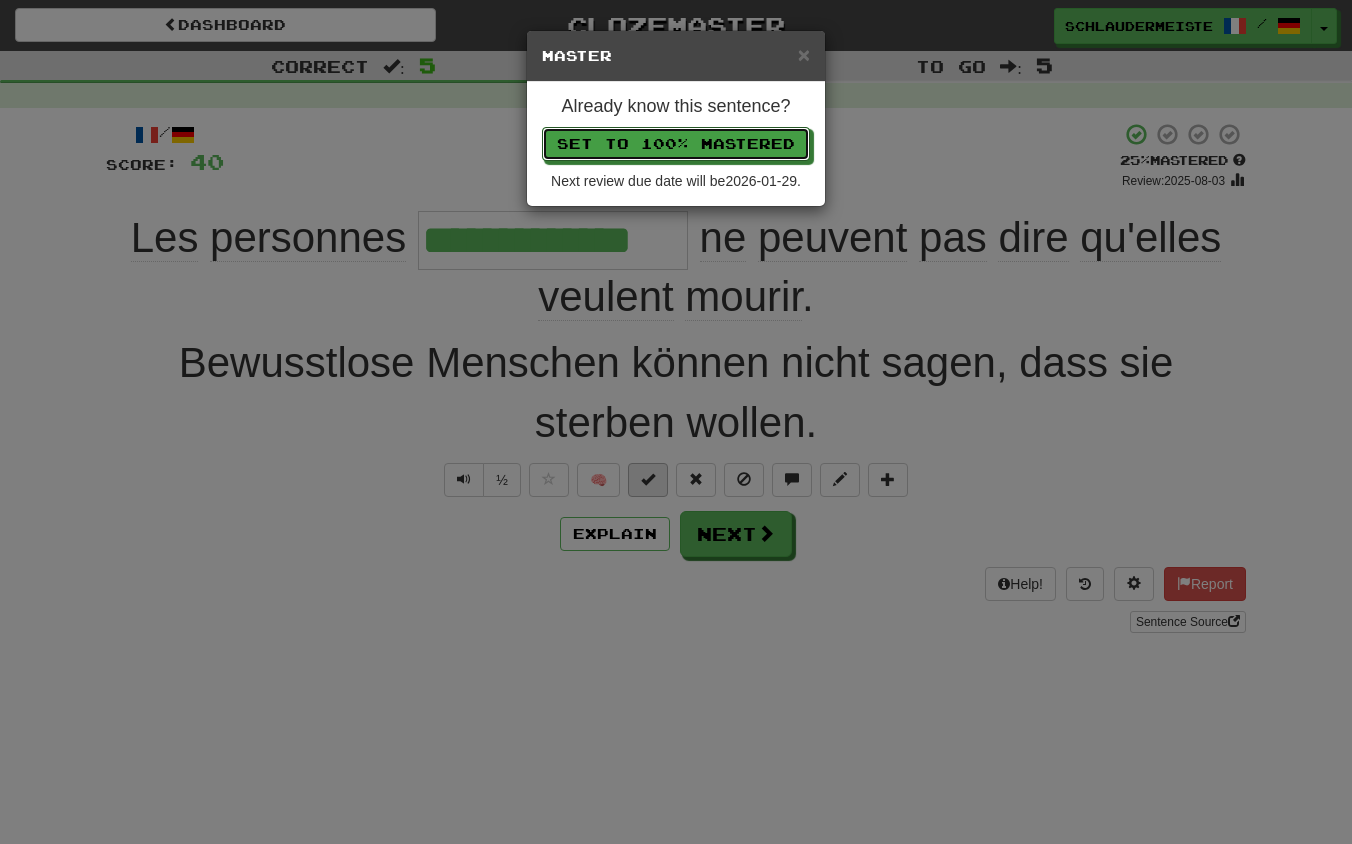 click on "Set to 100% Mastered" at bounding box center [676, 144] 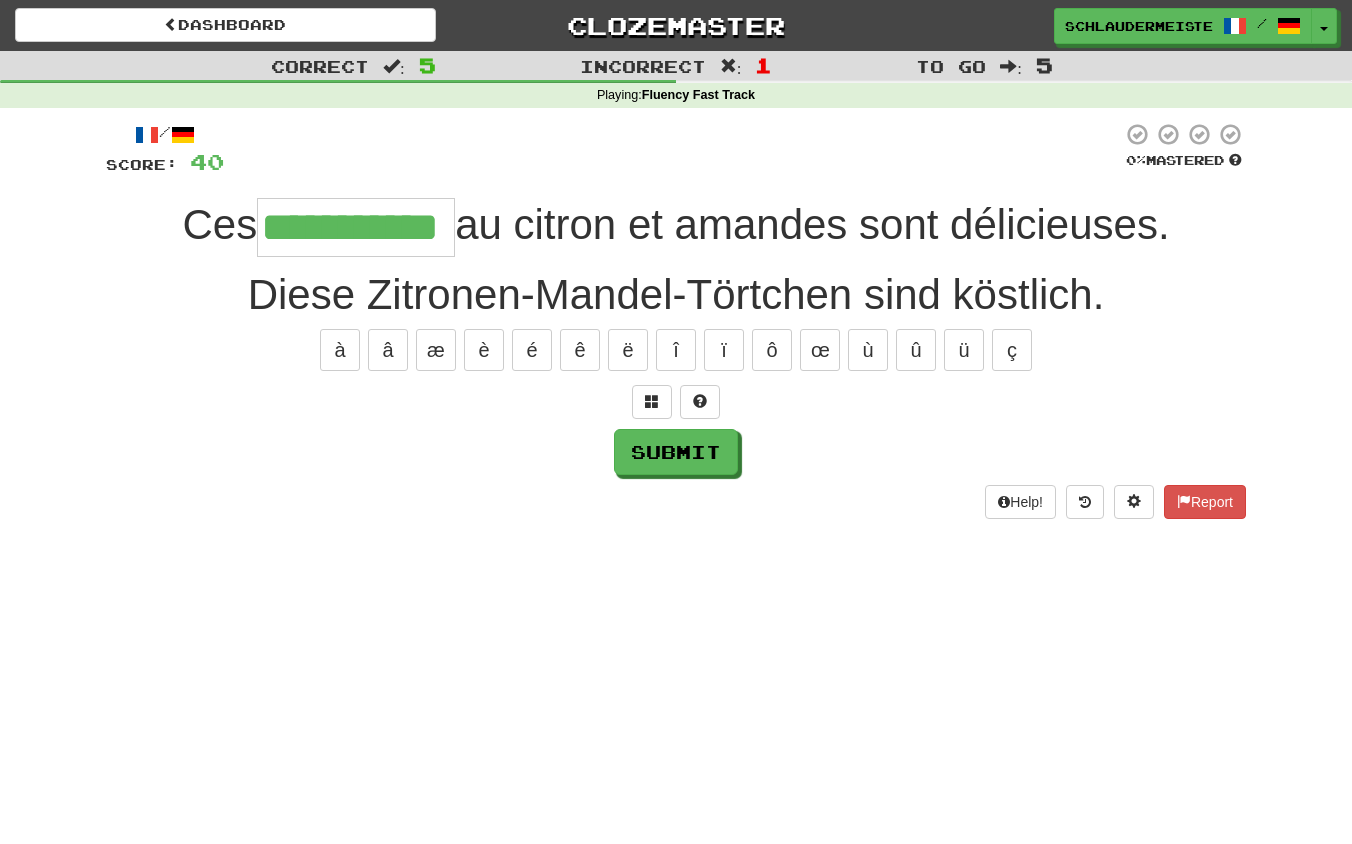 type on "**********" 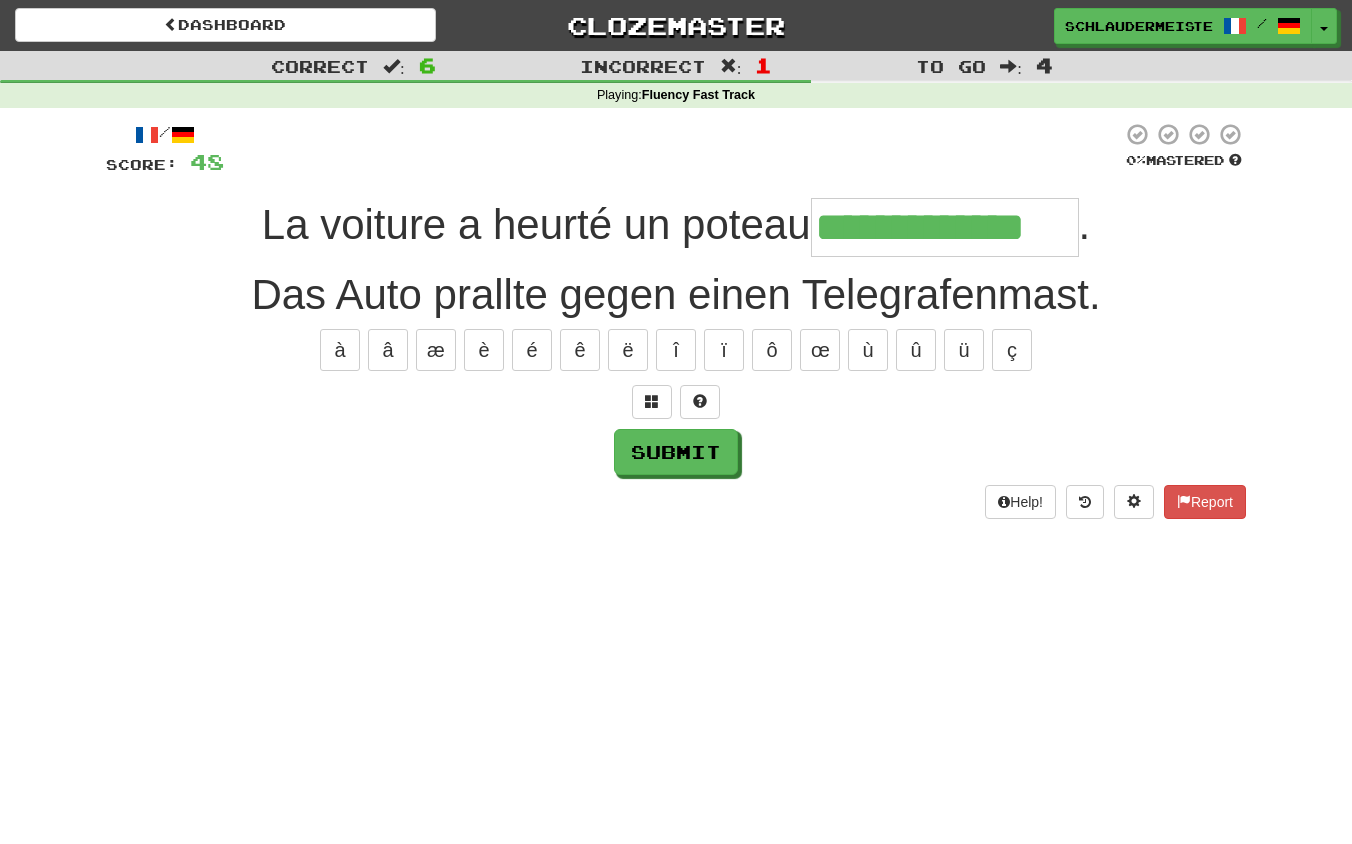 type on "**********" 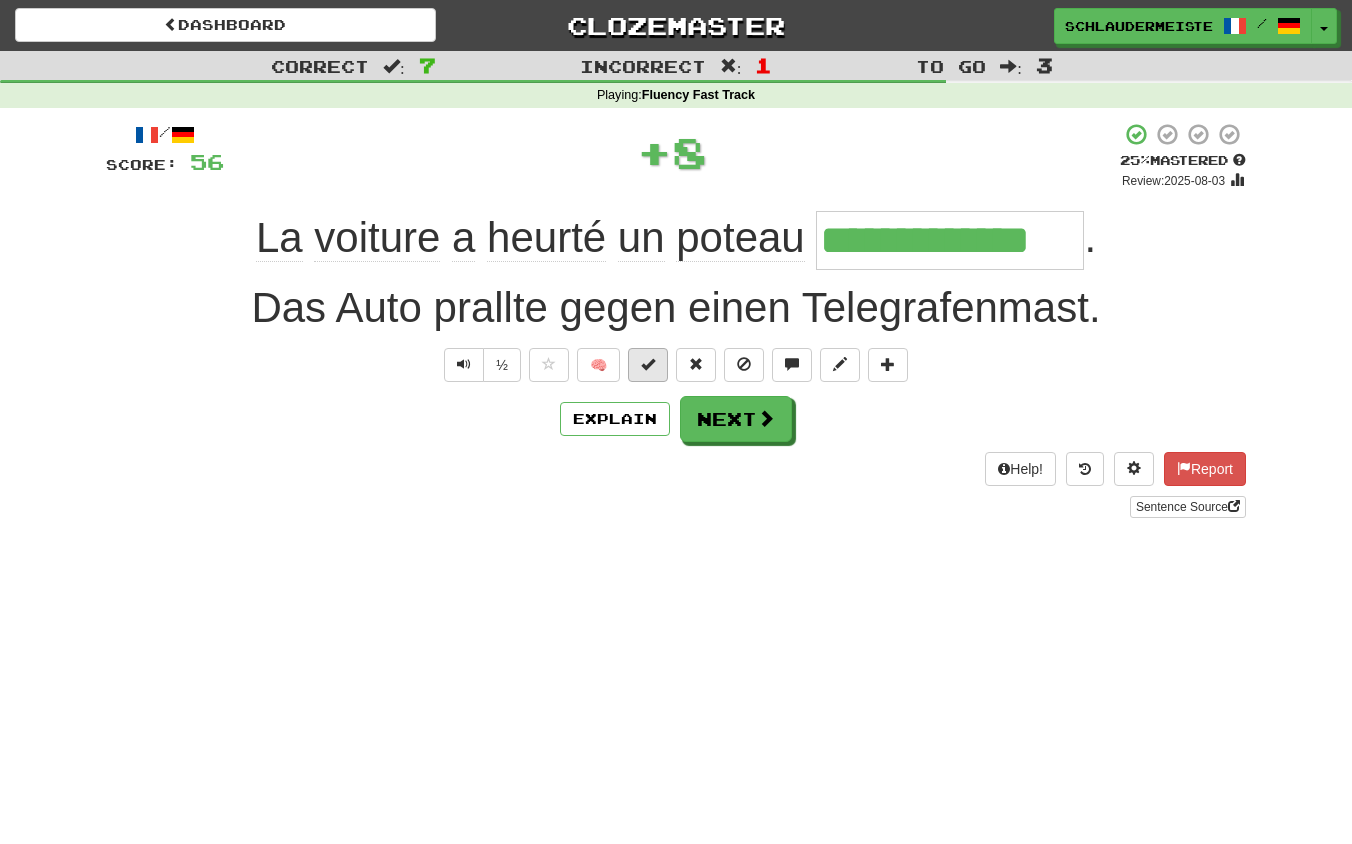 click at bounding box center (648, 364) 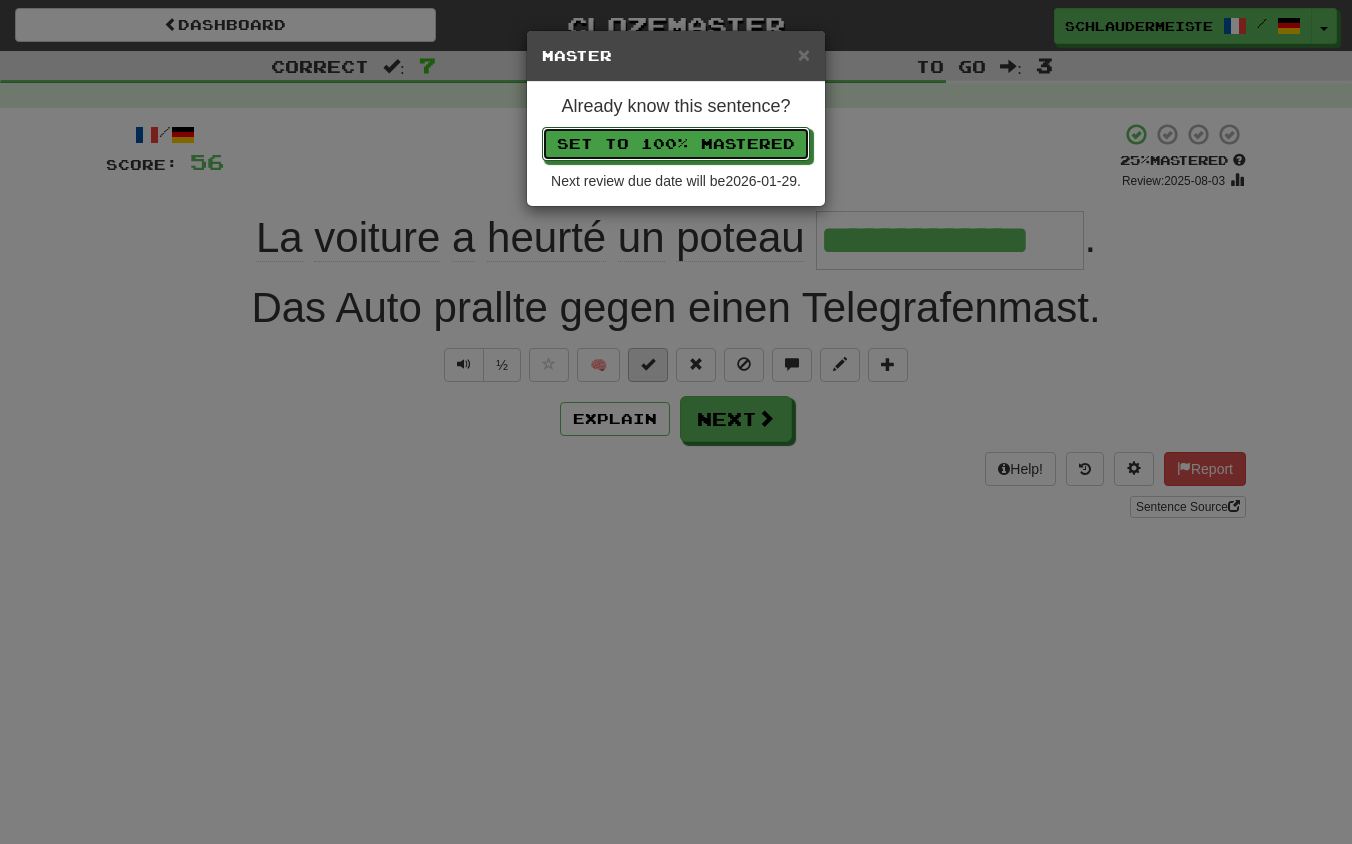 click on "Set to 100% Mastered" at bounding box center [676, 144] 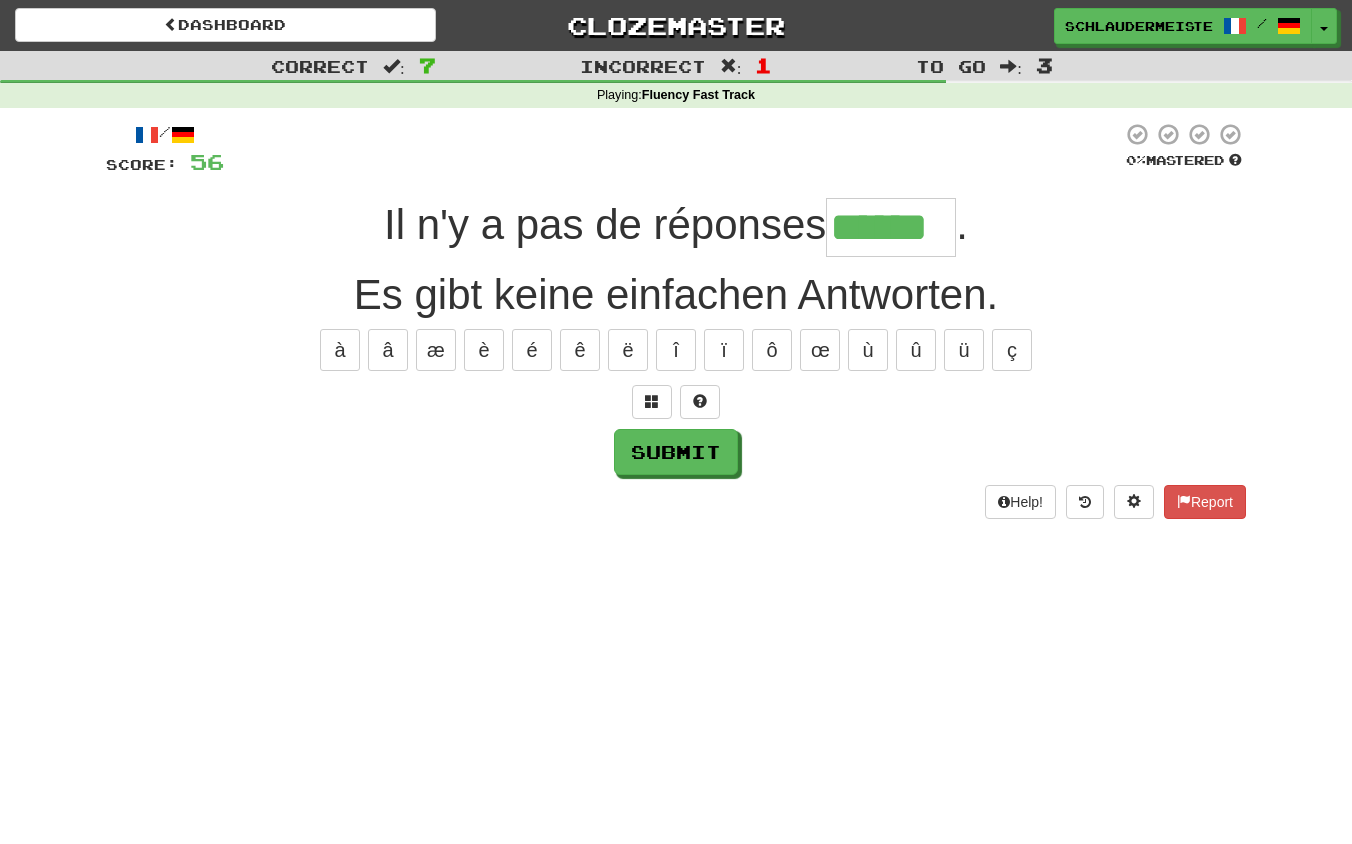 type on "******" 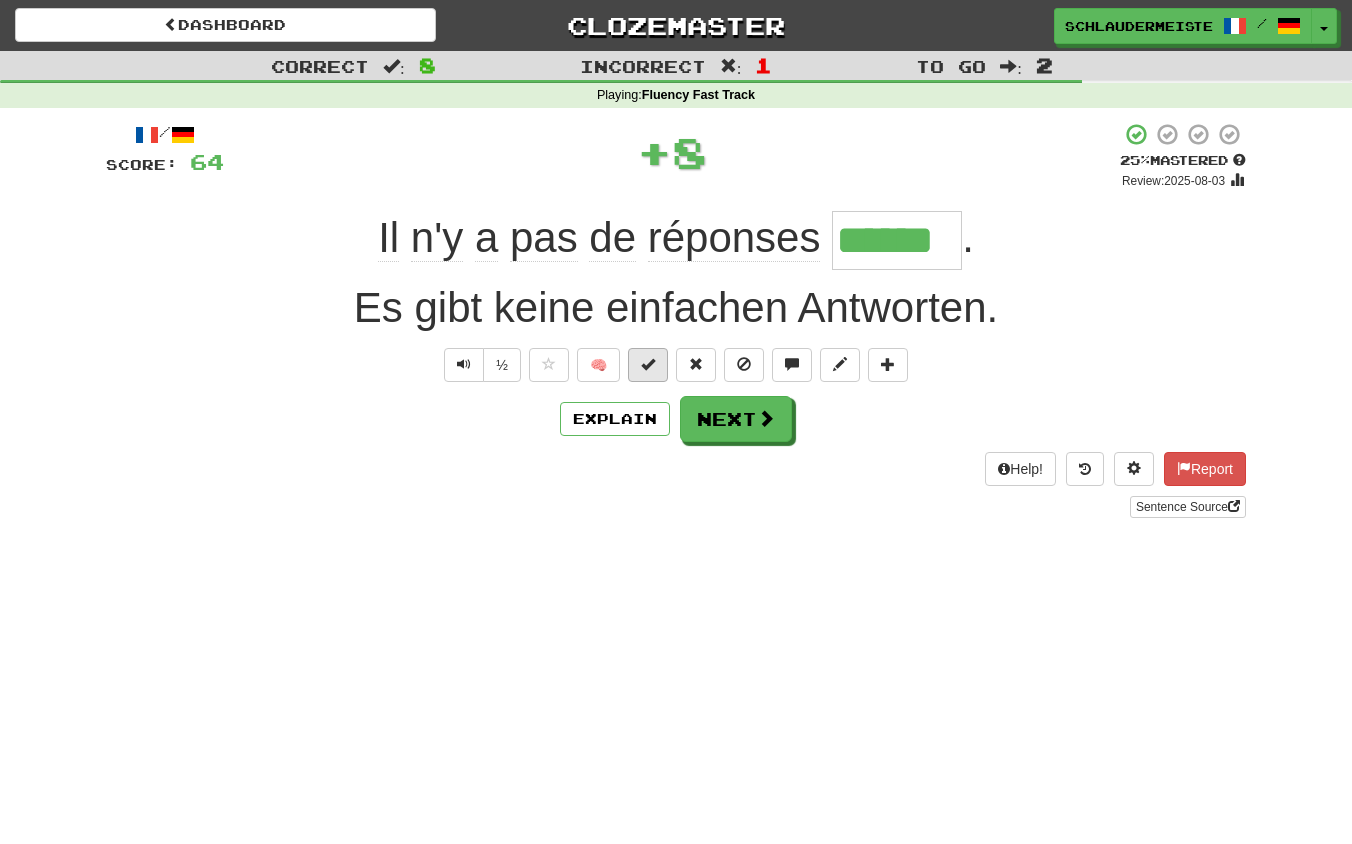 click at bounding box center [648, 365] 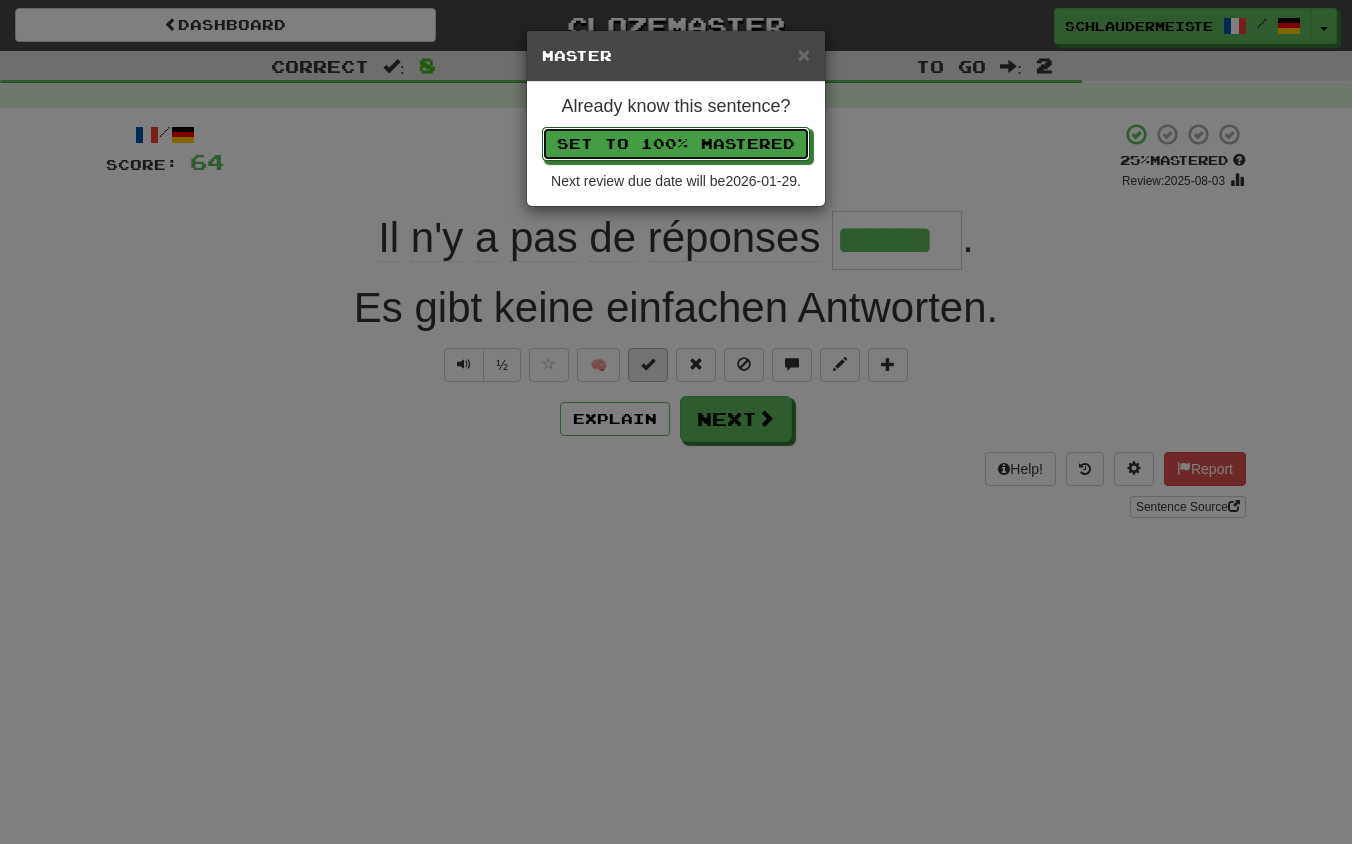 click on "Set to 100% Mastered" at bounding box center [676, 144] 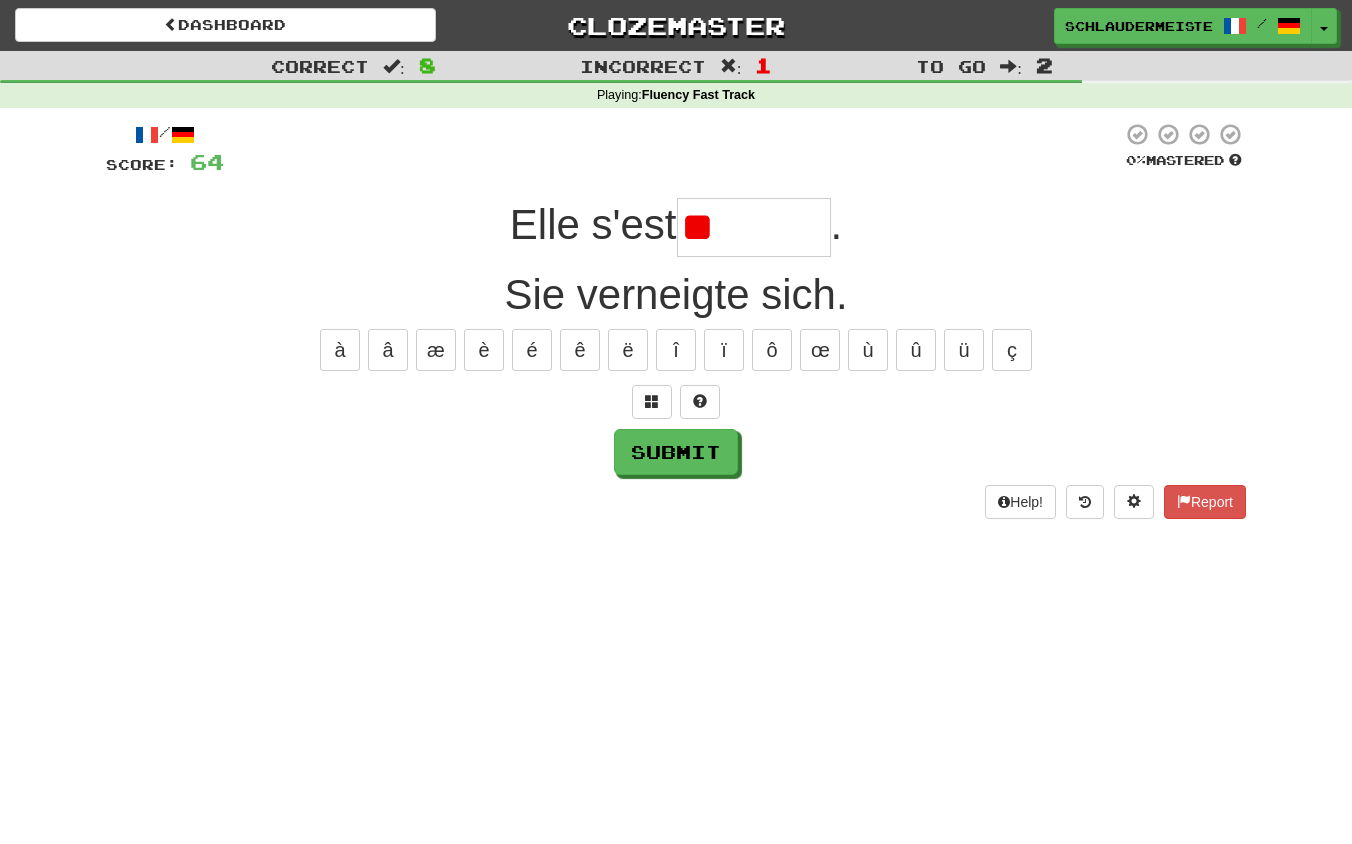 type on "*" 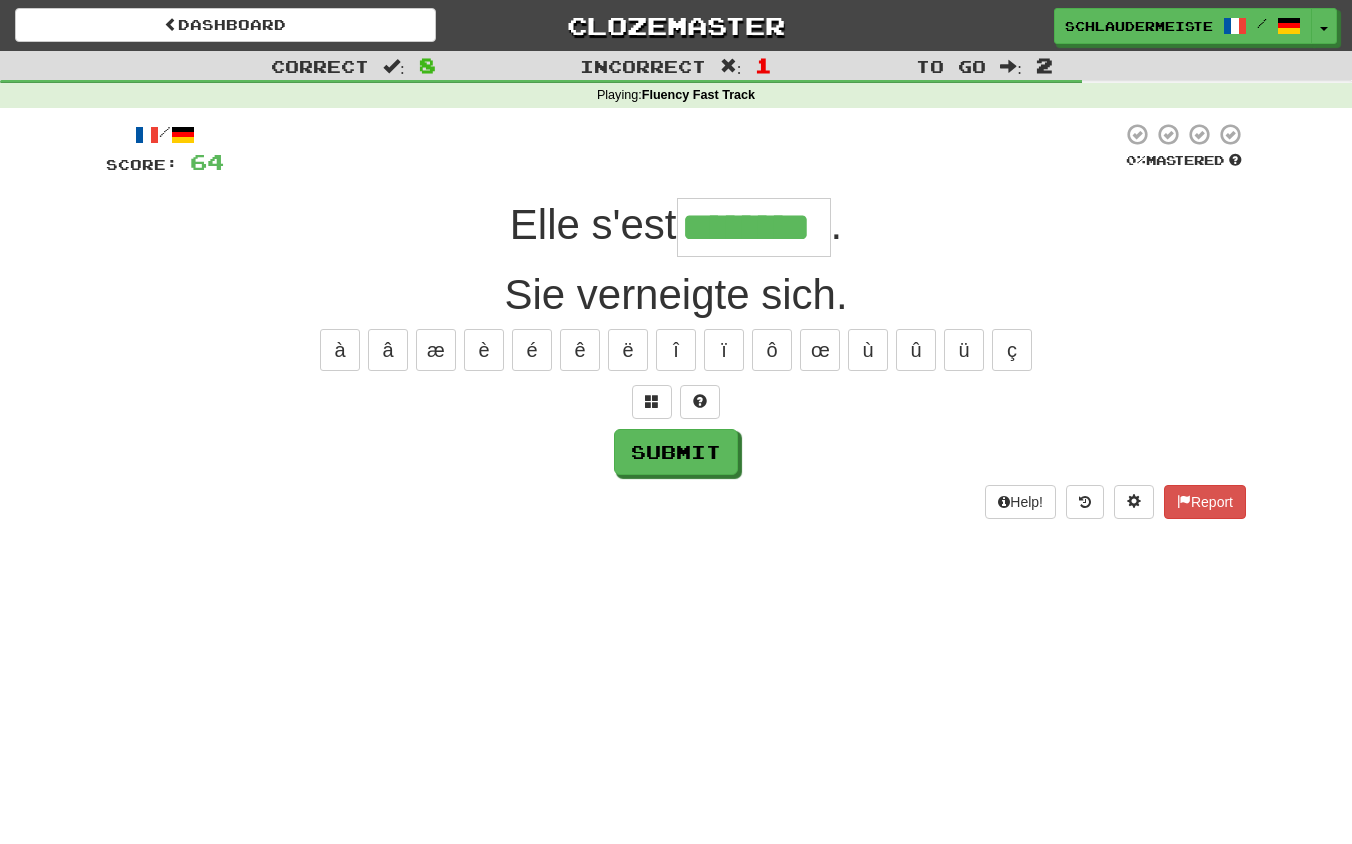 type on "********" 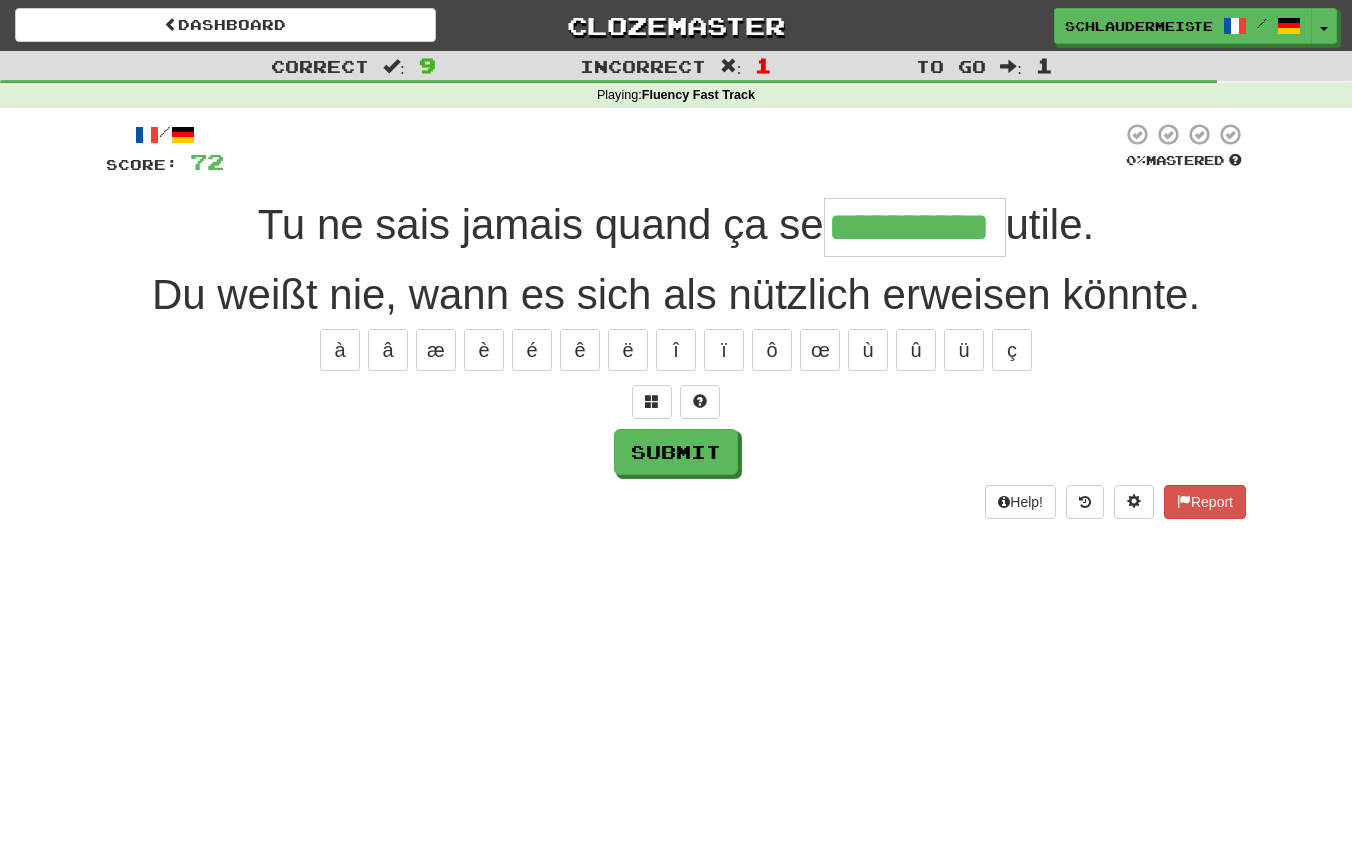 type on "**********" 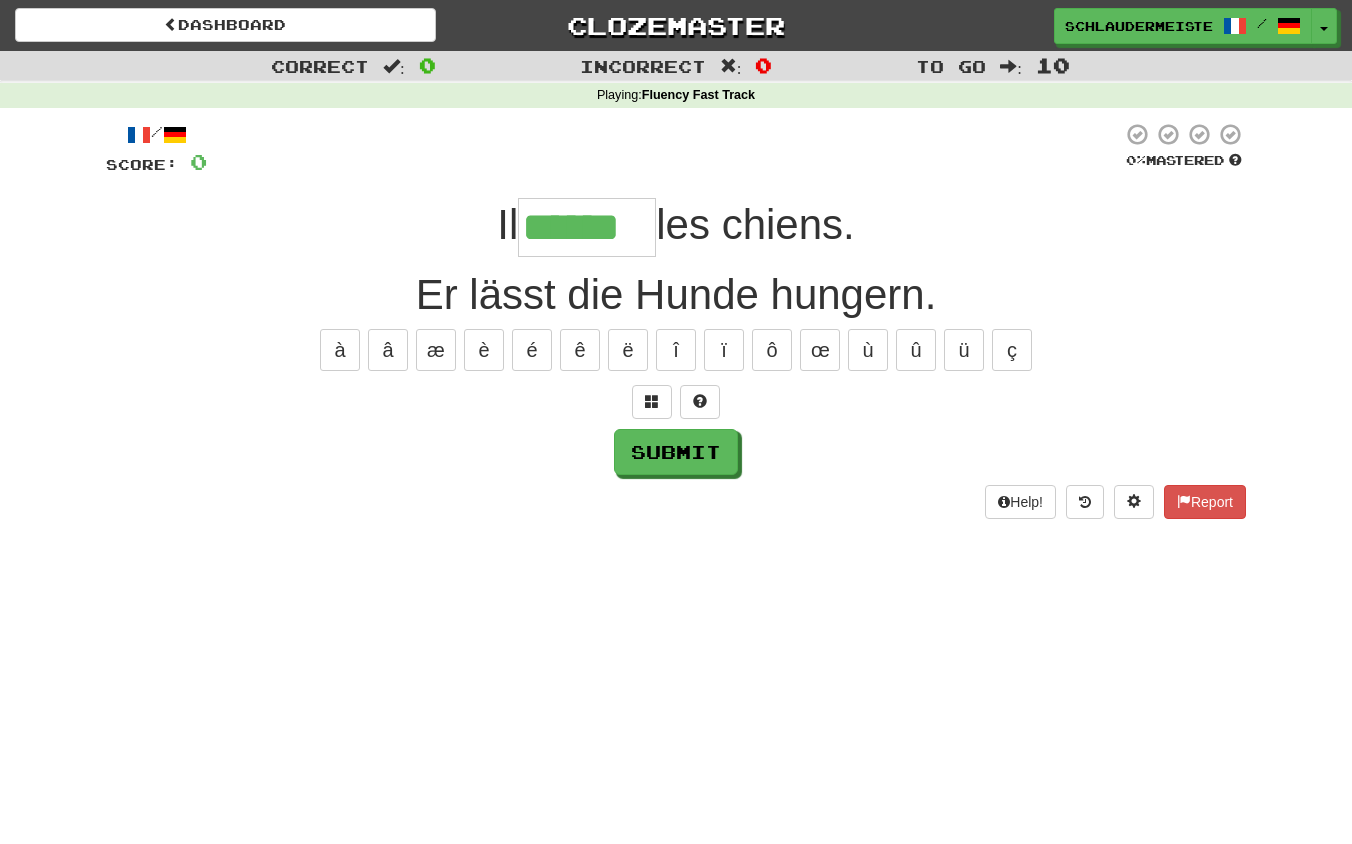 type on "******" 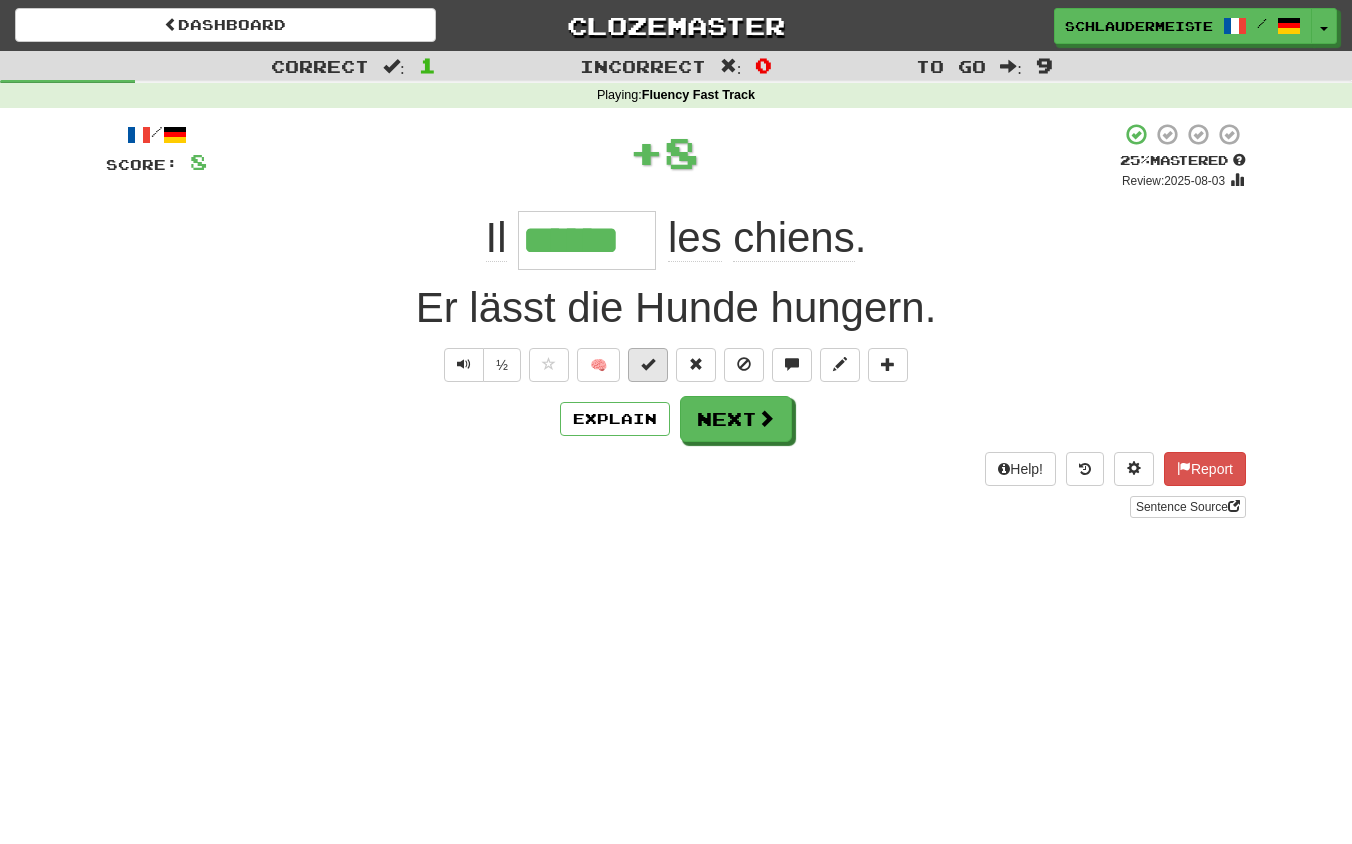 click at bounding box center [648, 364] 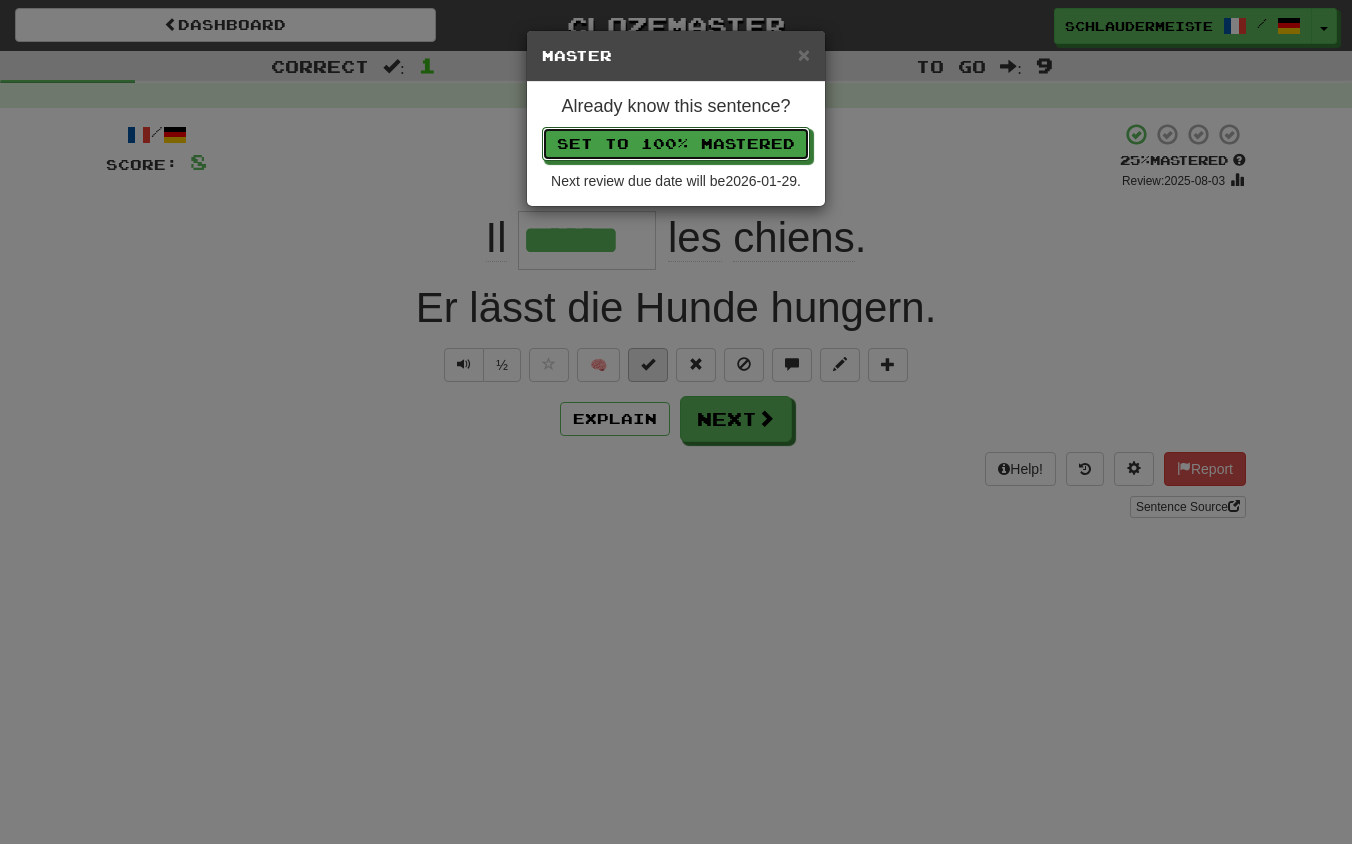 type 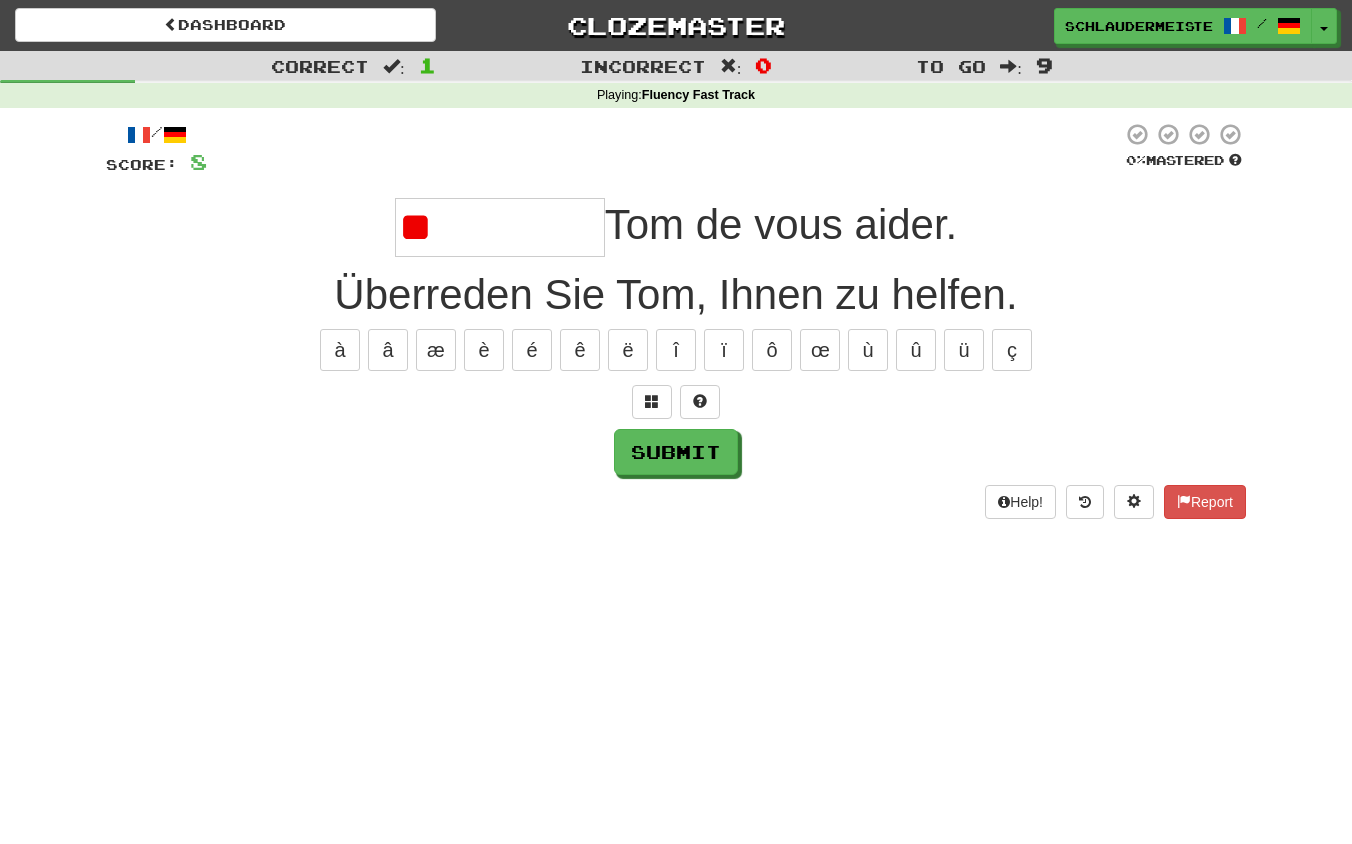 type on "*" 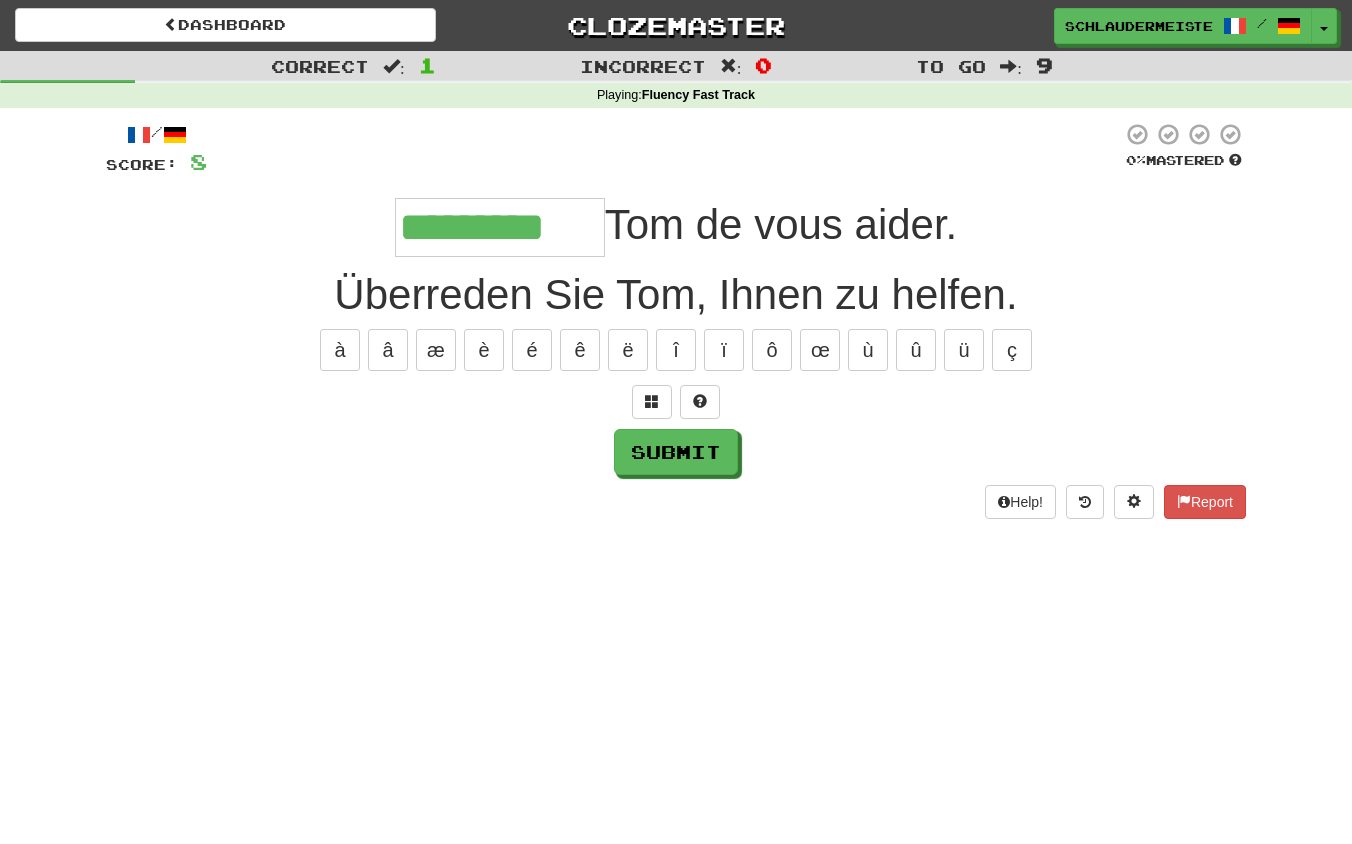 type on "*********" 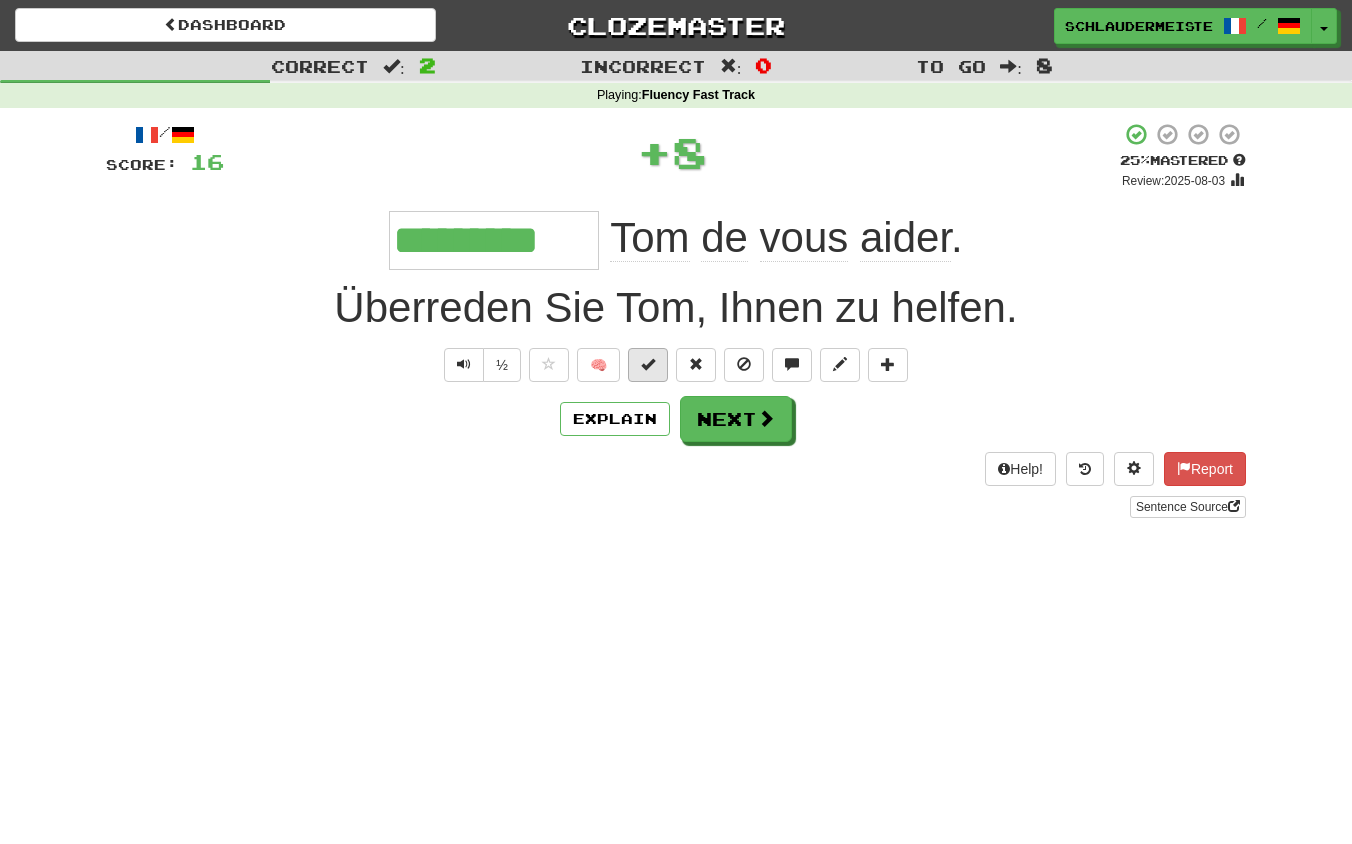 click at bounding box center [648, 365] 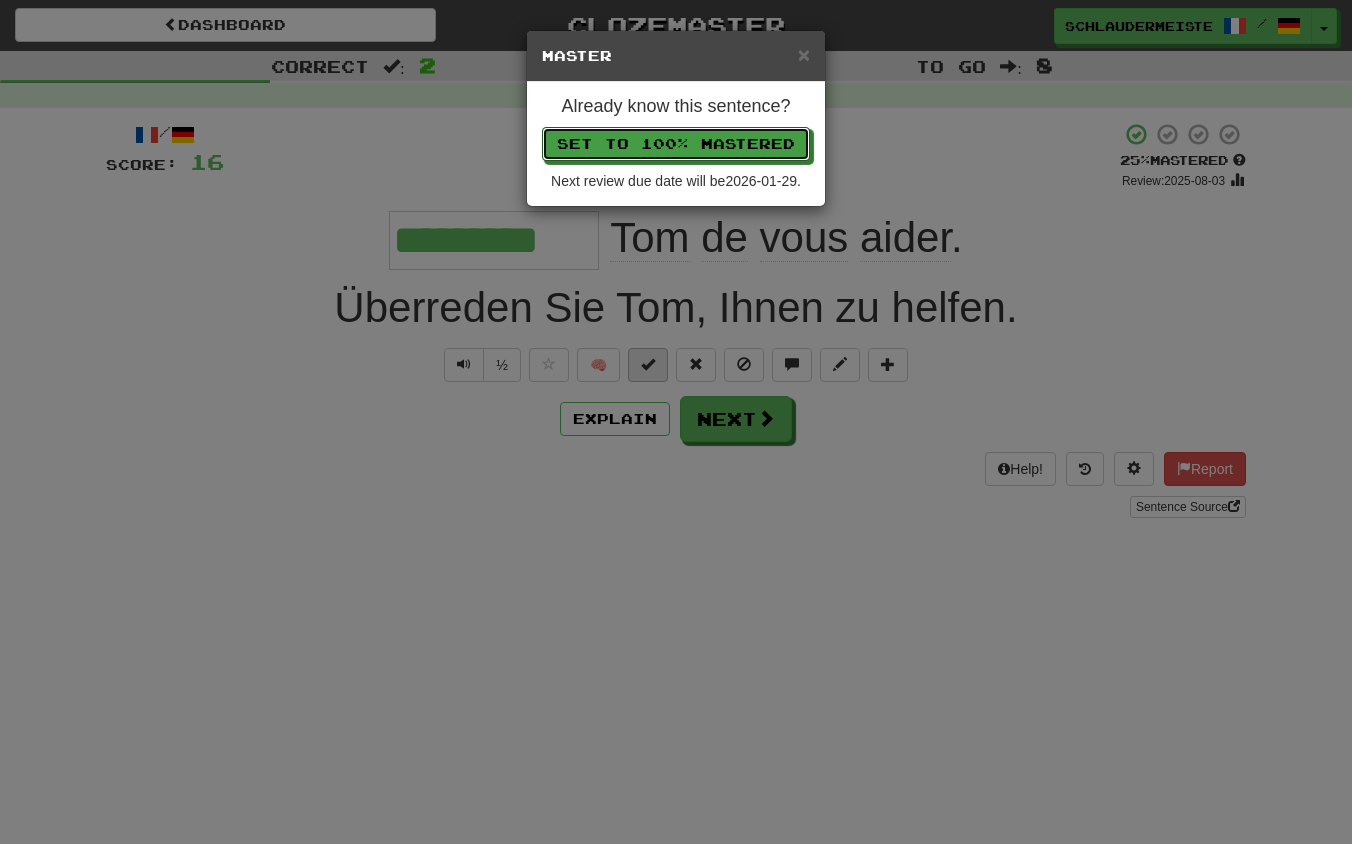 click on "Set to 100% Mastered" at bounding box center (676, 144) 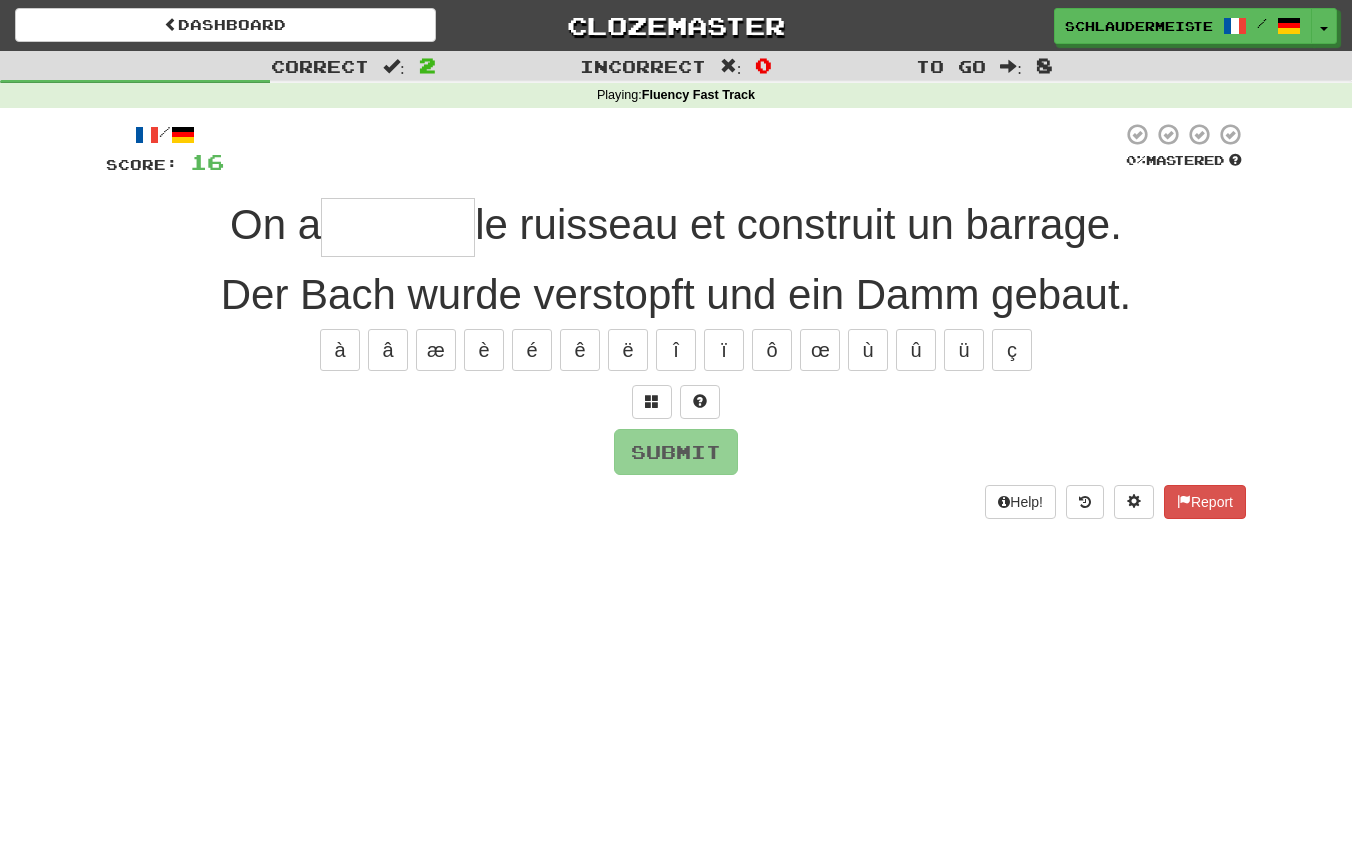 type on "*" 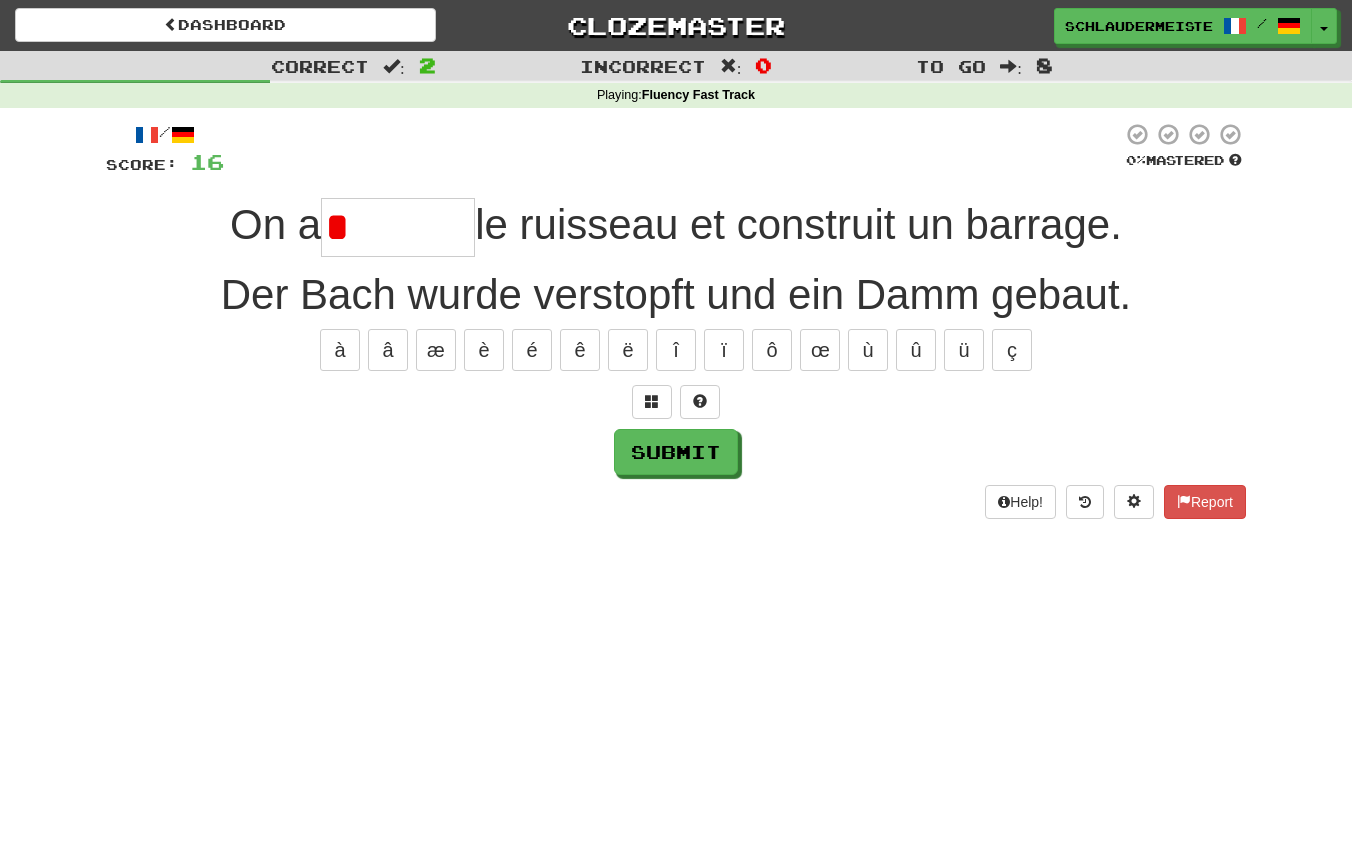 type on "*******" 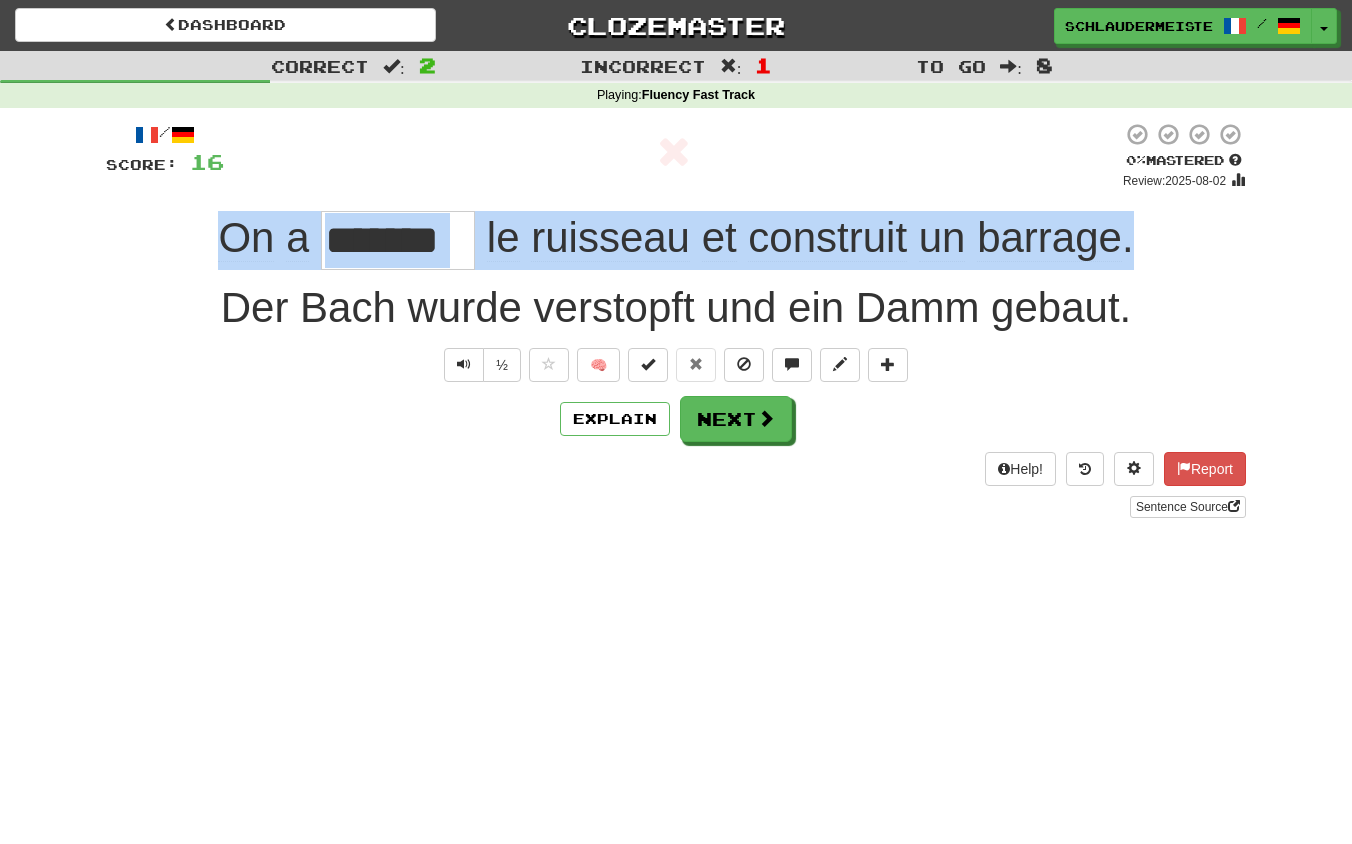 drag, startPoint x: 151, startPoint y: 230, endPoint x: 1170, endPoint y: 227, distance: 1019.0044 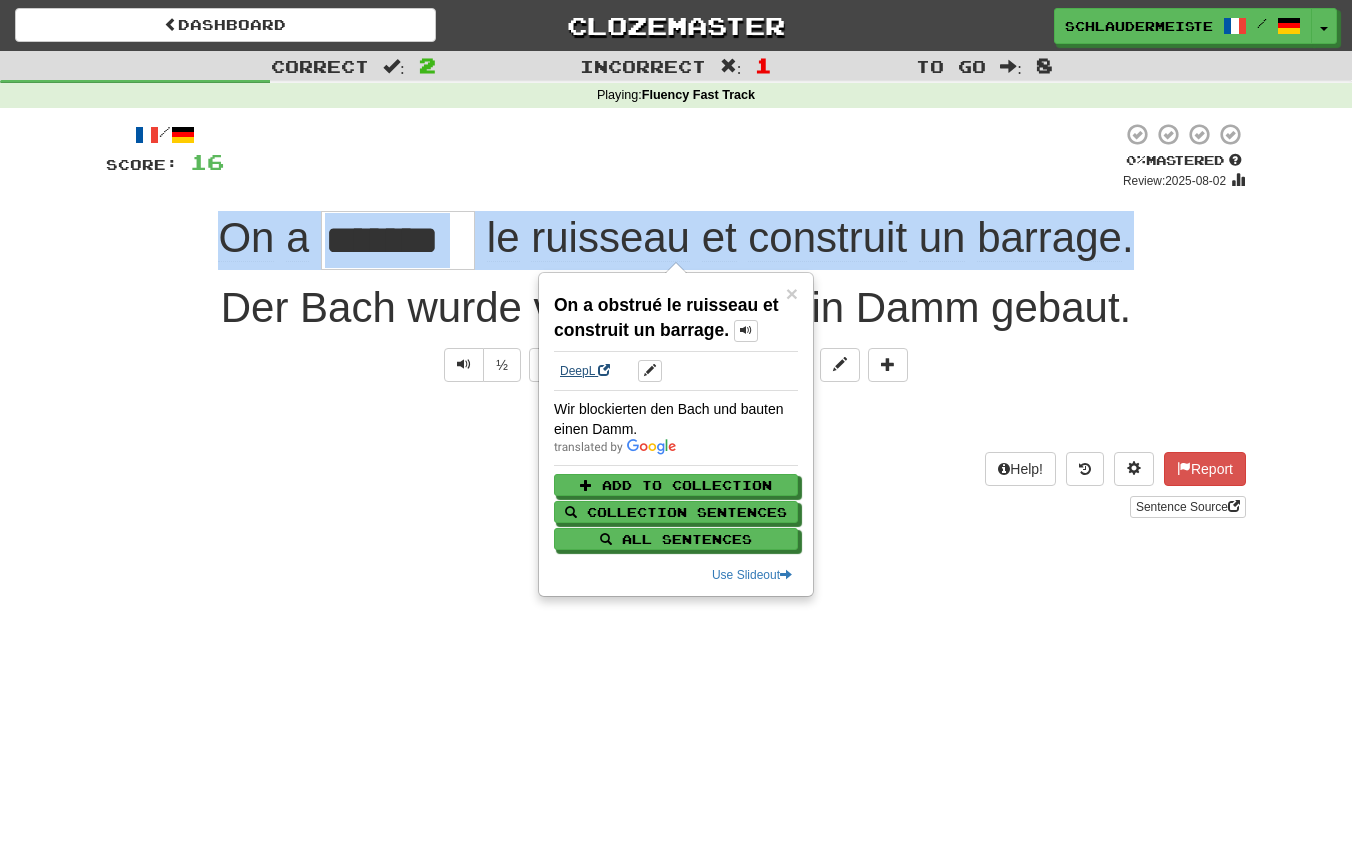 click on "DeepL" at bounding box center (585, 371) 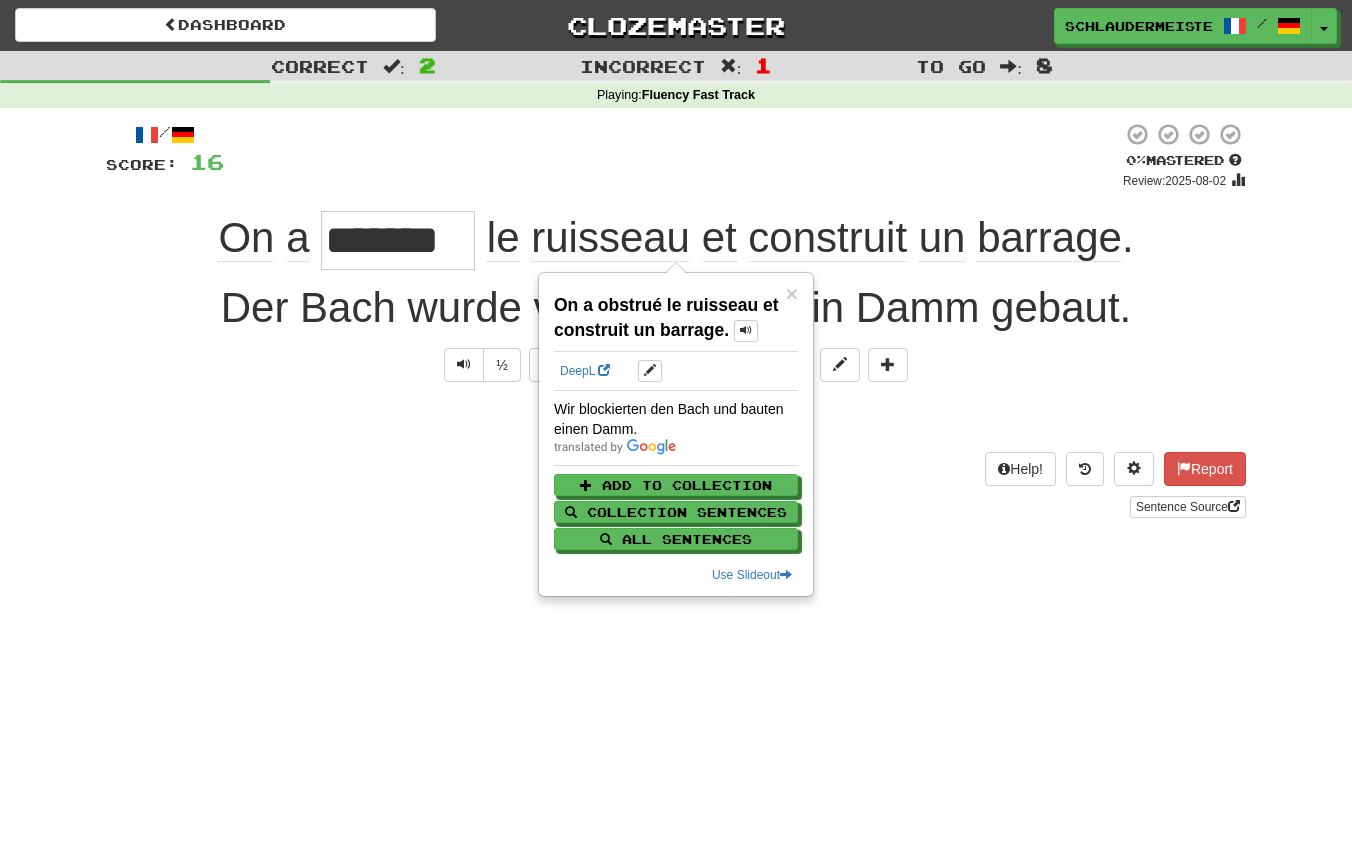 click on "Sentence Source" at bounding box center (676, 507) 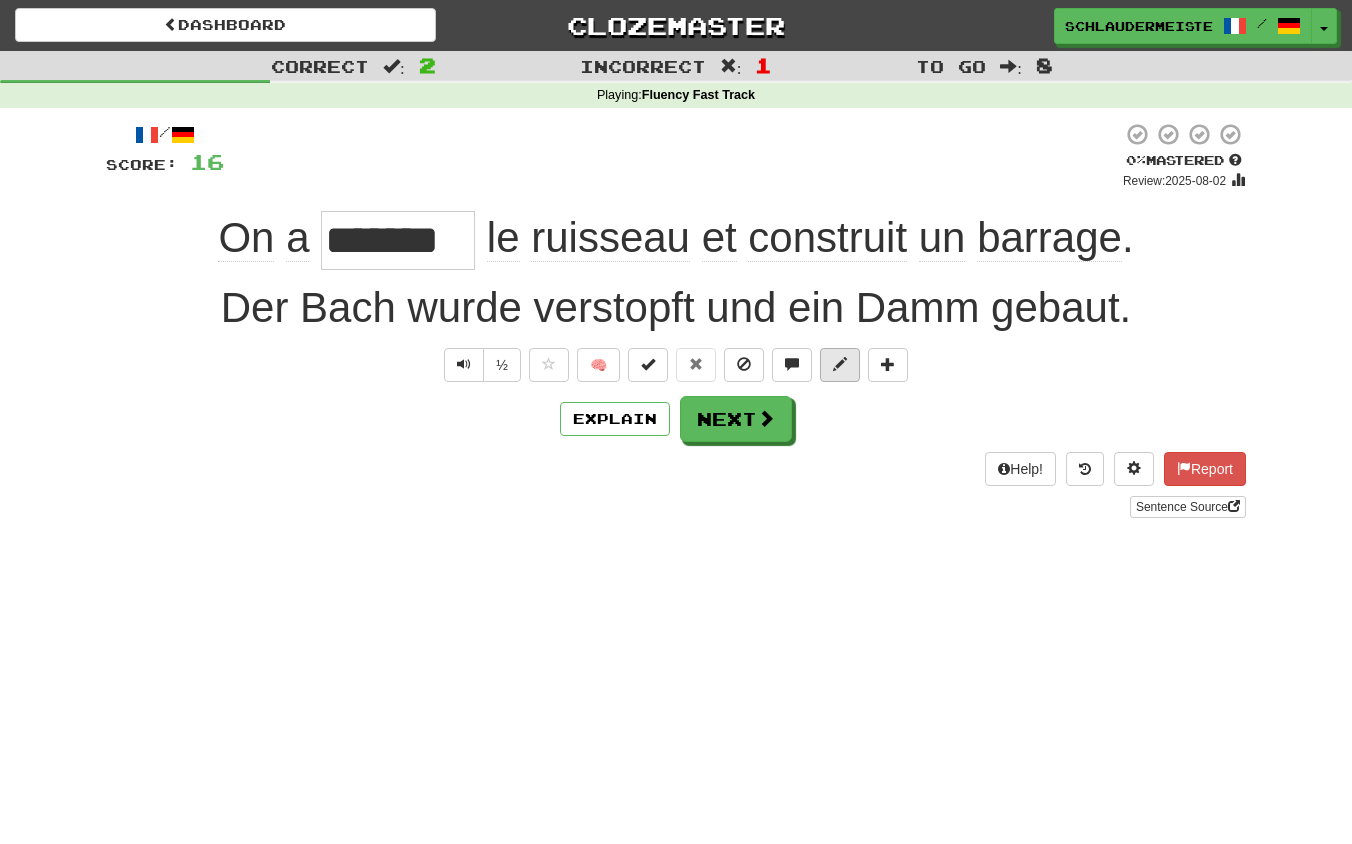 click at bounding box center (840, 364) 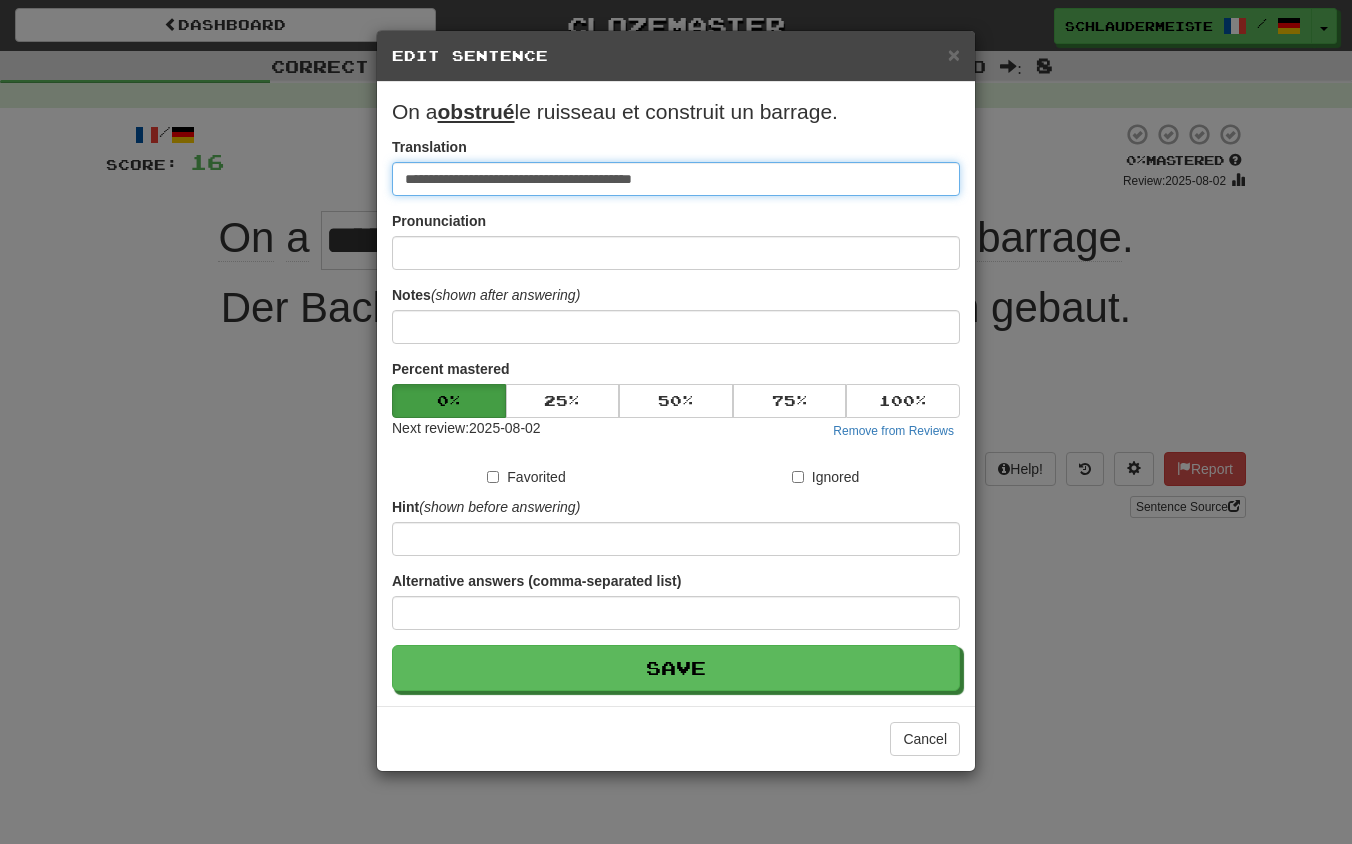 drag, startPoint x: 793, startPoint y: 180, endPoint x: 197, endPoint y: 127, distance: 598.3519 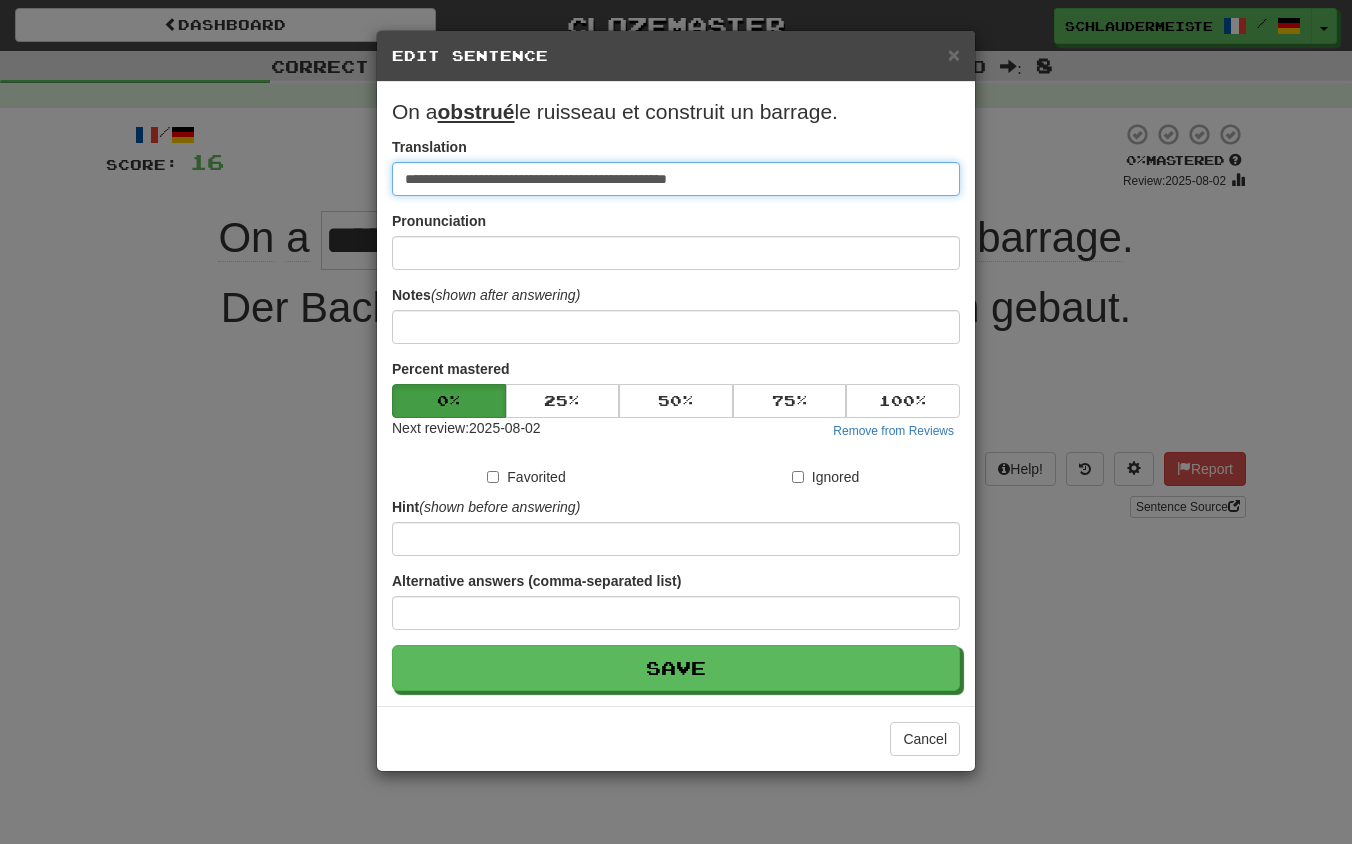 type on "**********" 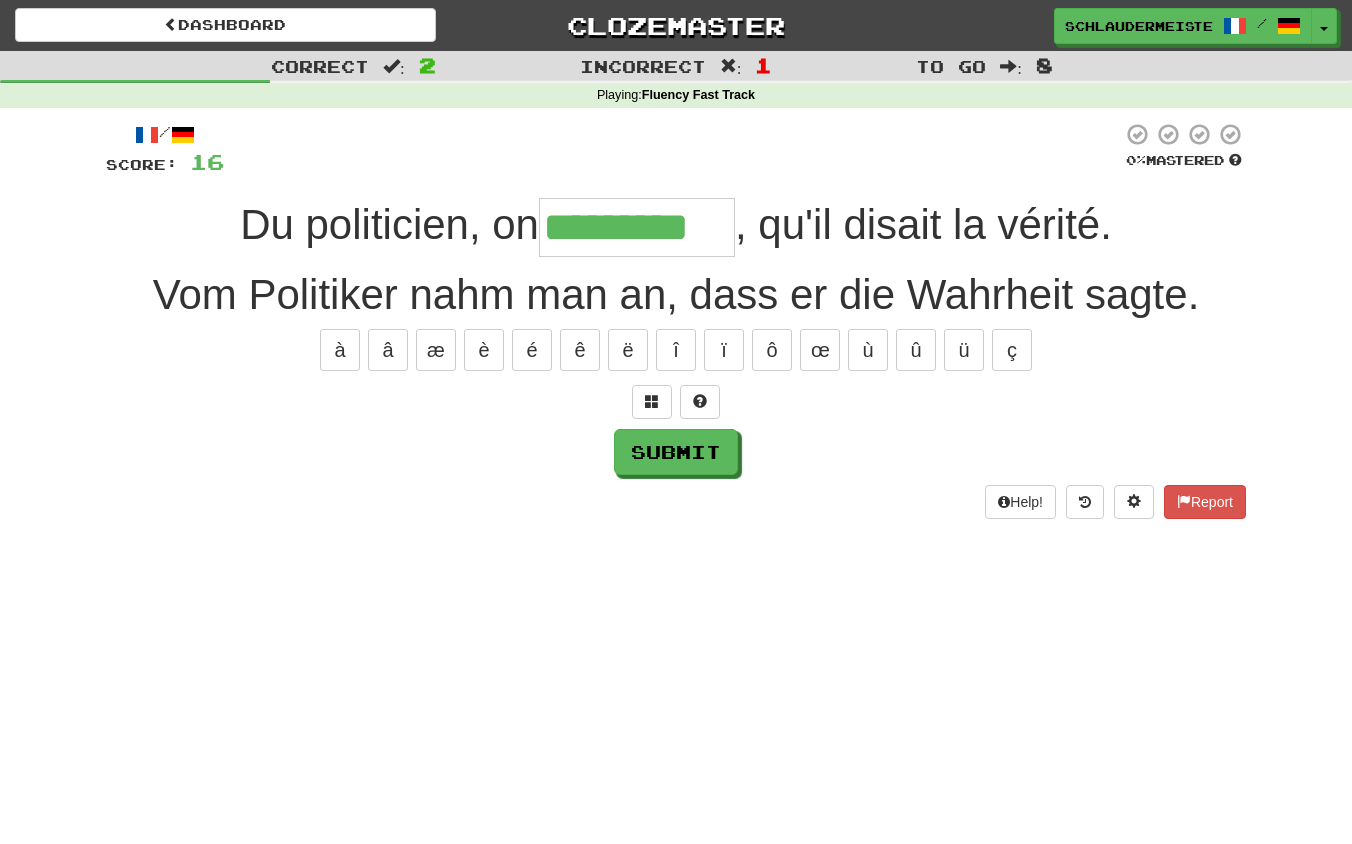 type on "*********" 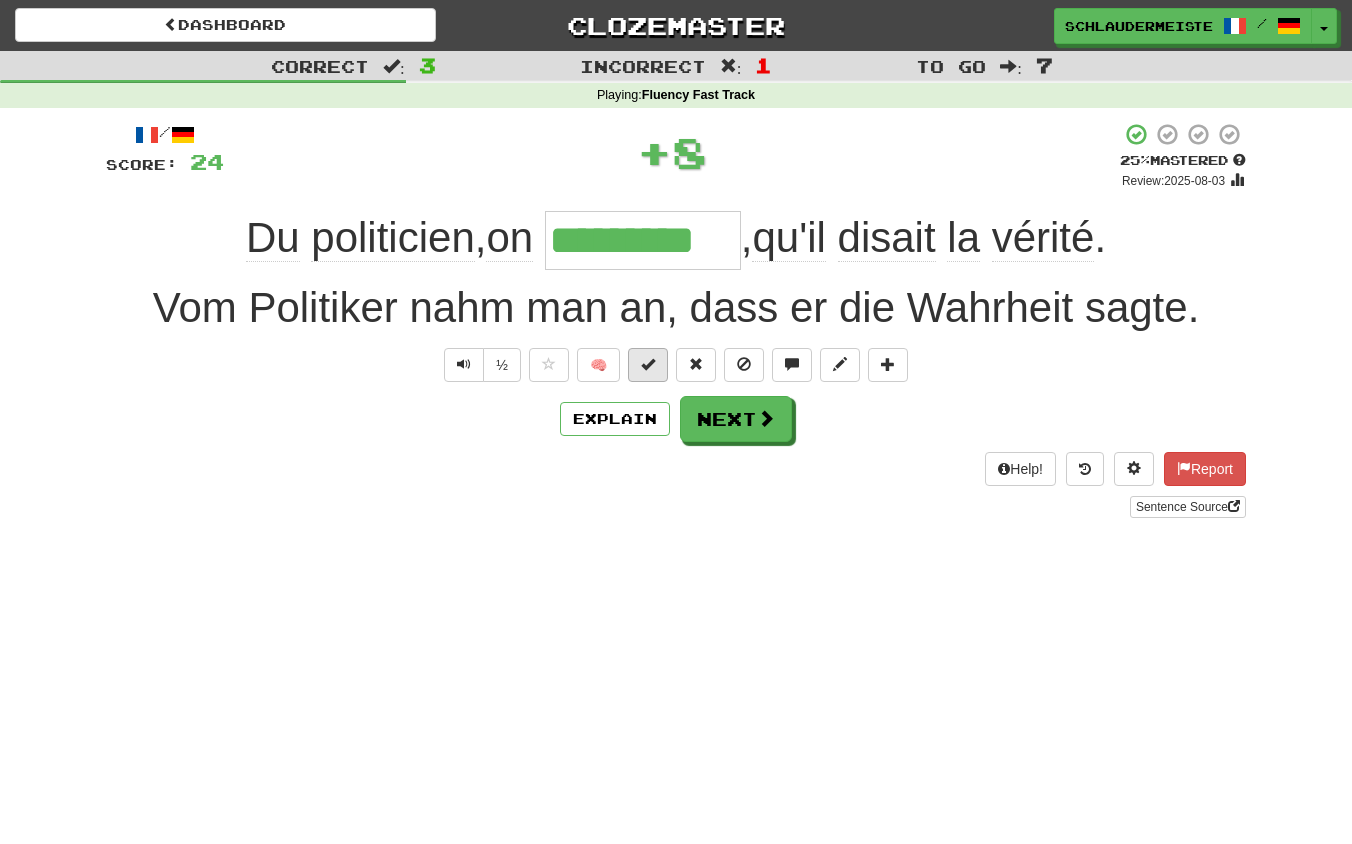 click at bounding box center [648, 365] 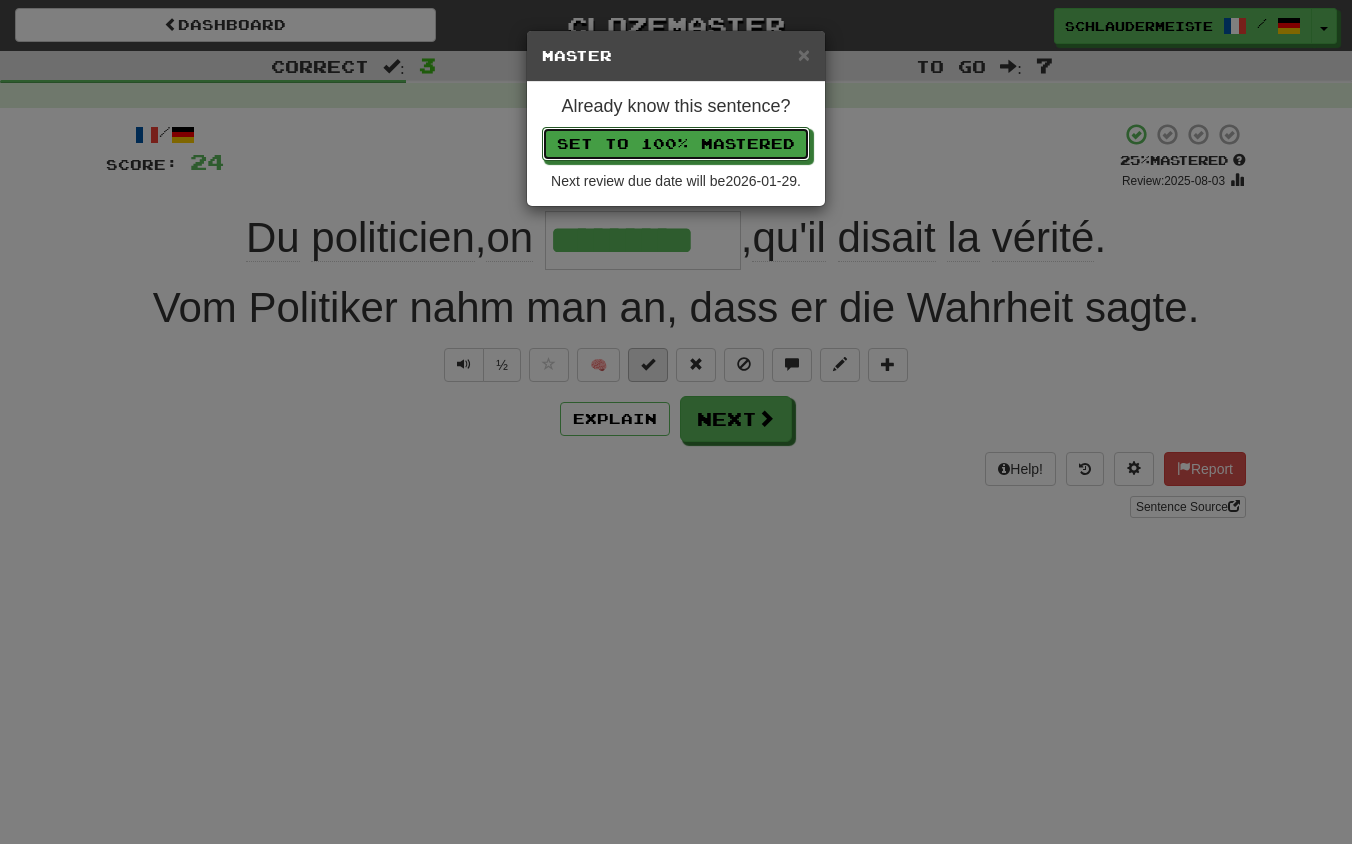 click on "Set to 100% Mastered" at bounding box center [676, 144] 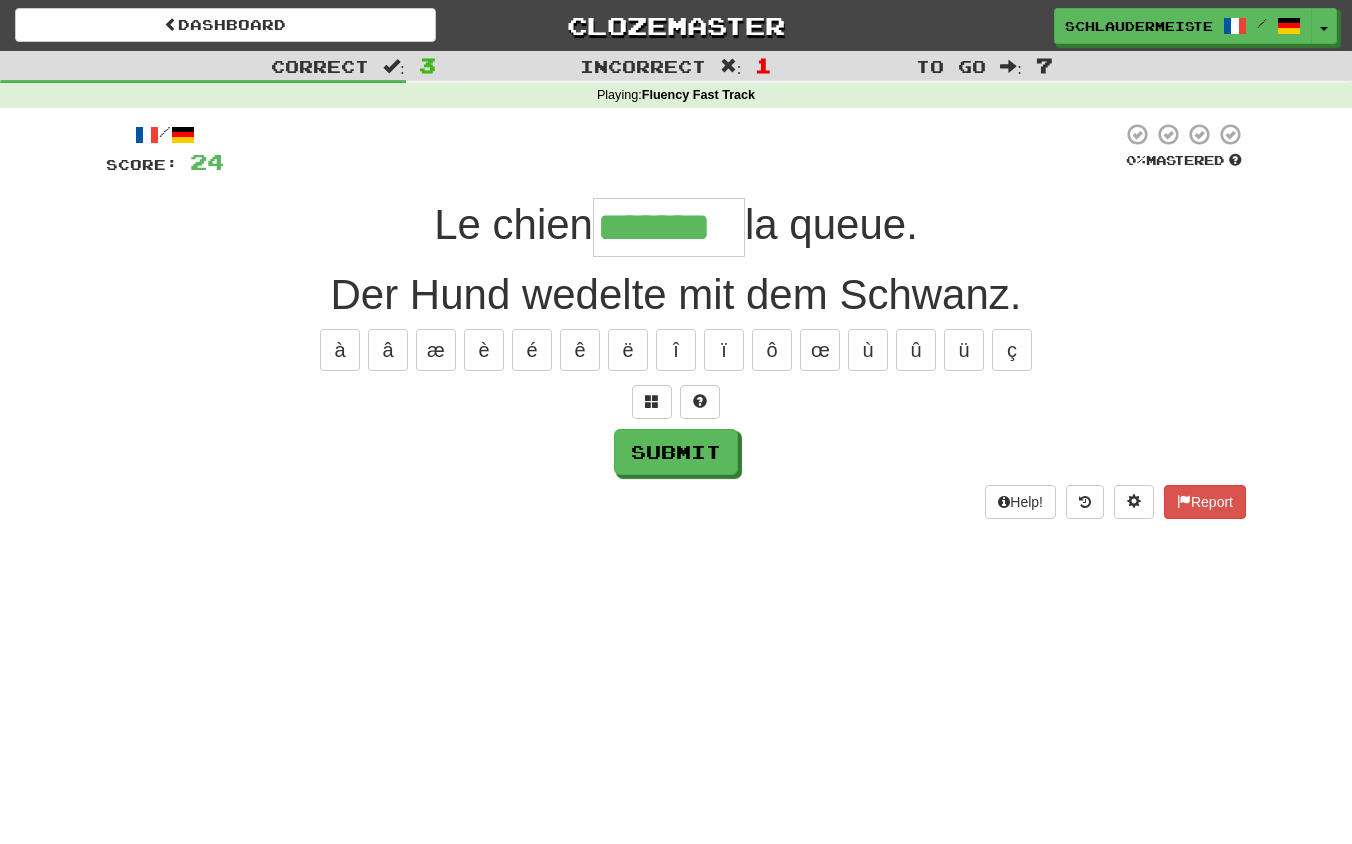type on "*******" 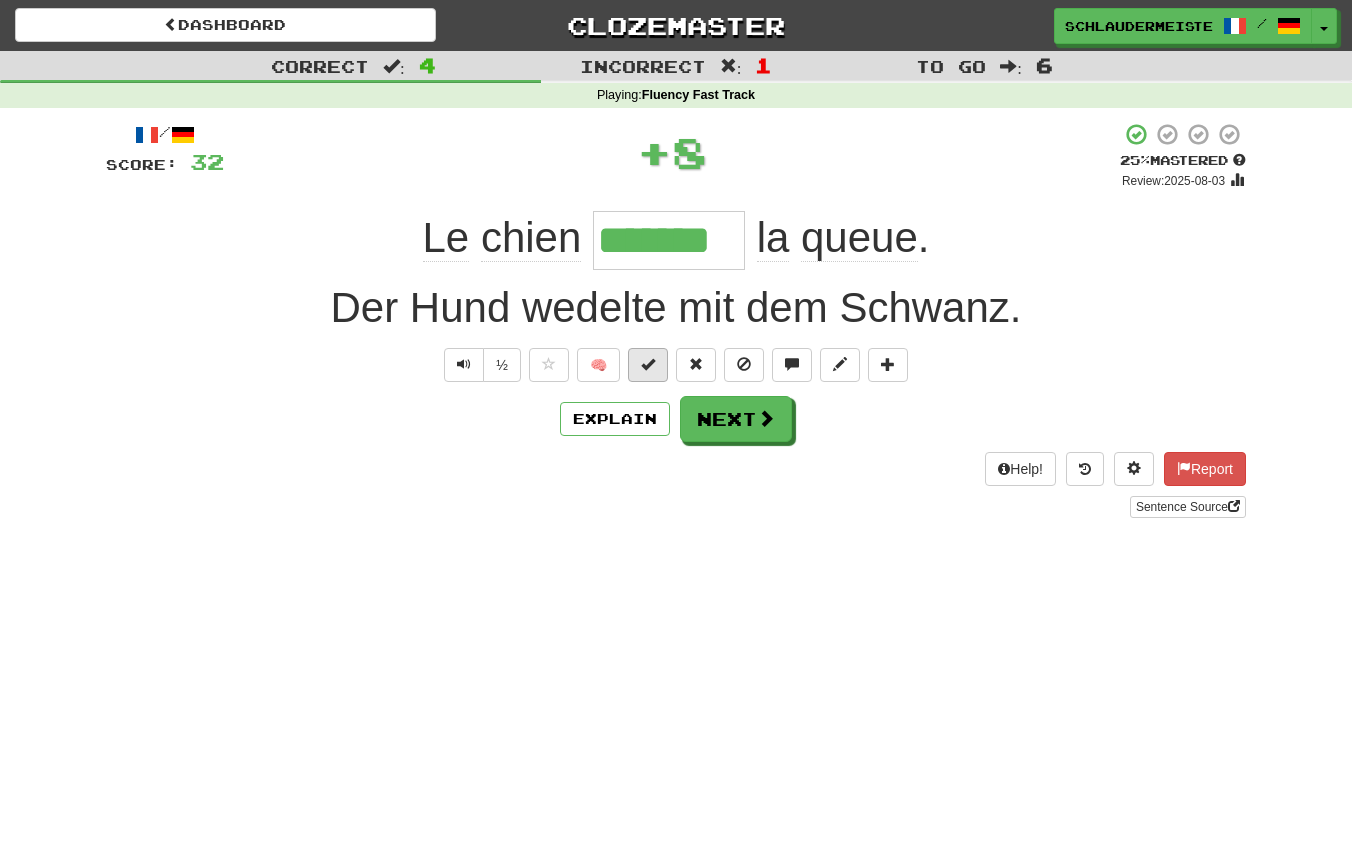 click at bounding box center (648, 364) 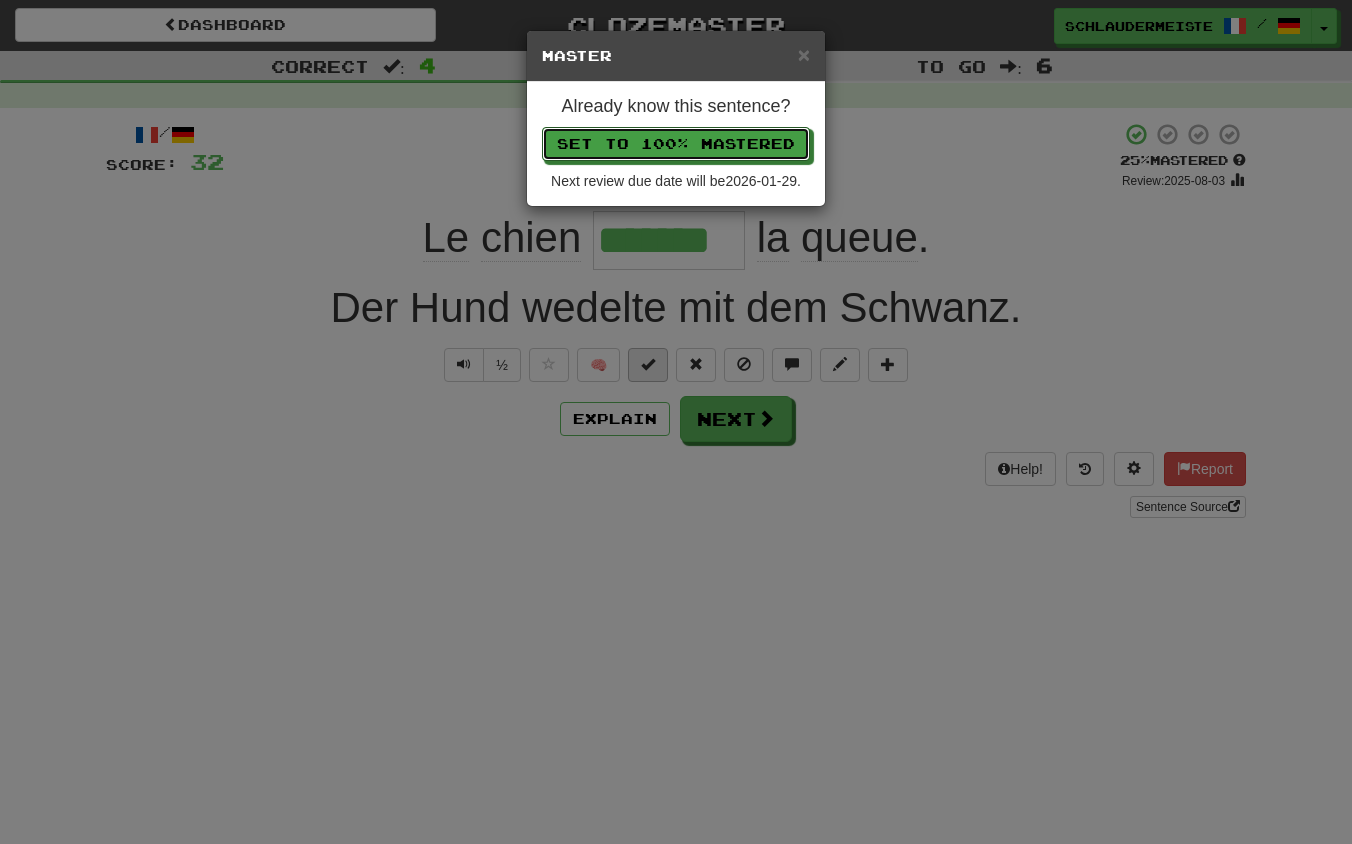 click on "Set to 100% Mastered" at bounding box center [676, 144] 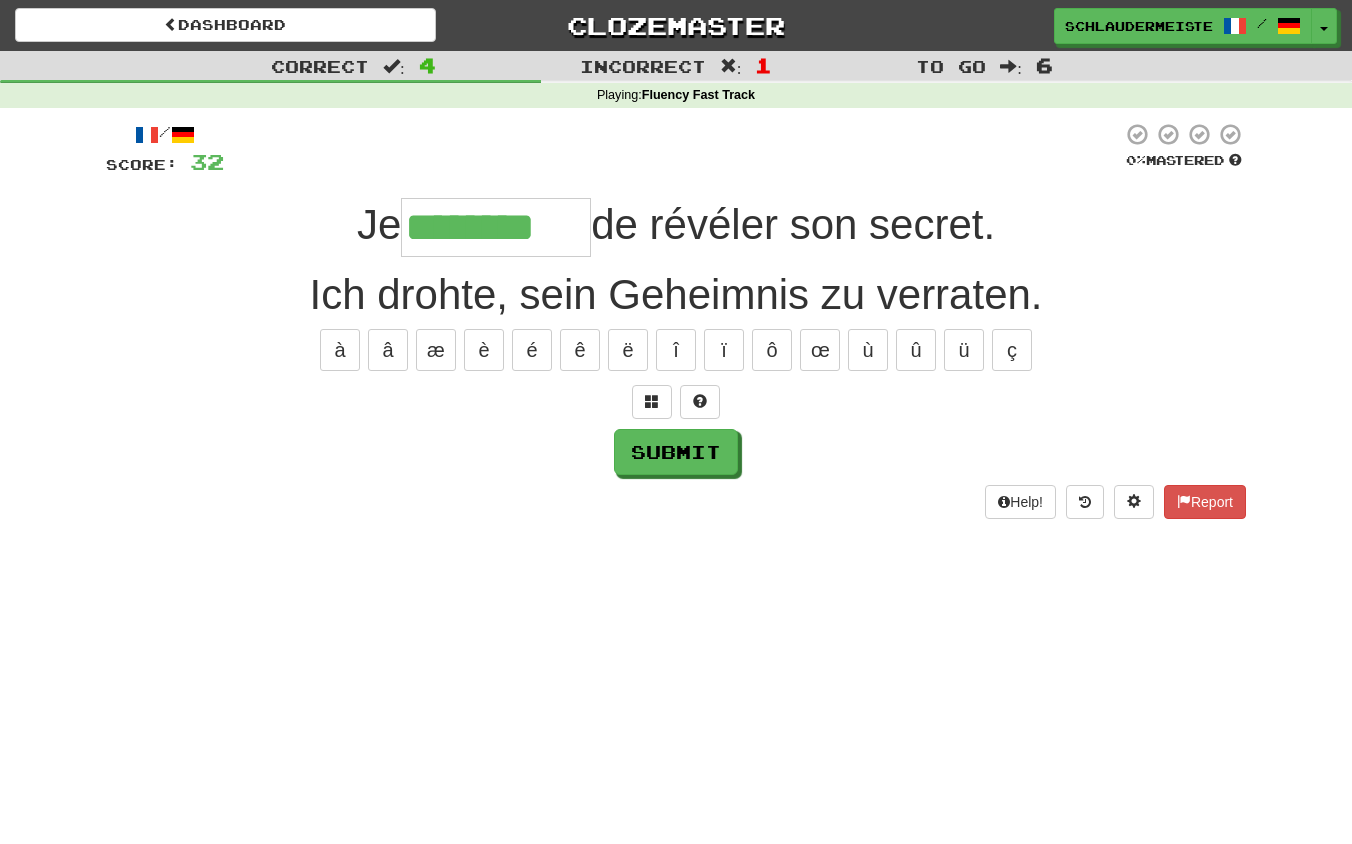 type on "********" 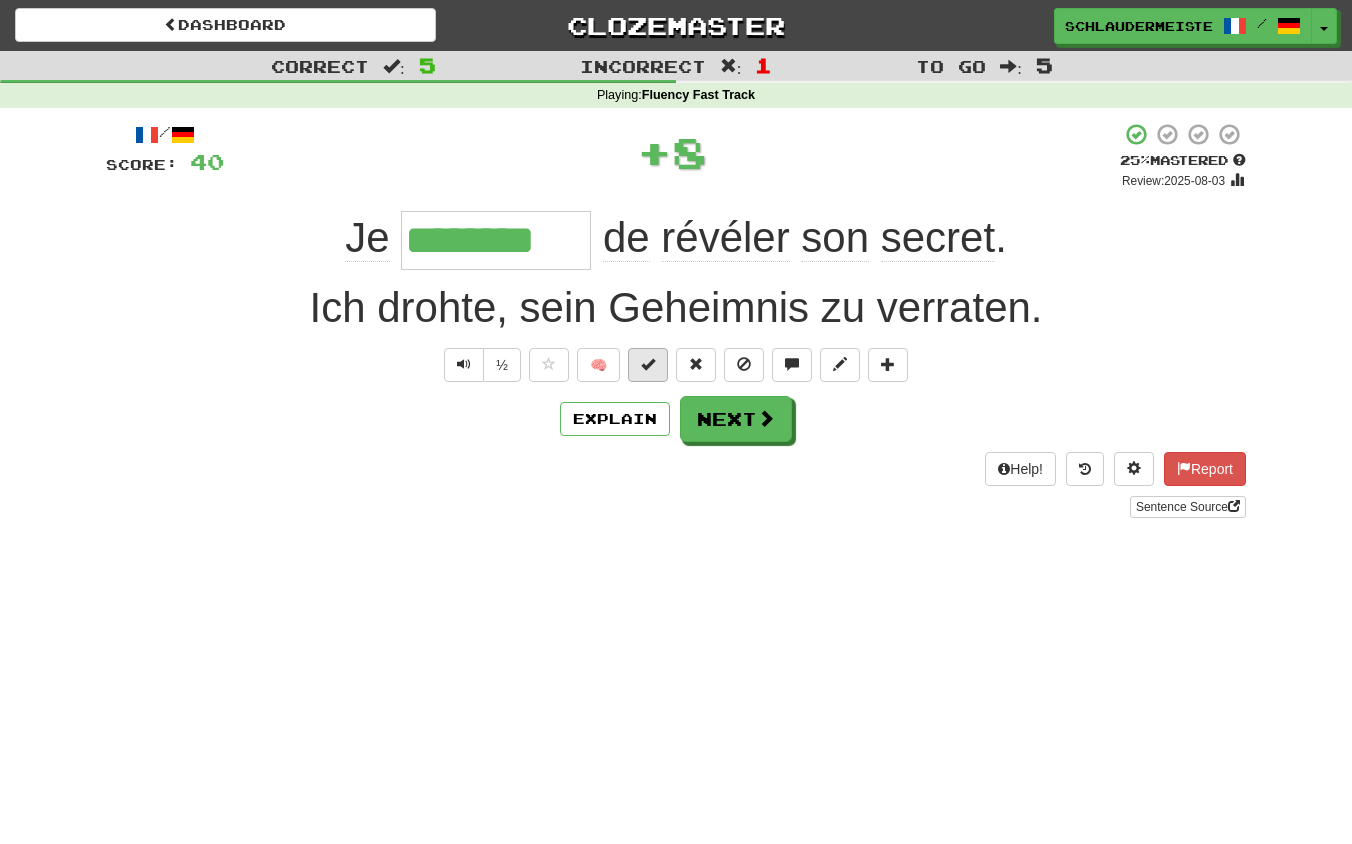 click at bounding box center (648, 364) 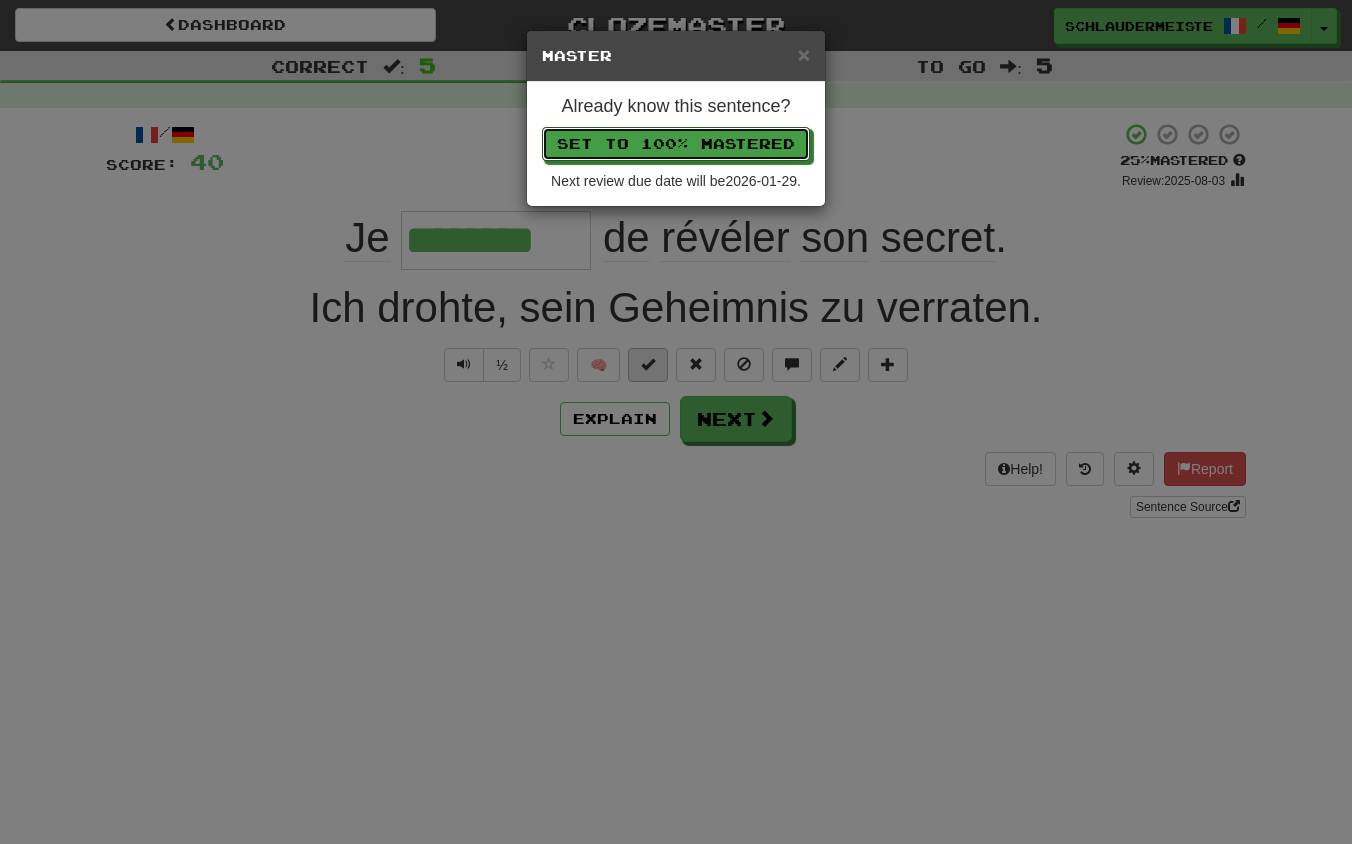 click on "Set to 100% Mastered" at bounding box center [676, 144] 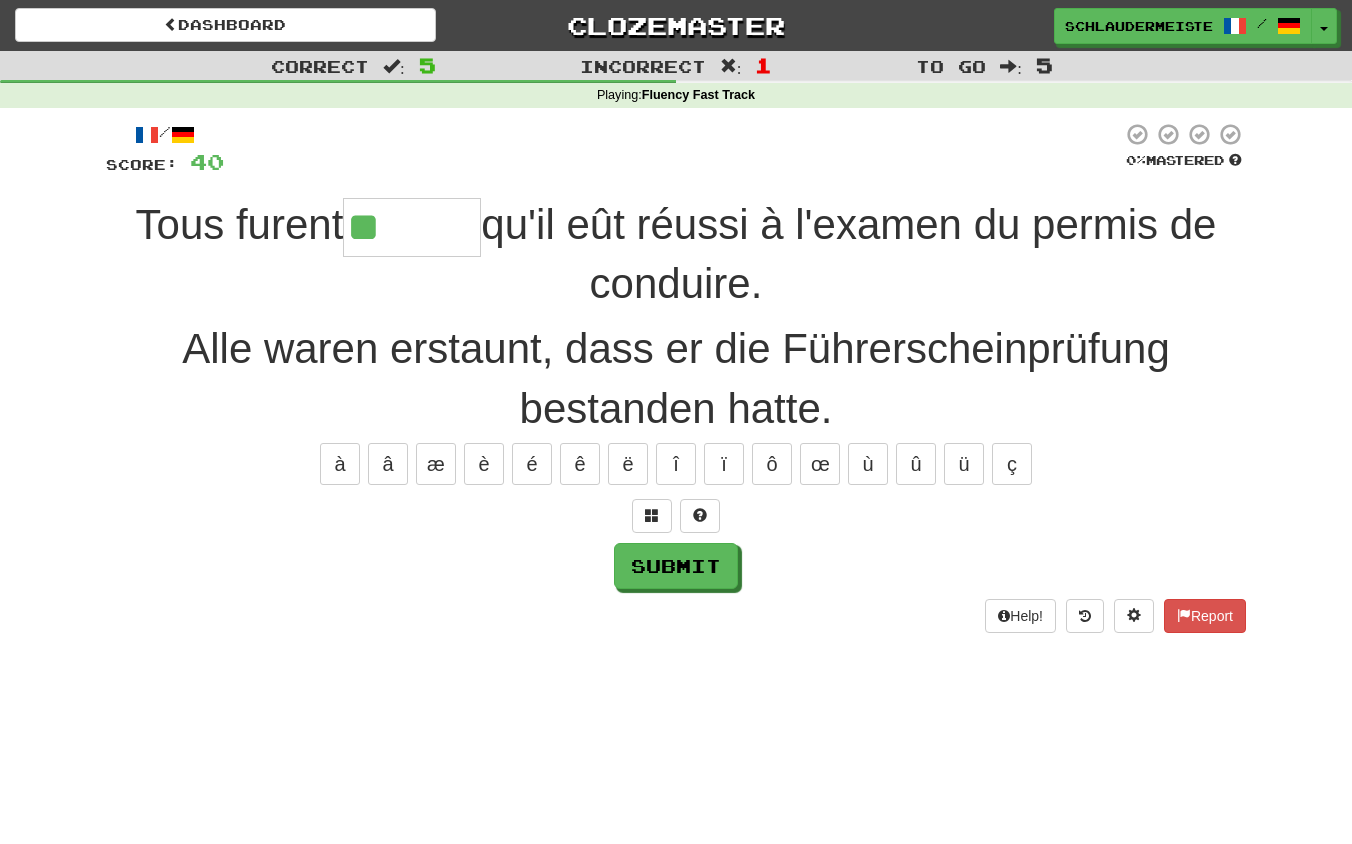 type on "******" 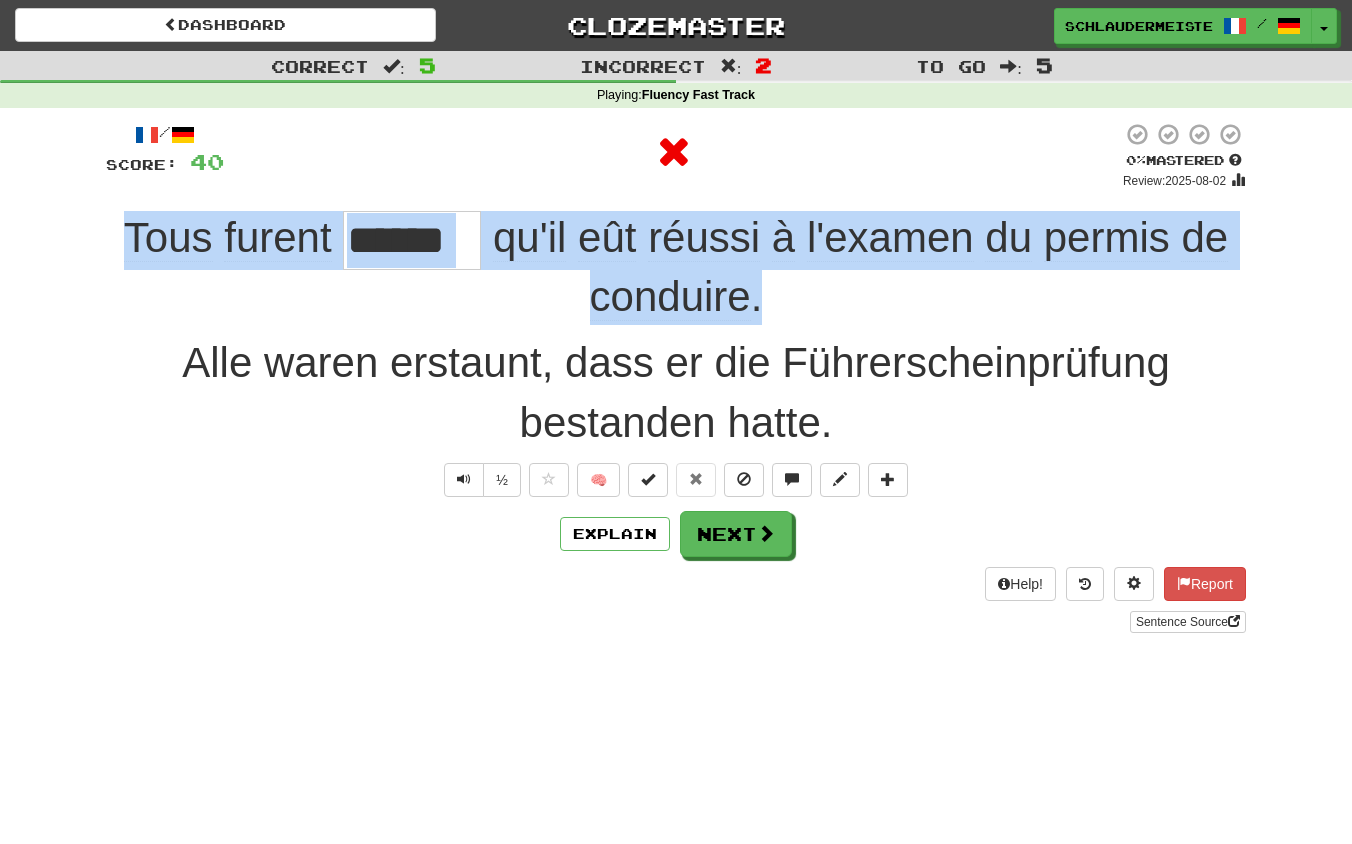 drag, startPoint x: 93, startPoint y: 209, endPoint x: 785, endPoint y: 285, distance: 696.1609 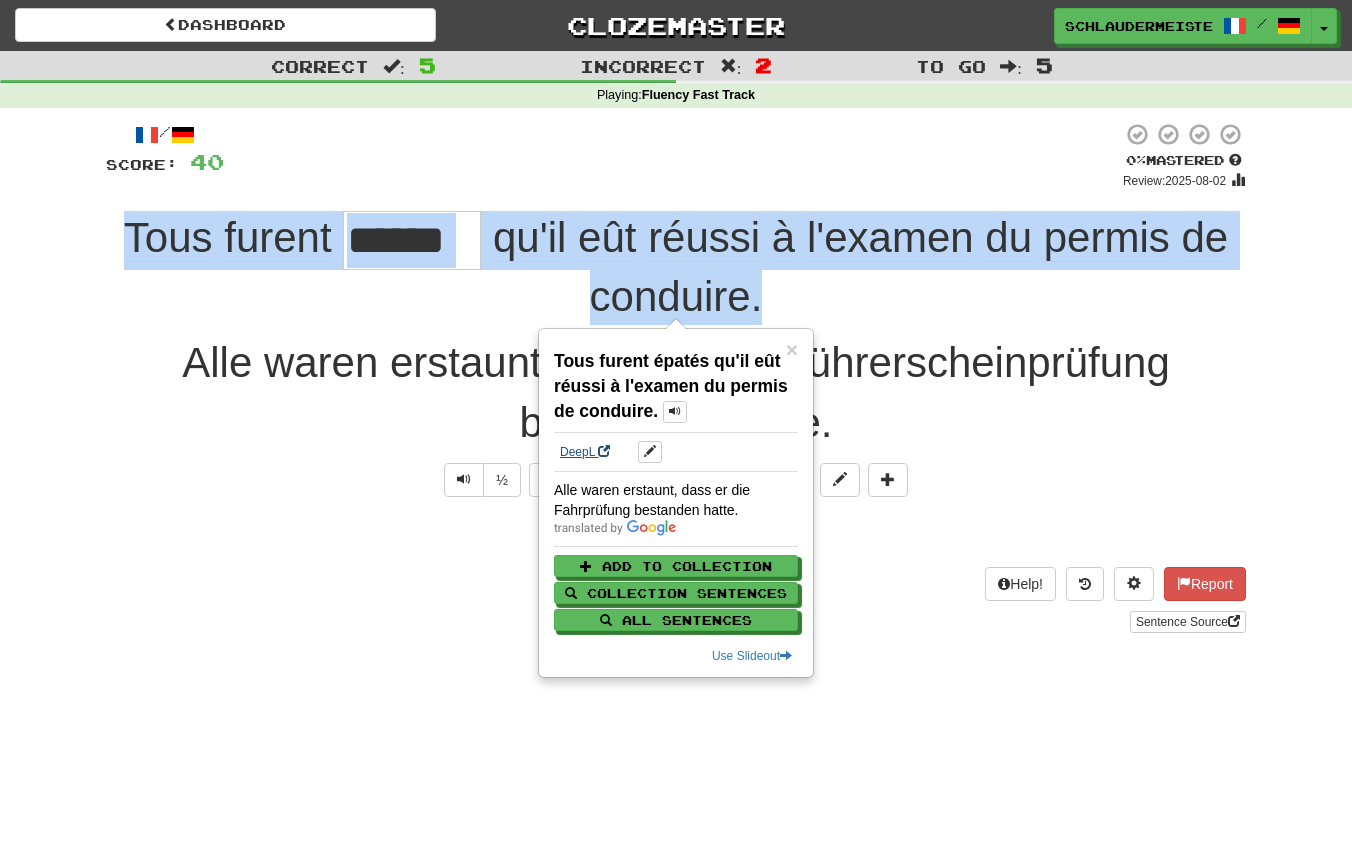 click on "DeepL" at bounding box center [585, 452] 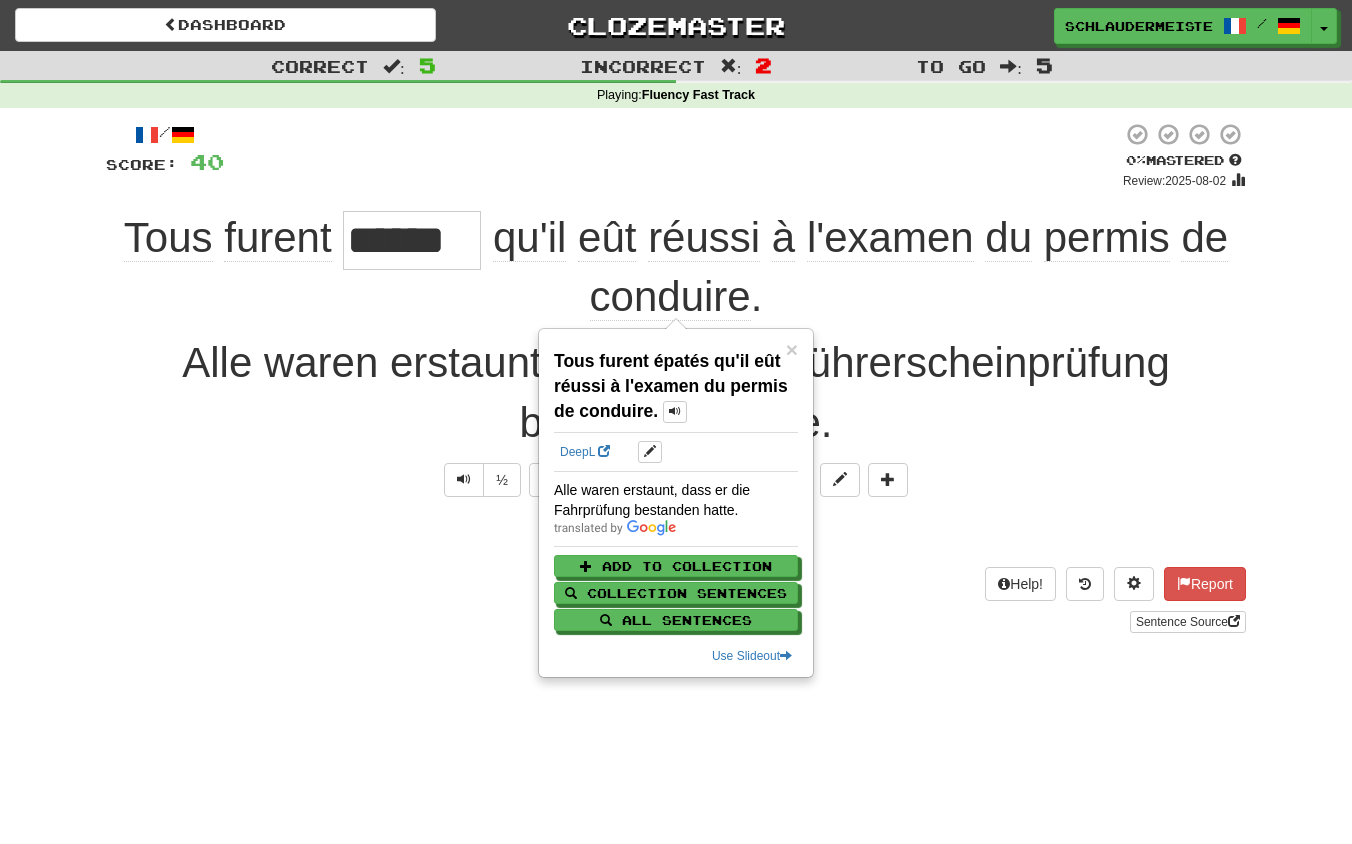 click on "/  Score:   40 0 %  Mastered Review:  2025-08-02 Tous   furent   ******   qu'il   eût   réussi   à   l'examen   du   permis   de   conduire . Alle waren erstaunt, dass er die Führerscheinprüfung bestanden hatte. ½ 🧠 Explain Next  Help!  Report Sentence Source" at bounding box center (676, 377) 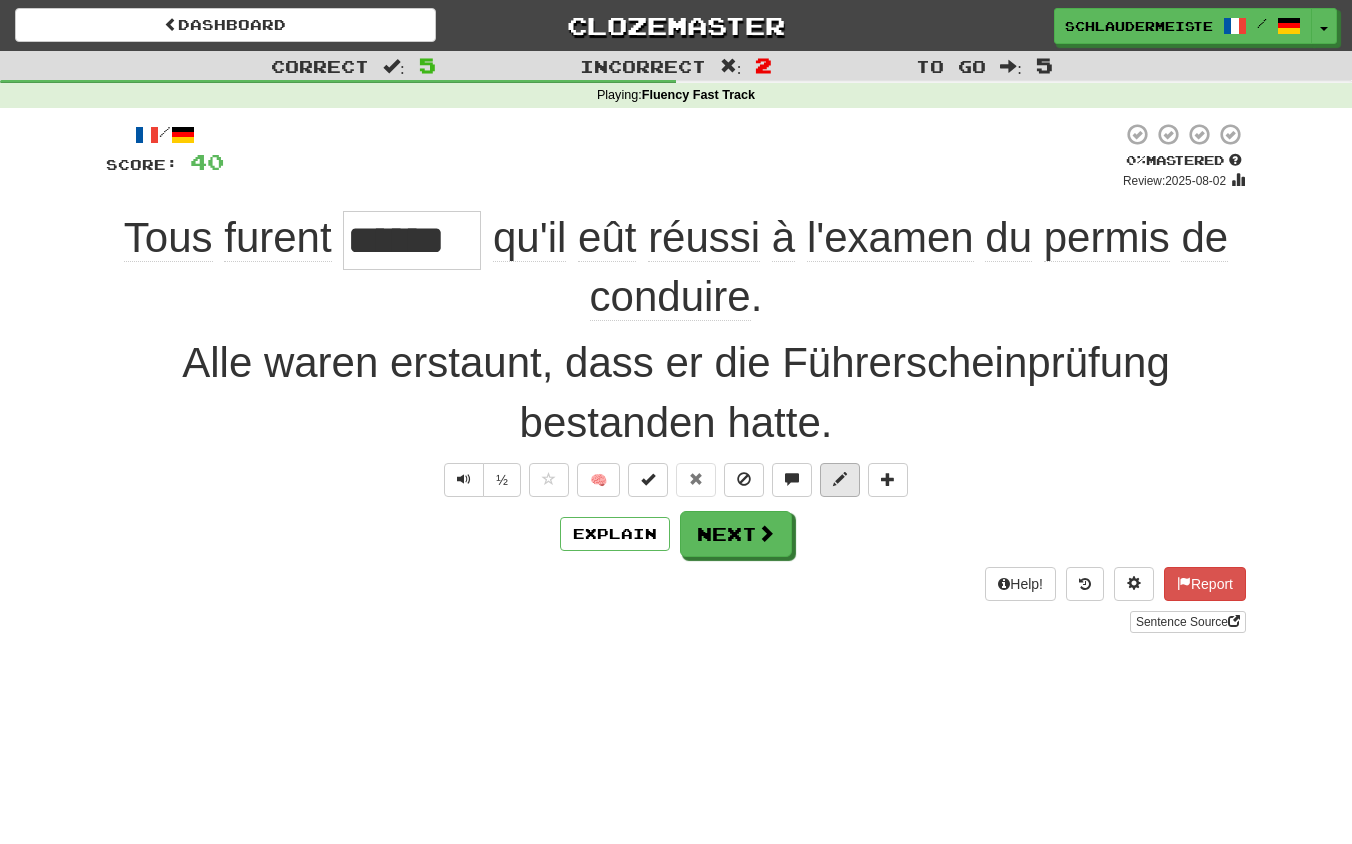 click at bounding box center [840, 479] 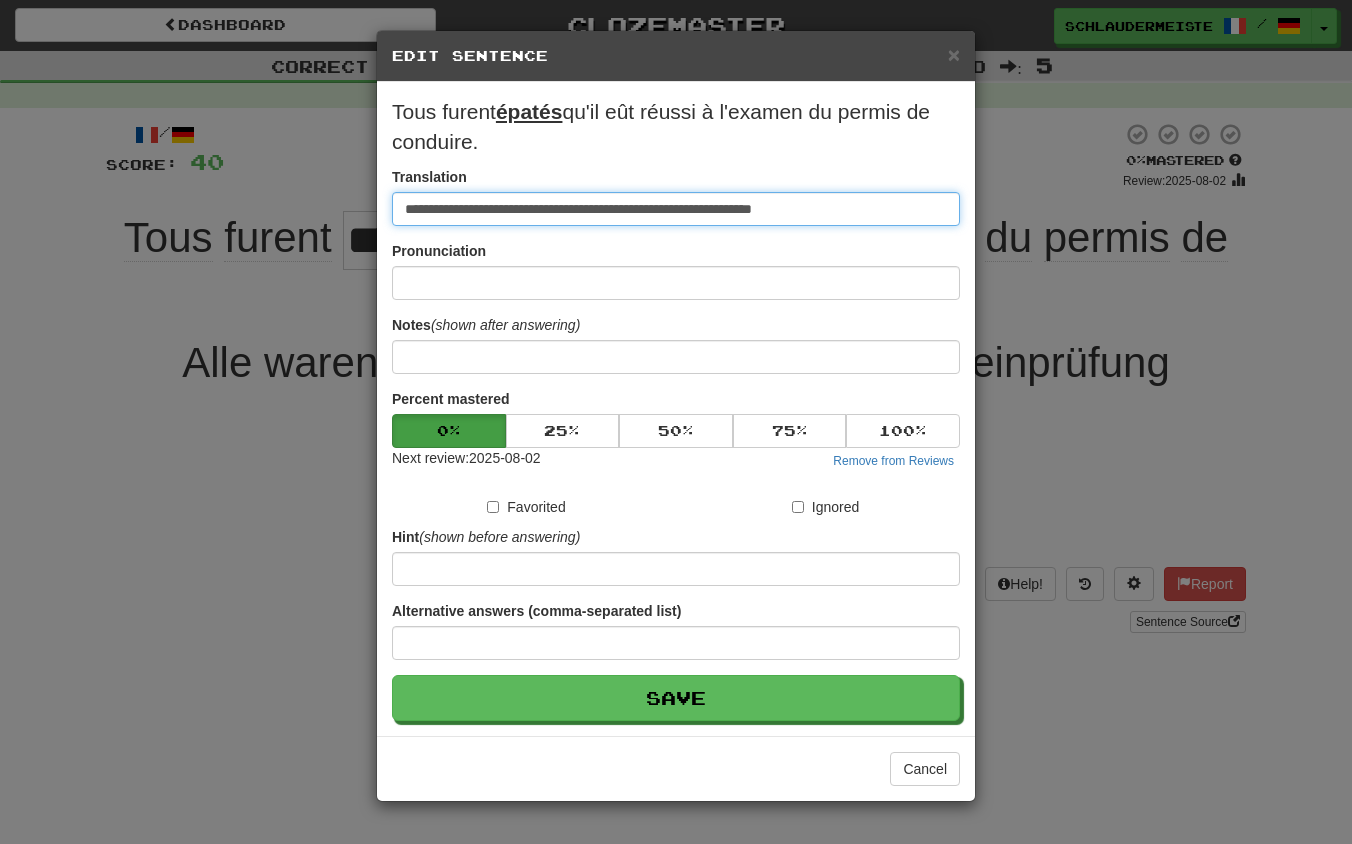 drag, startPoint x: 871, startPoint y: 215, endPoint x: 214, endPoint y: 184, distance: 657.73096 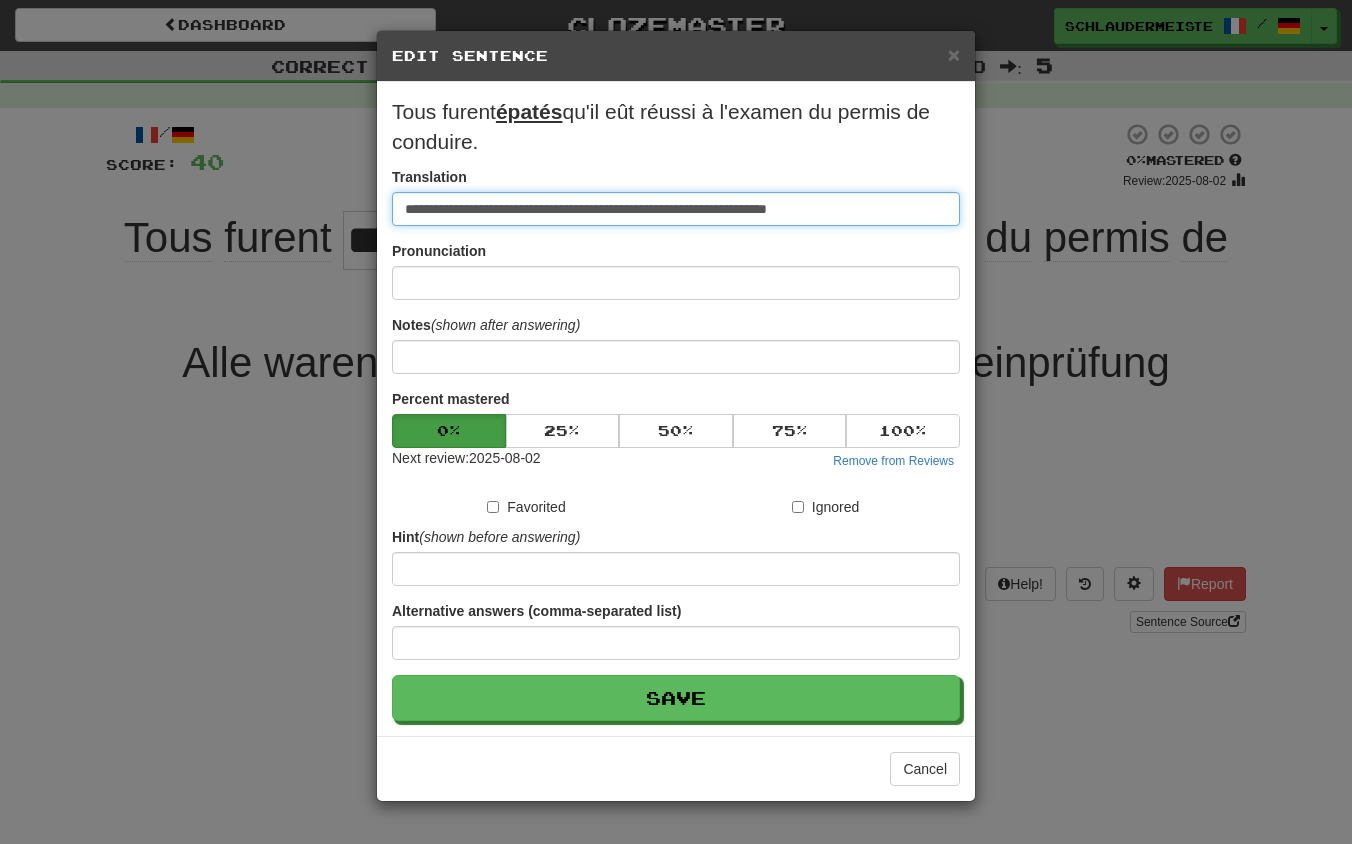 type on "**********" 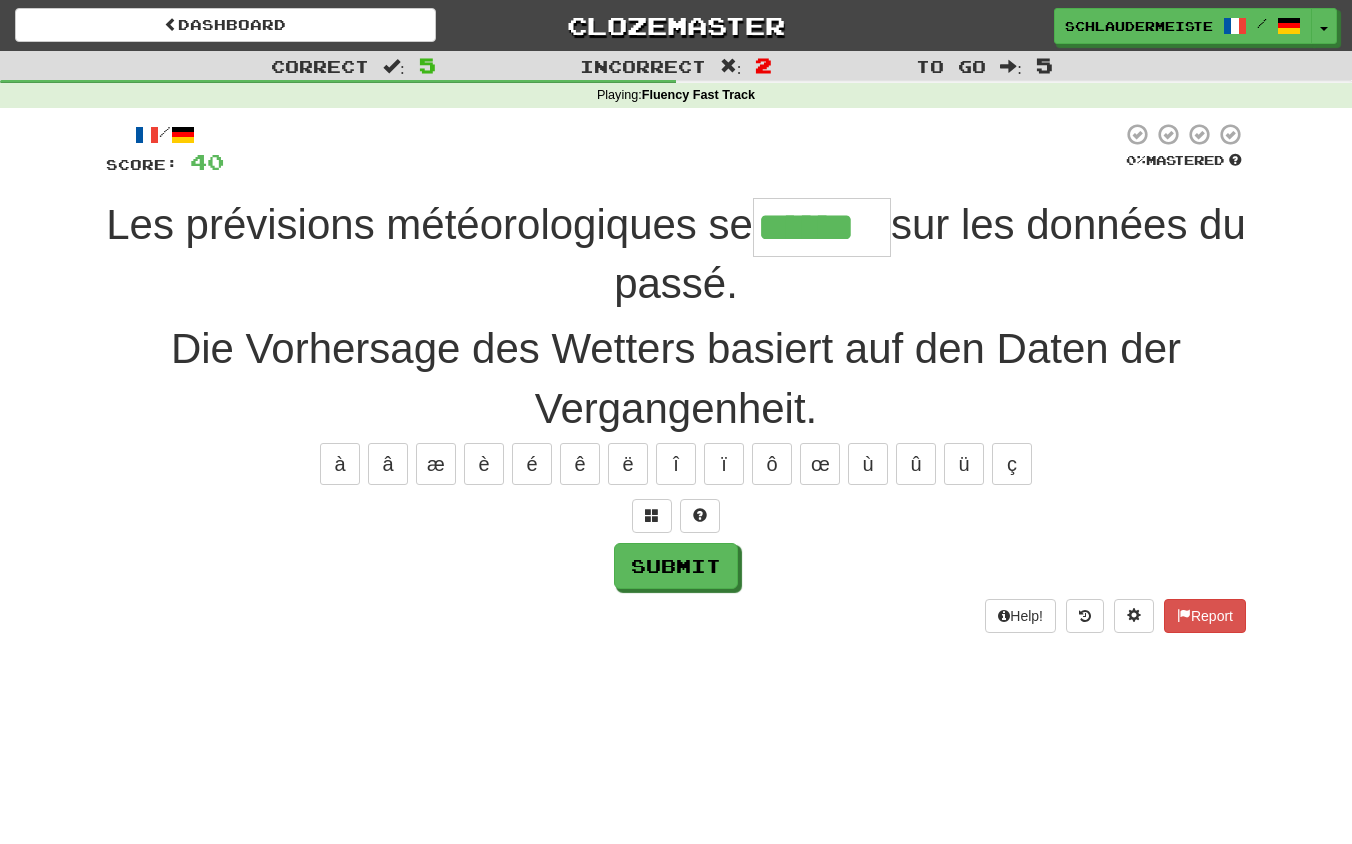 type on "******" 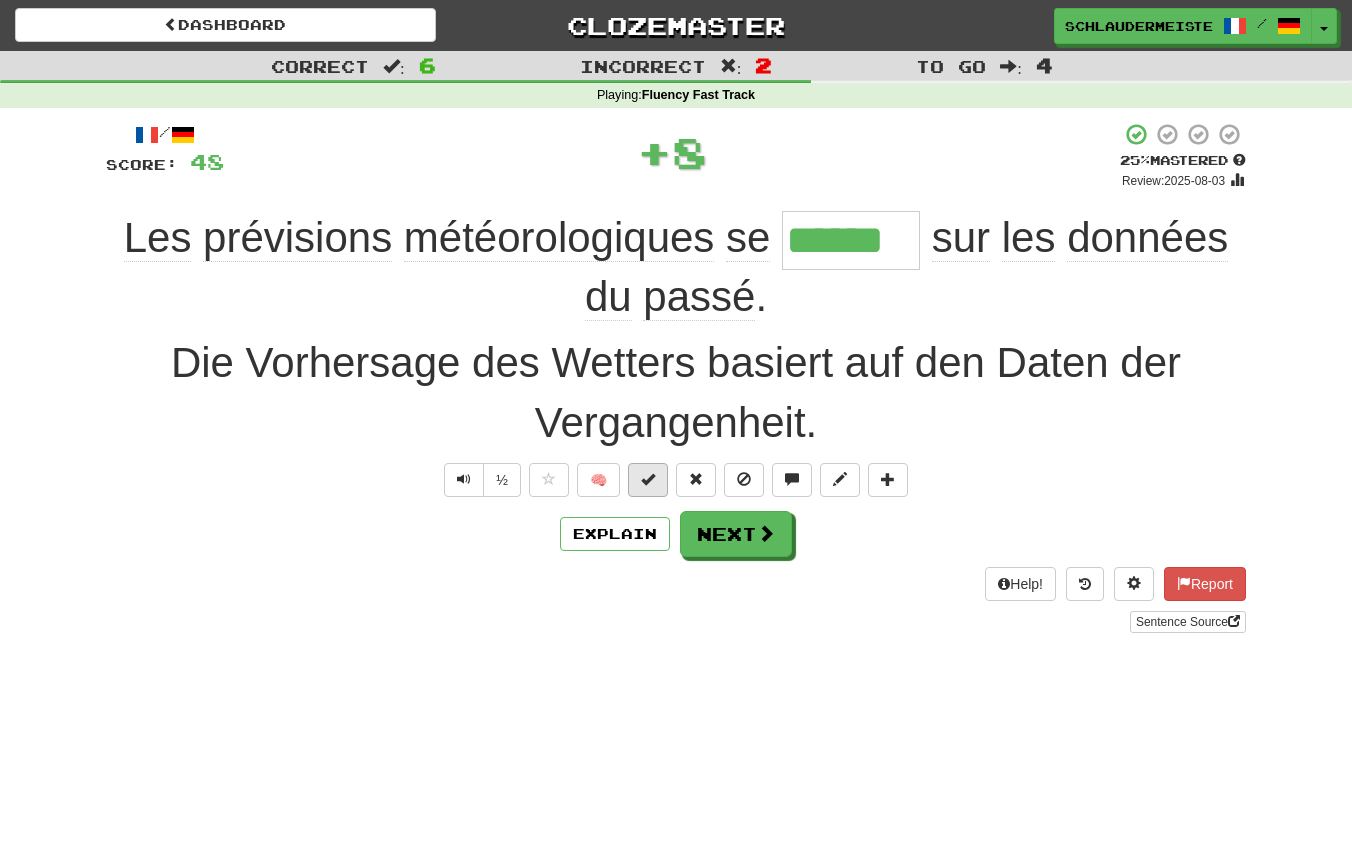 click at bounding box center (648, 479) 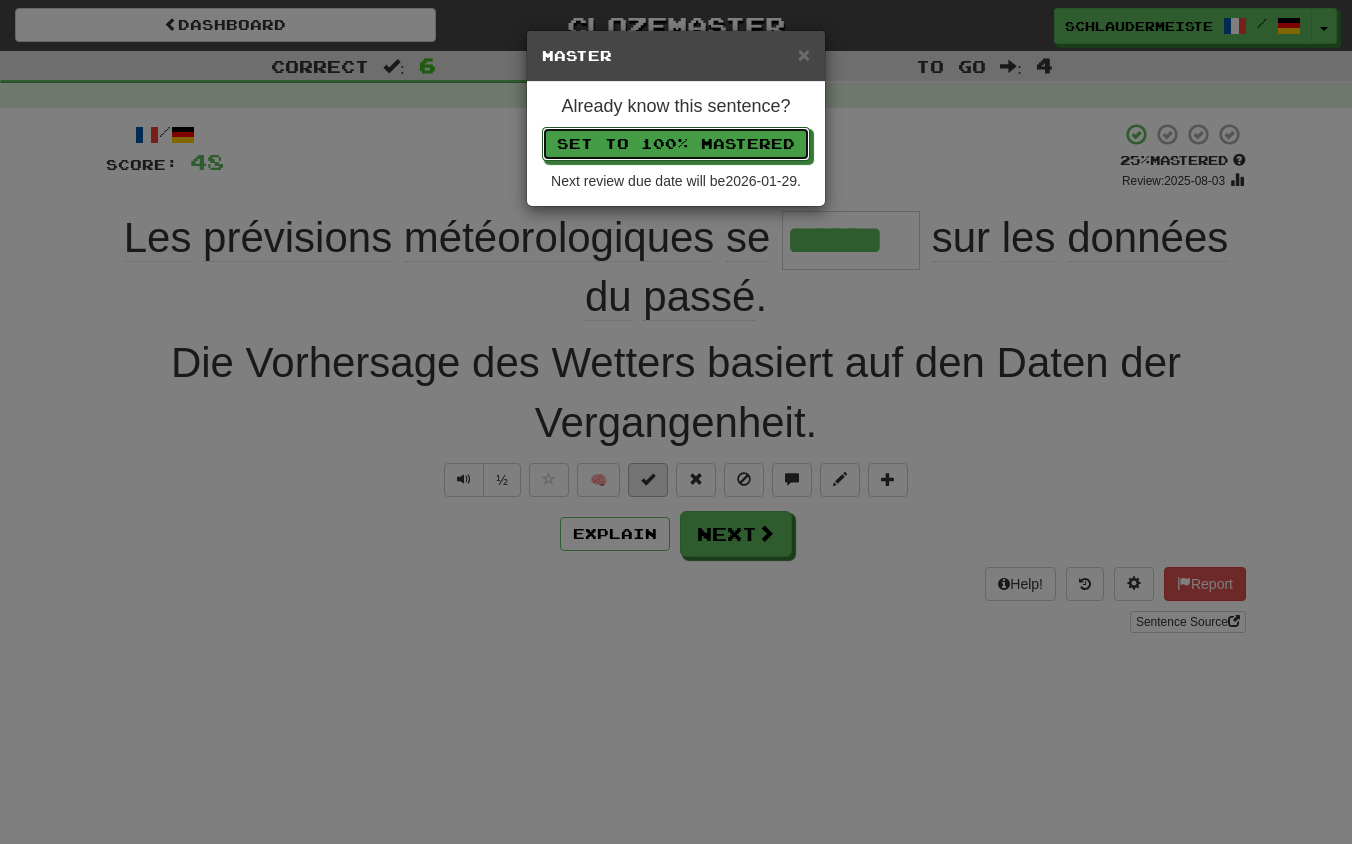 click on "Set to 100% Mastered" at bounding box center (676, 144) 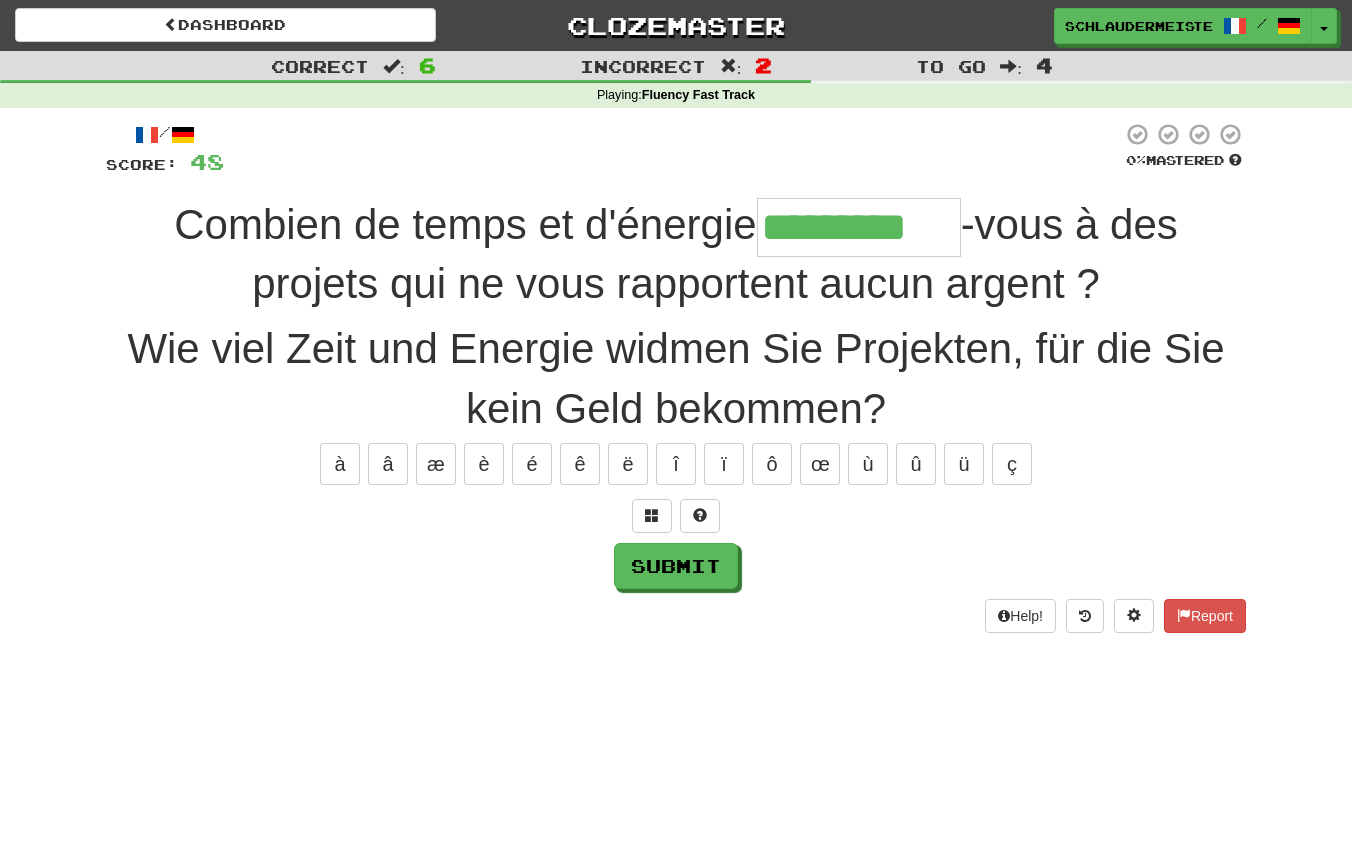 type on "*********" 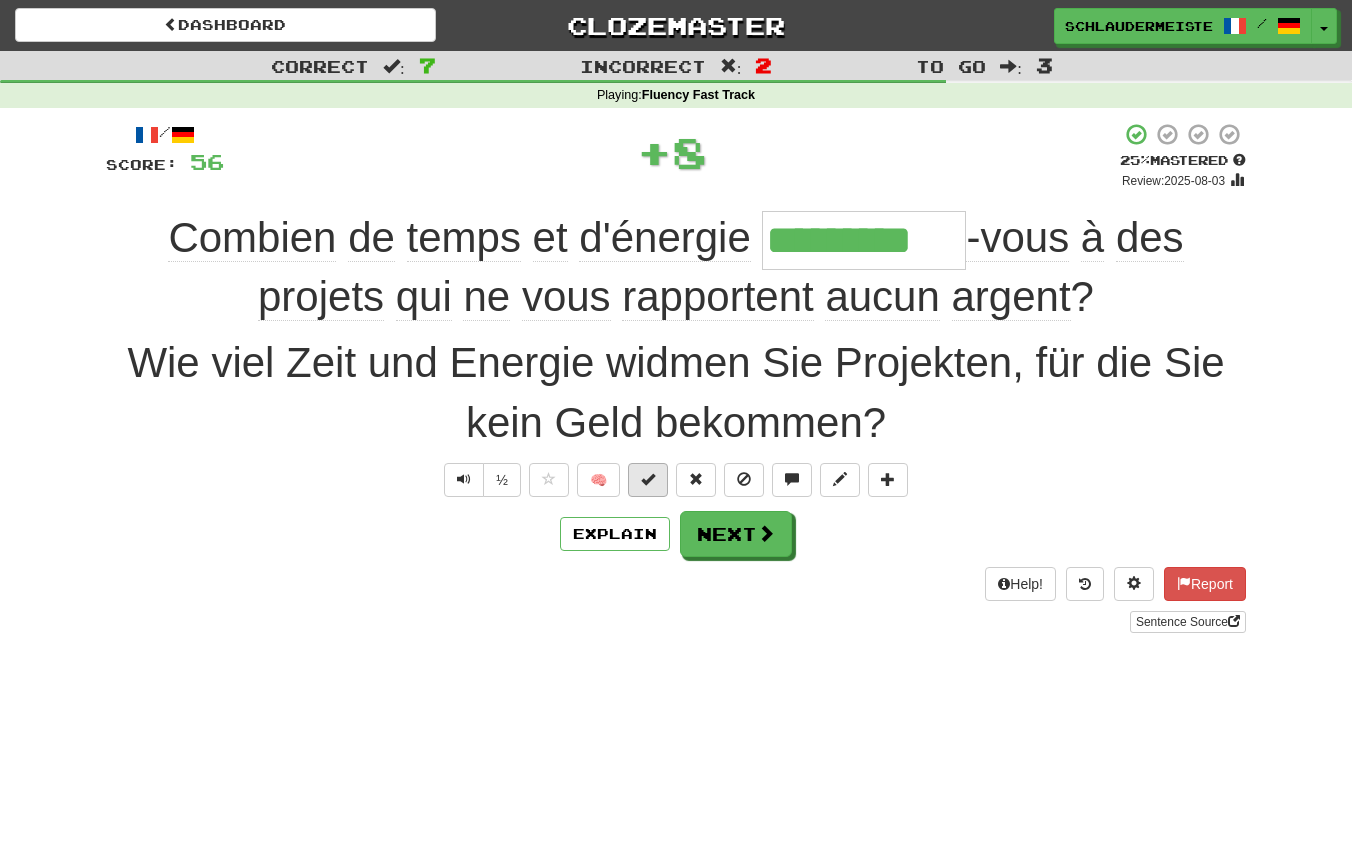 click at bounding box center (648, 479) 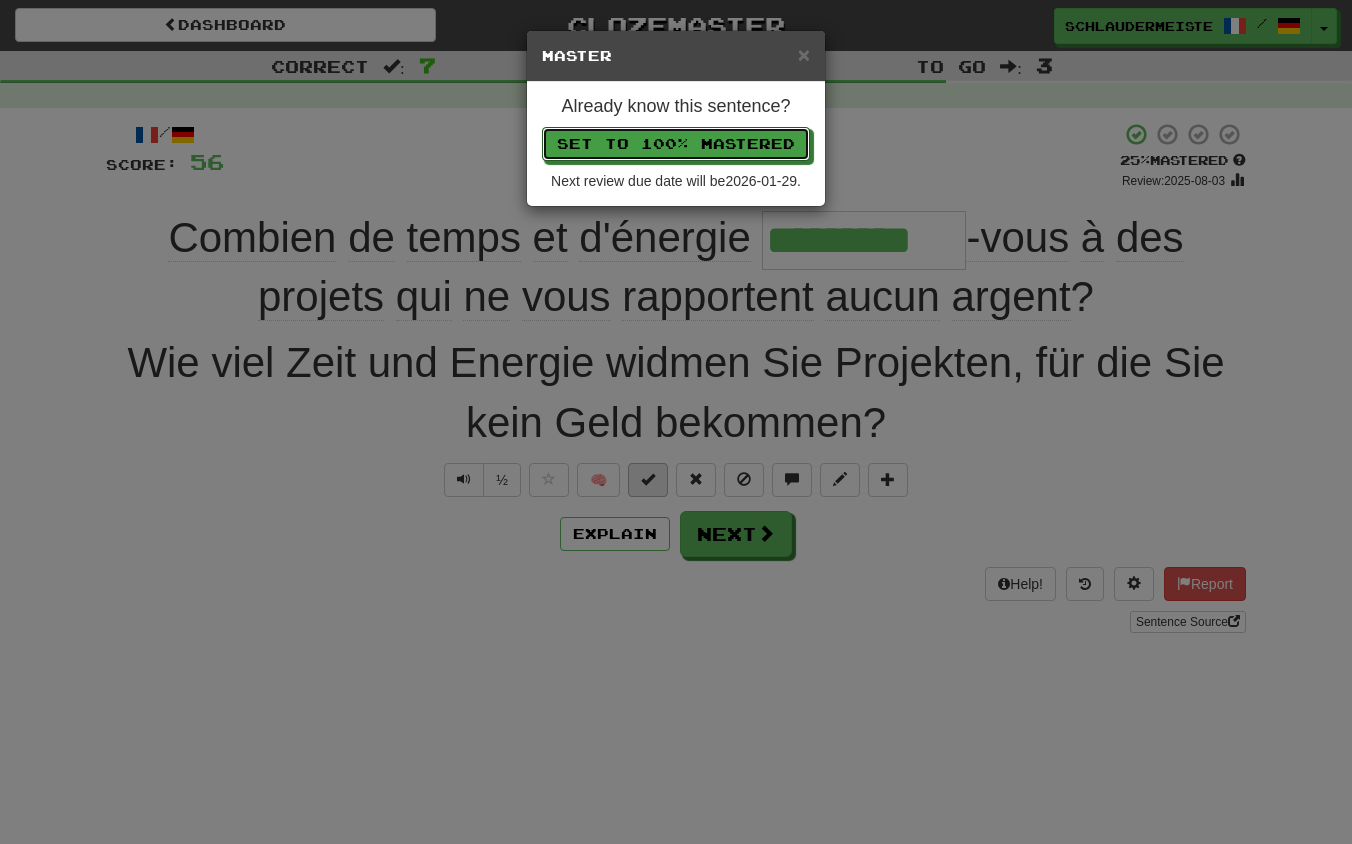 click on "Set to 100% Mastered" at bounding box center (676, 144) 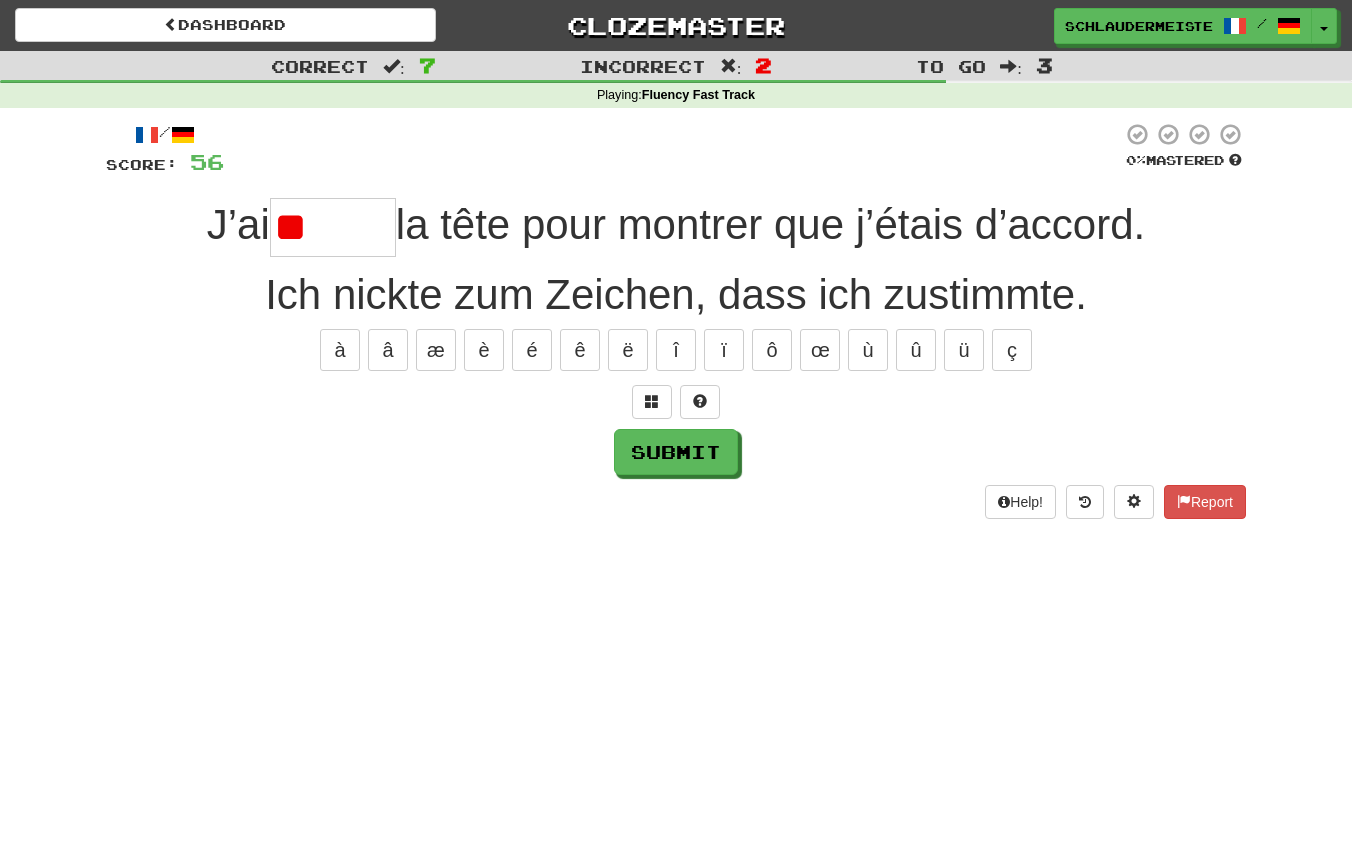 type on "*" 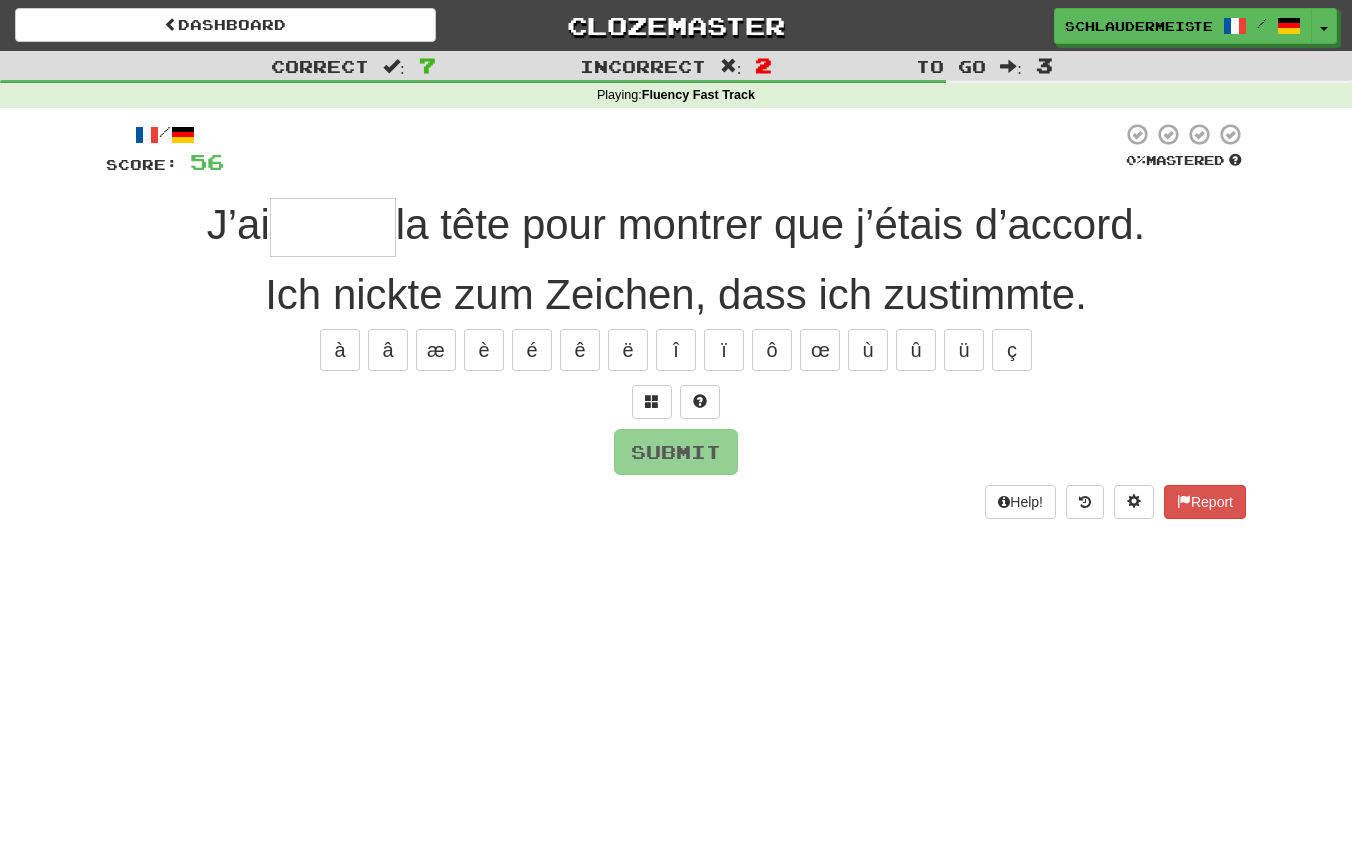 type on "*****" 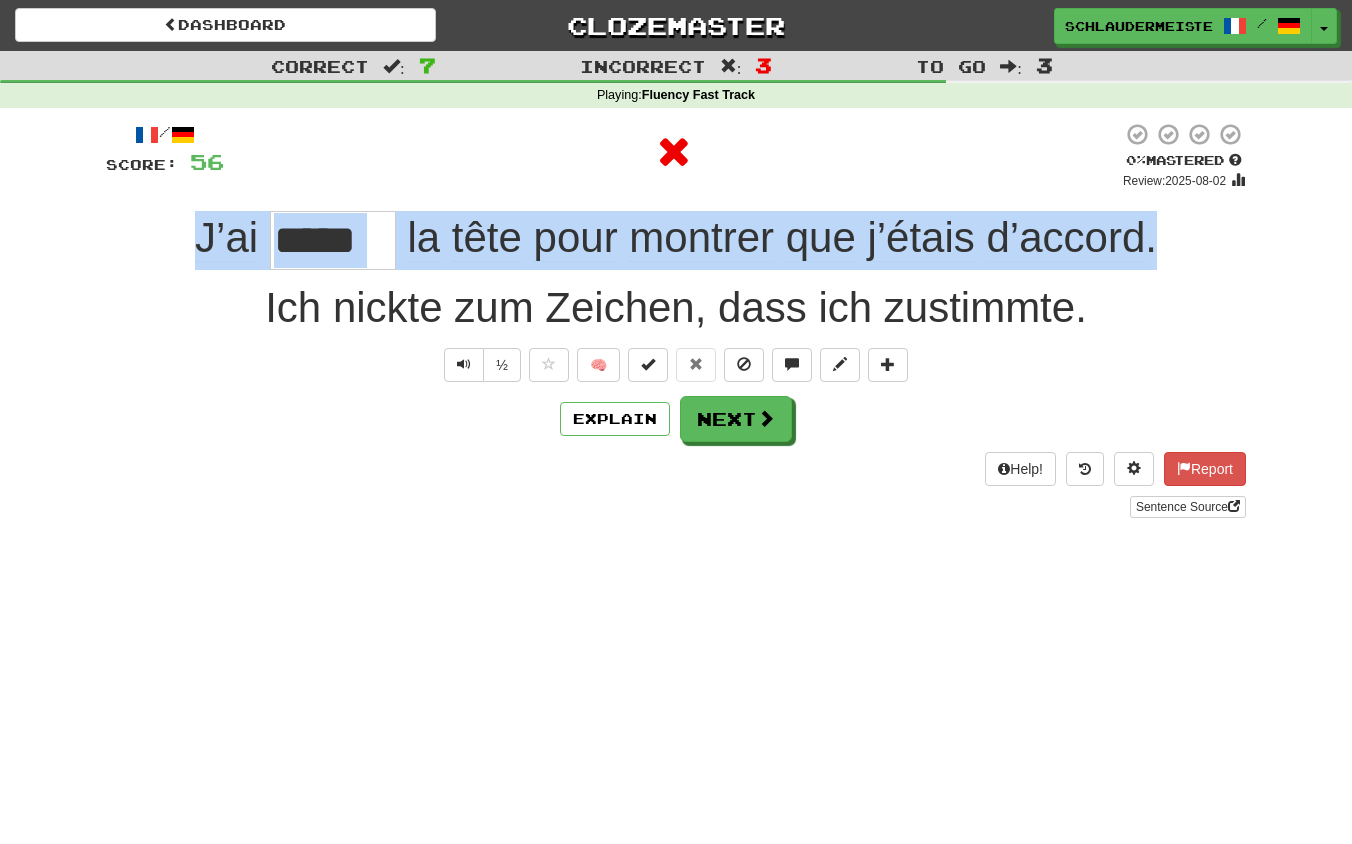 drag, startPoint x: 127, startPoint y: 235, endPoint x: 1185, endPoint y: 255, distance: 1058.189 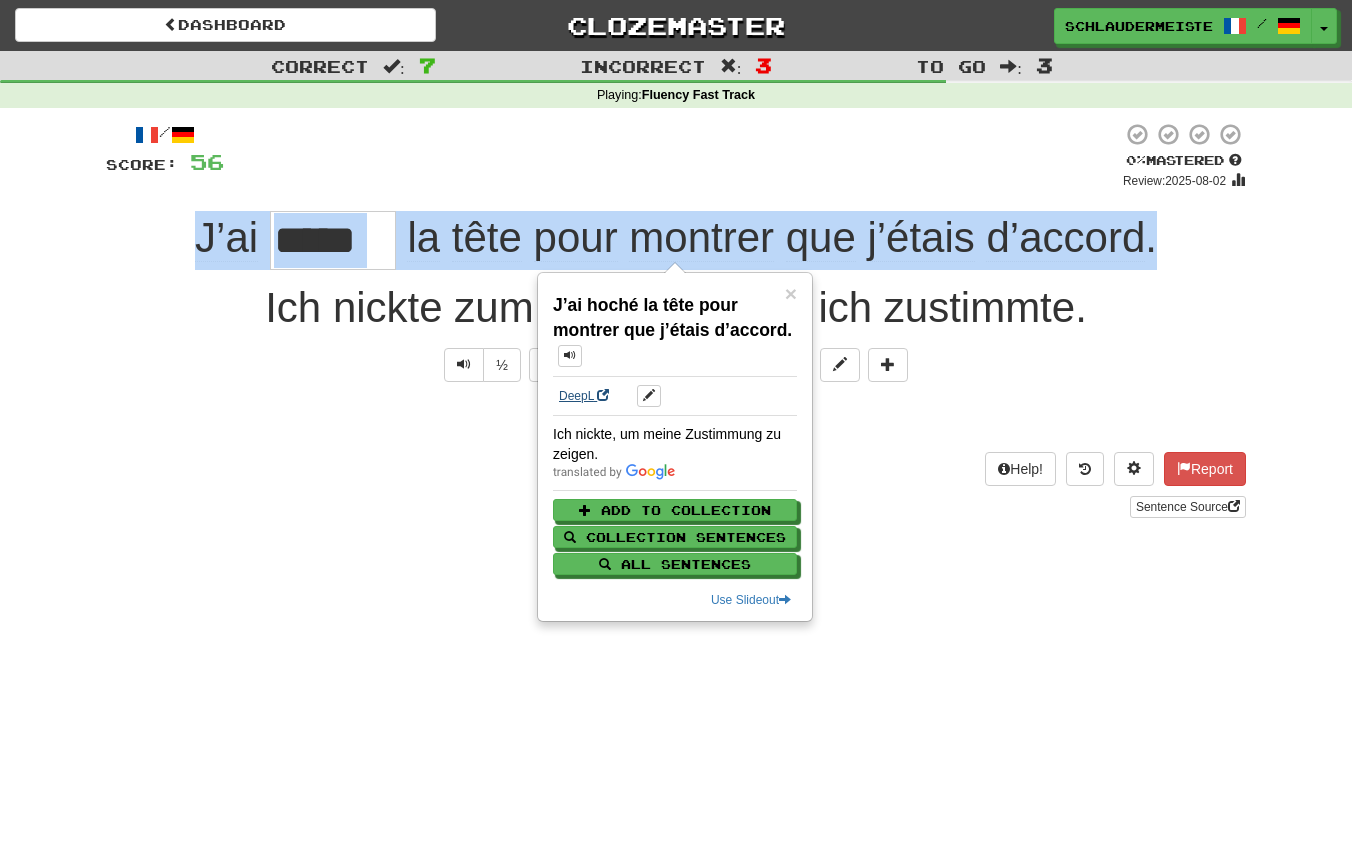 click on "DeepL" at bounding box center (584, 396) 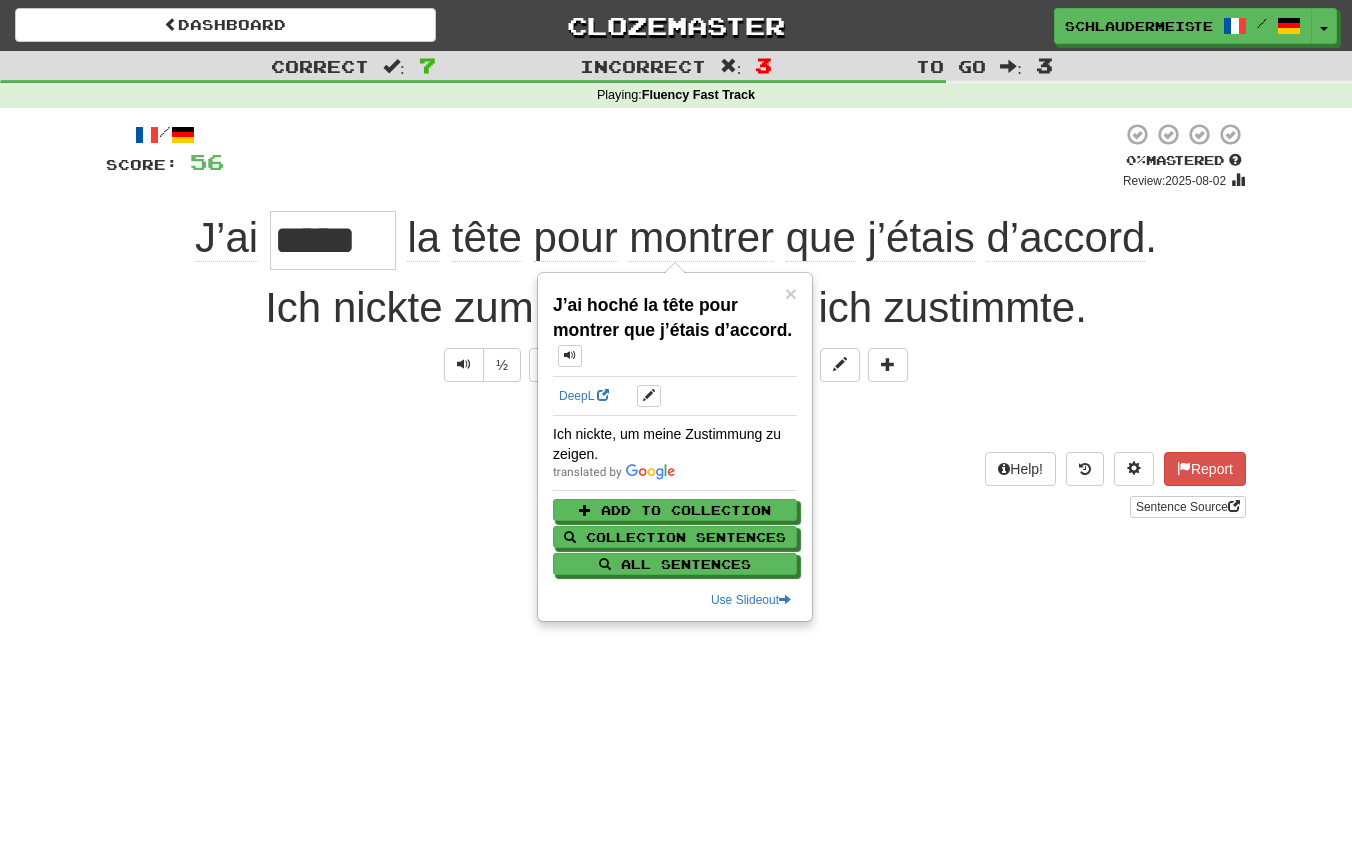 click on "/  Score:   56 0 %  Mastered Review:  2025-08-02 J’ai   *****   la   tête   pour   montrer   que   j’étais   d’accord . Ich nickte zum Zeichen, dass ich zustimmte. ½ 🧠 Explain Next  Help!  Report Sentence Source" at bounding box center [676, 327] 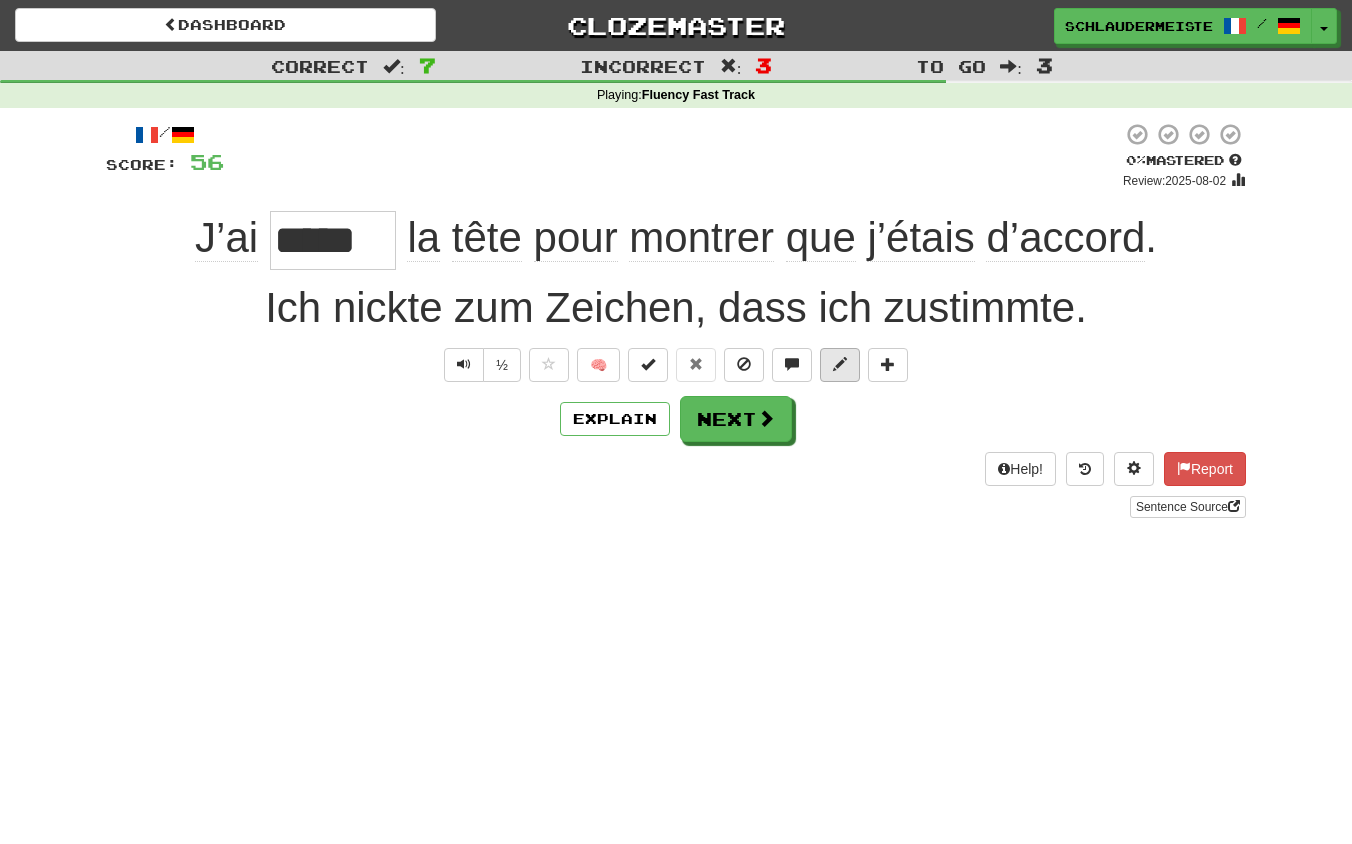 click at bounding box center [840, 364] 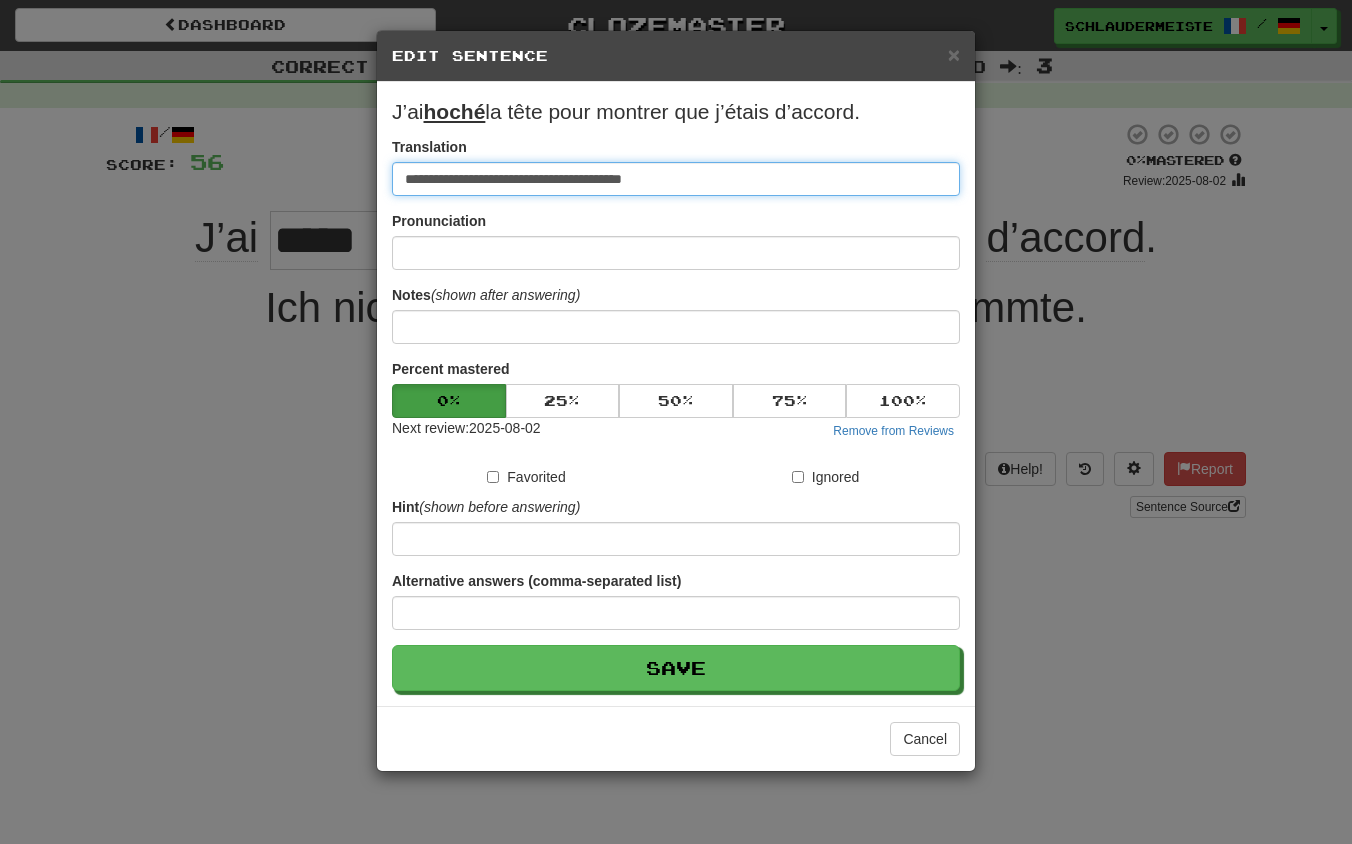 drag, startPoint x: 802, startPoint y: 187, endPoint x: 260, endPoint y: 162, distance: 542.57623 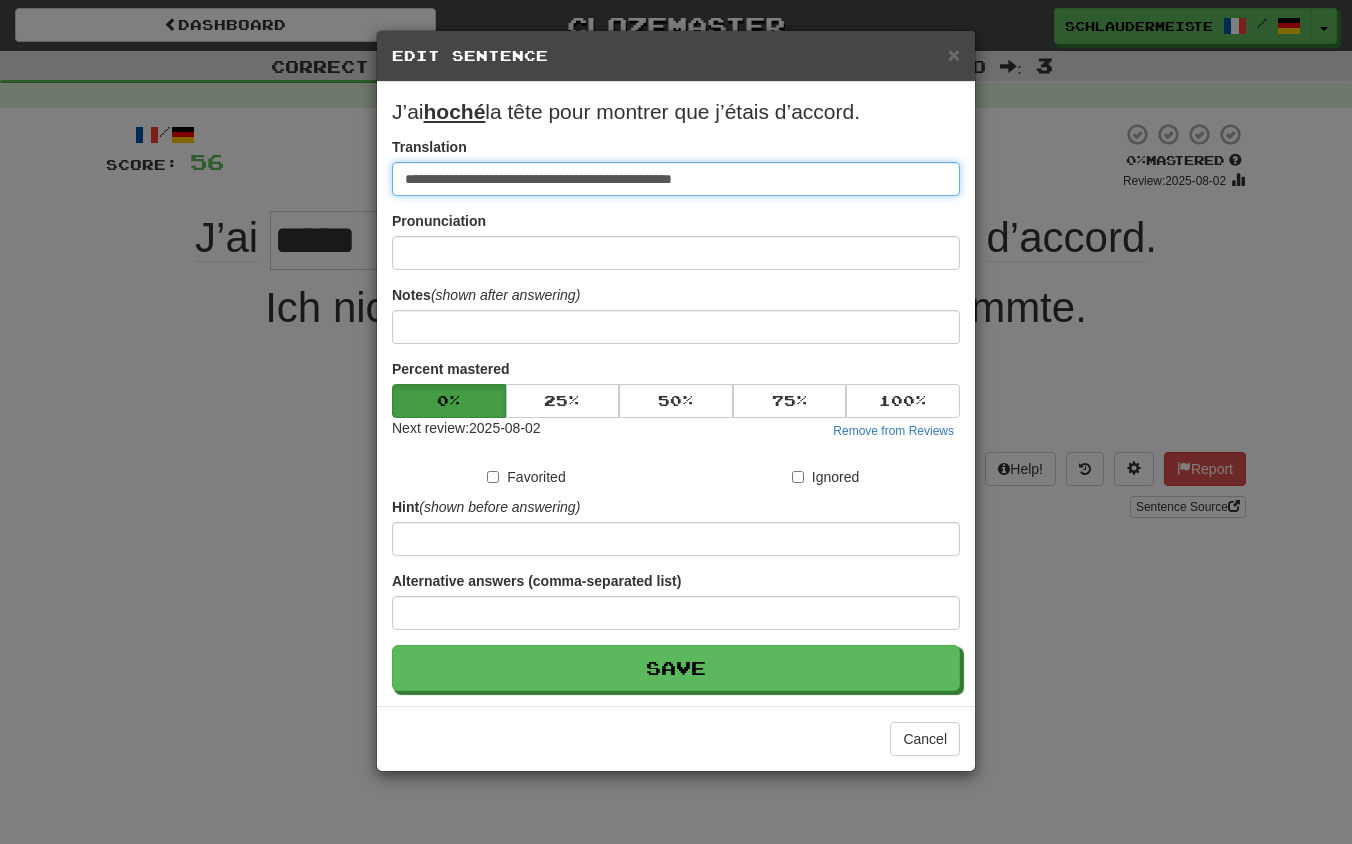 type on "**********" 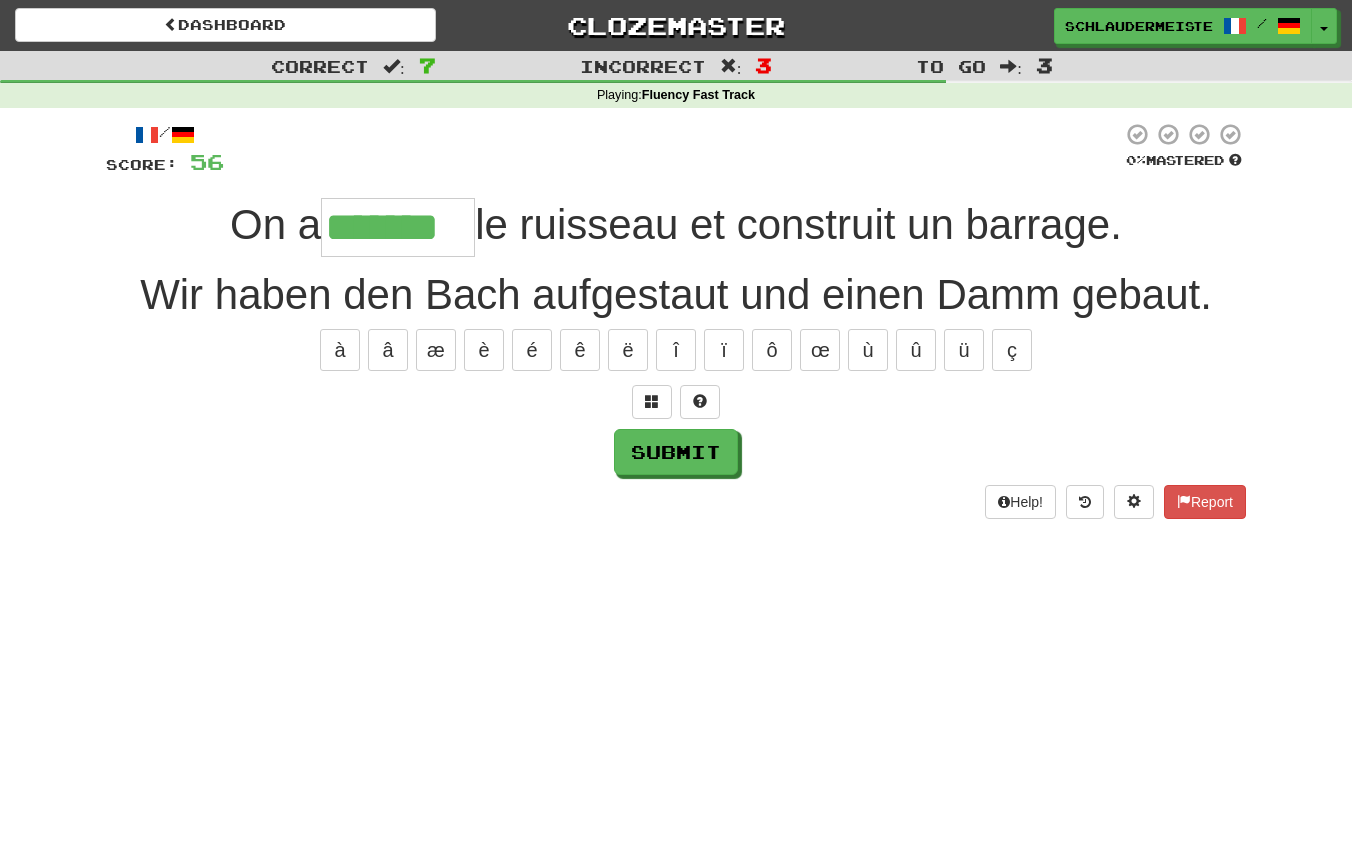 type on "*******" 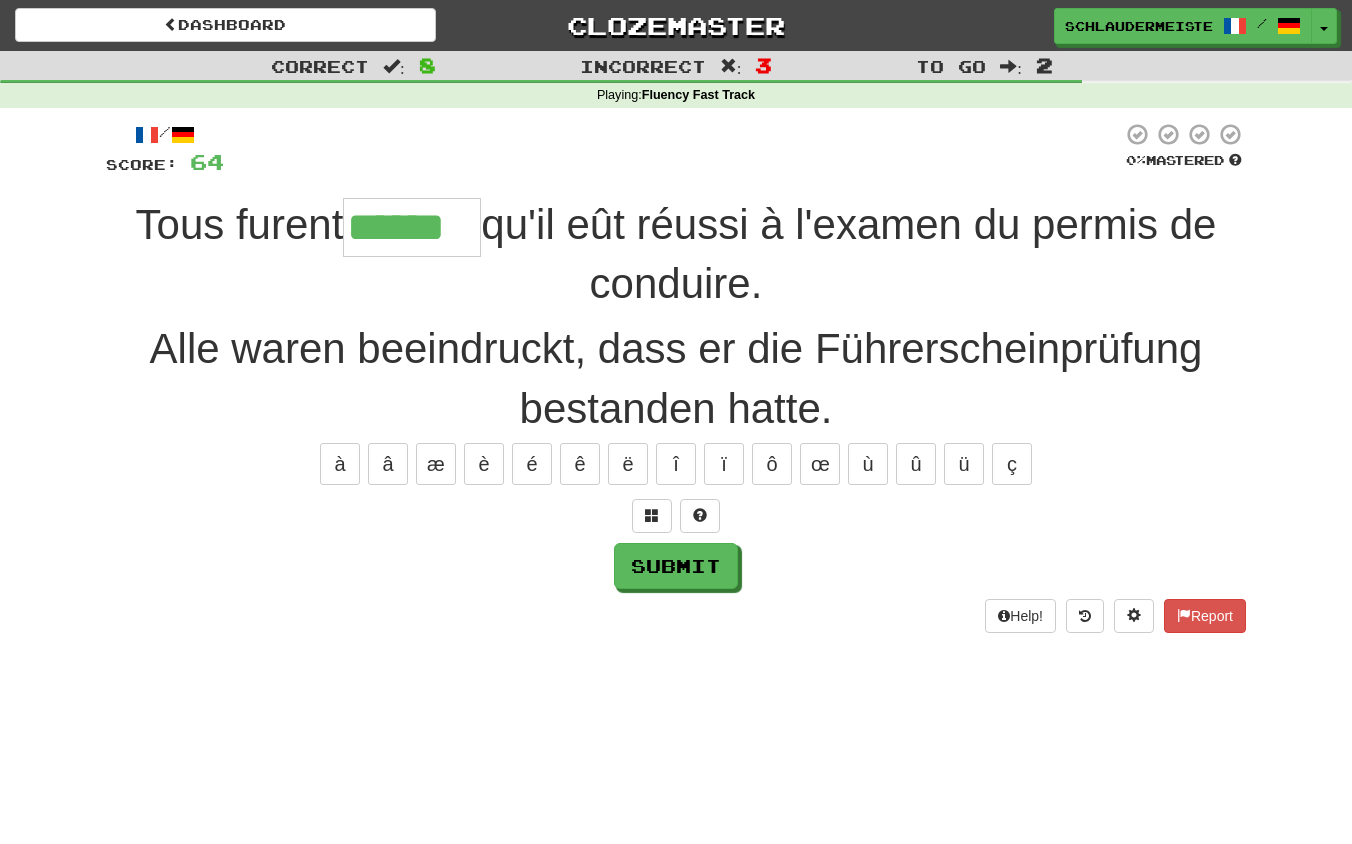 type on "******" 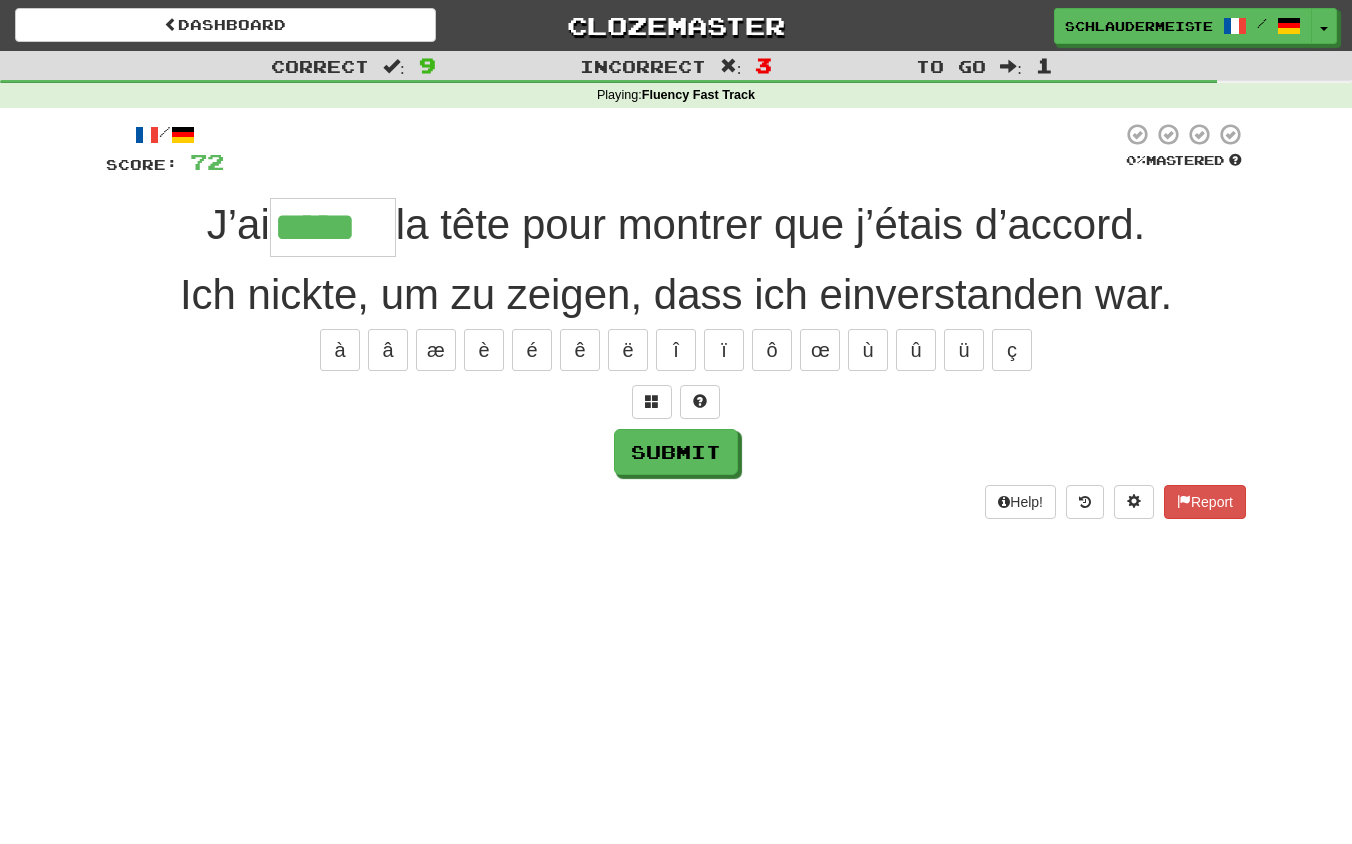 type on "*****" 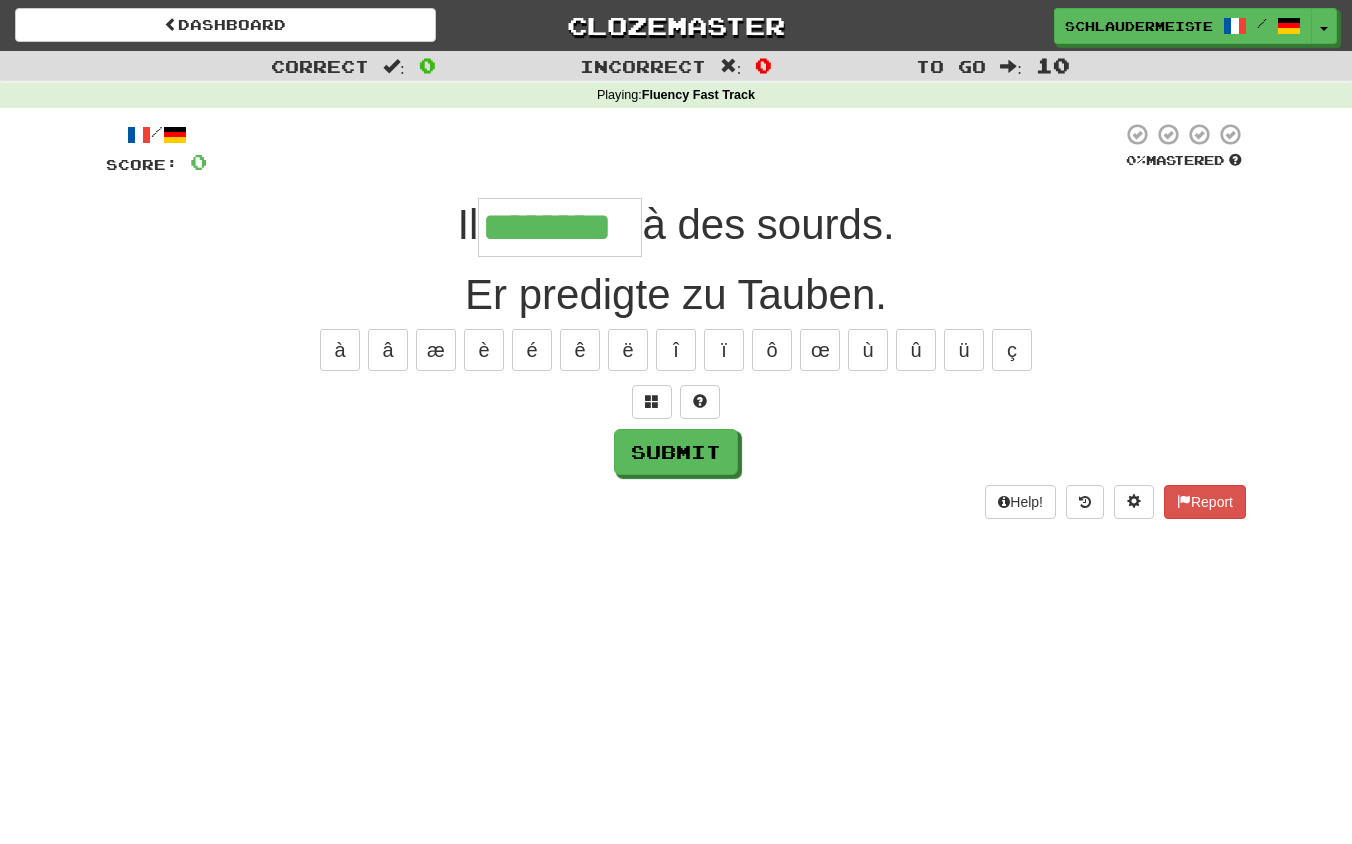 type on "********" 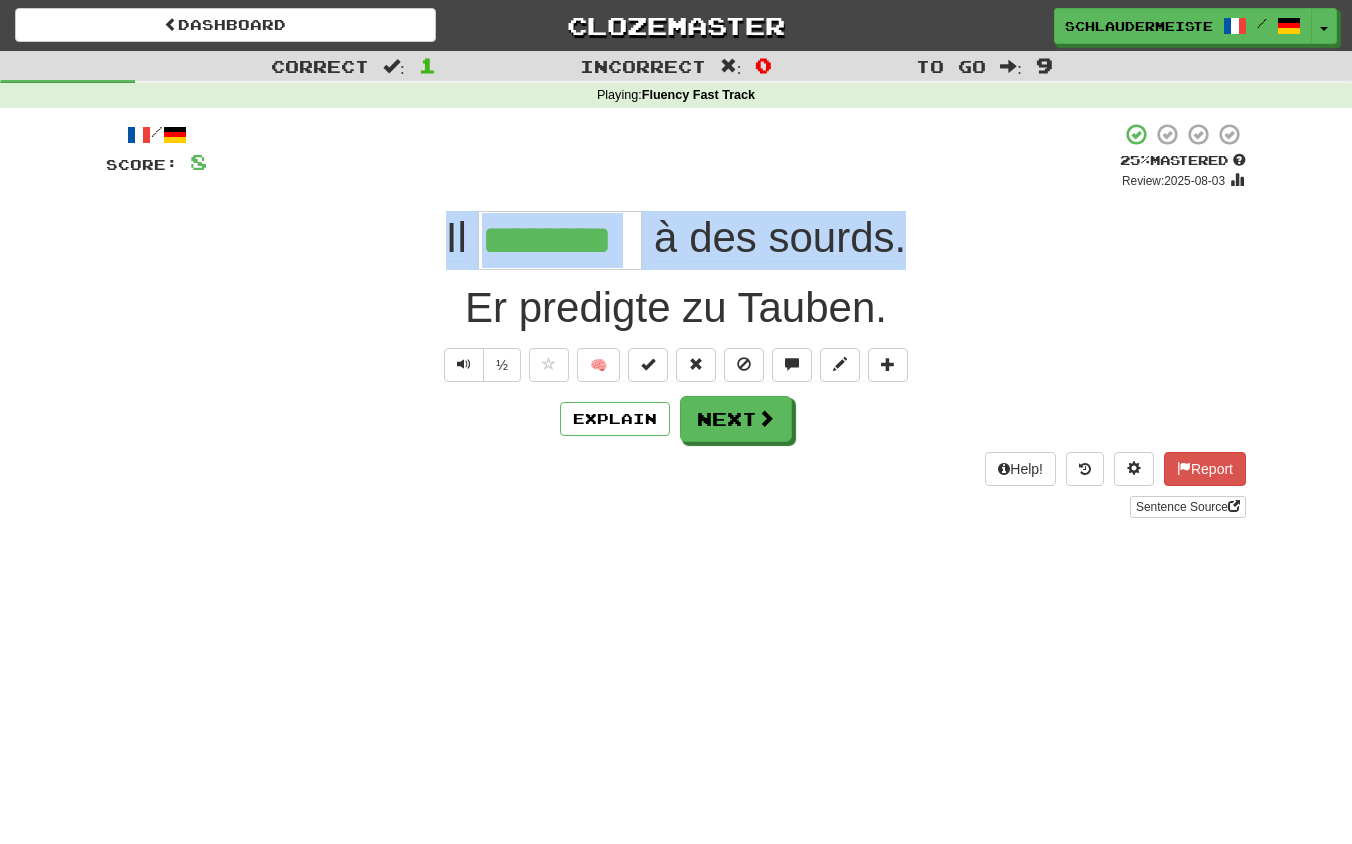 drag, startPoint x: 392, startPoint y: 210, endPoint x: 973, endPoint y: 256, distance: 582.8182 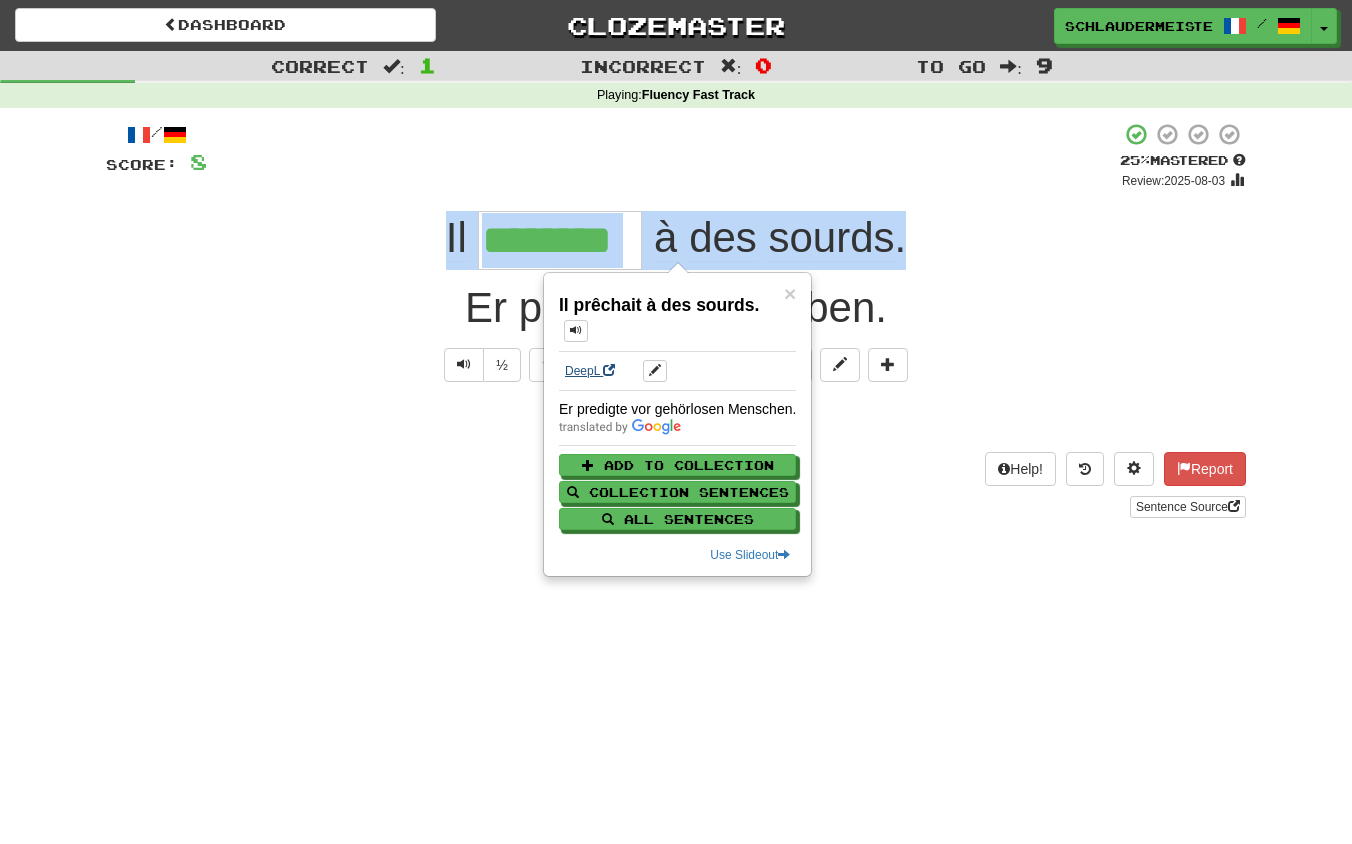click on "DeepL" at bounding box center (590, 371) 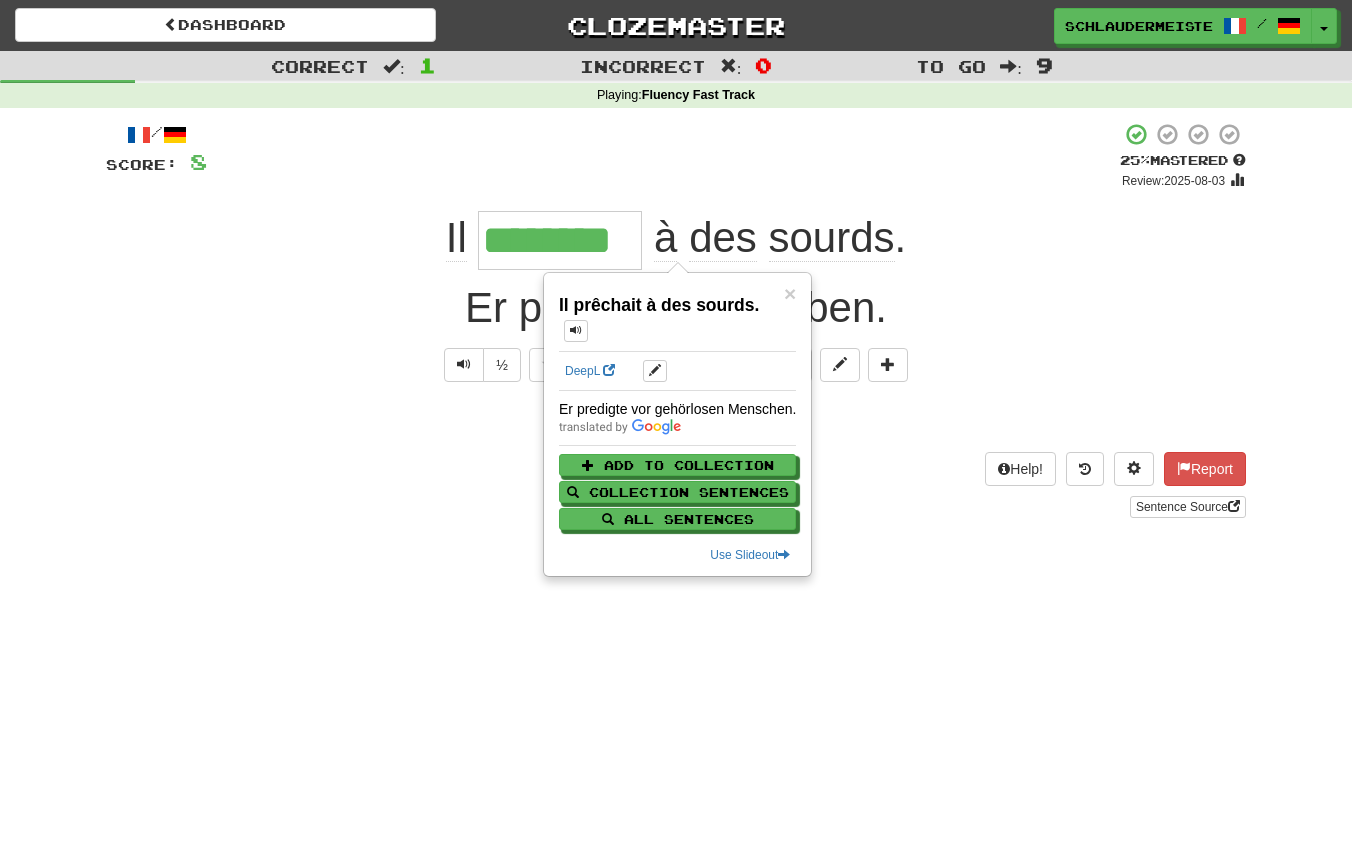 click on "Sentence Source" at bounding box center [676, 507] 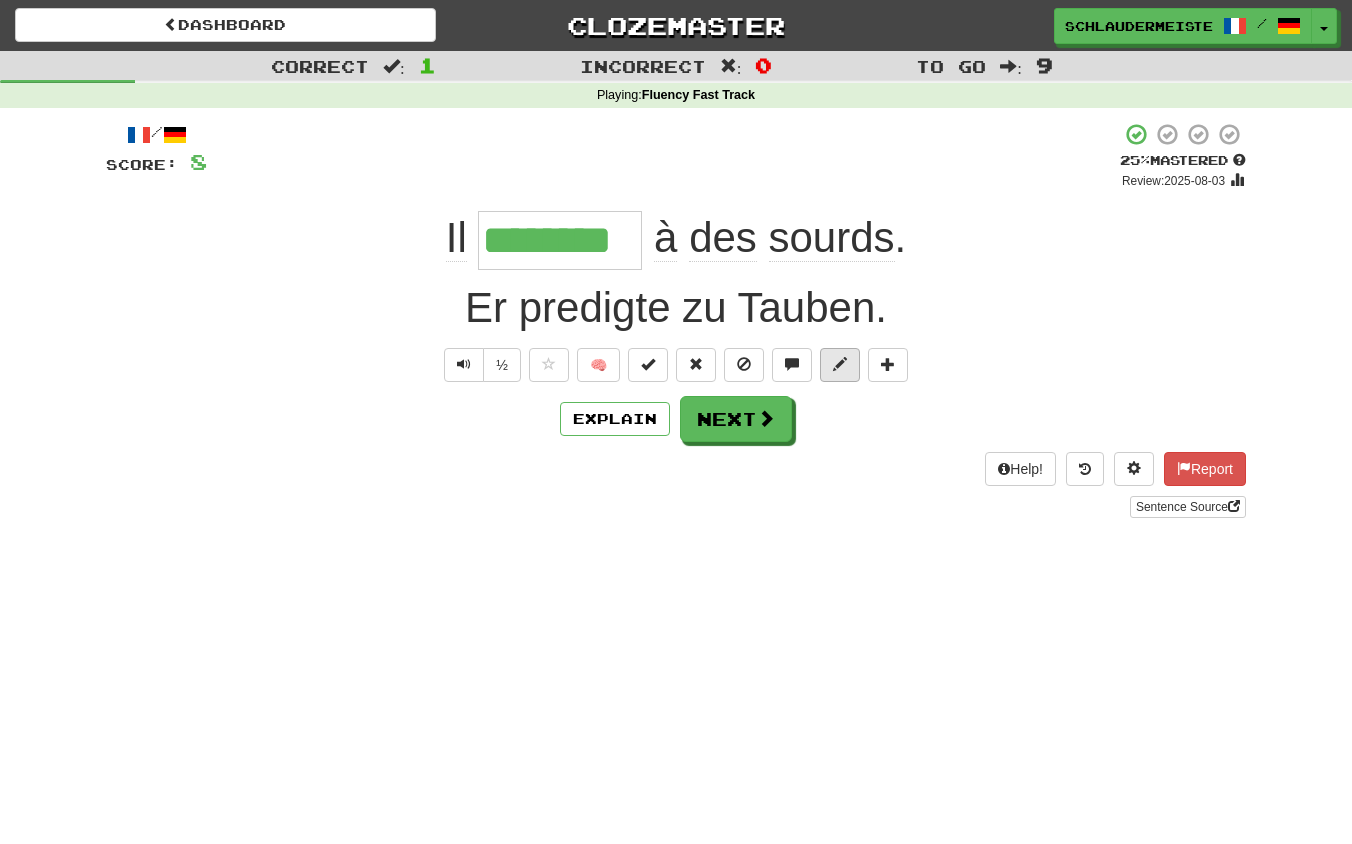 click at bounding box center (840, 364) 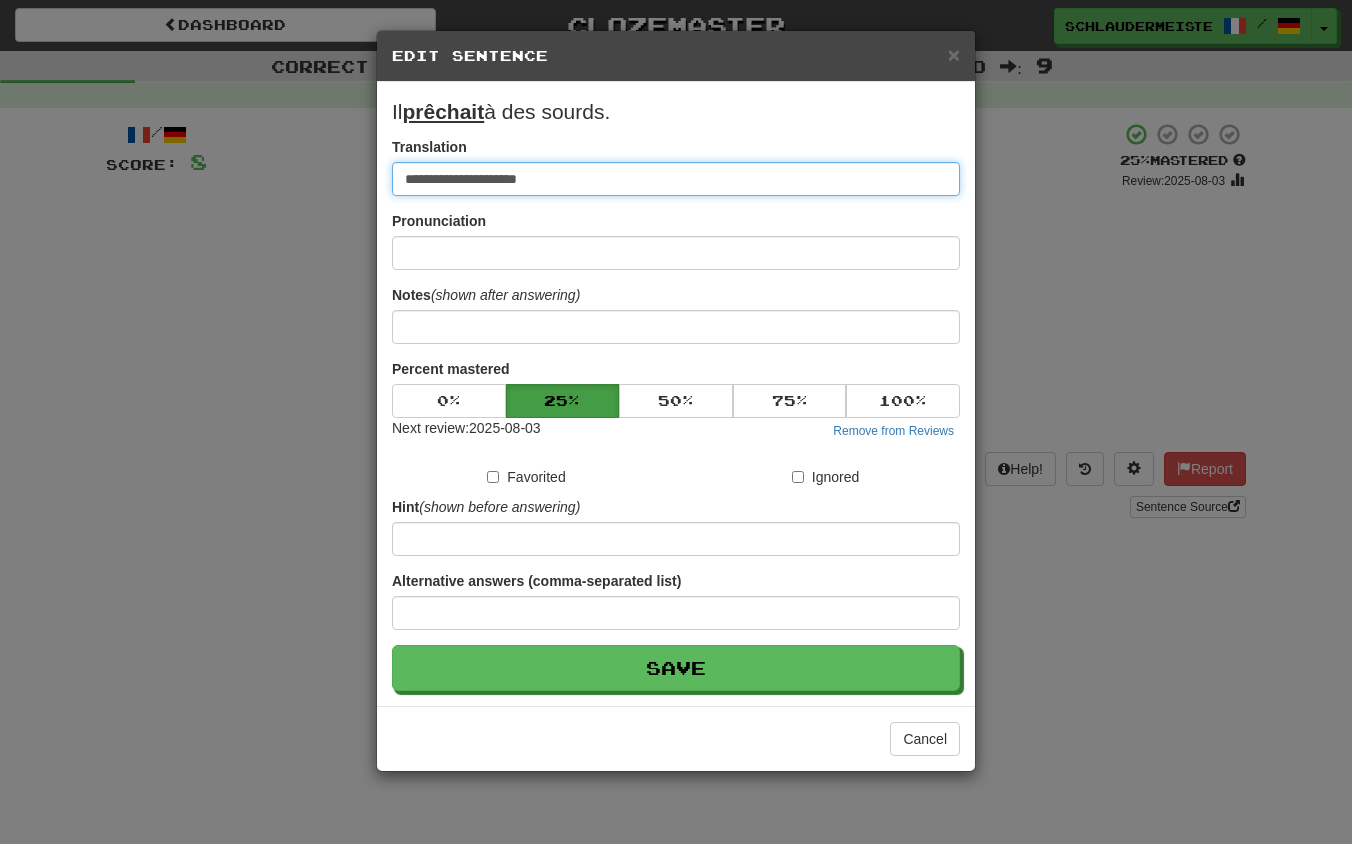 drag, startPoint x: 765, startPoint y: 184, endPoint x: 207, endPoint y: 147, distance: 559.22534 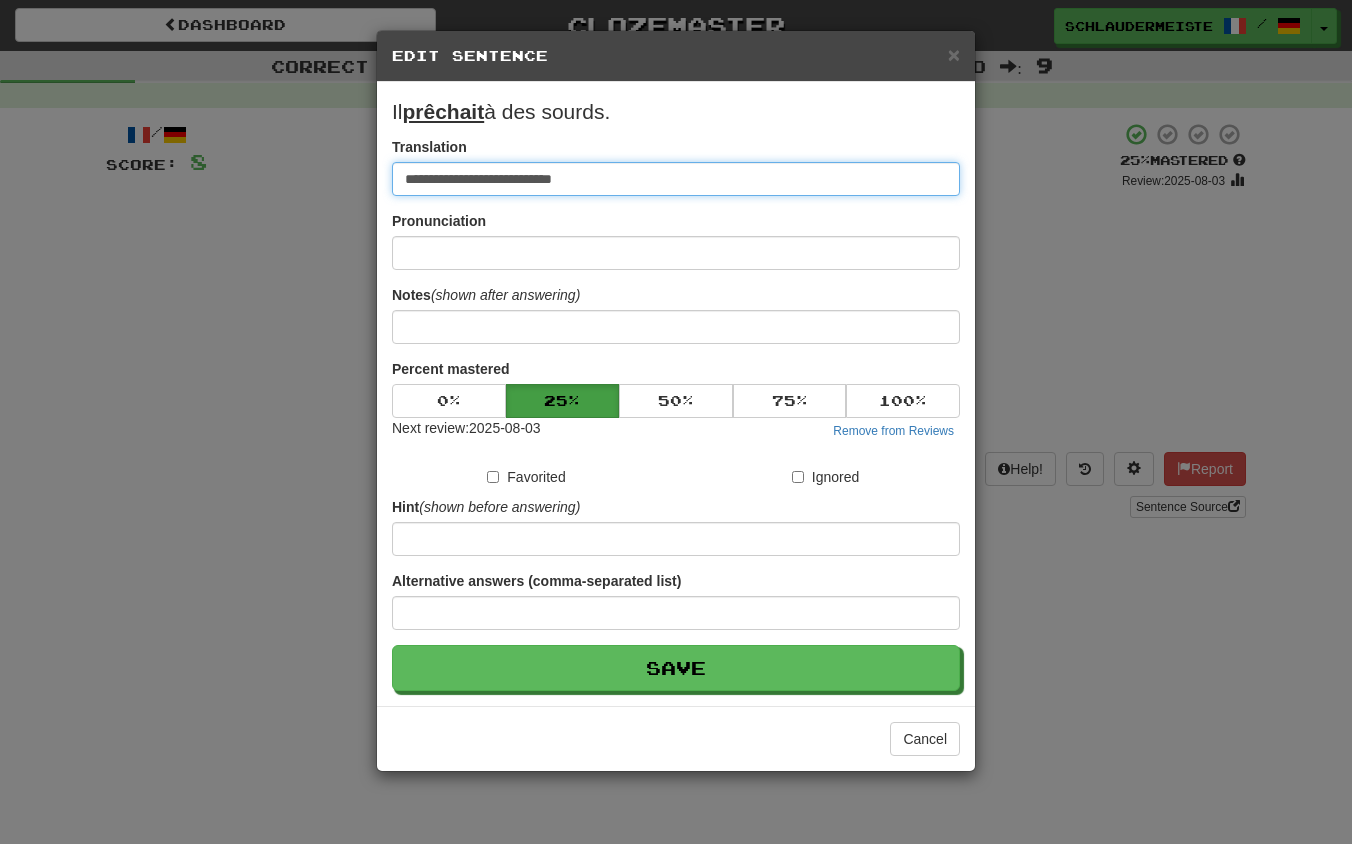 type on "**********" 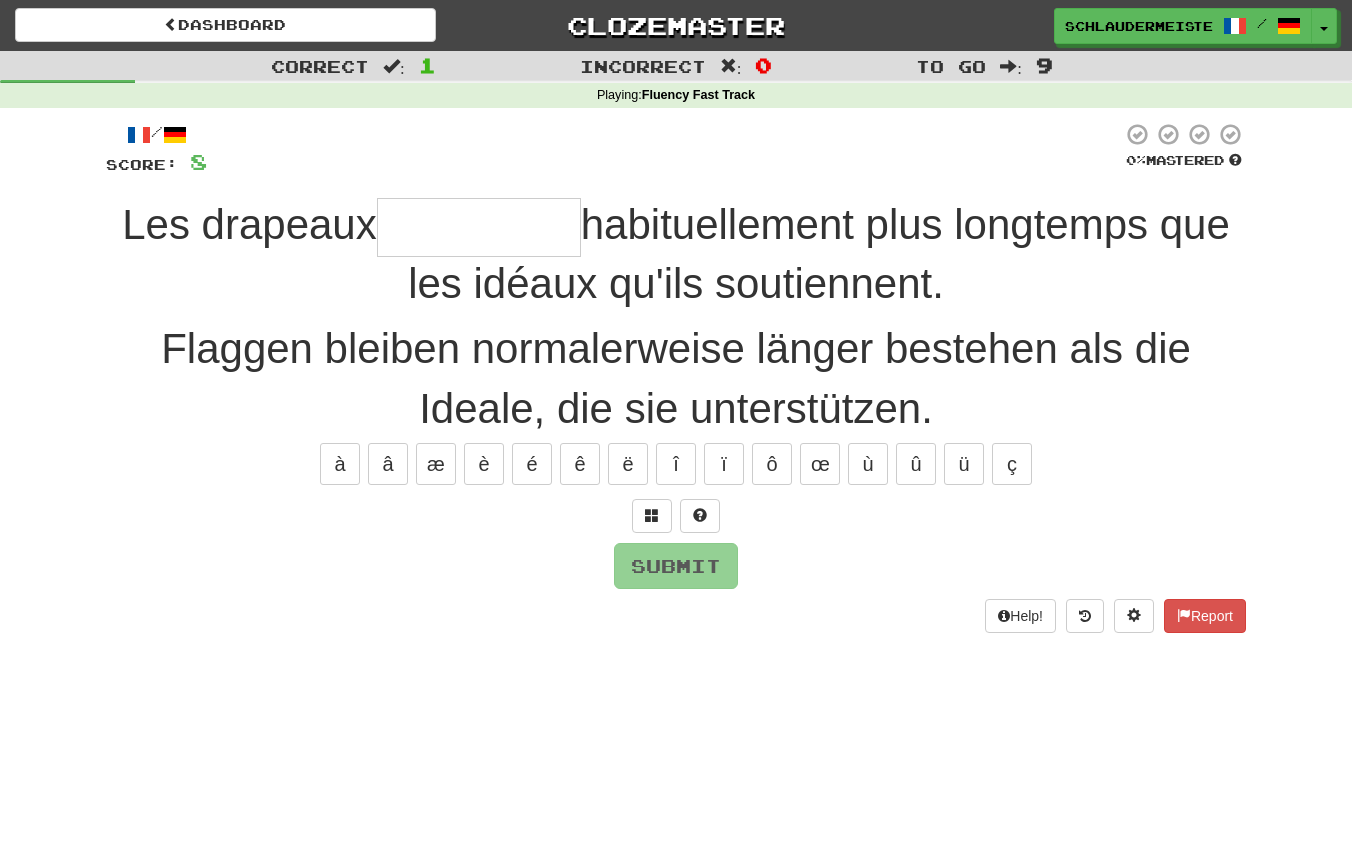 type on "*" 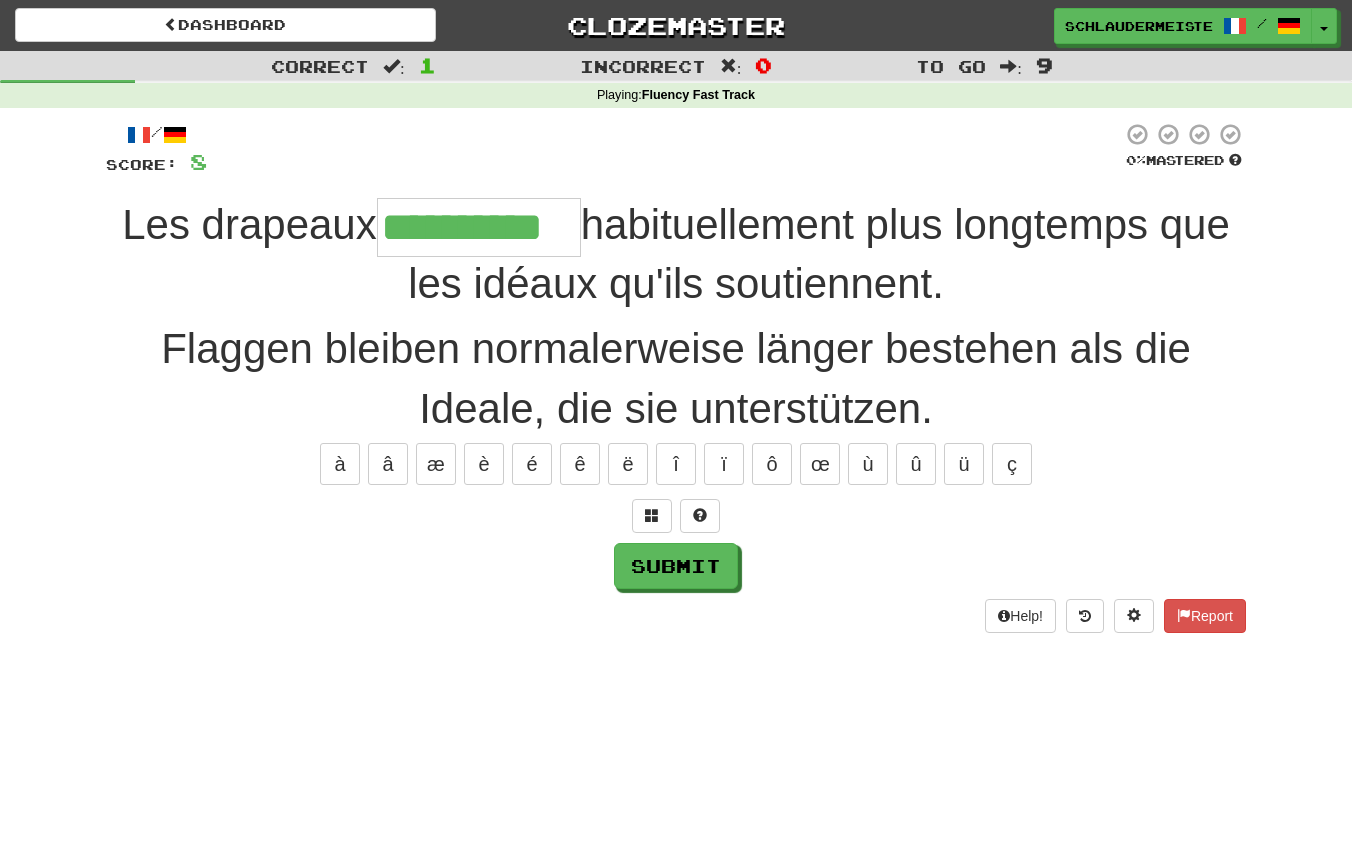 type on "**********" 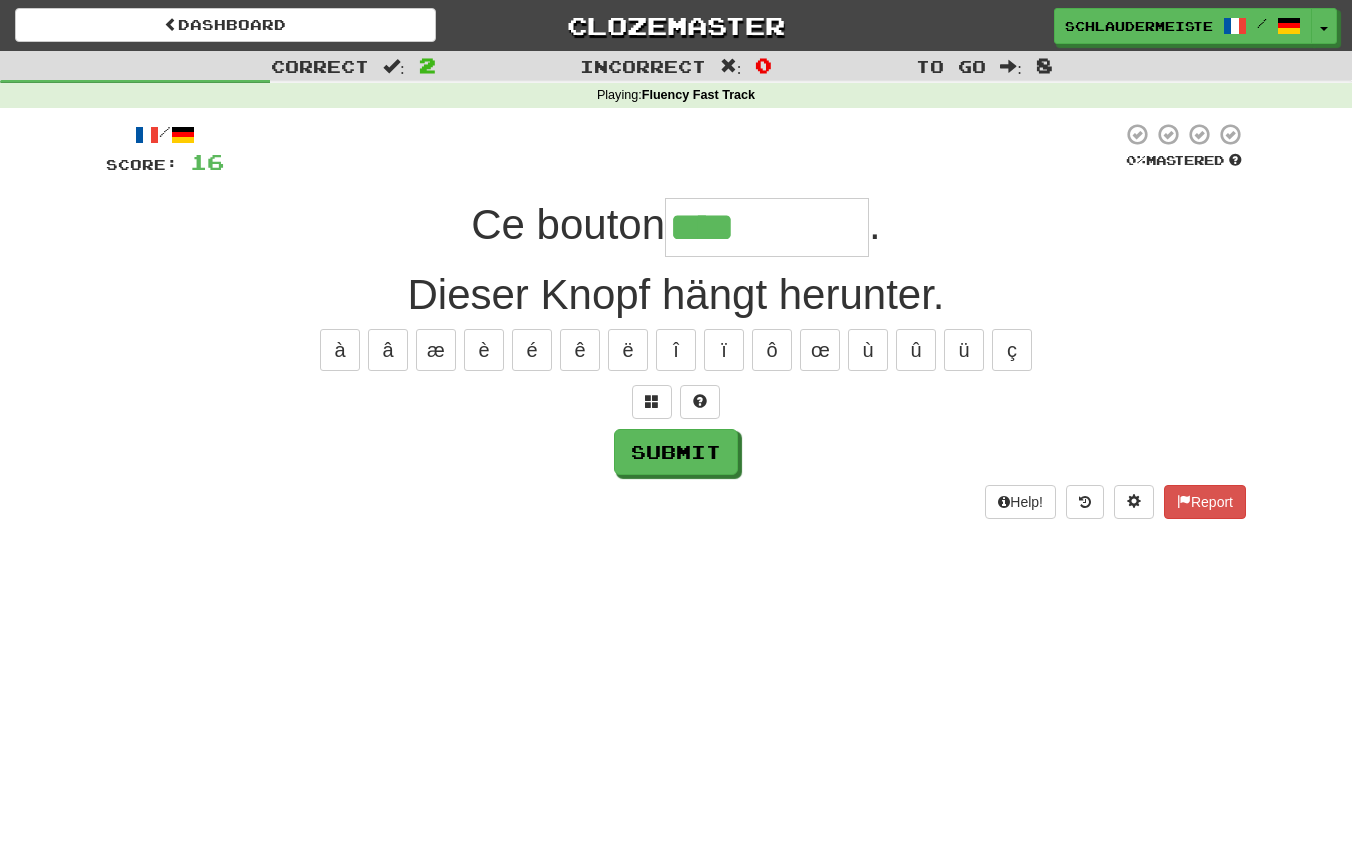type on "**********" 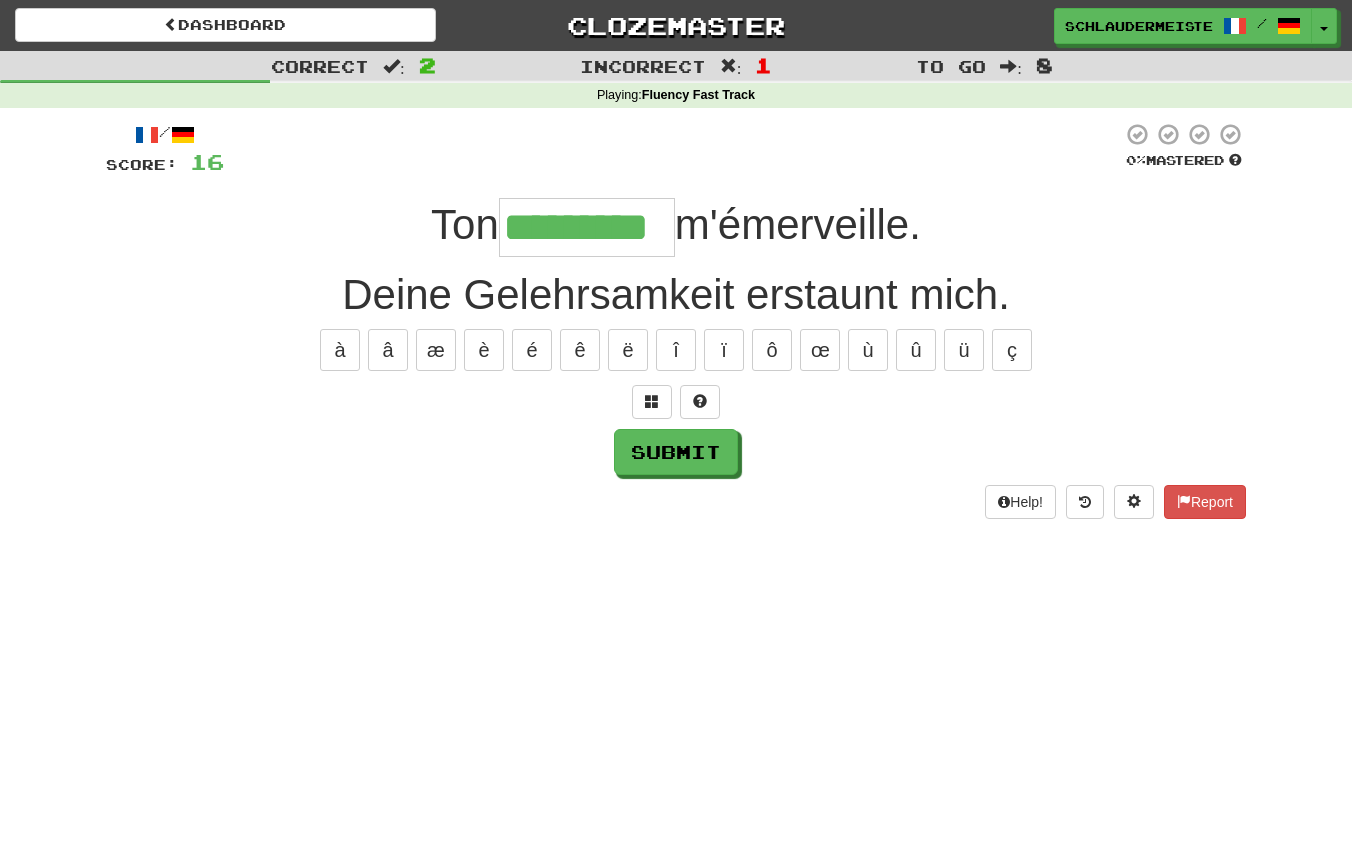 type on "*********" 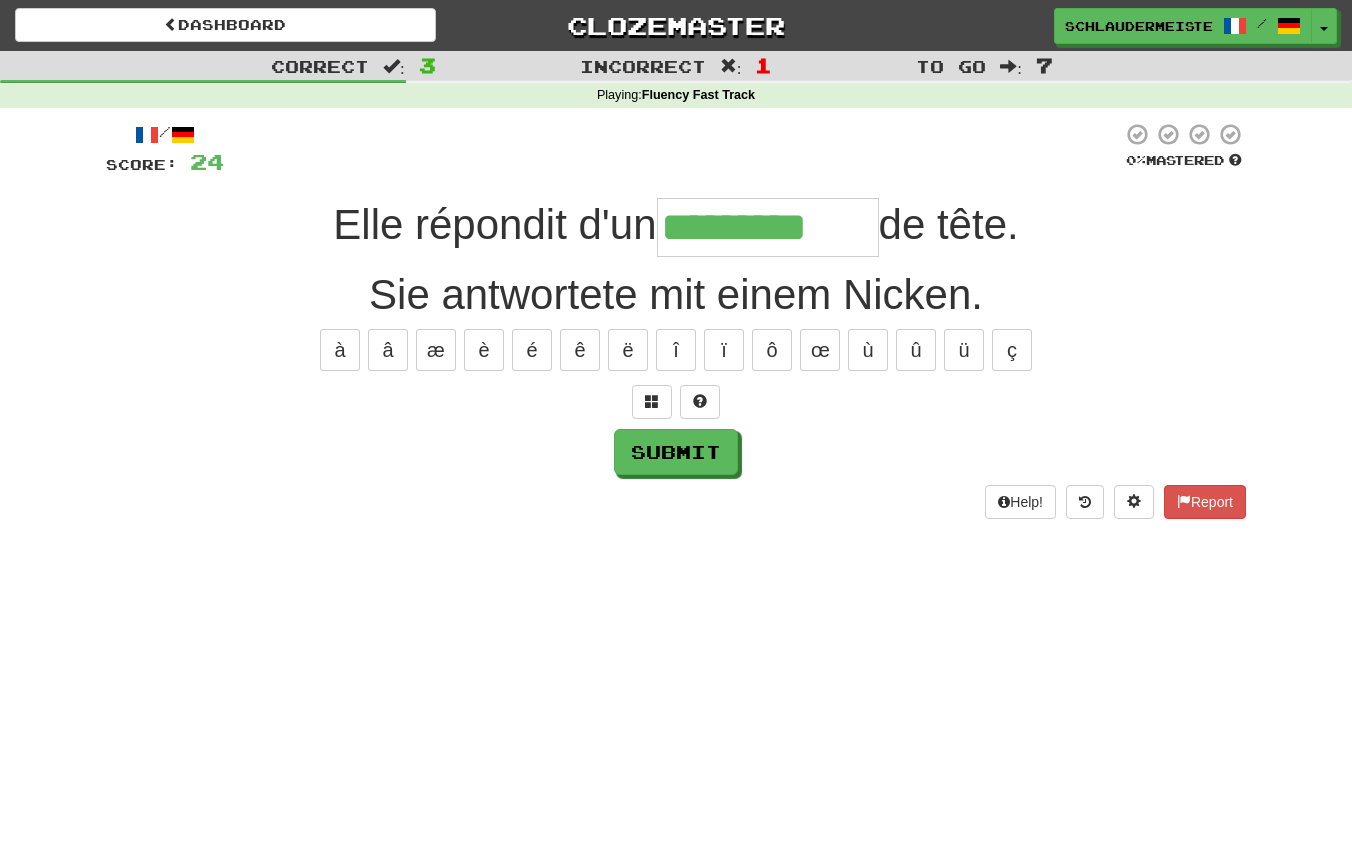 type on "*********" 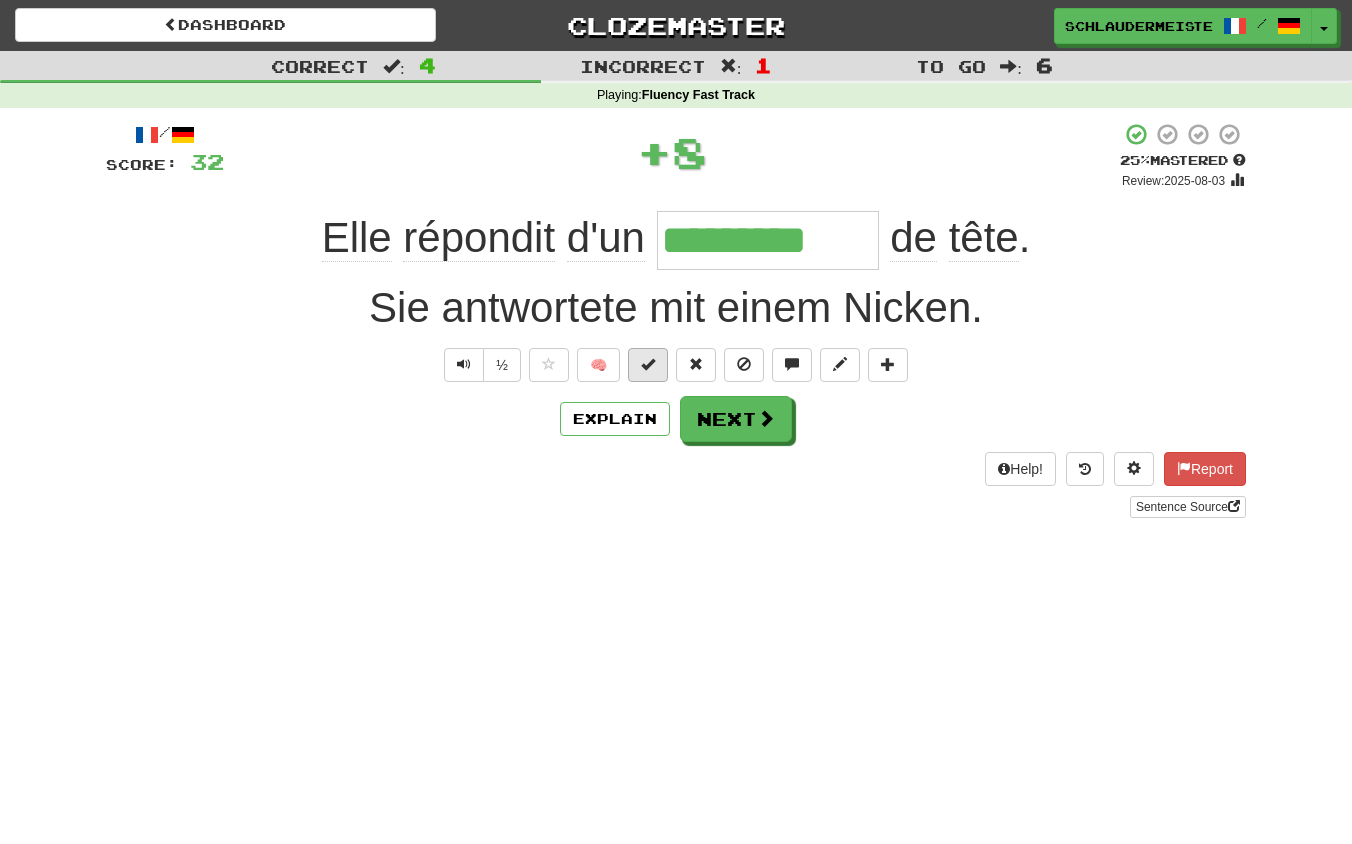 click at bounding box center (648, 364) 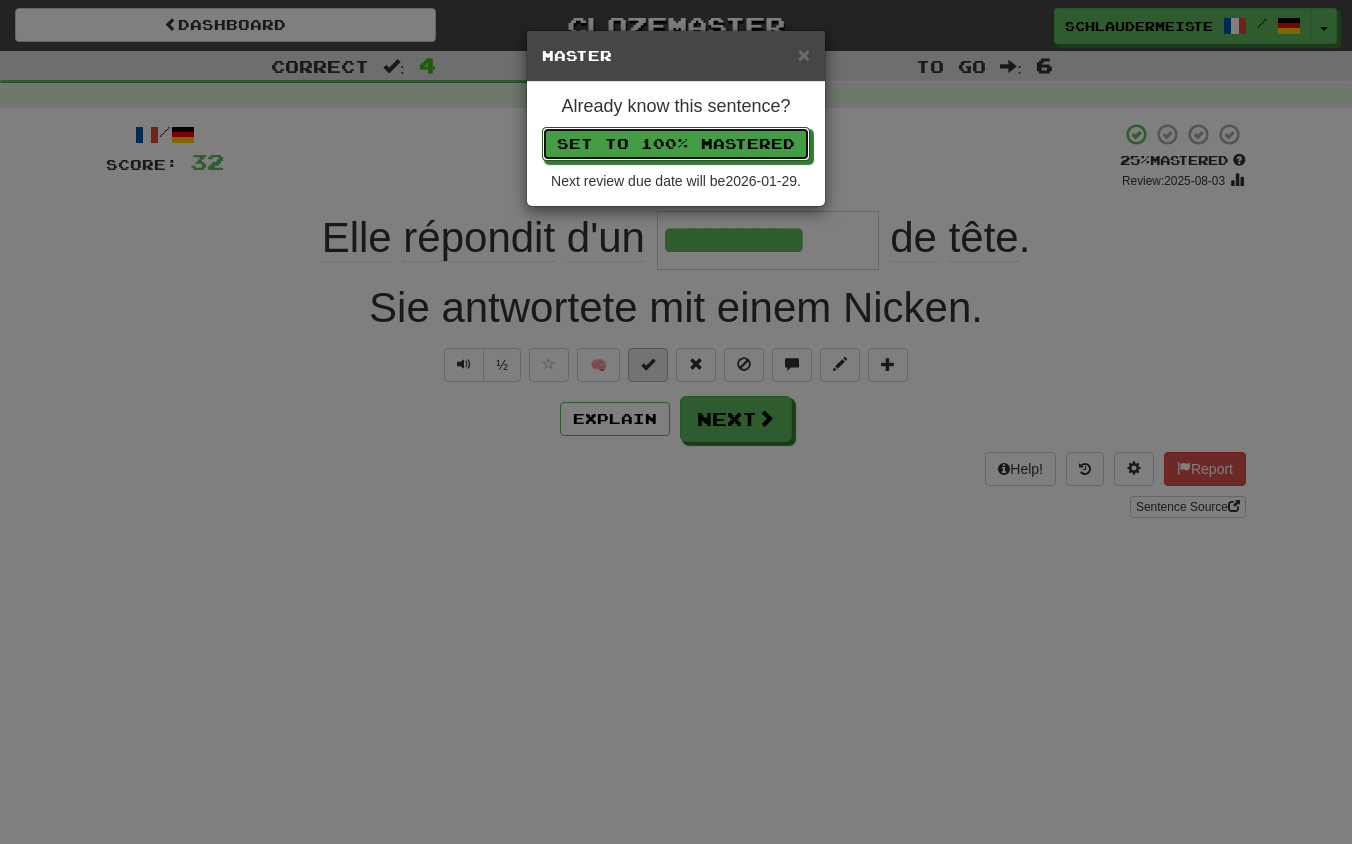 type 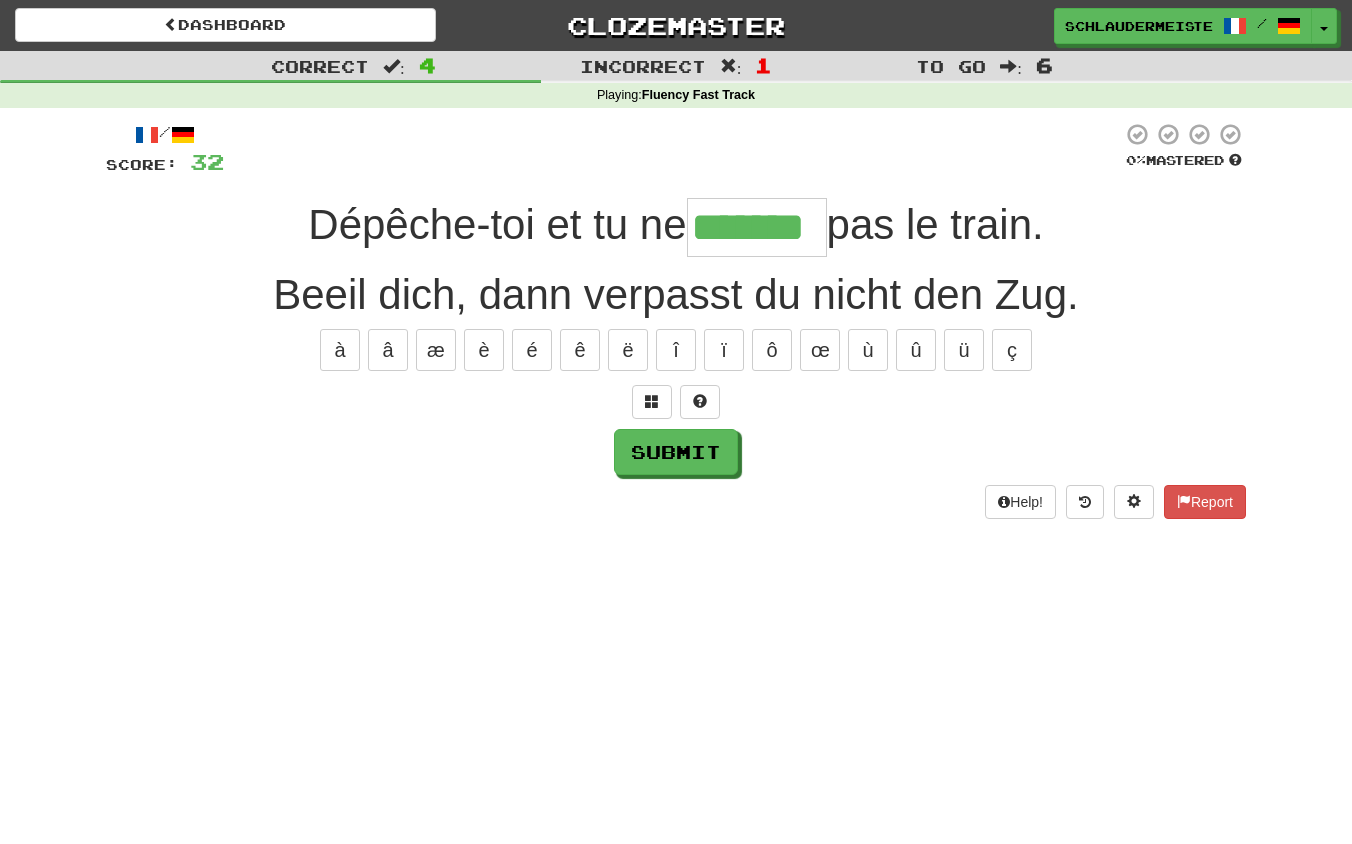 type on "*******" 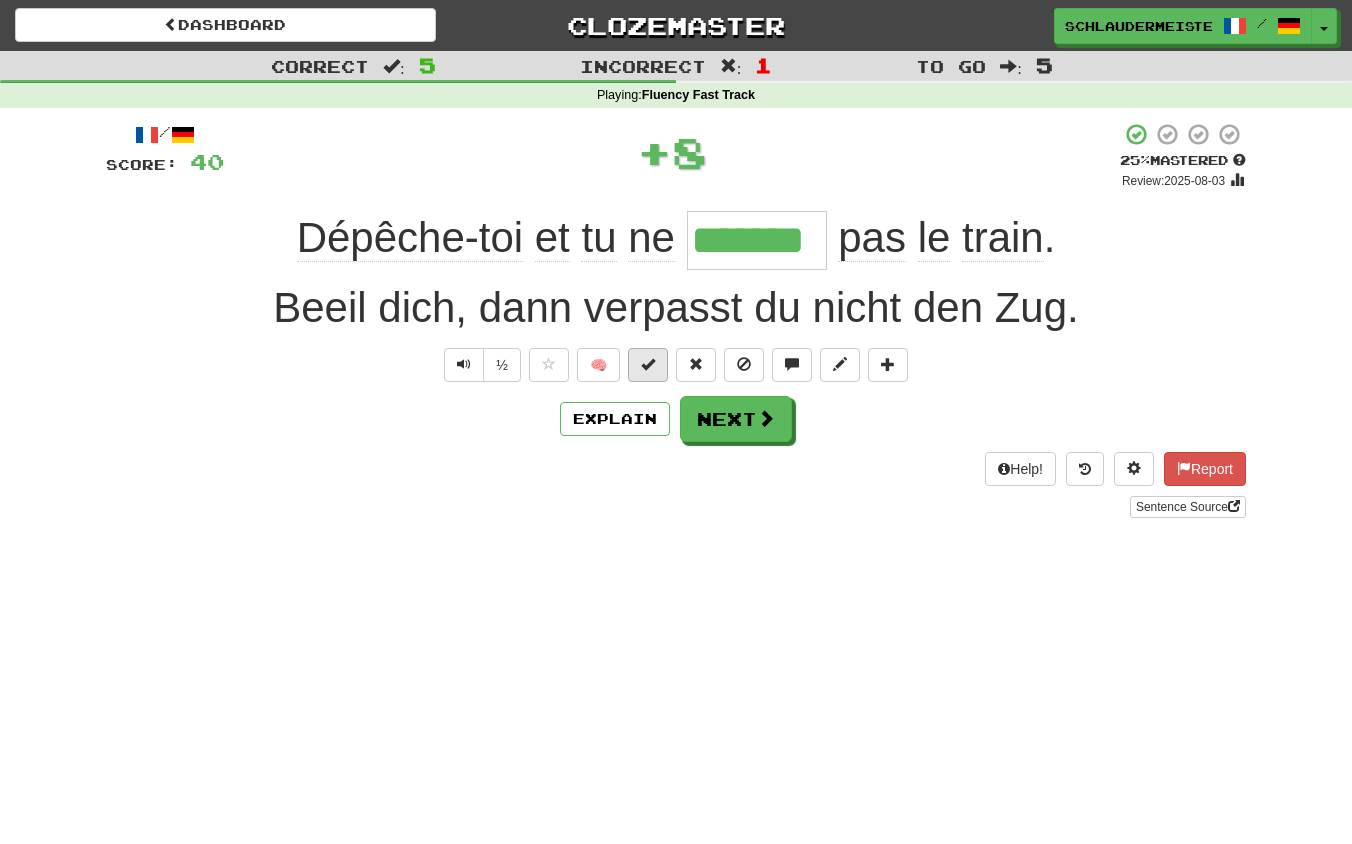 click at bounding box center (648, 364) 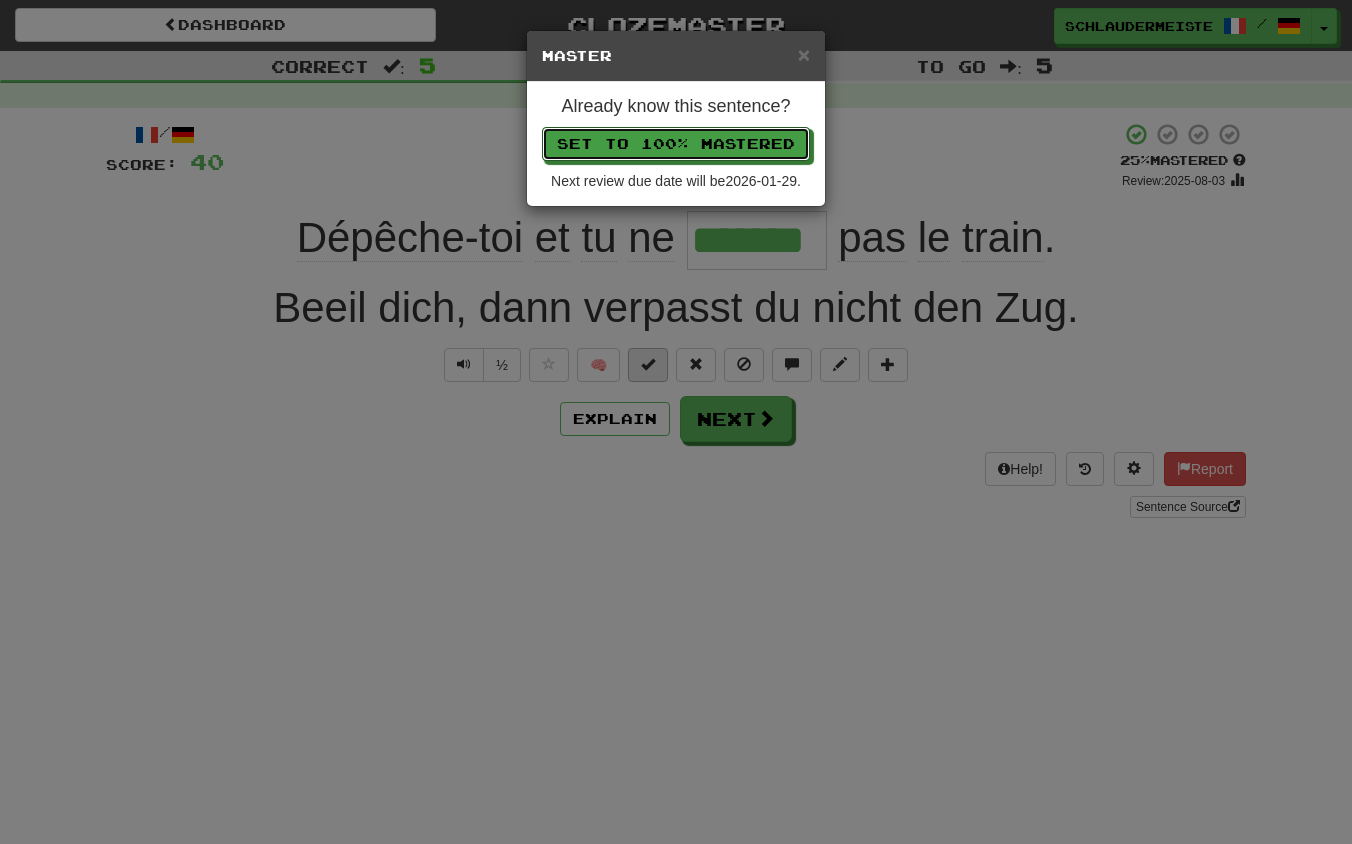 click on "Set to 100% Mastered" at bounding box center [676, 144] 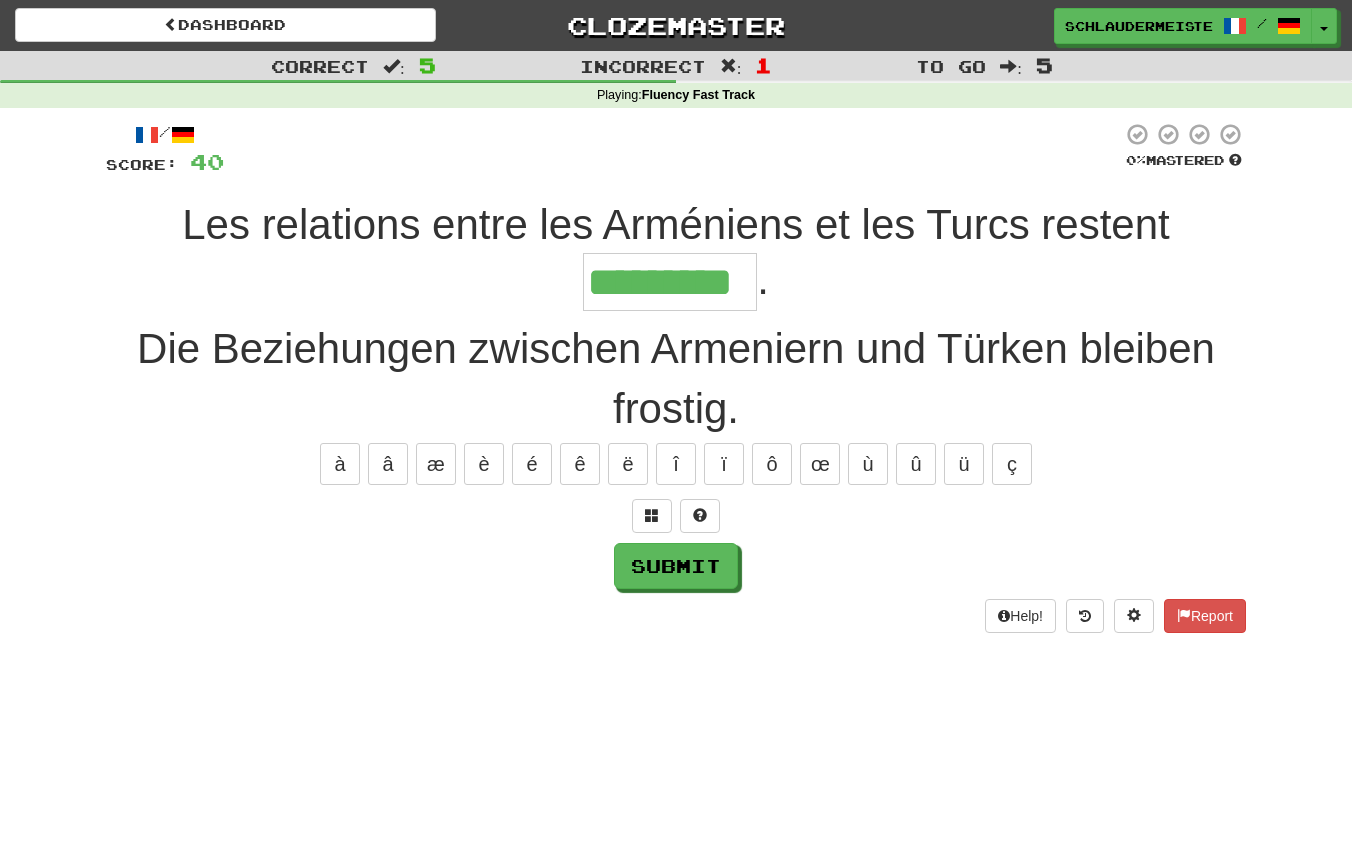 type on "*********" 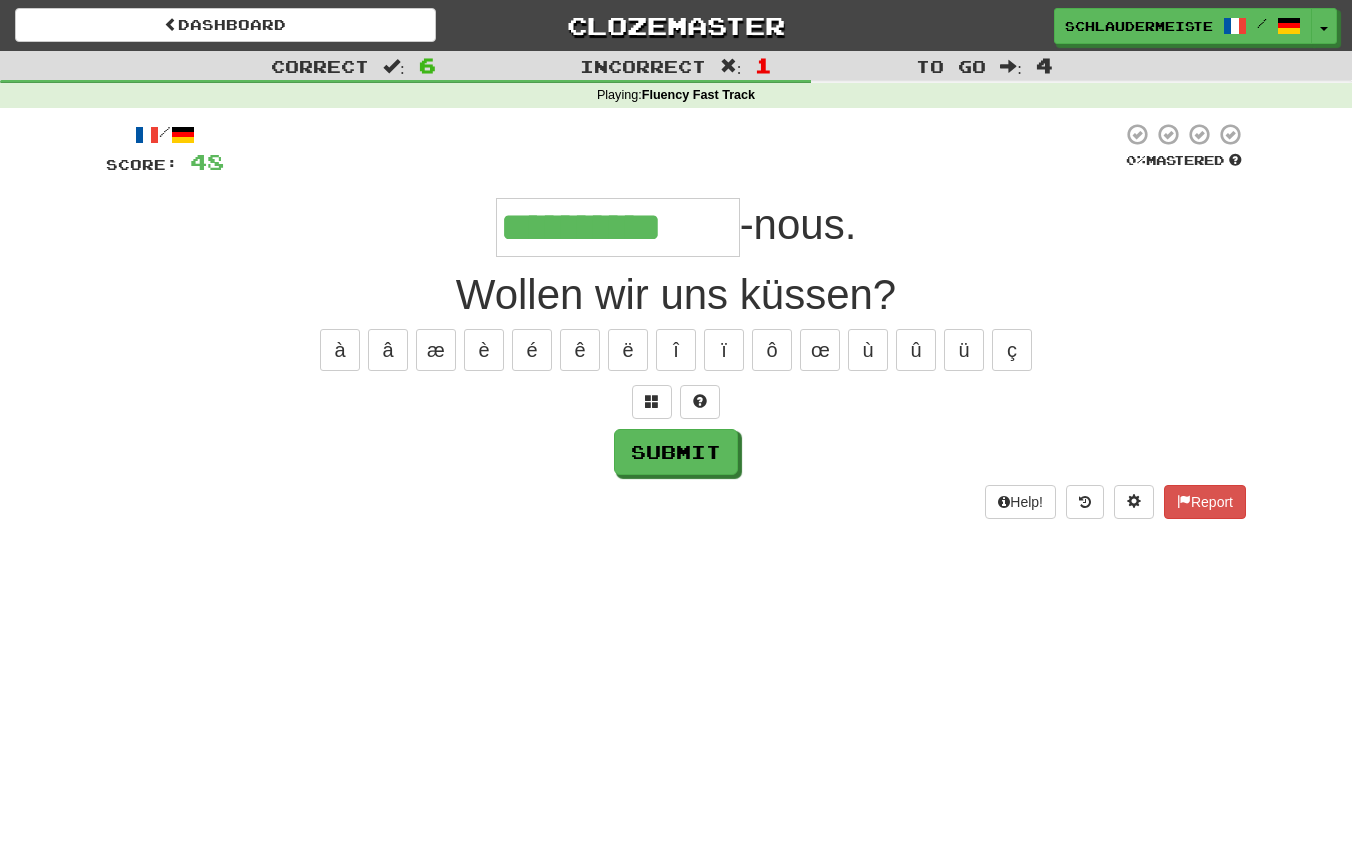 type on "**********" 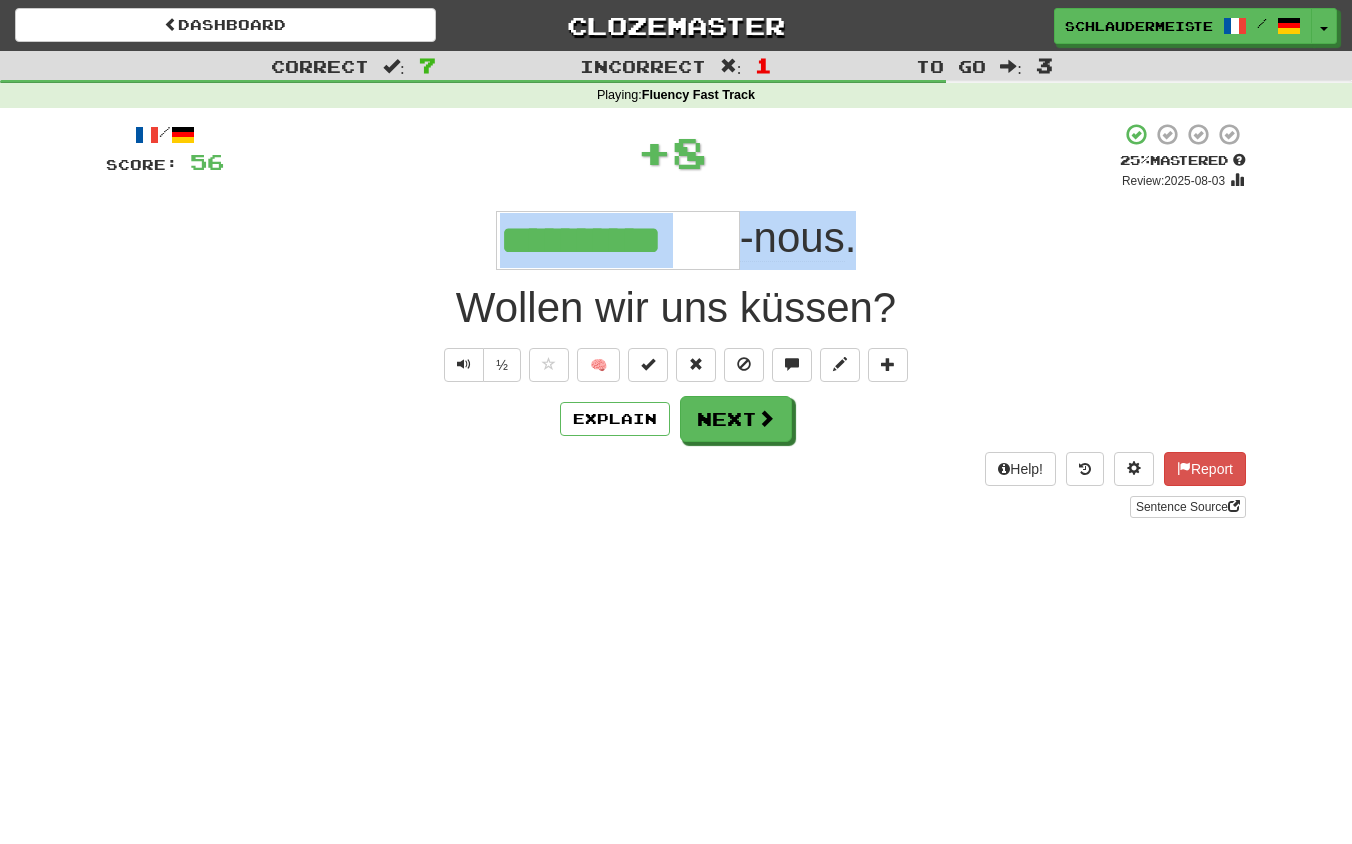 drag, startPoint x: 455, startPoint y: 235, endPoint x: 927, endPoint y: 255, distance: 472.42355 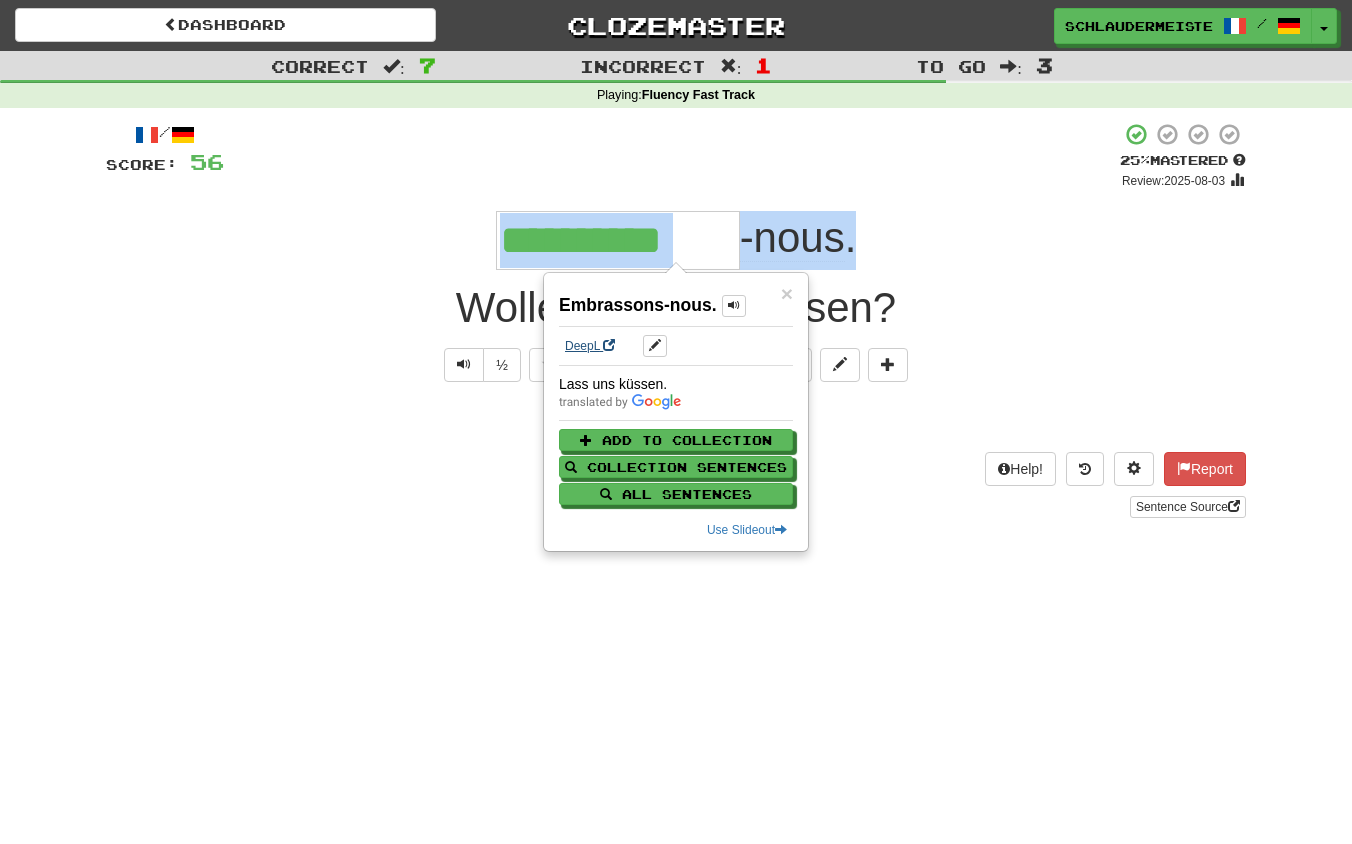 click on "DeepL" at bounding box center (590, 346) 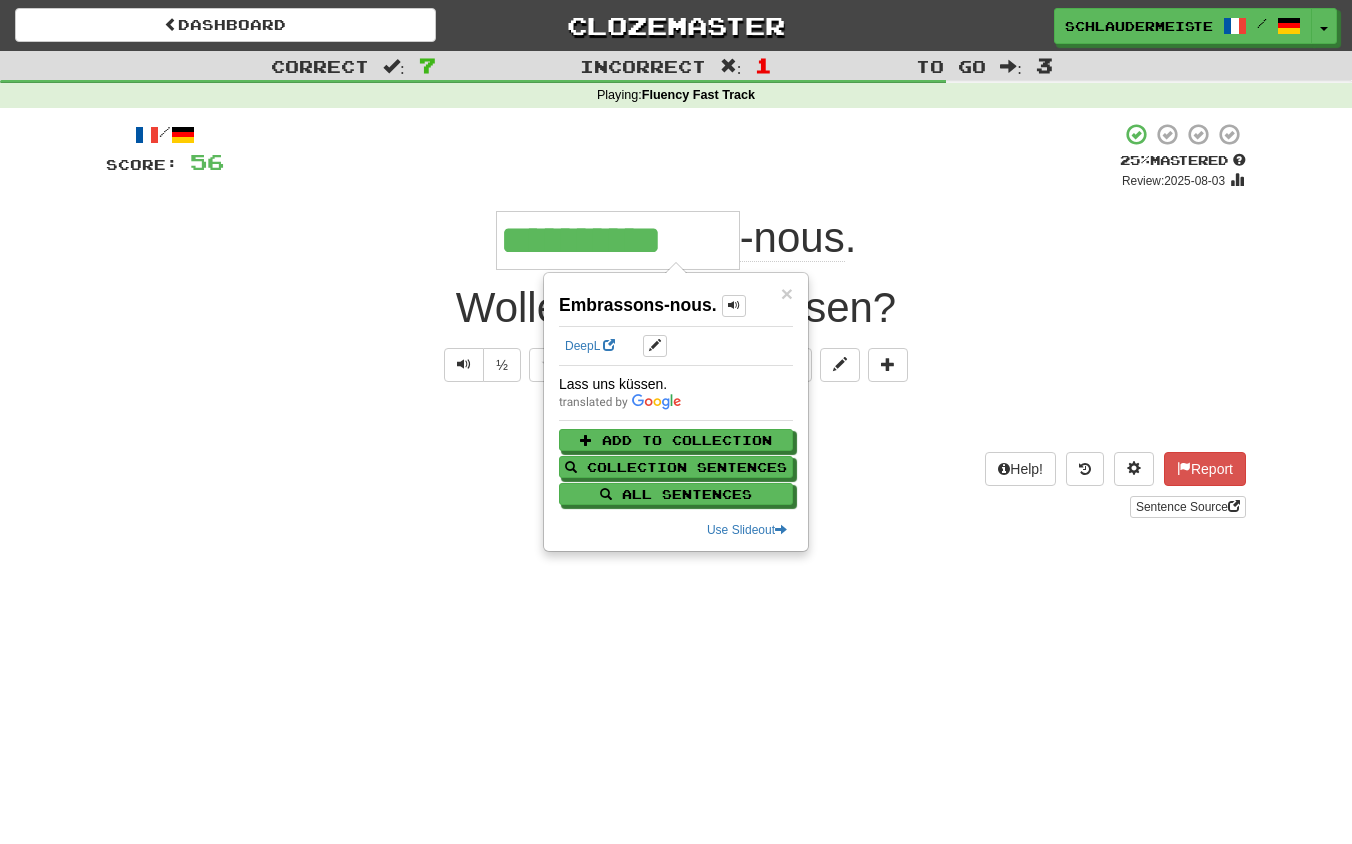 click on "Sentence Source" at bounding box center [676, 507] 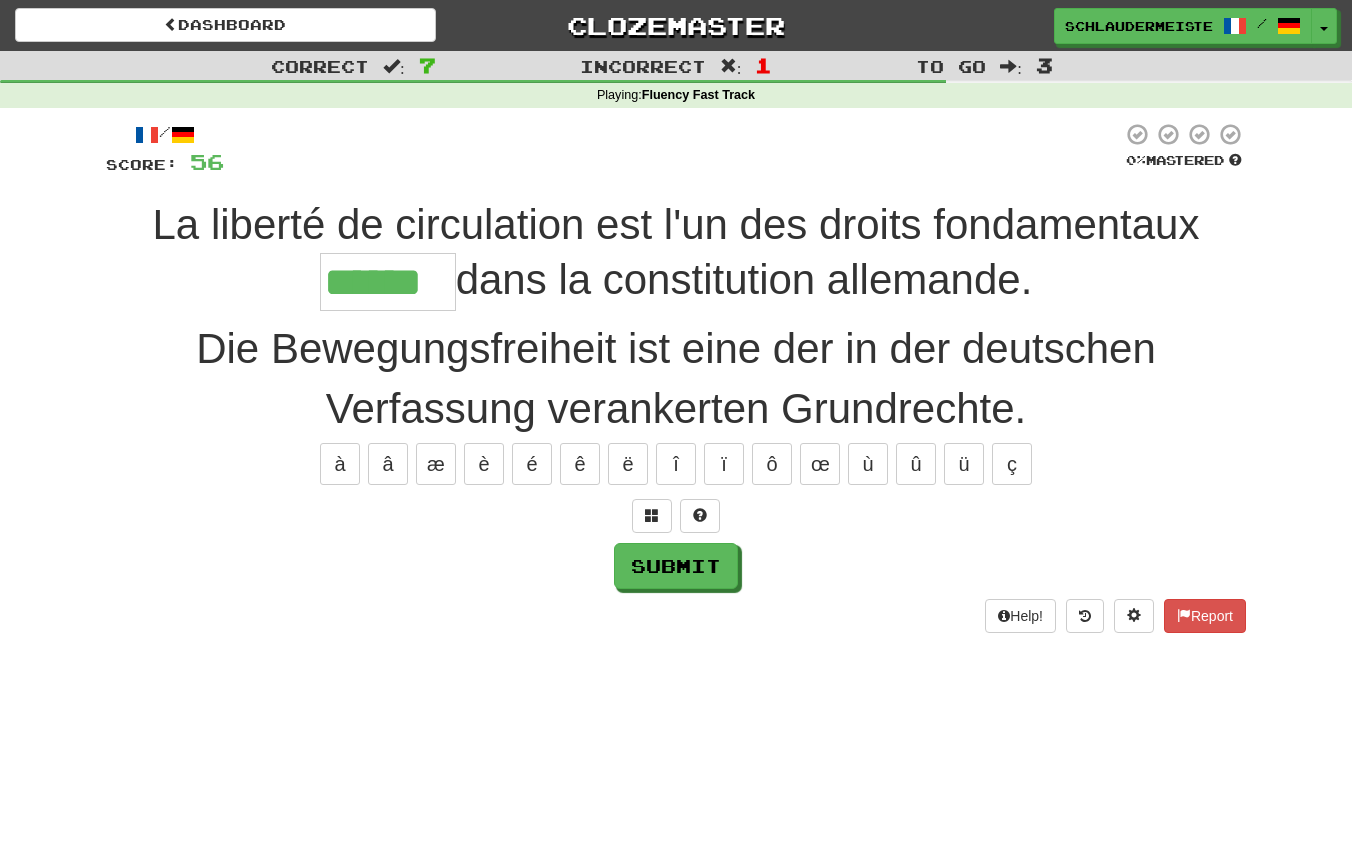 type on "******" 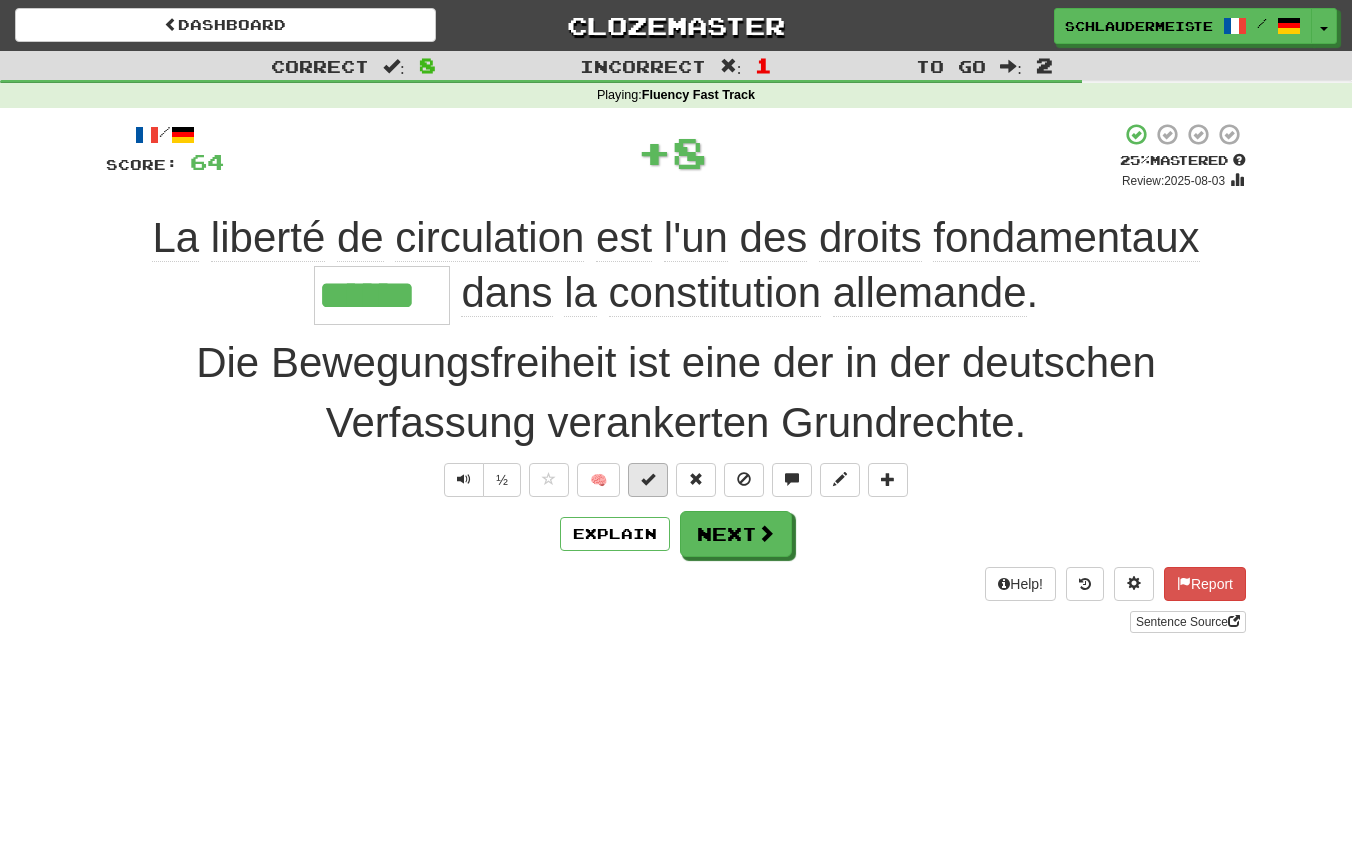 click at bounding box center [648, 479] 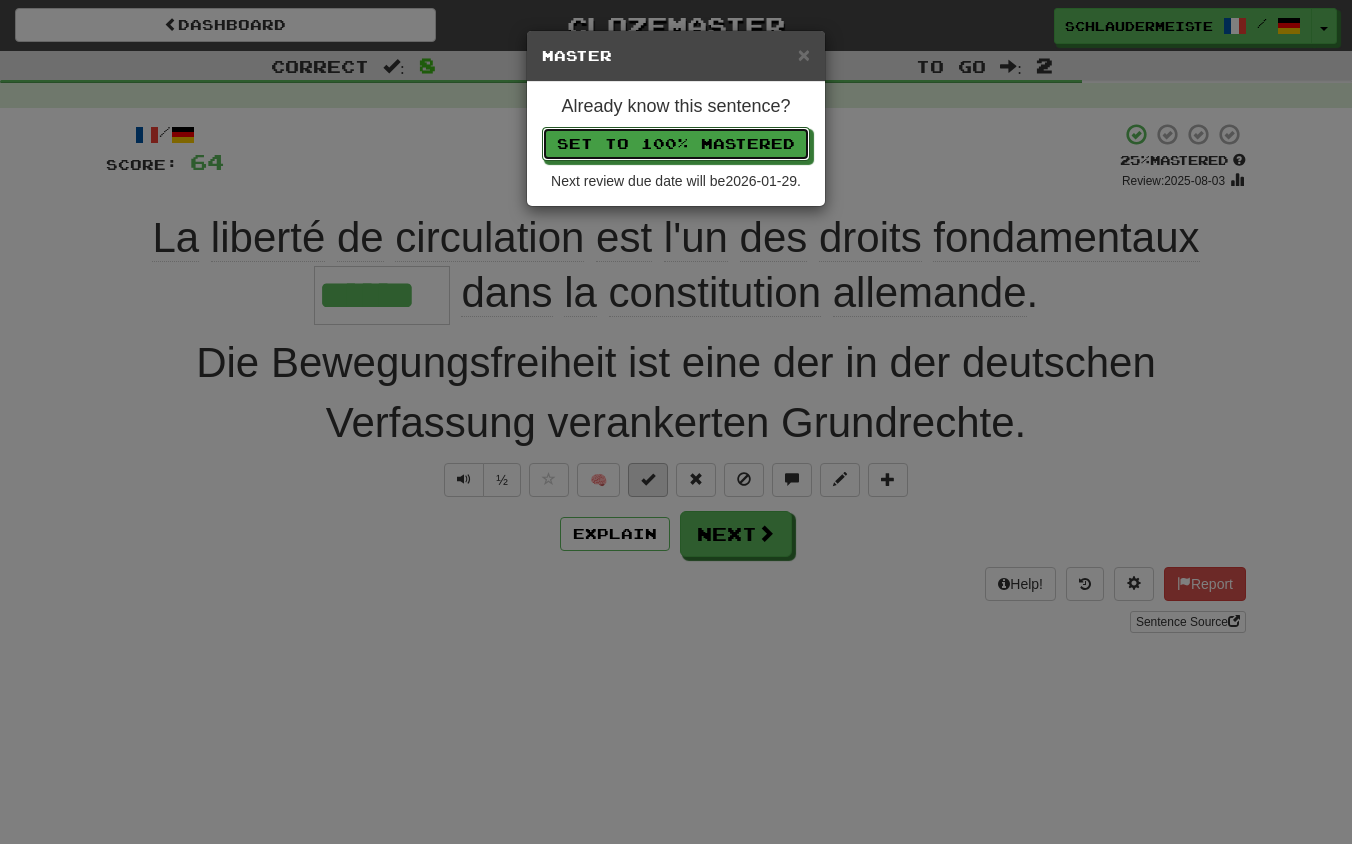 click on "Set to 100% Mastered" at bounding box center [676, 144] 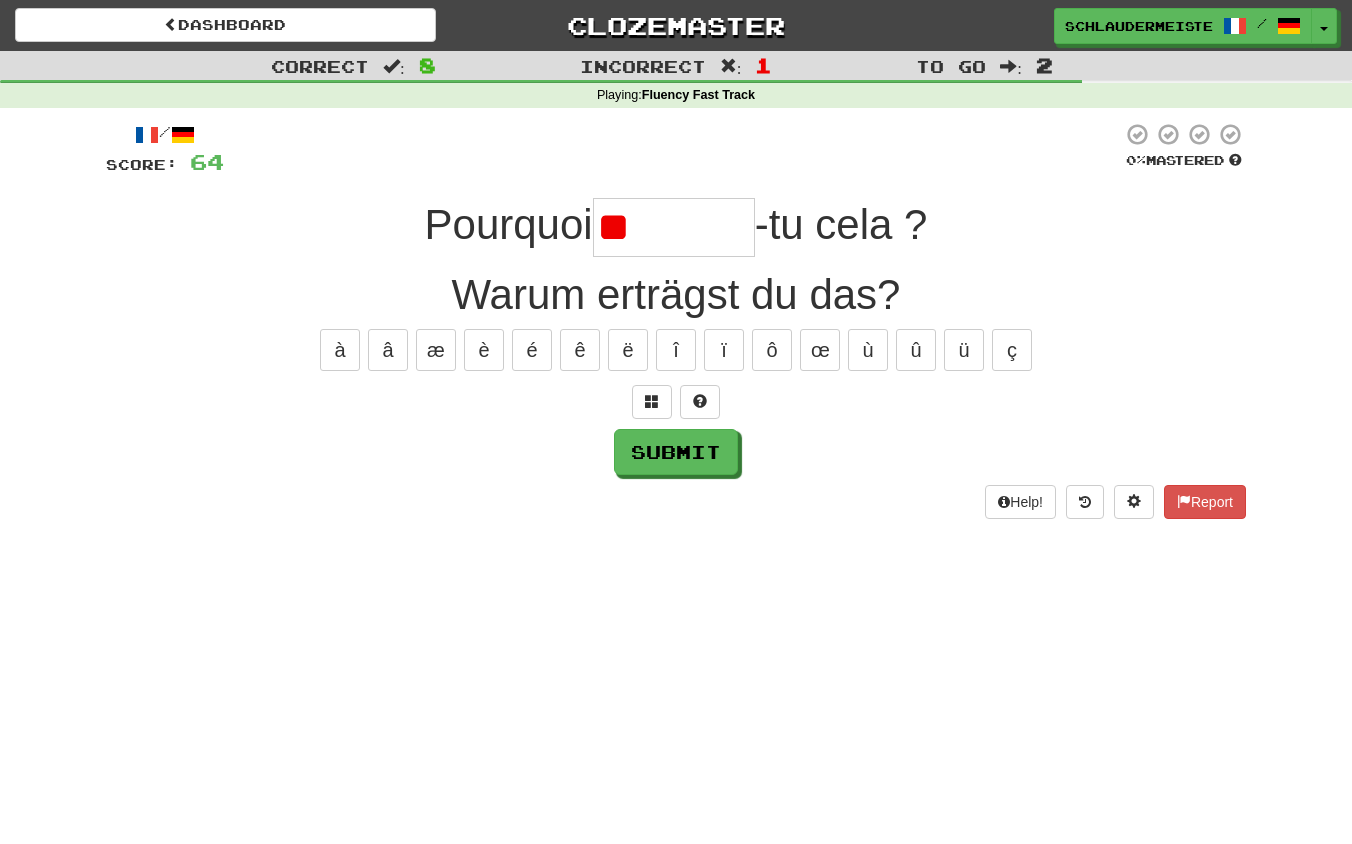 type on "*" 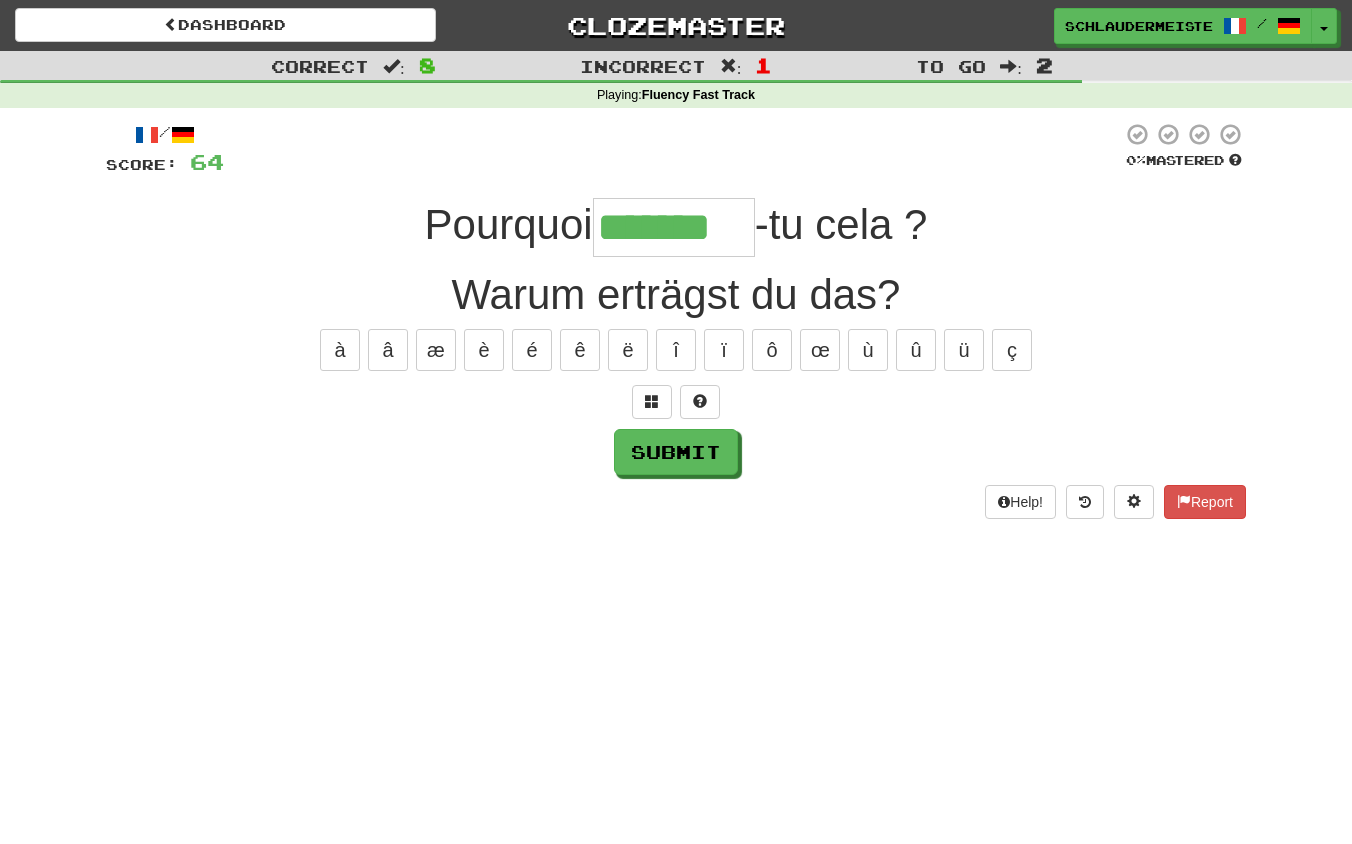 type on "*******" 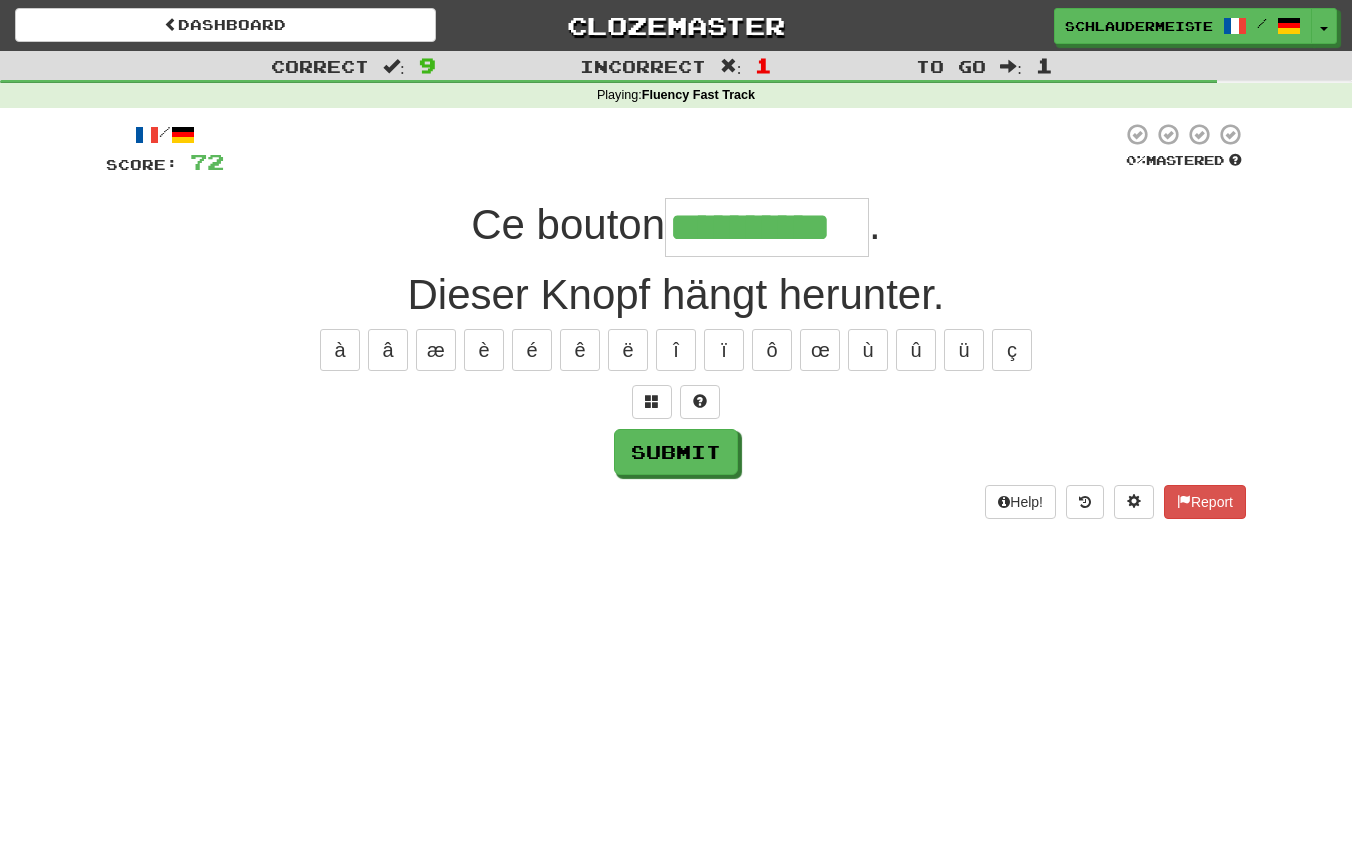type on "**********" 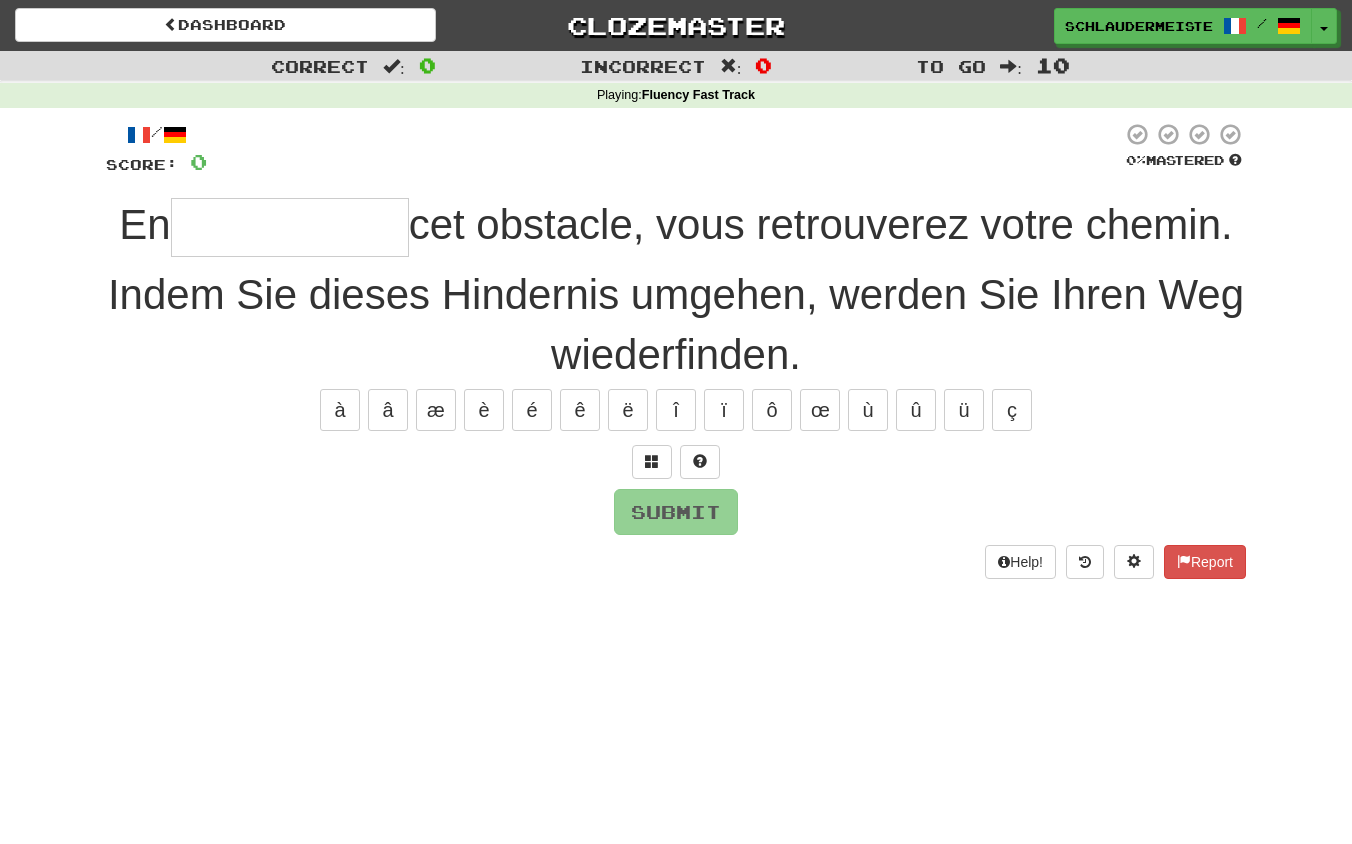 type on "*" 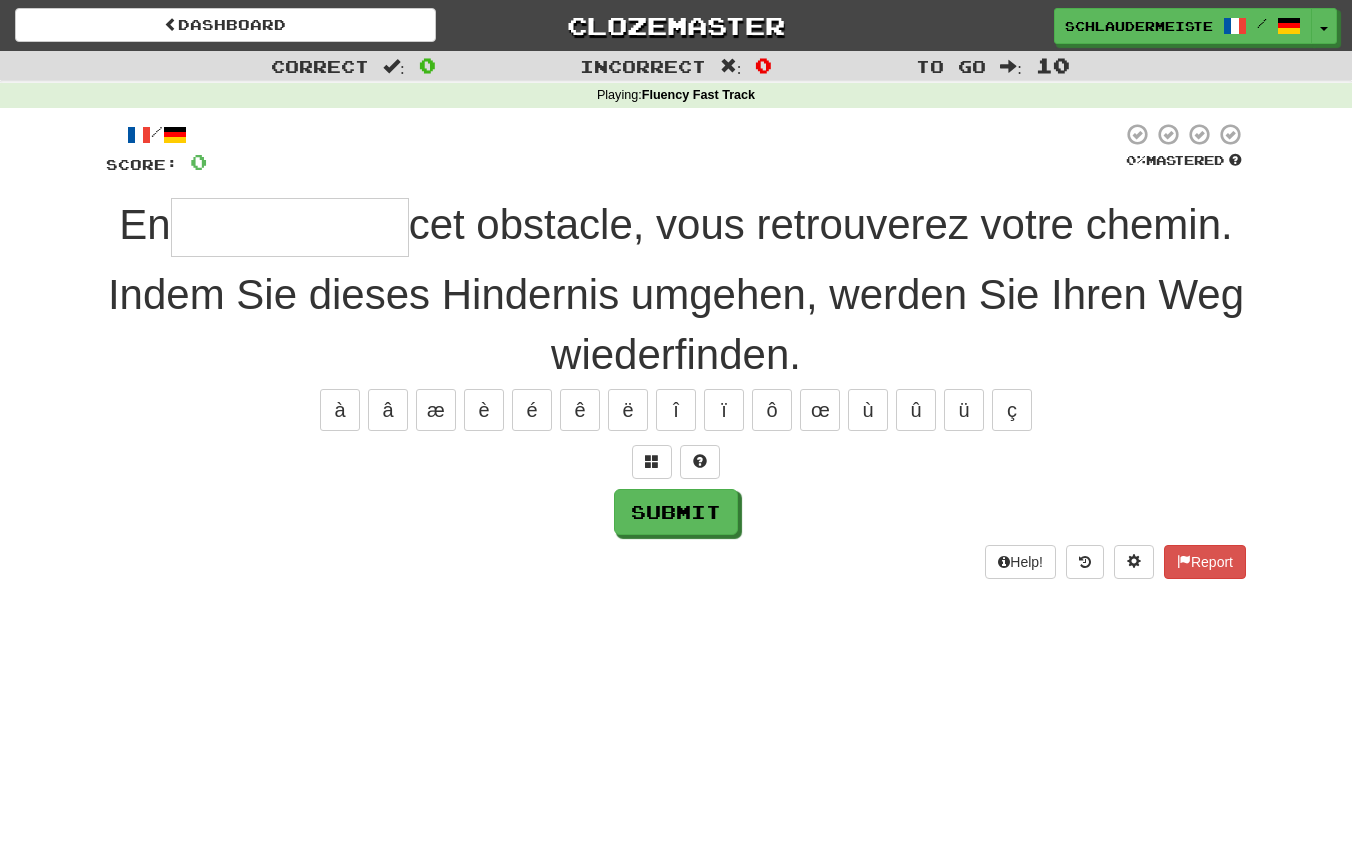 type on "*" 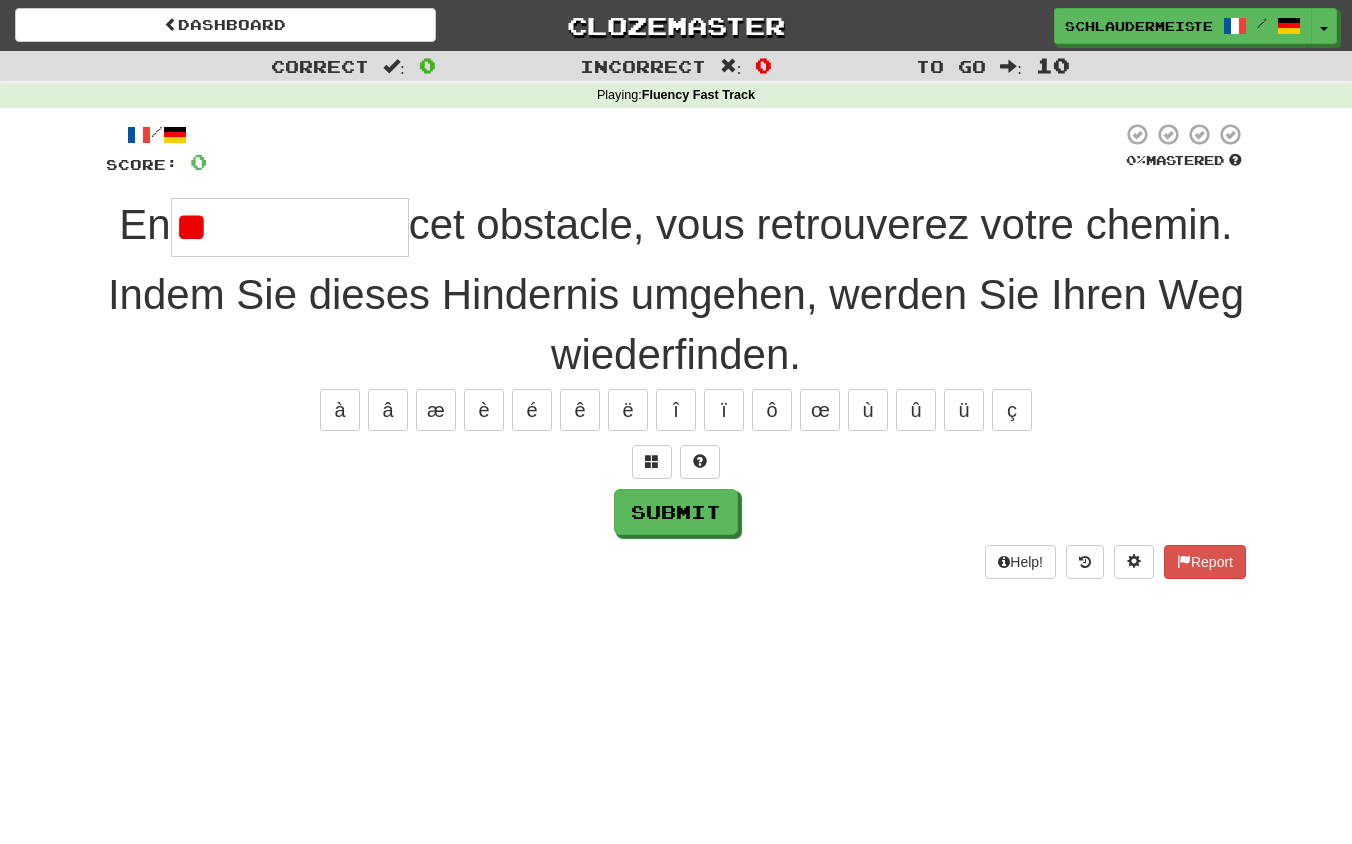 type on "**********" 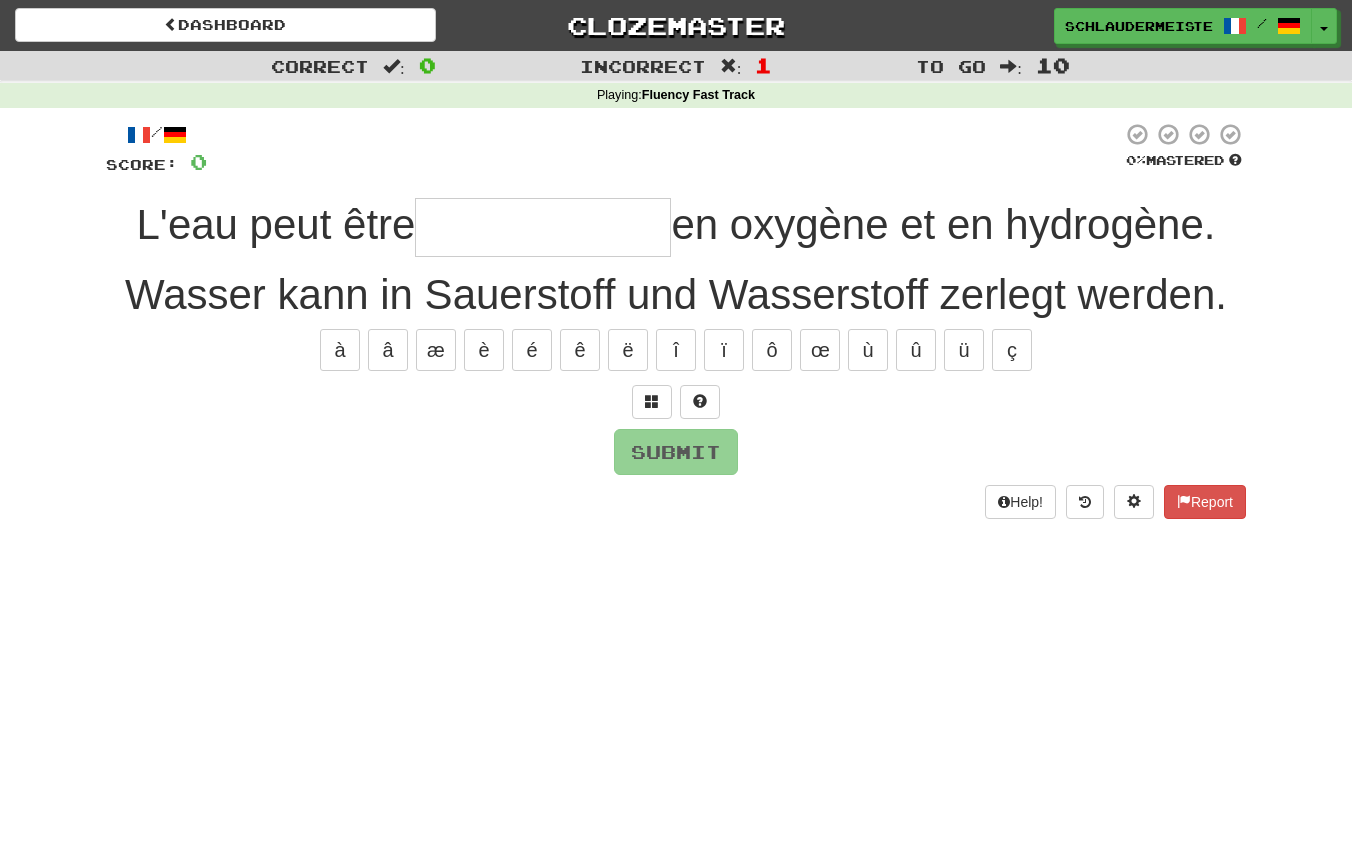 type on "*" 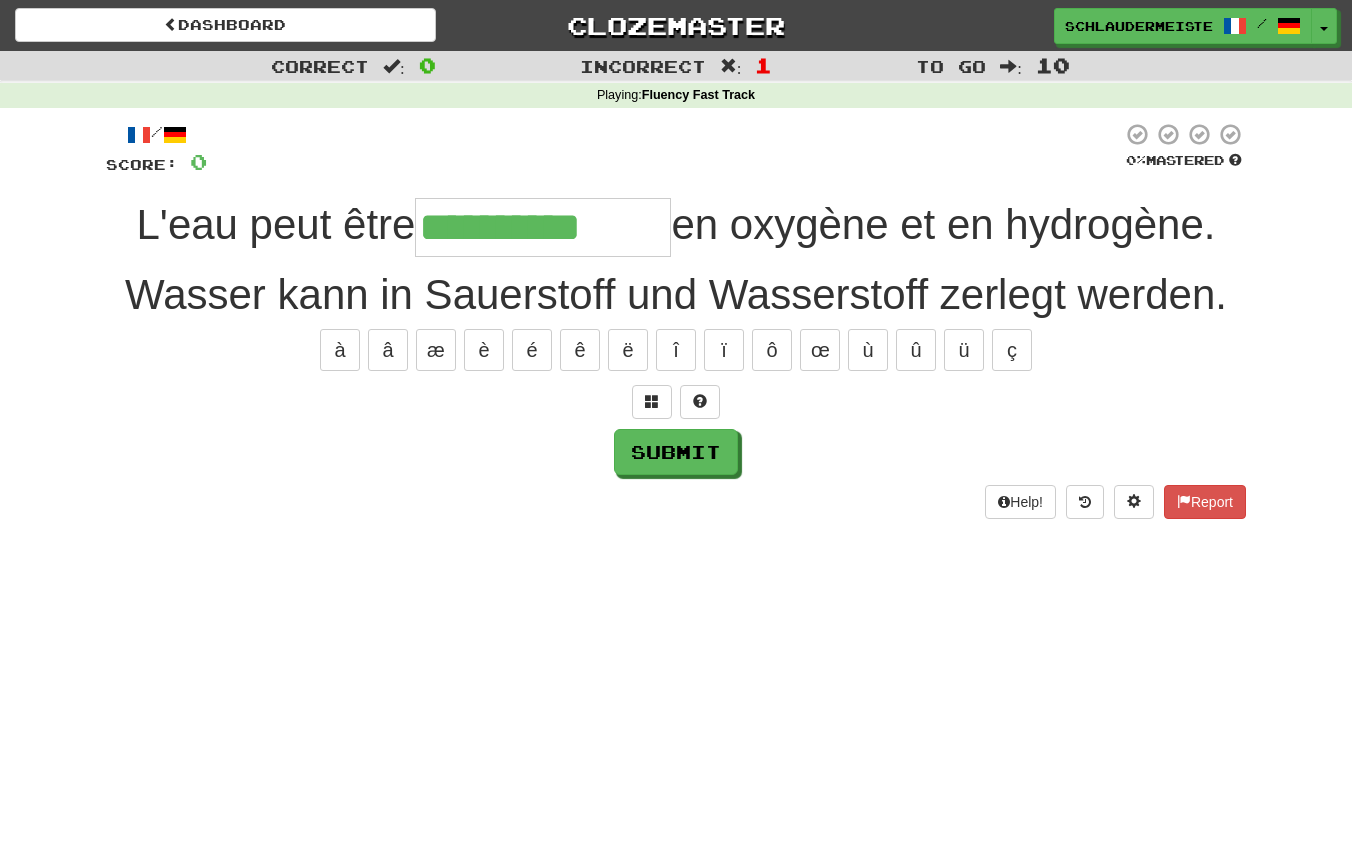type on "**********" 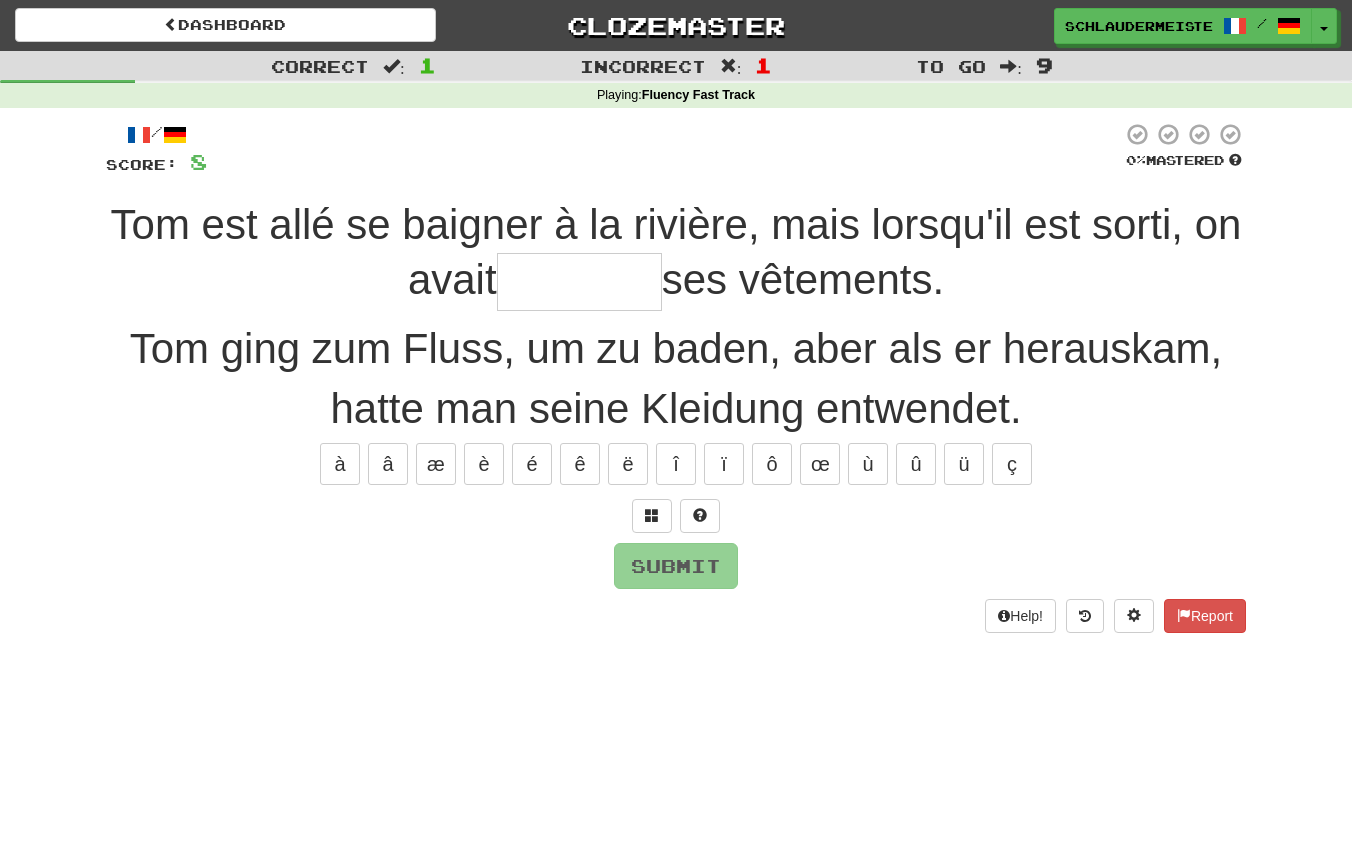 type on "*" 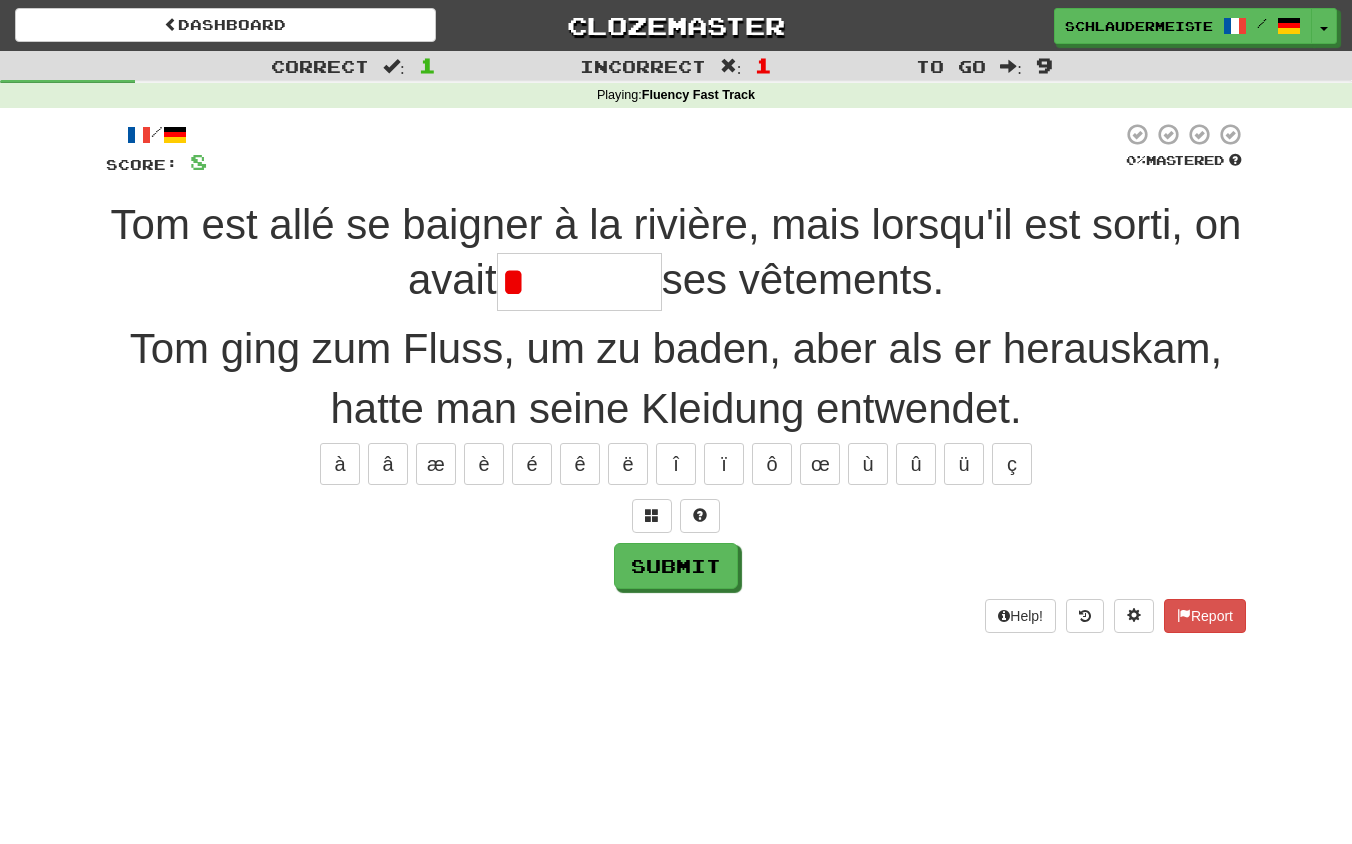 type on "*********" 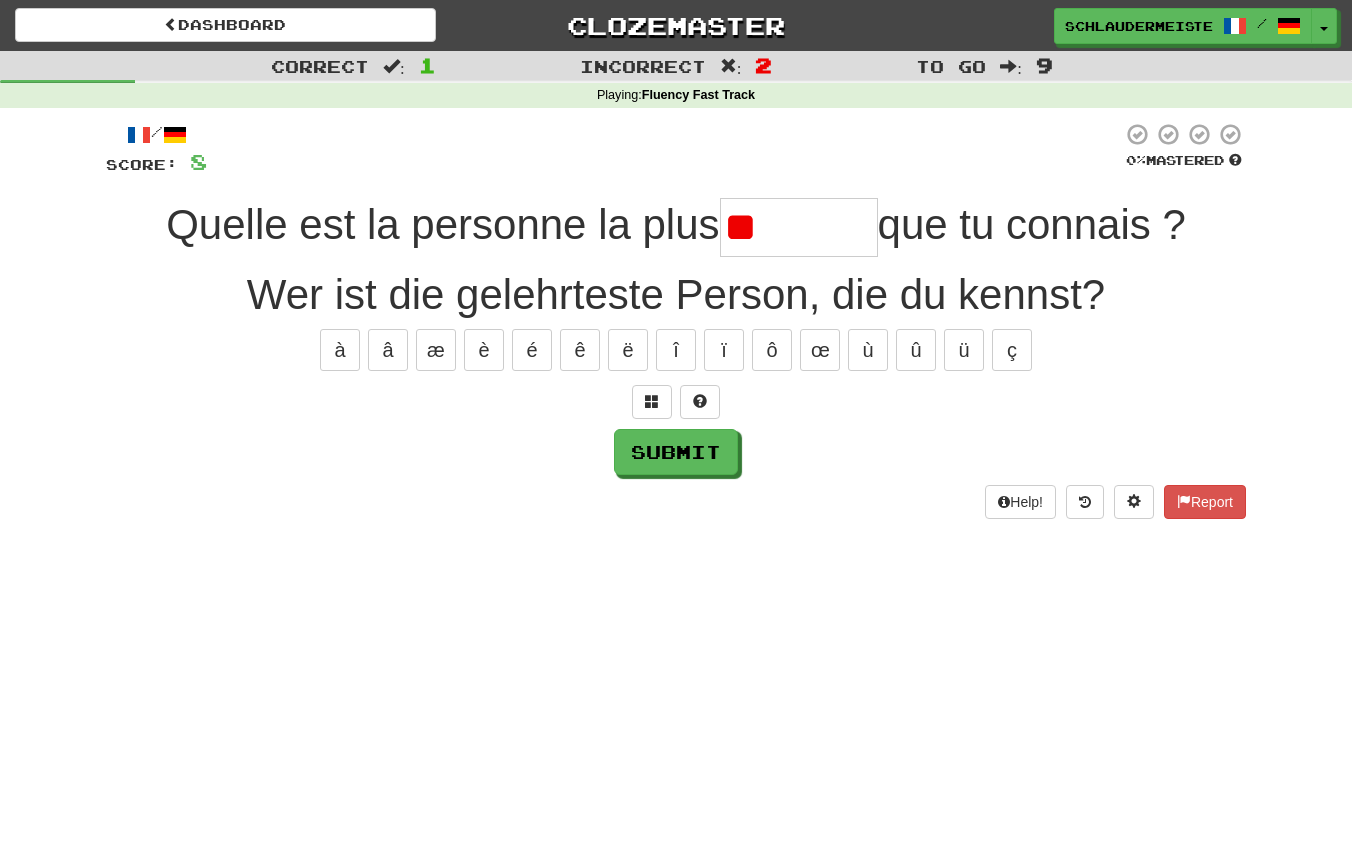 type on "*" 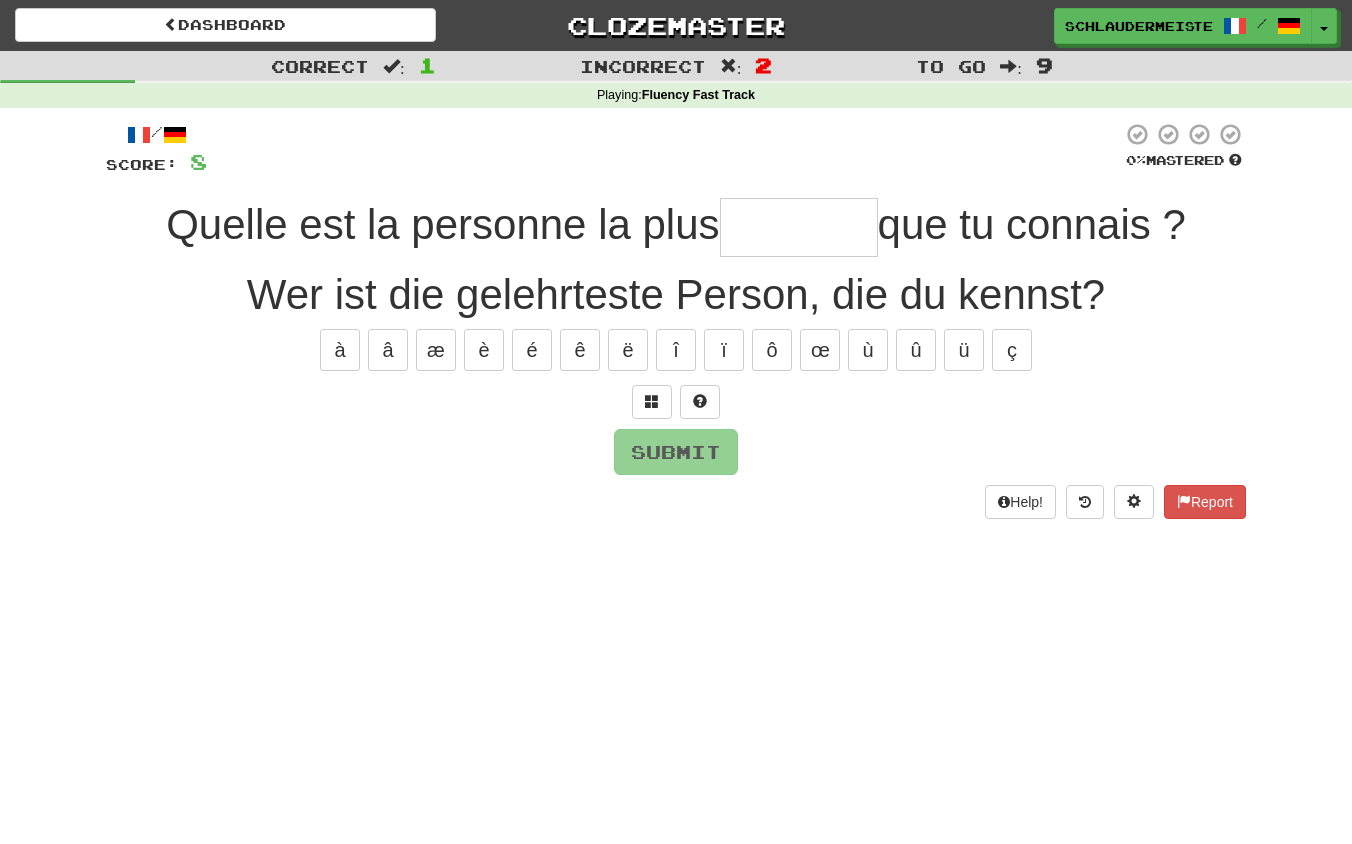 type on "*******" 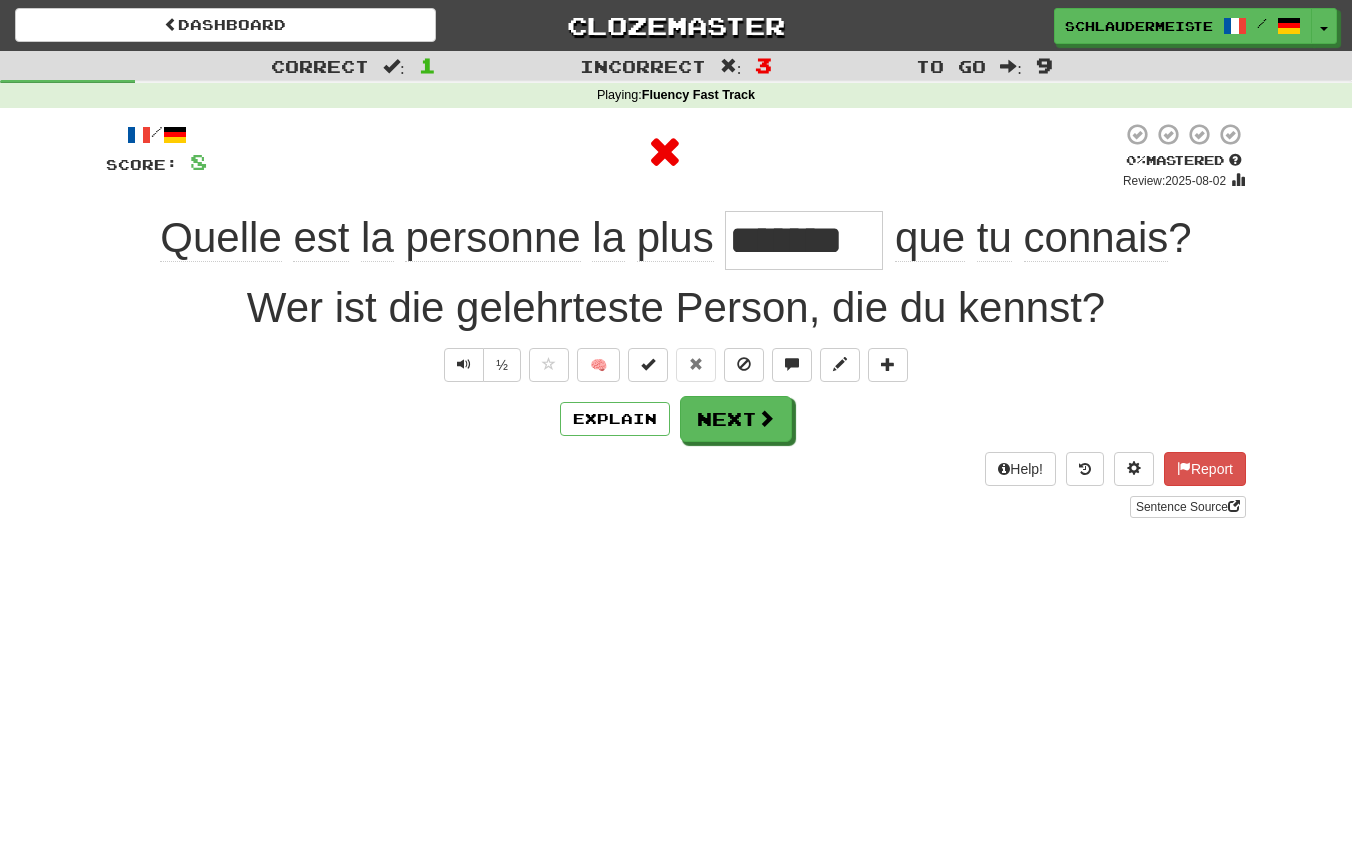 drag, startPoint x: 123, startPoint y: 228, endPoint x: 1249, endPoint y: 232, distance: 1126.0071 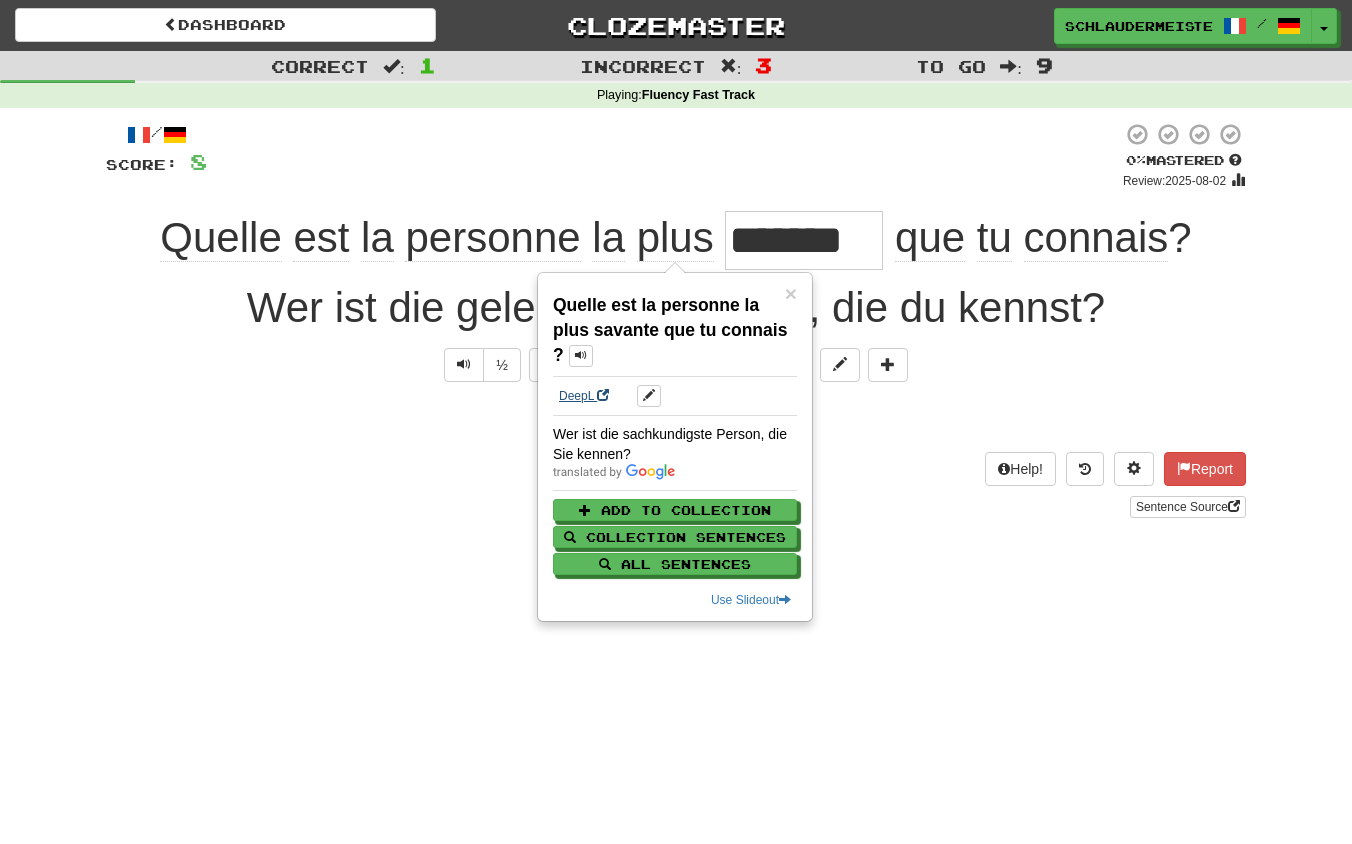 click on "DeepL" at bounding box center [584, 396] 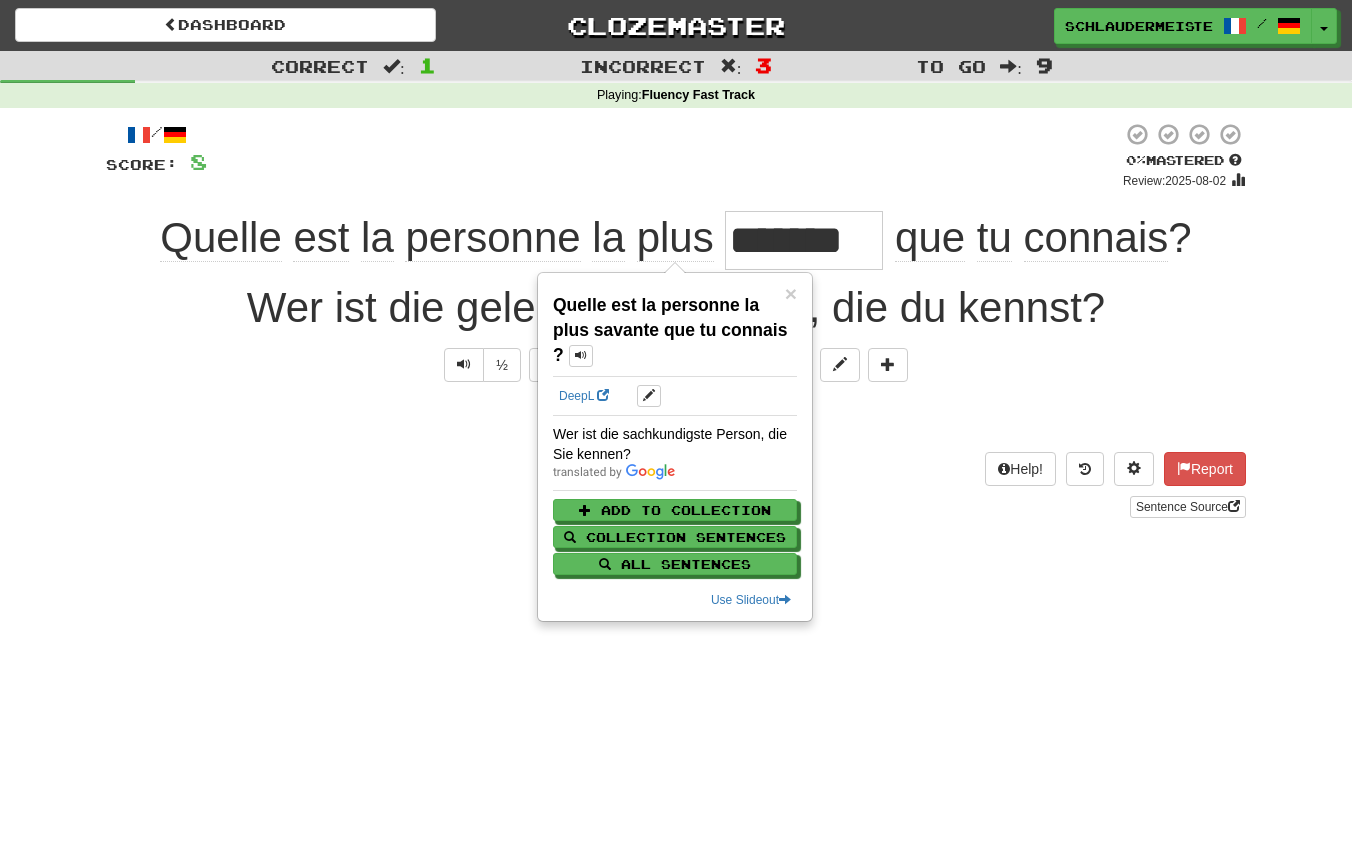 click on "Sentence Source" at bounding box center (676, 507) 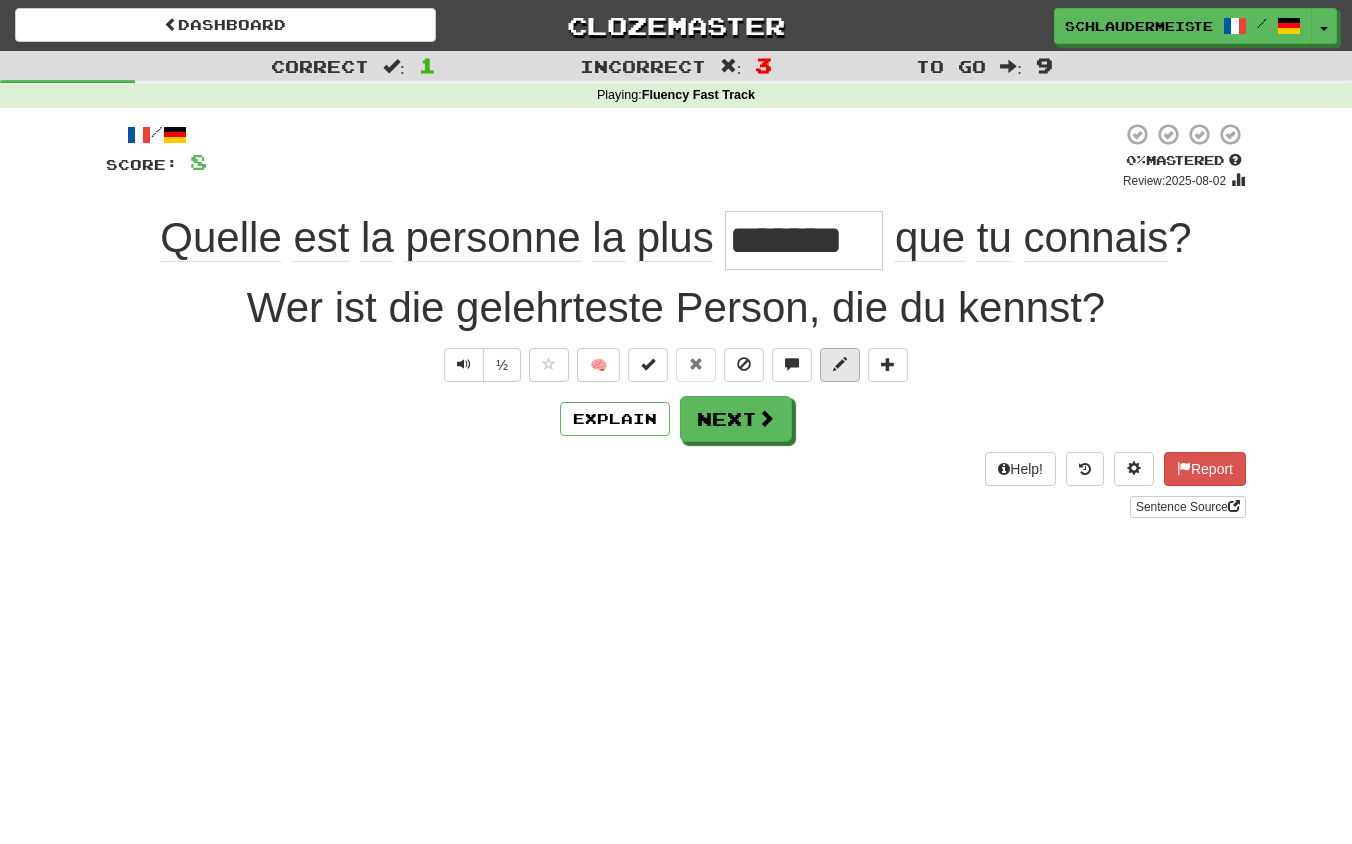 click at bounding box center [840, 364] 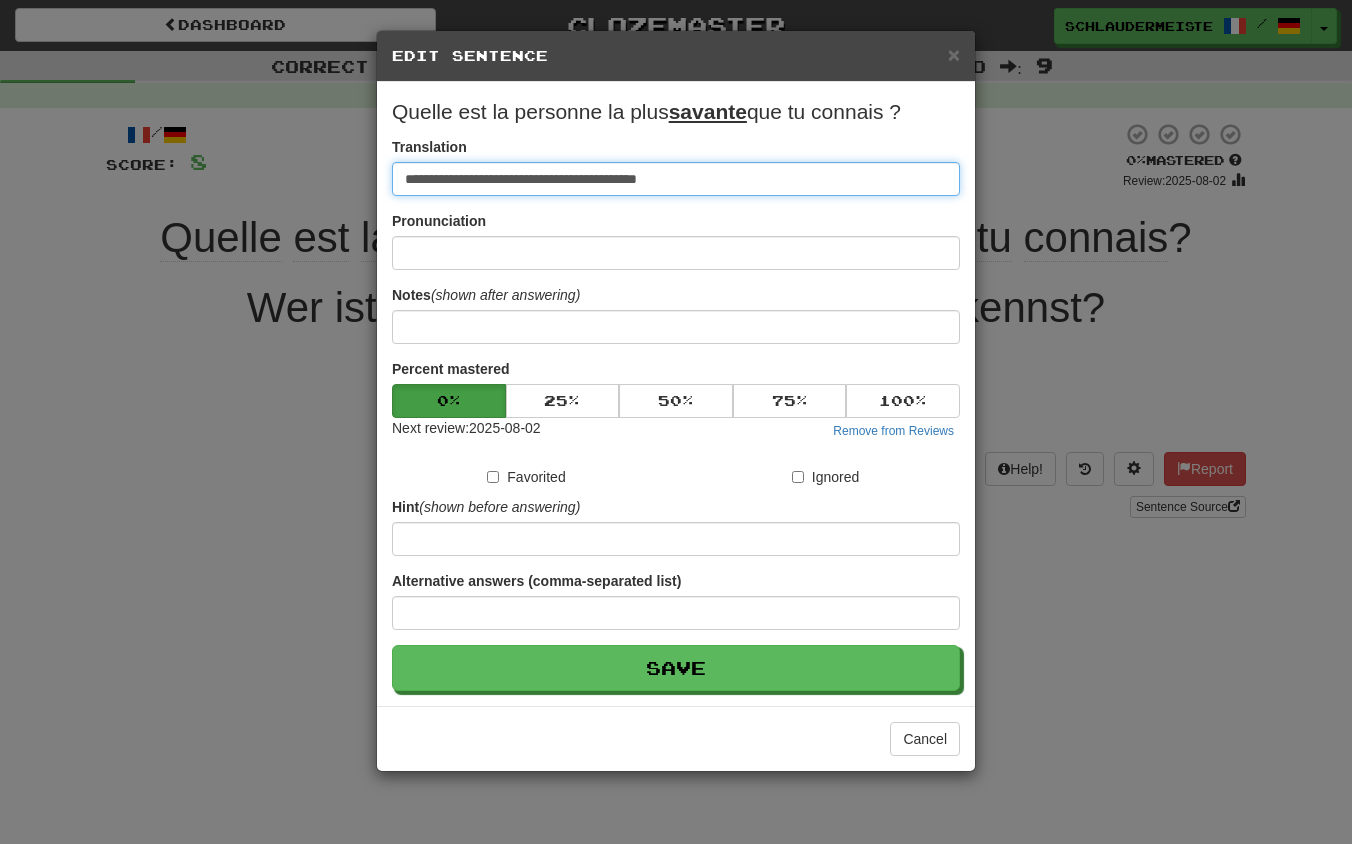 drag, startPoint x: 728, startPoint y: 182, endPoint x: 247, endPoint y: 118, distance: 485.2391 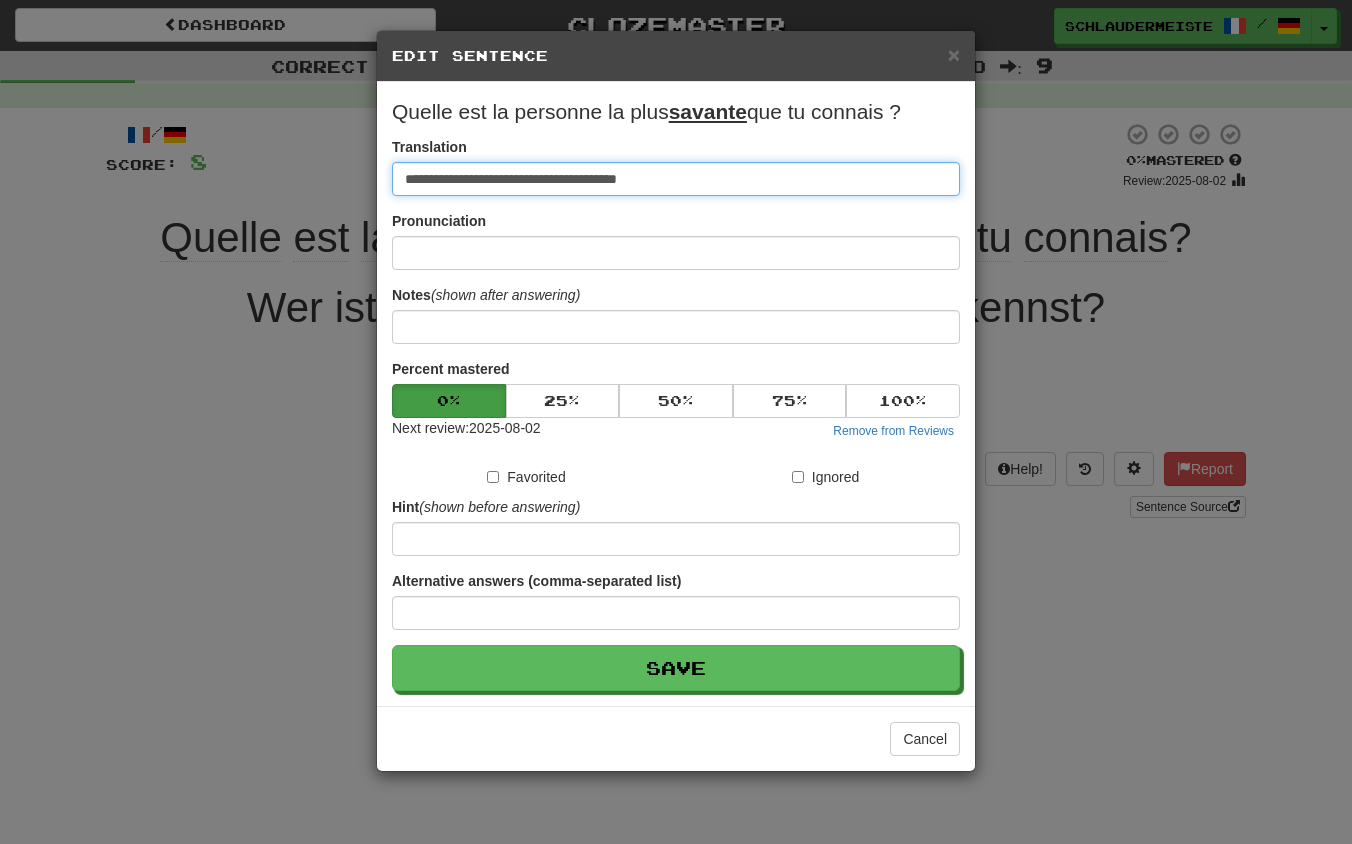 type on "**********" 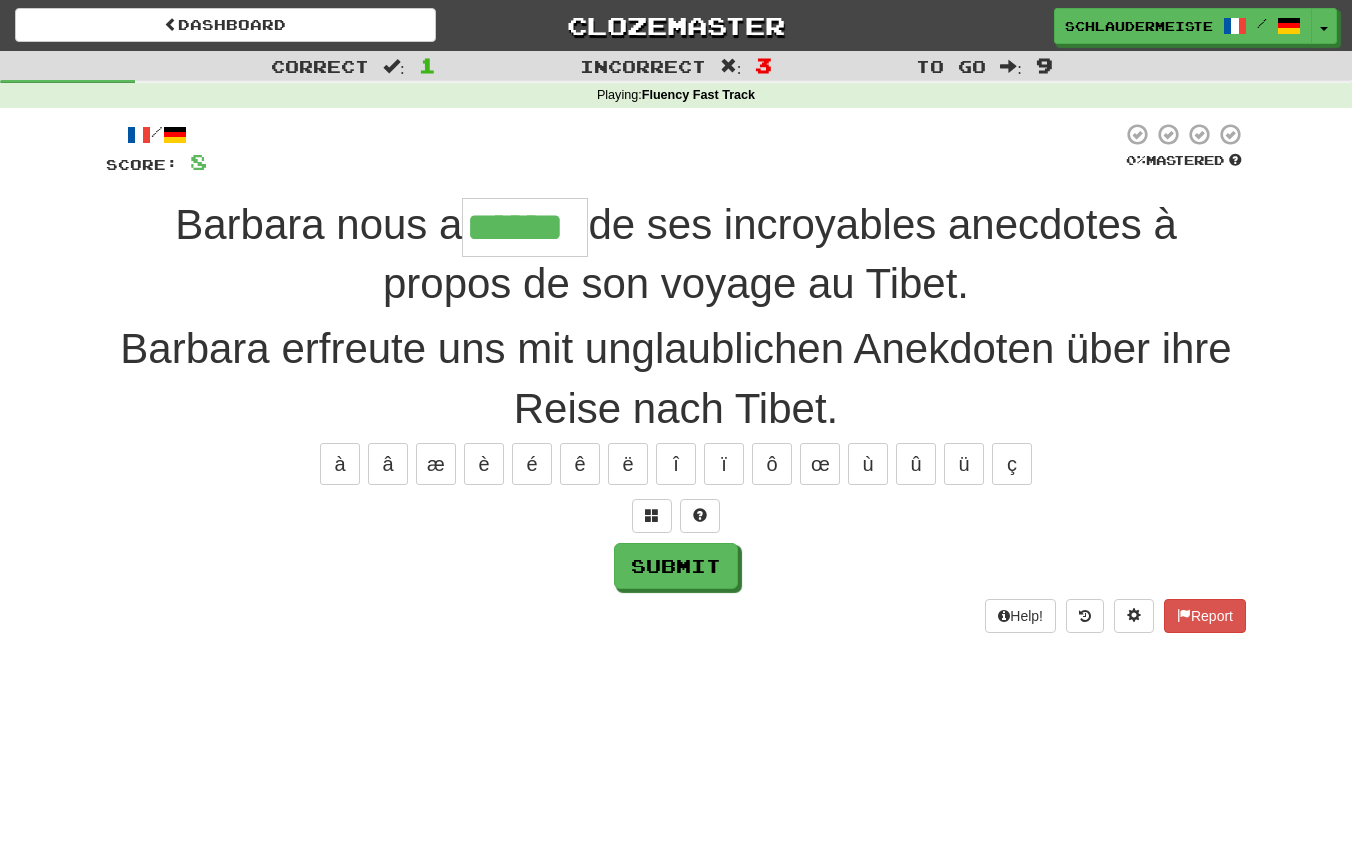 type on "******" 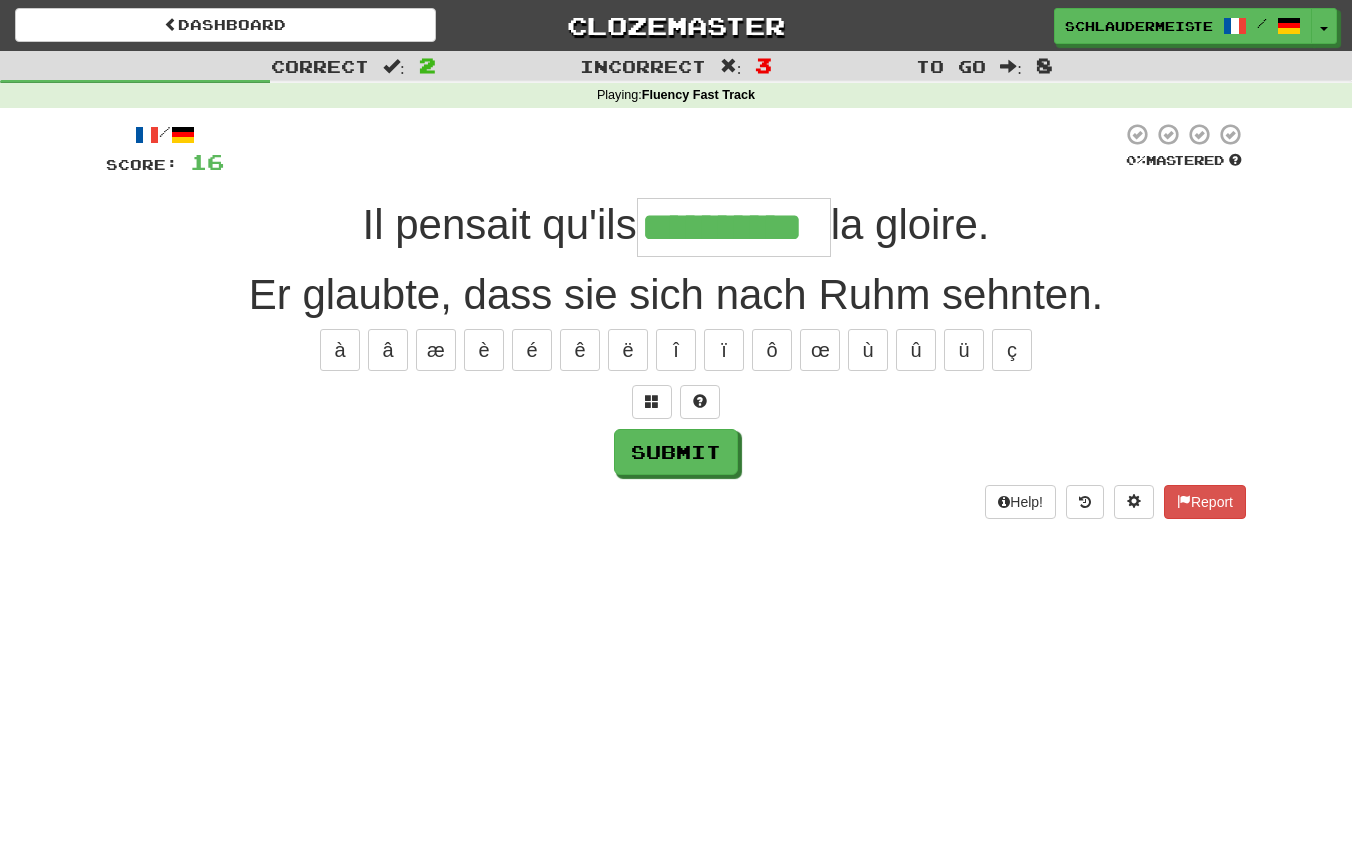 type on "**********" 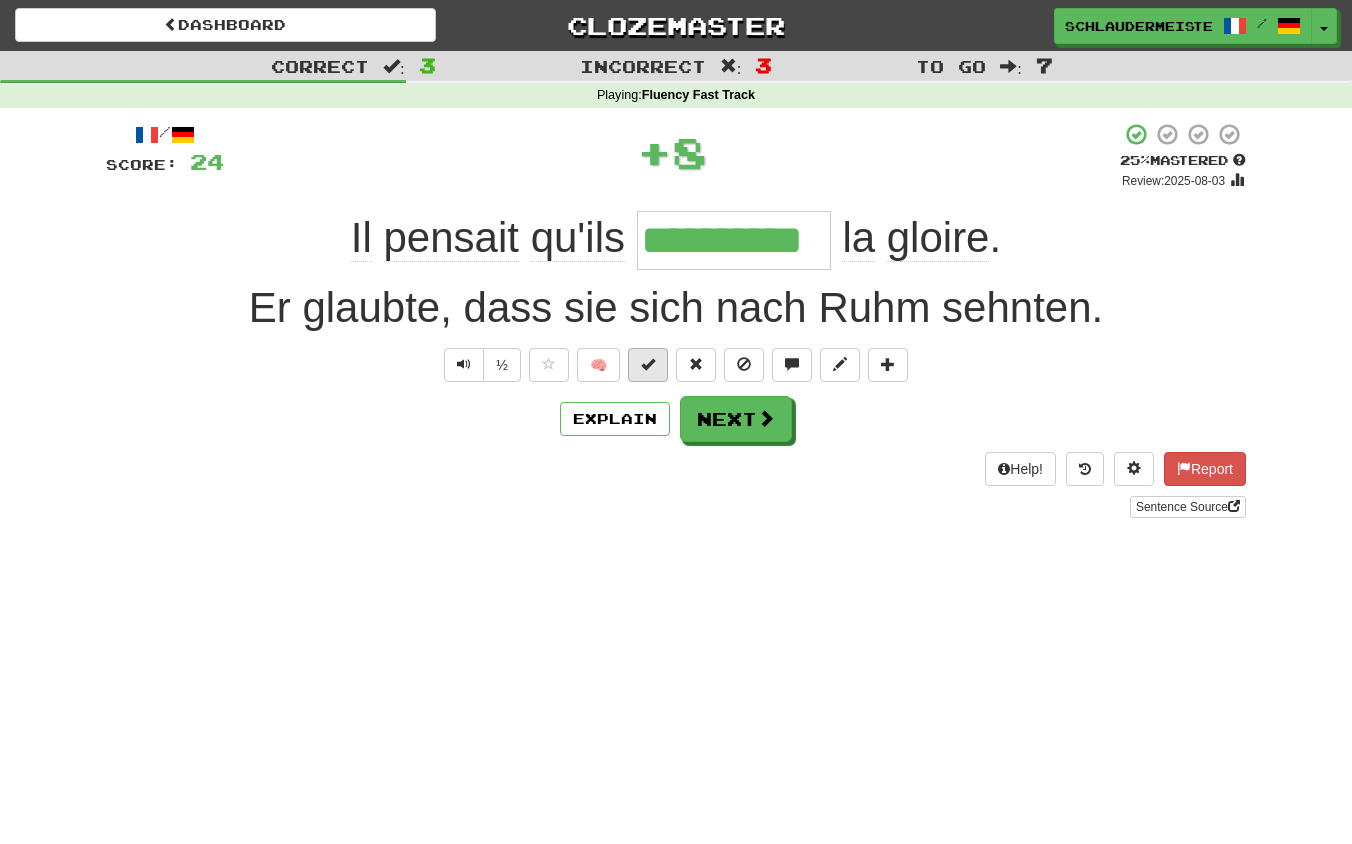 click at bounding box center [648, 364] 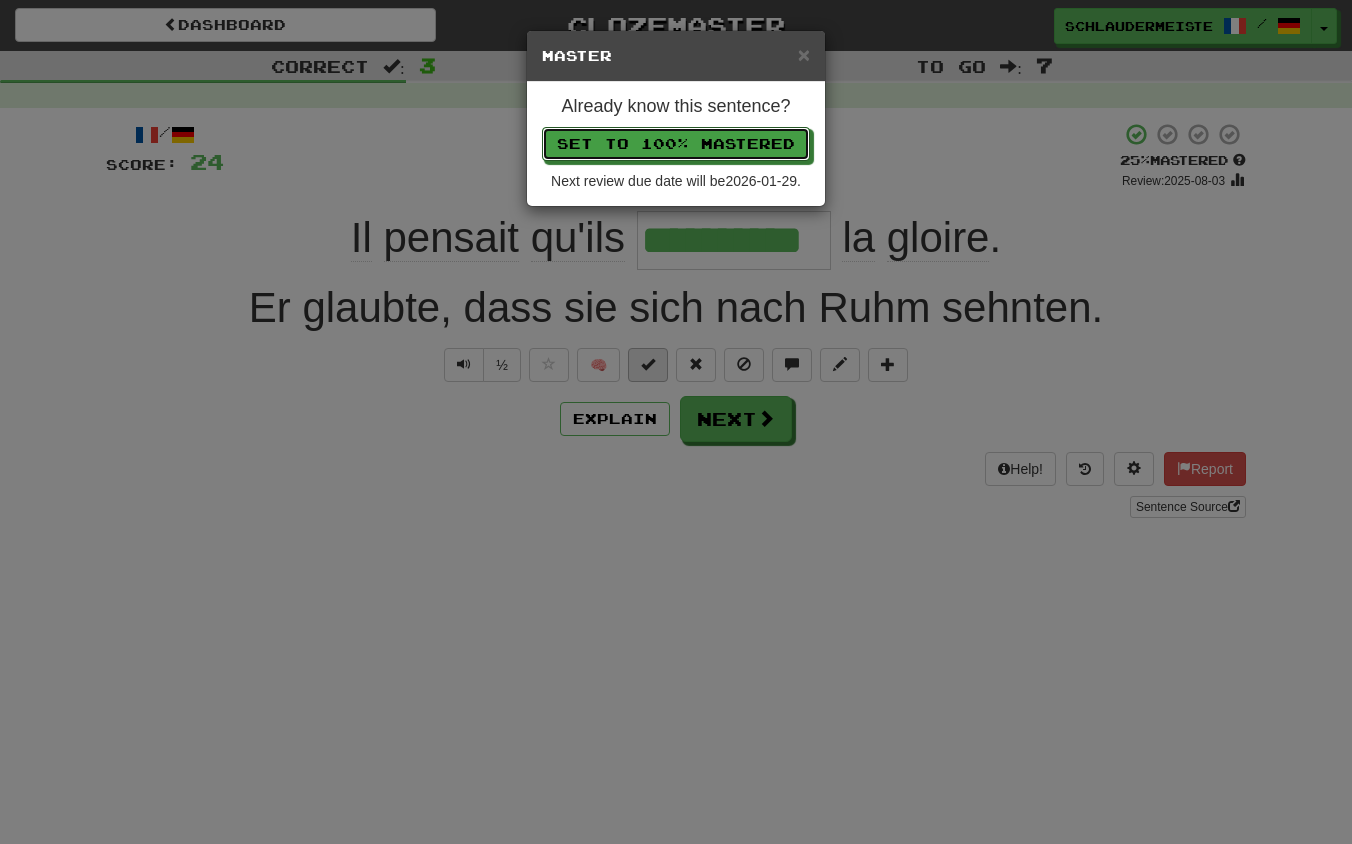 type 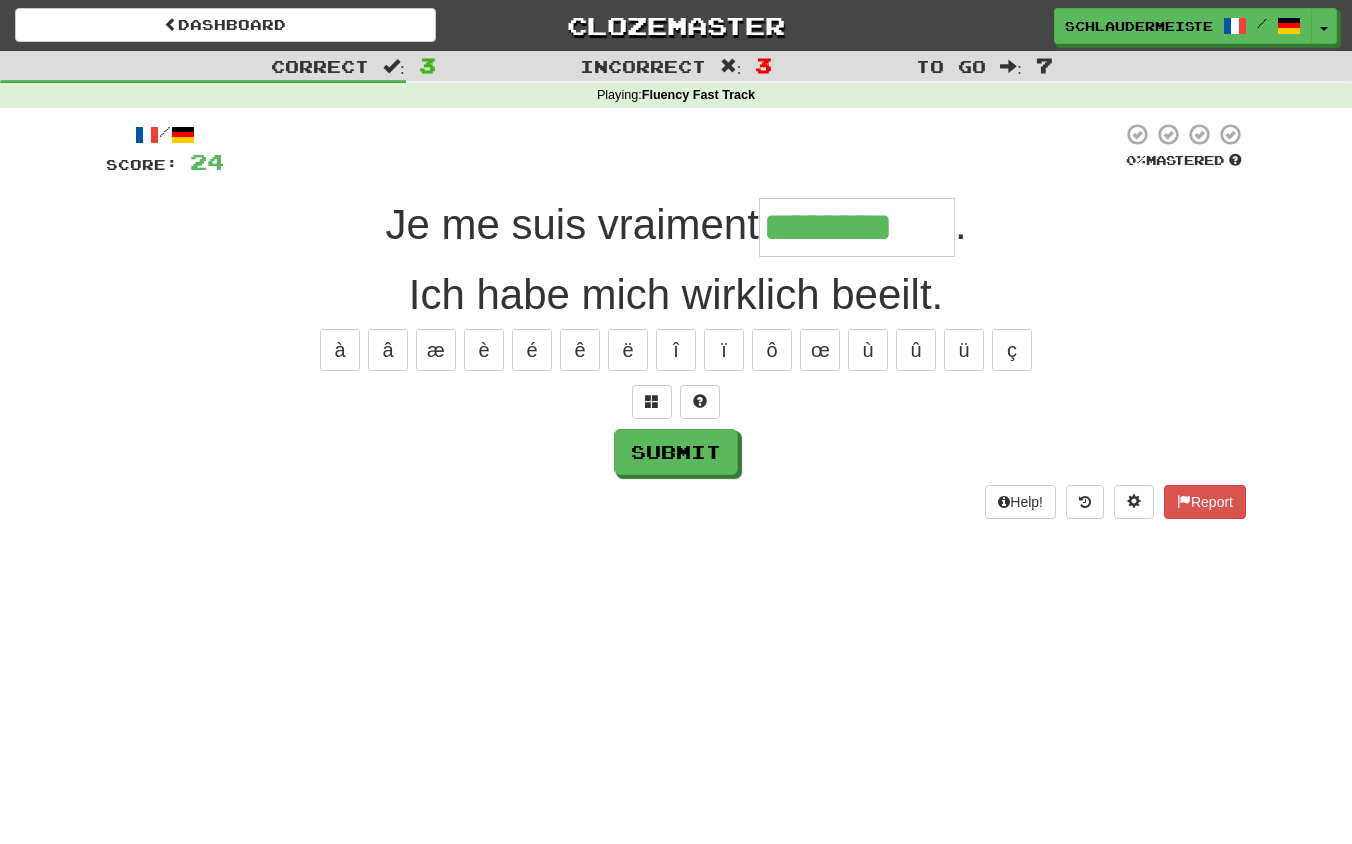 type on "********" 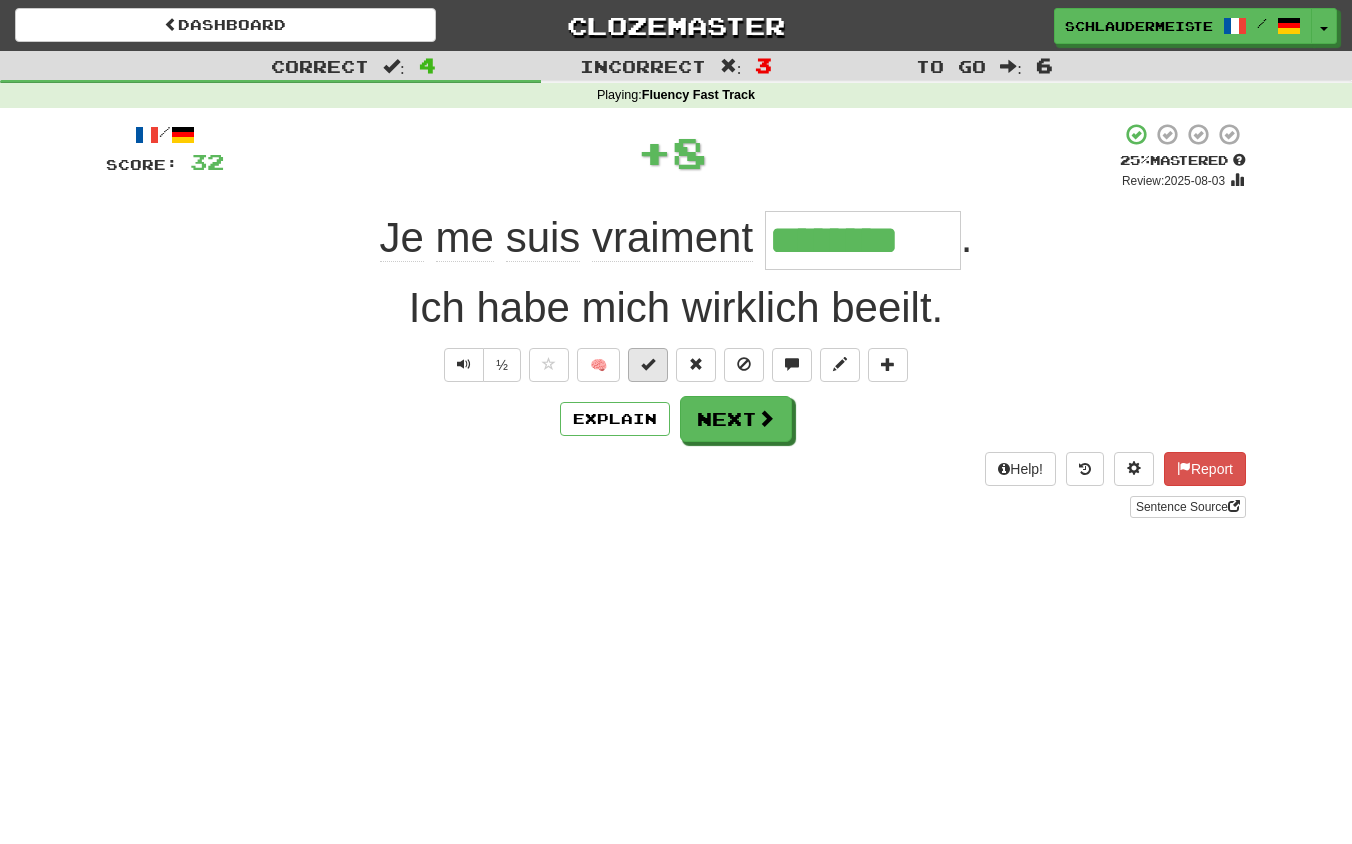 click at bounding box center [648, 364] 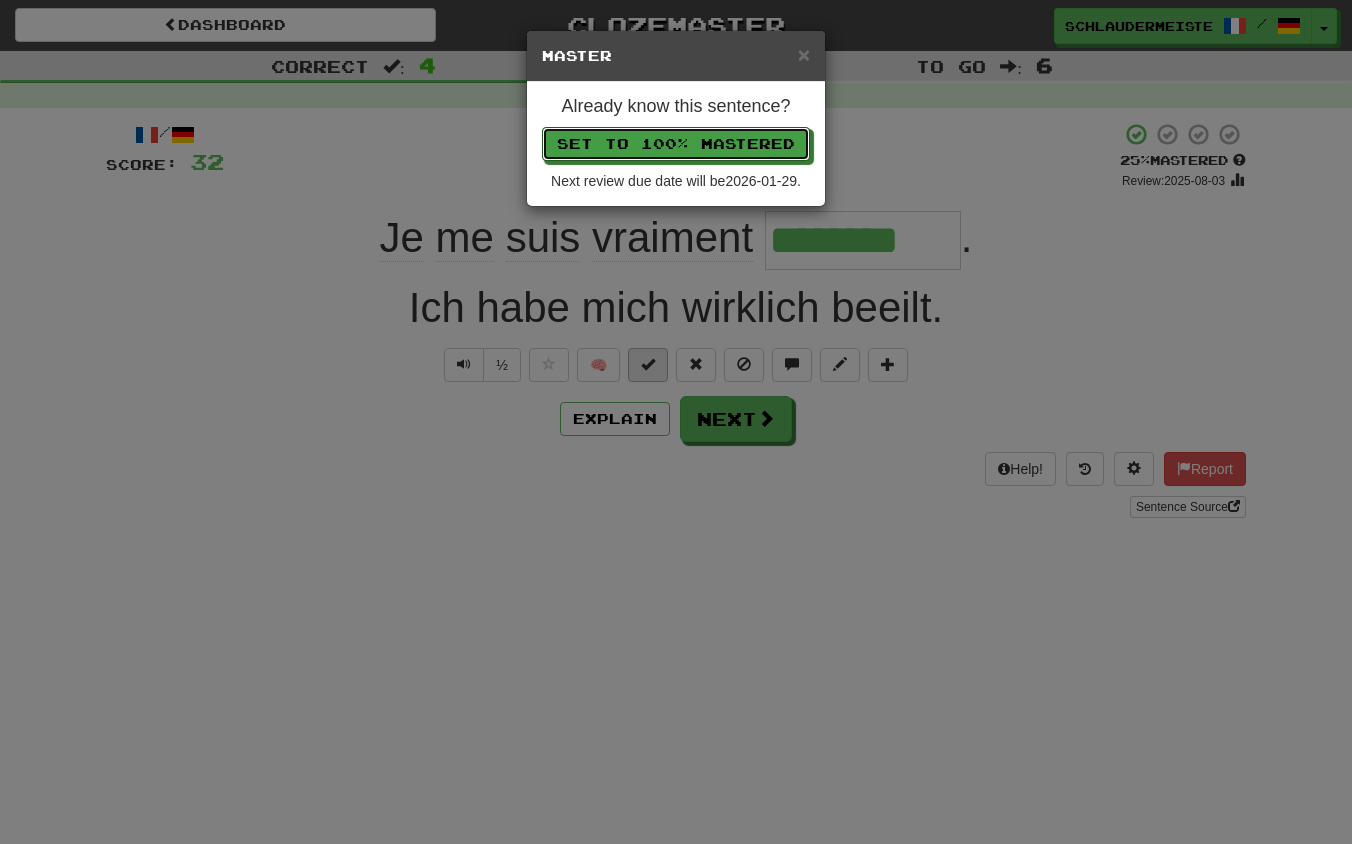 click on "Set to 100% Mastered" at bounding box center (676, 144) 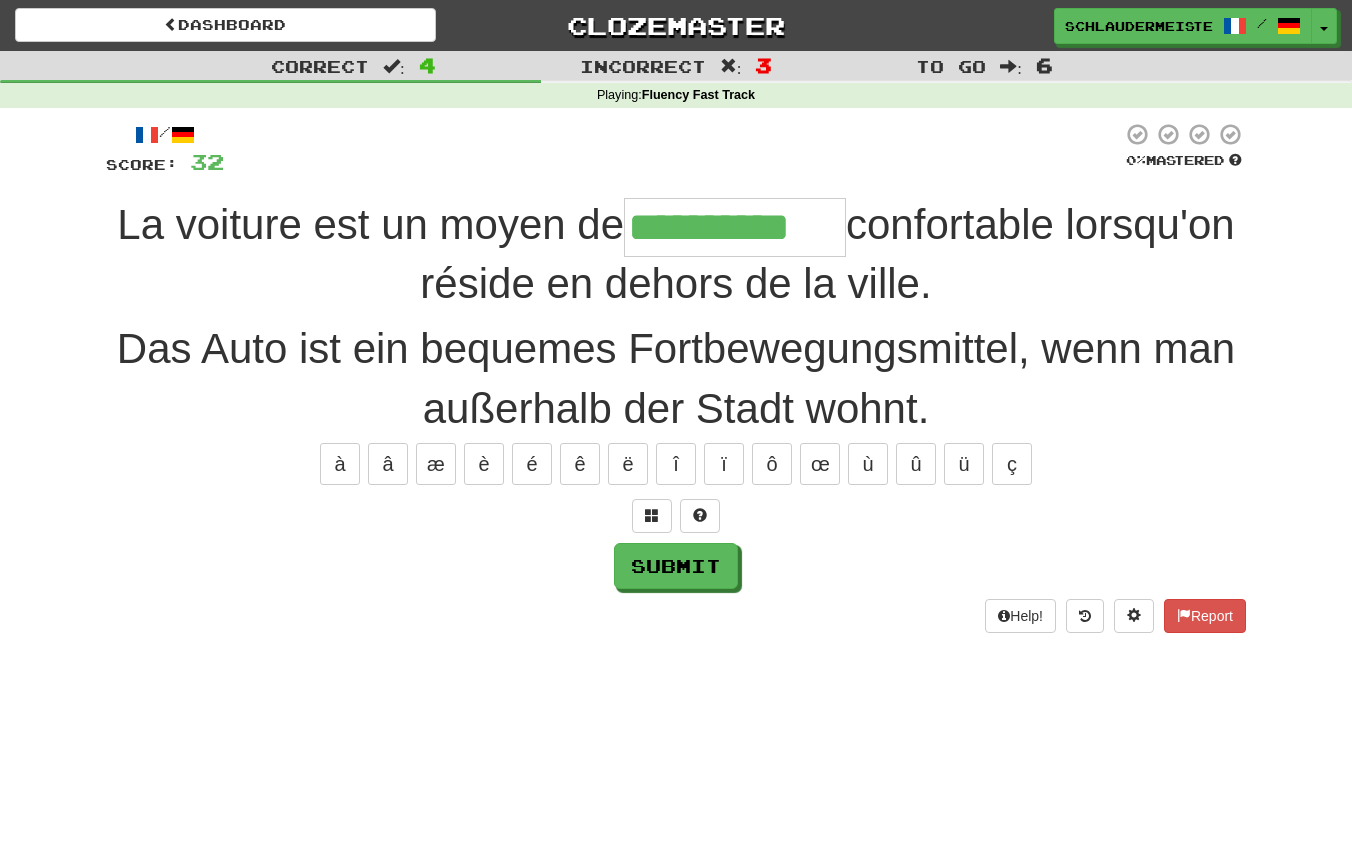 type on "**********" 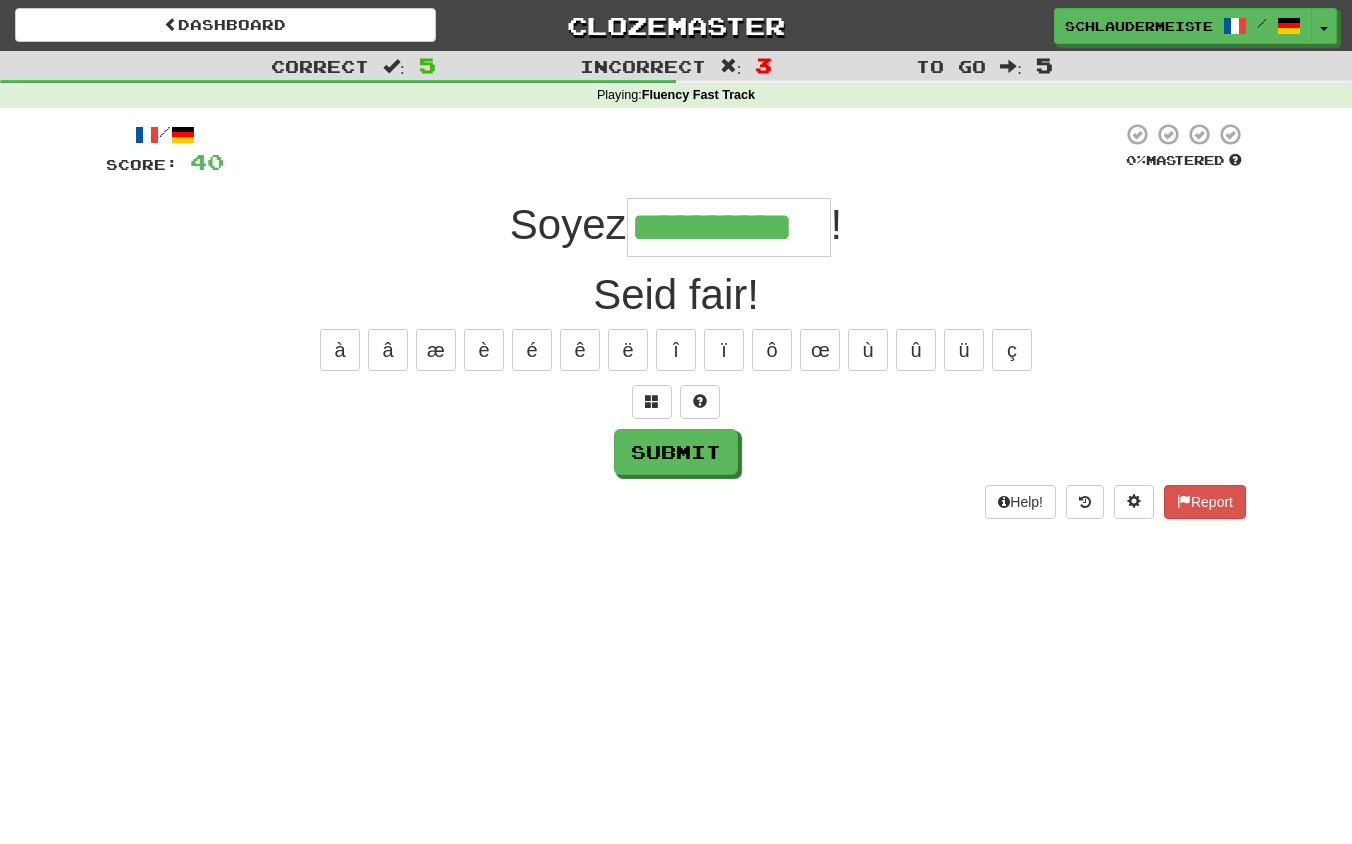 type on "**********" 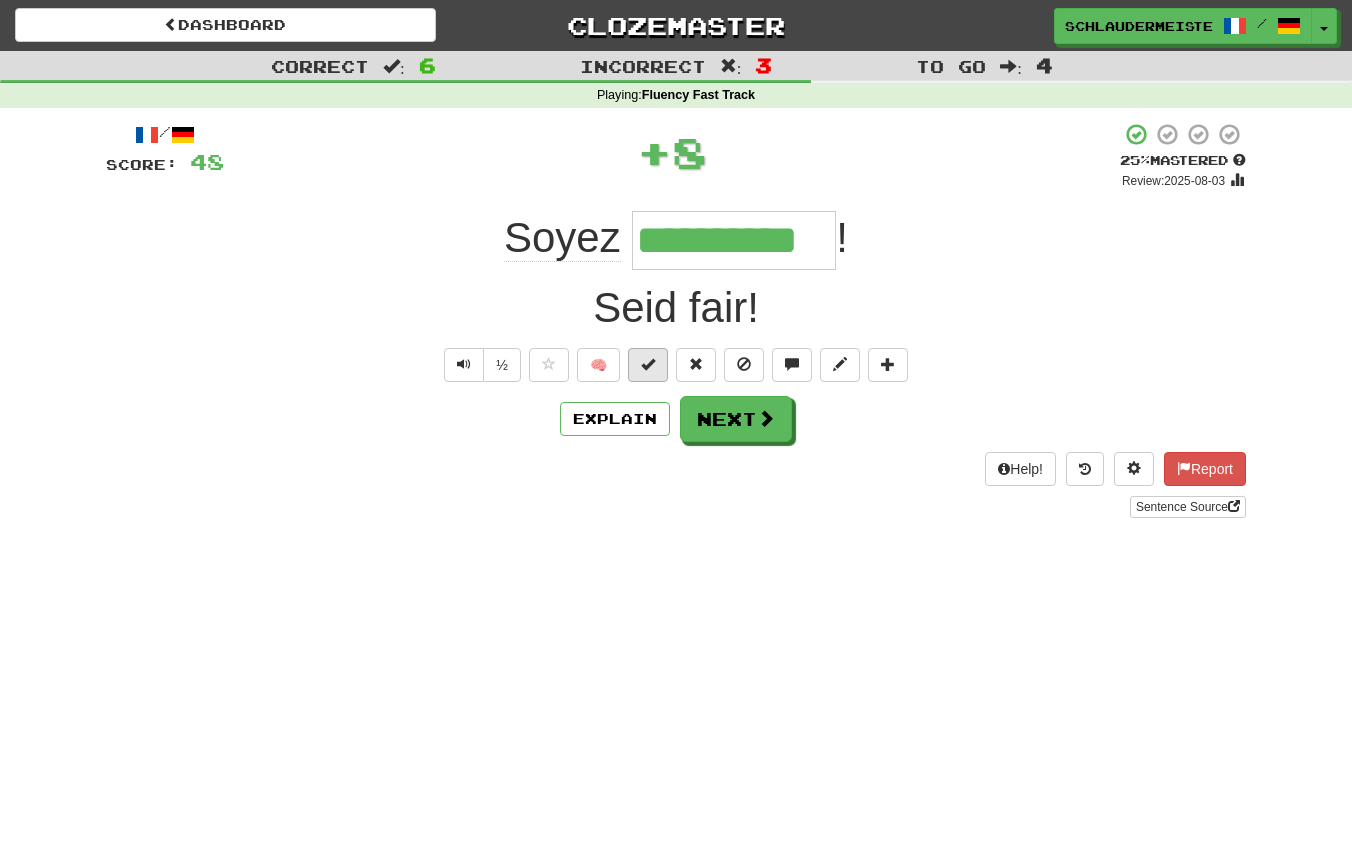 click at bounding box center (648, 364) 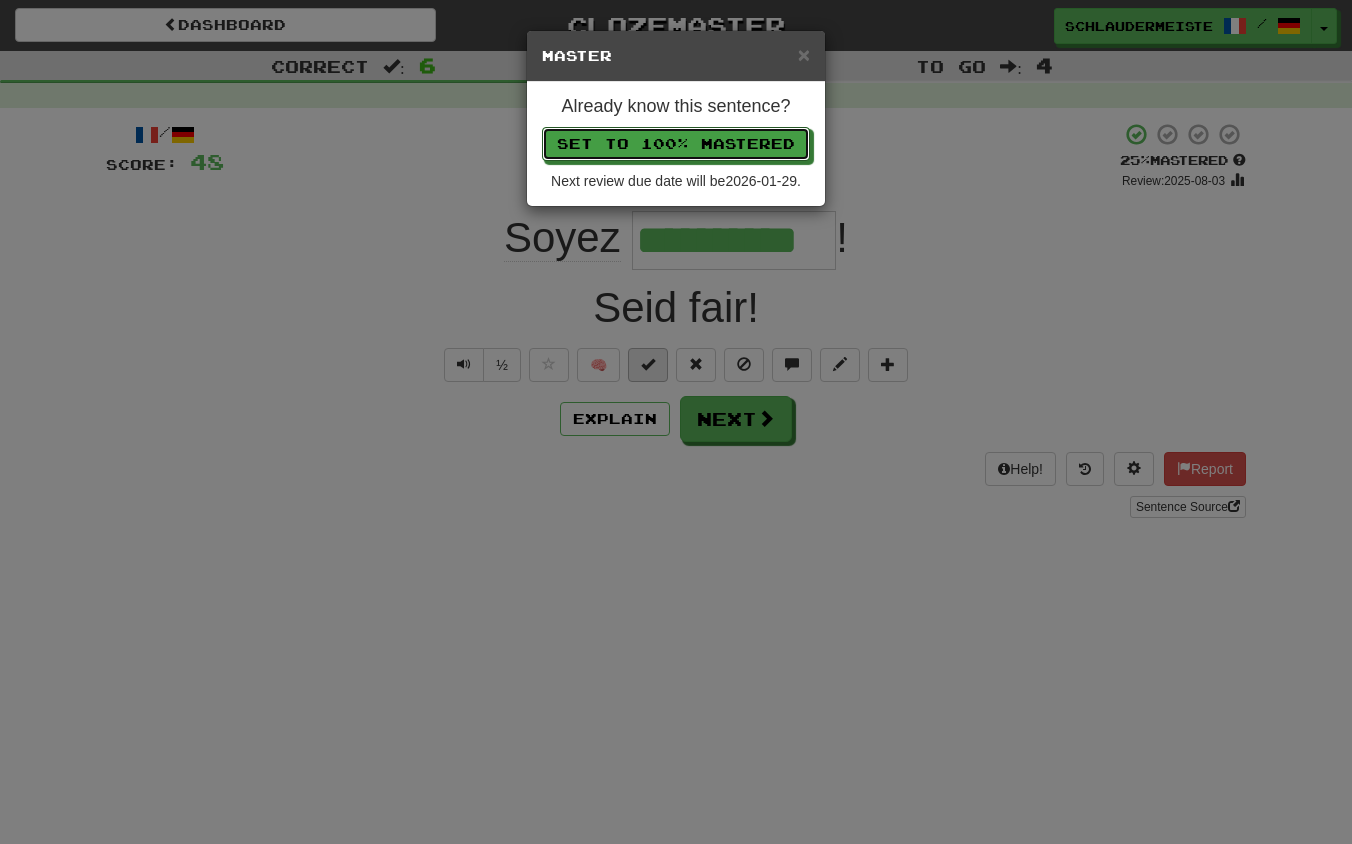 click on "Set to 100% Mastered" at bounding box center [676, 144] 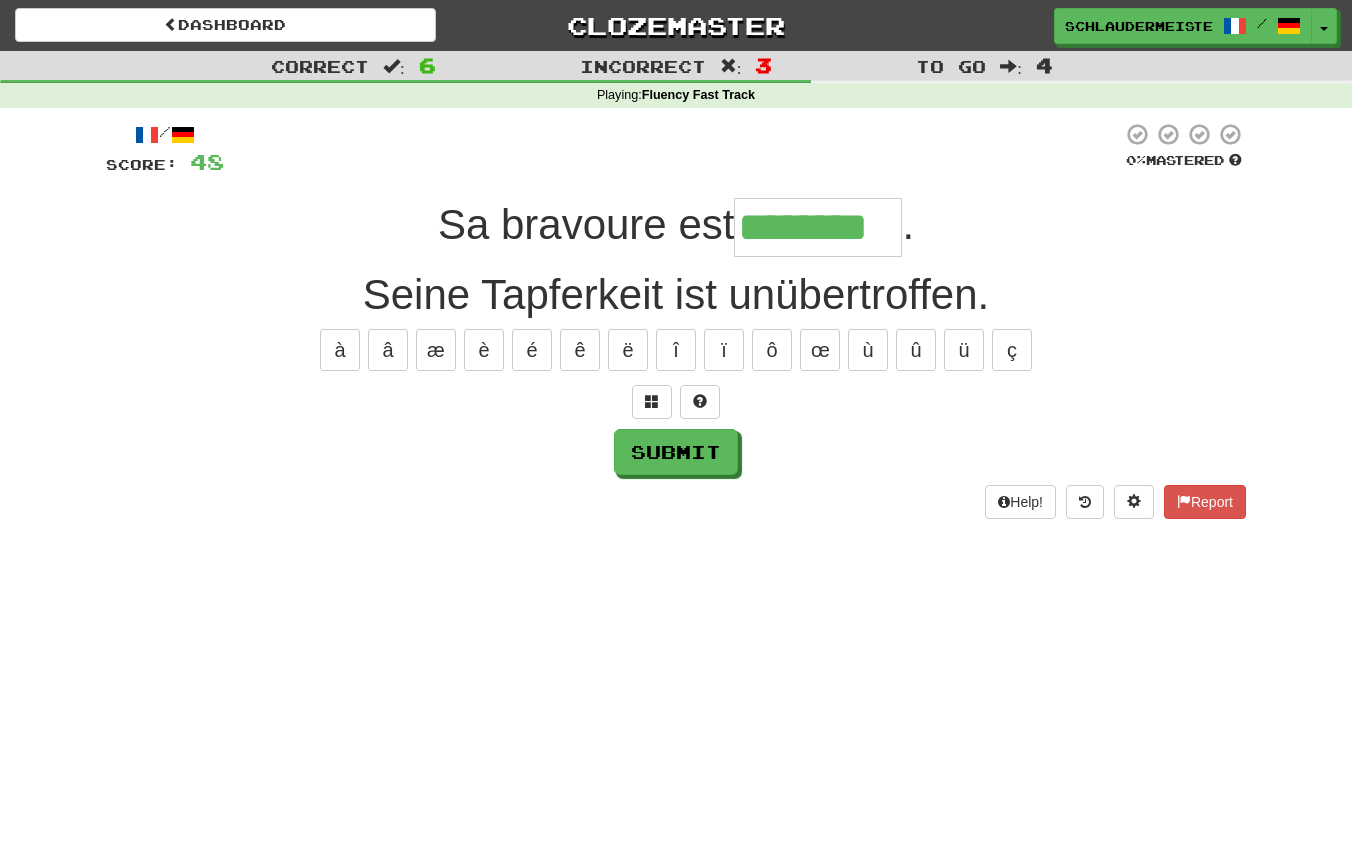 type on "********" 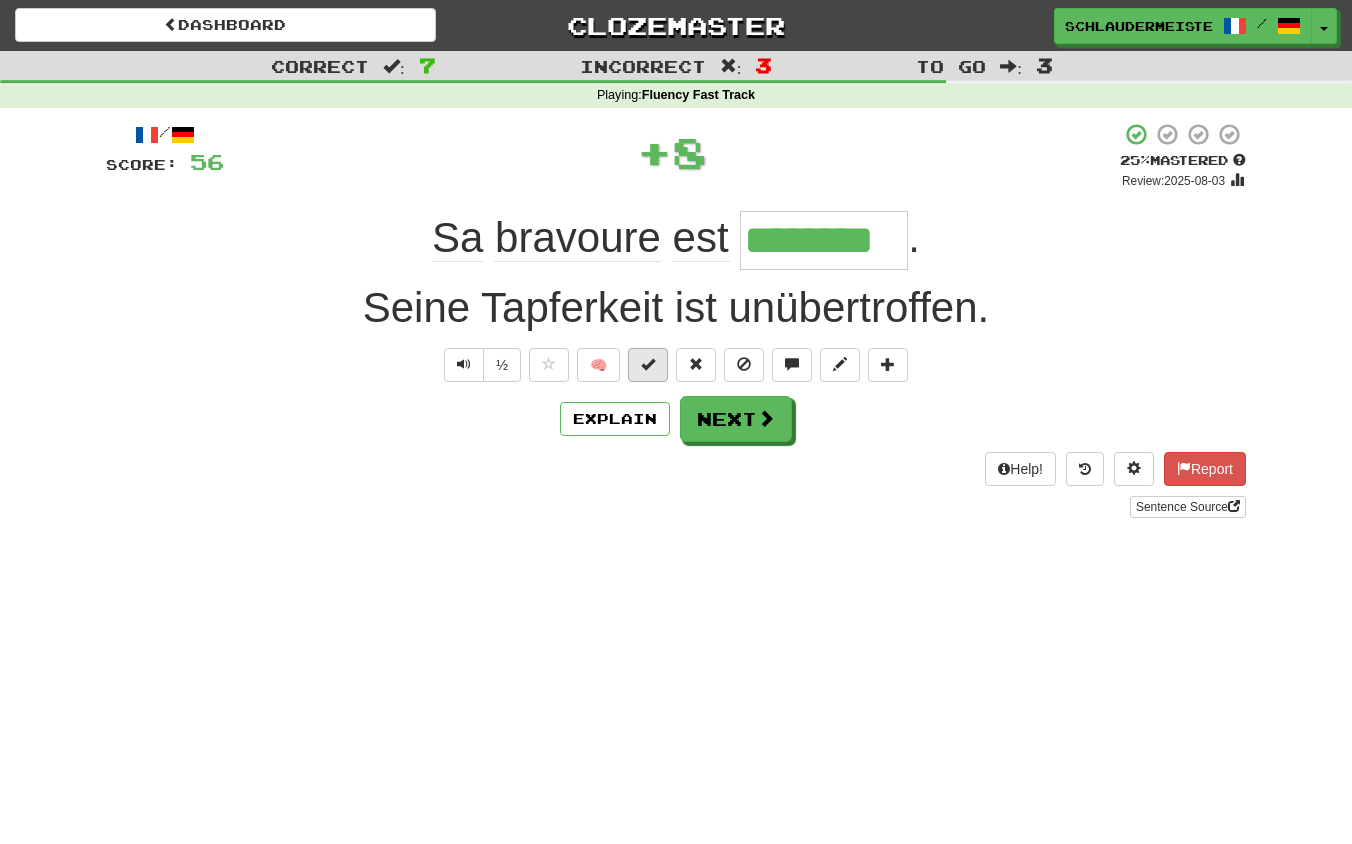 click at bounding box center (648, 364) 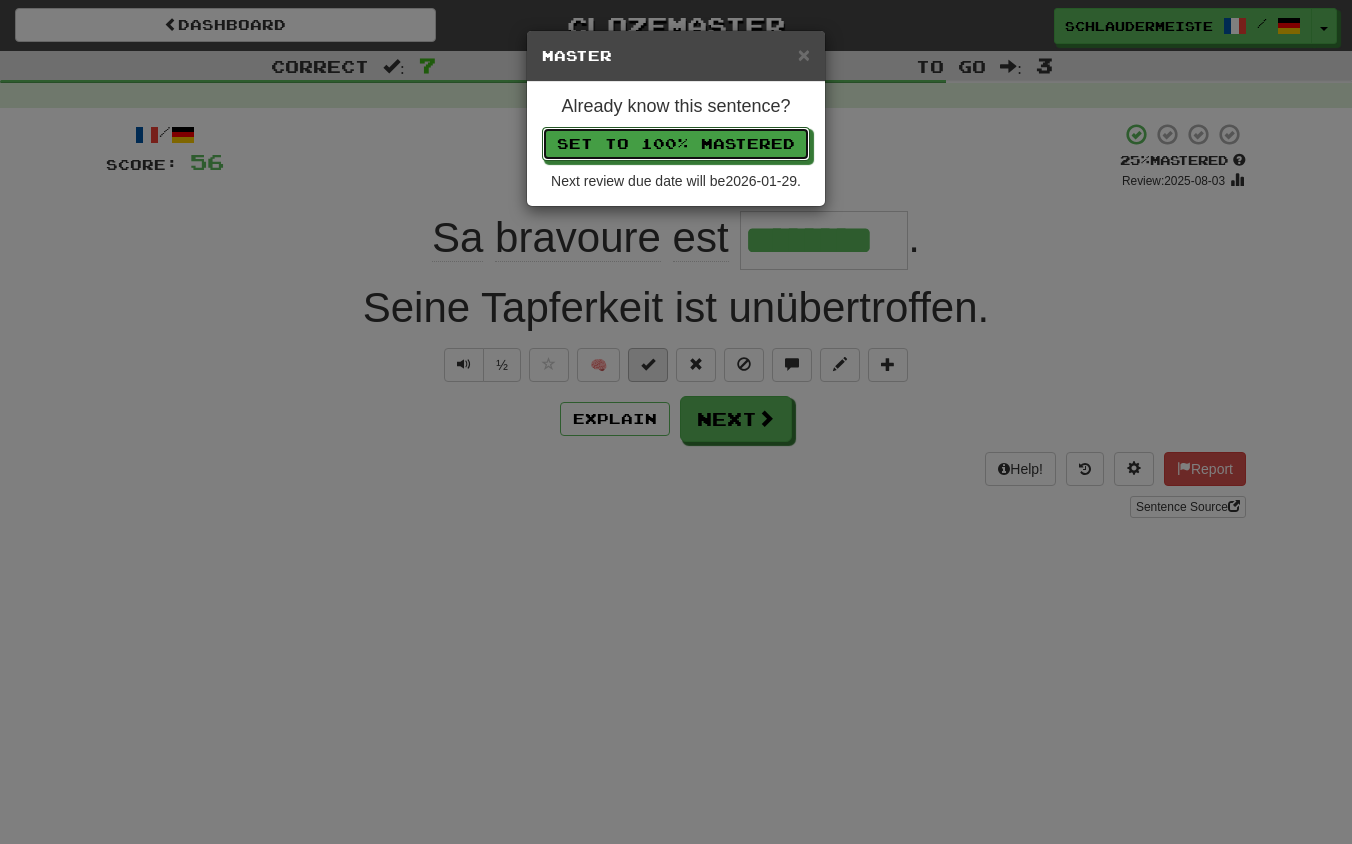 click on "Set to 100% Mastered" at bounding box center (676, 144) 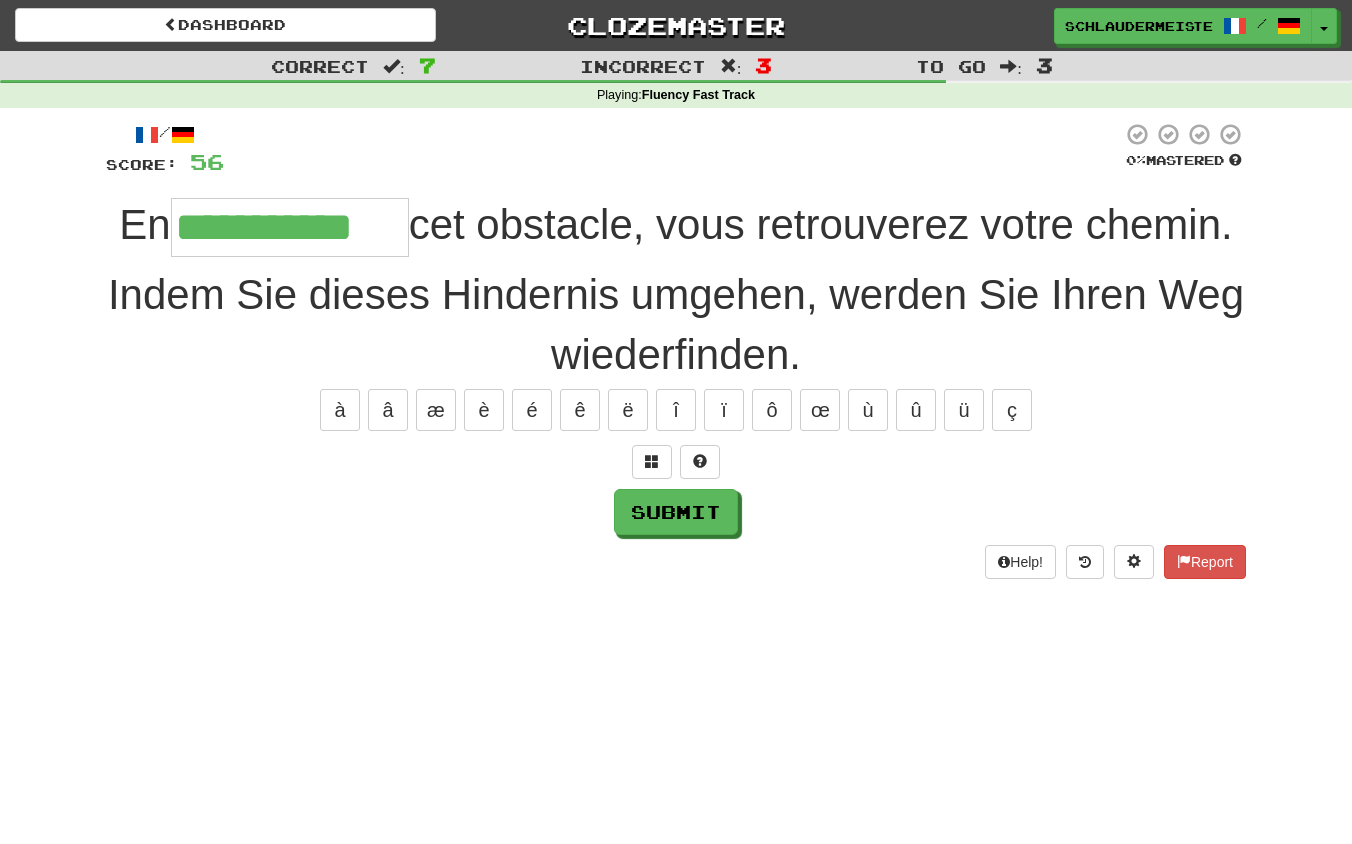 type on "**********" 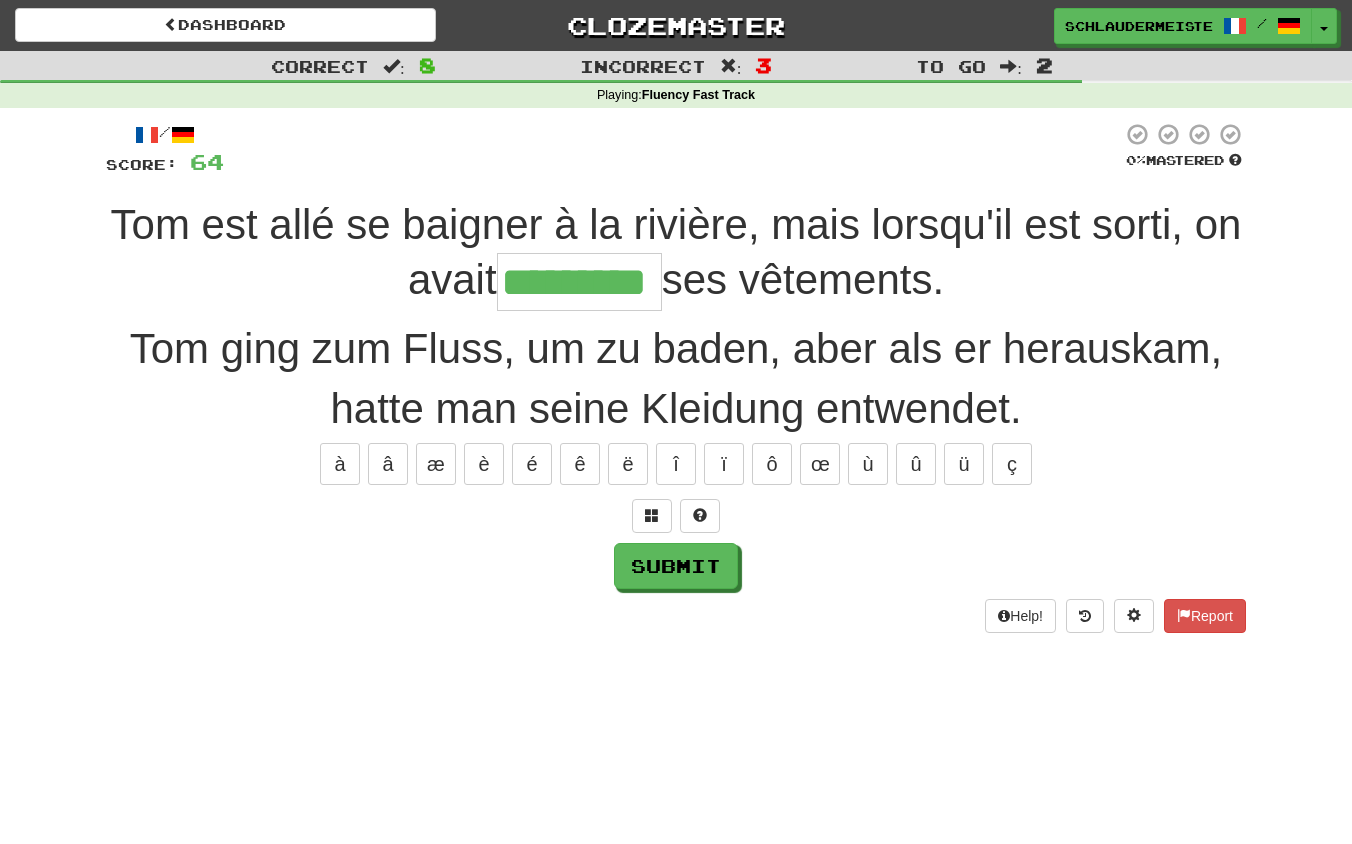 type on "*********" 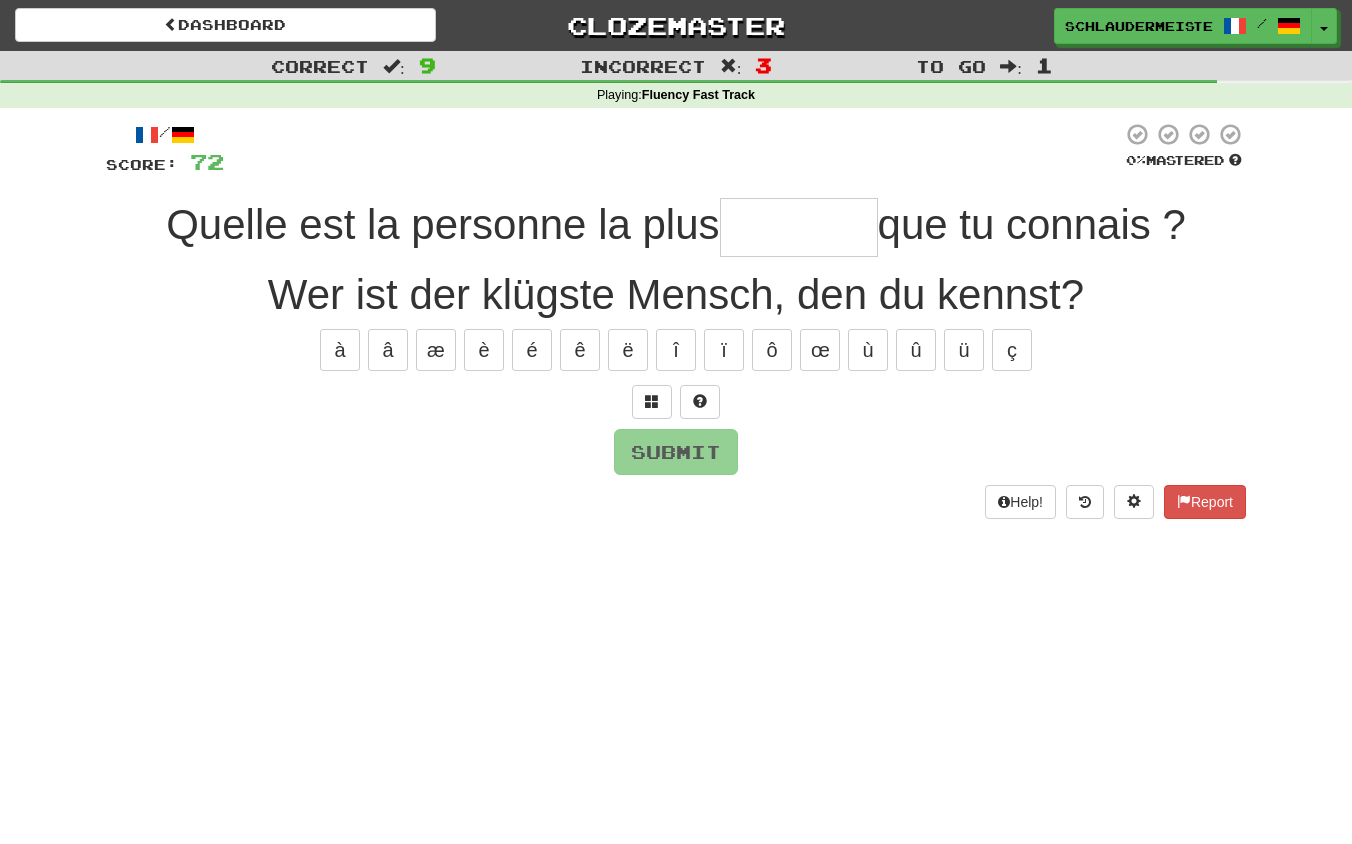 type on "*******" 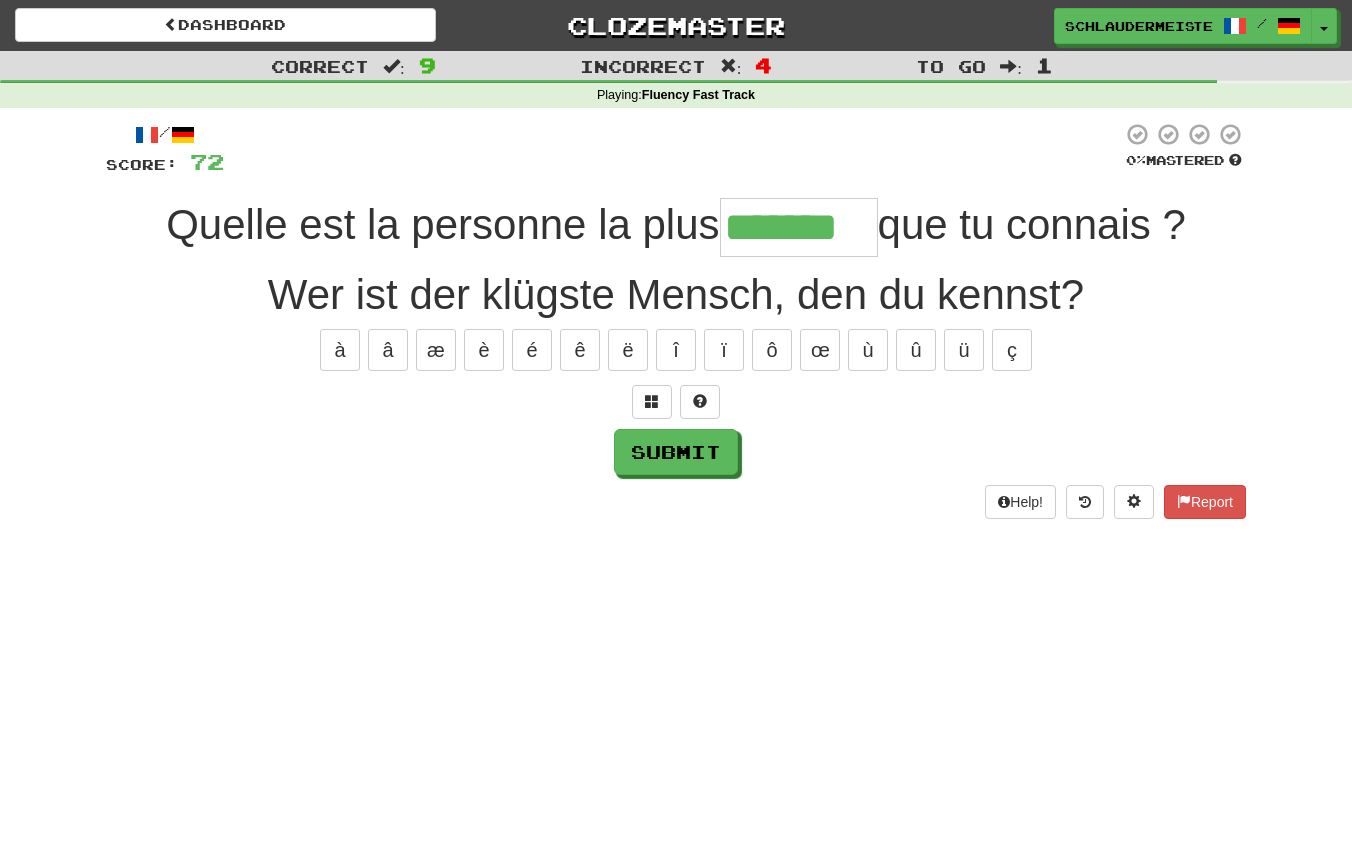 type on "*******" 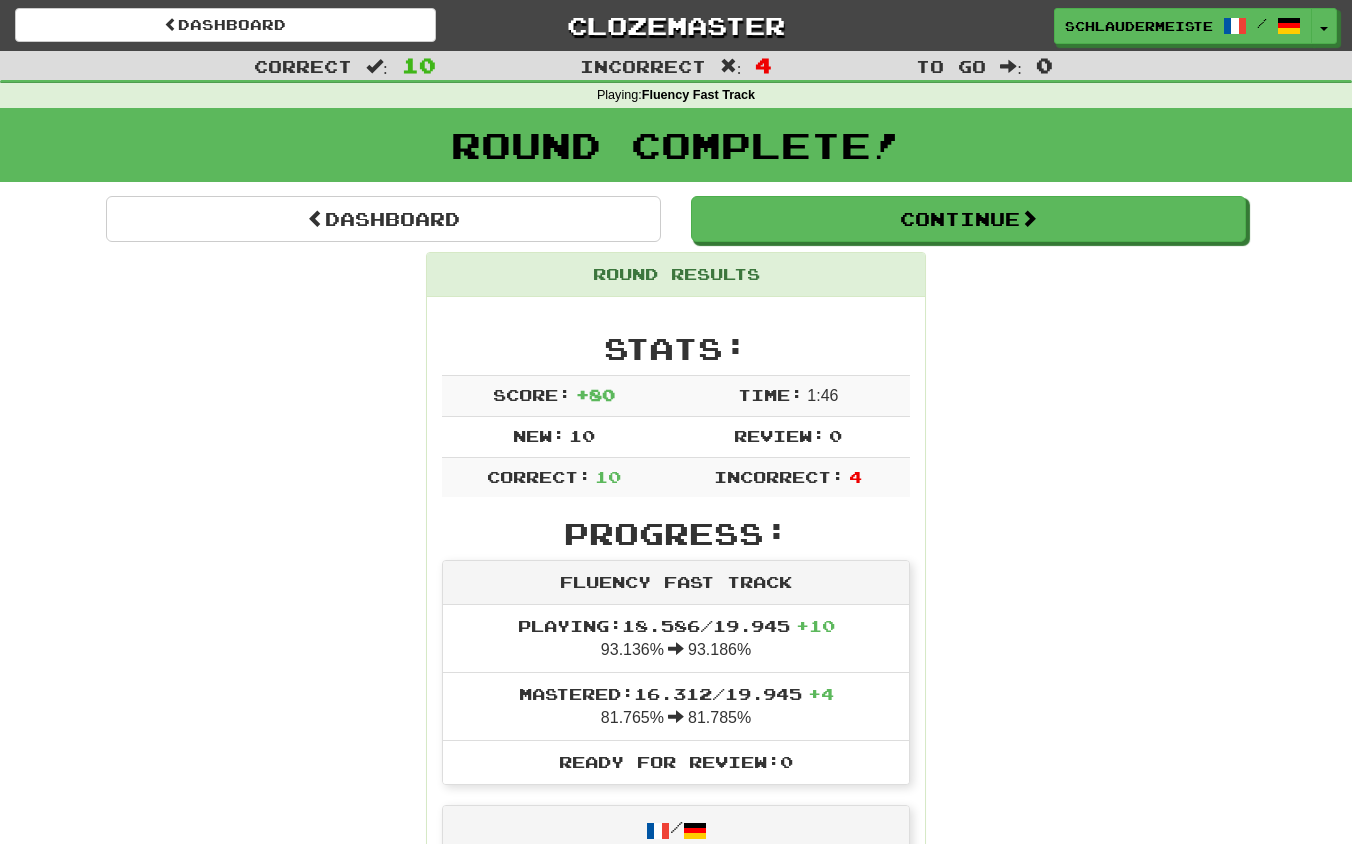 scroll, scrollTop: 0, scrollLeft: 0, axis: both 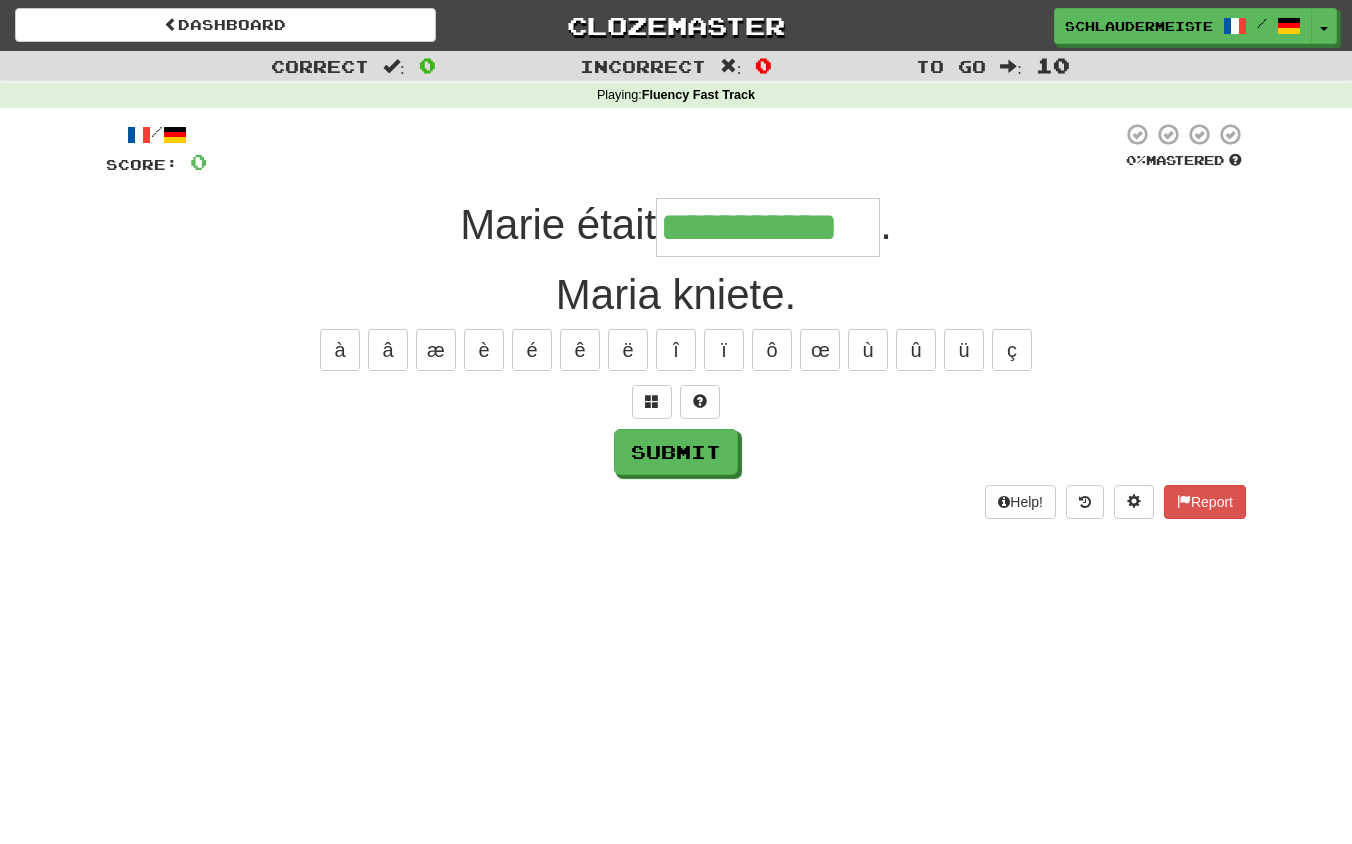 type on "**********" 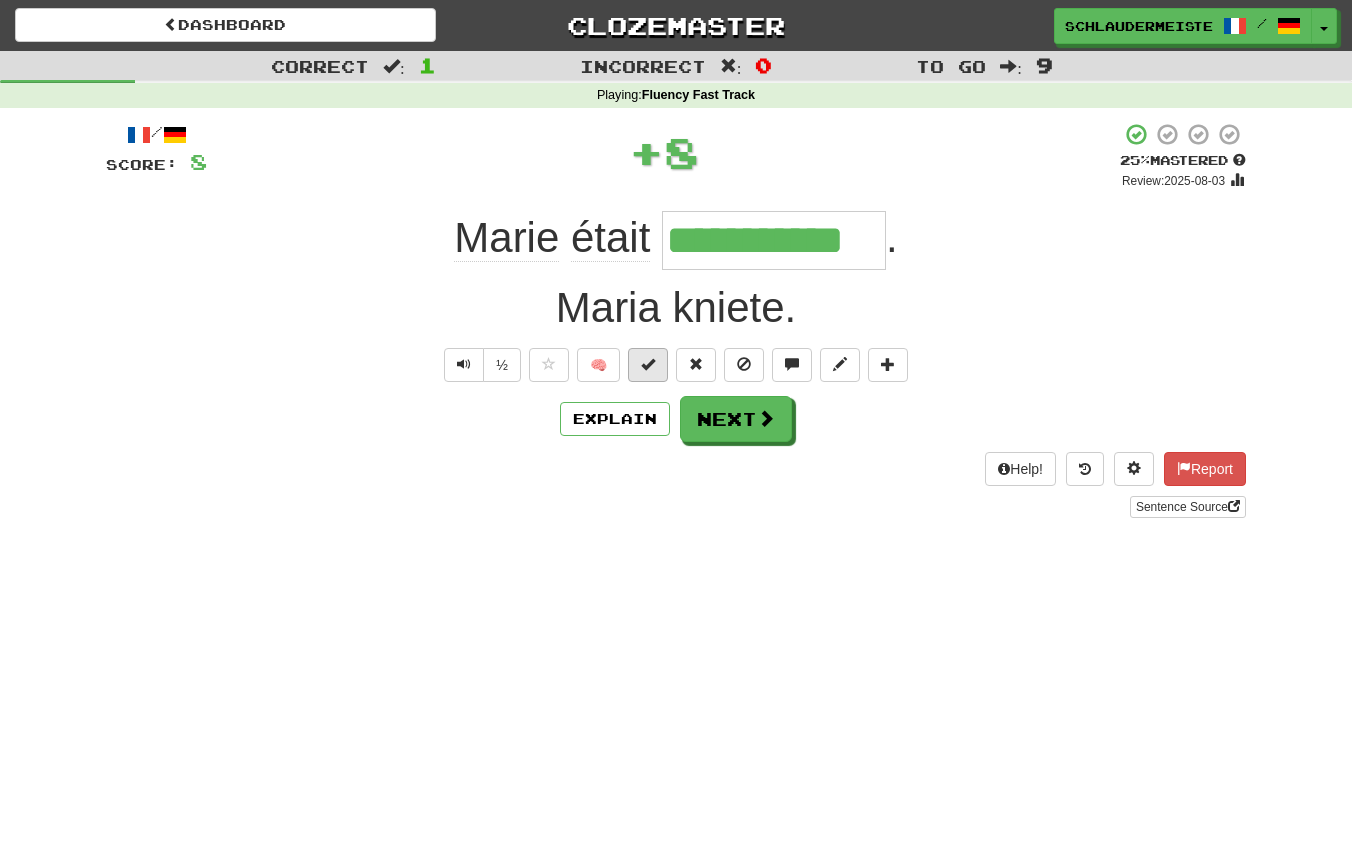 click at bounding box center (648, 364) 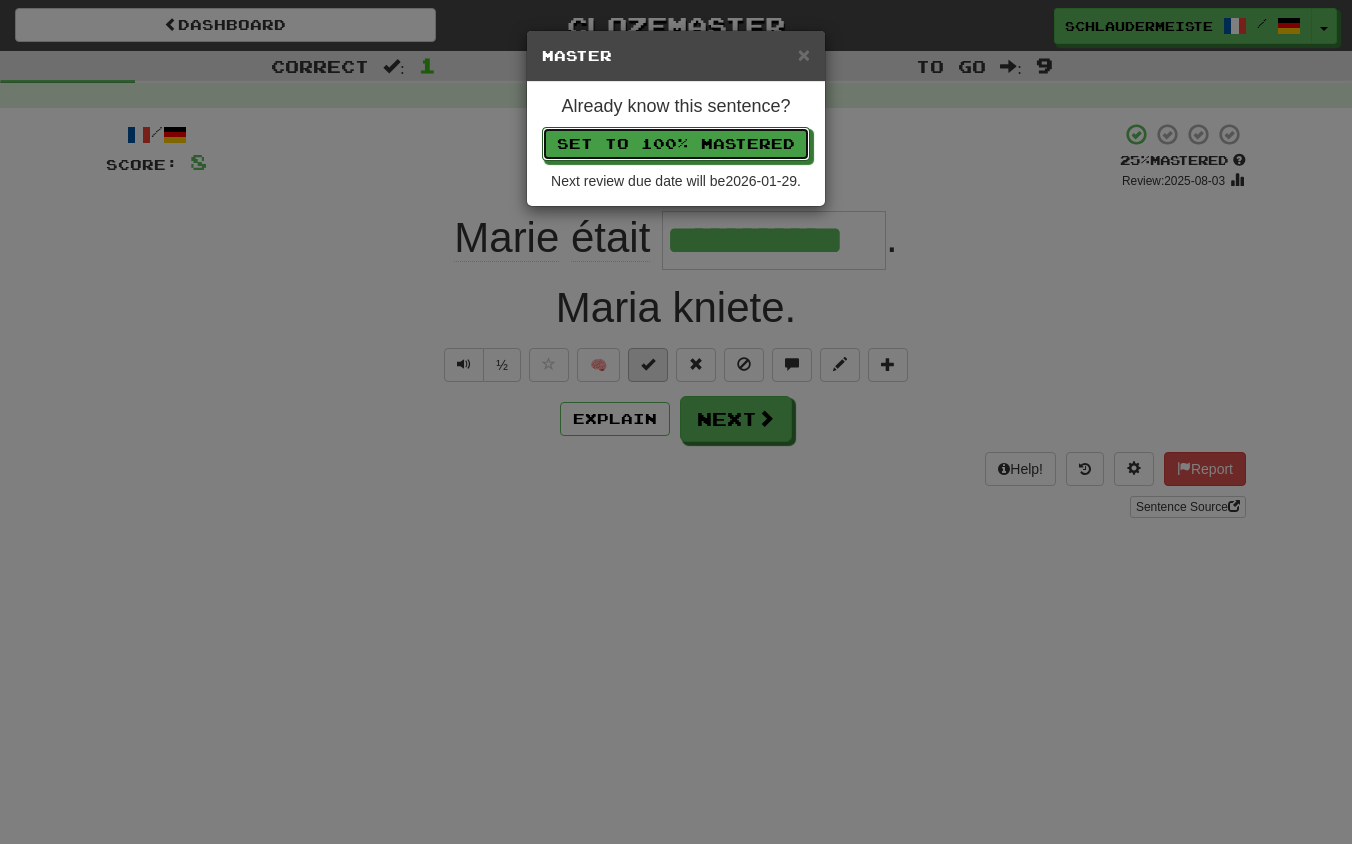 type 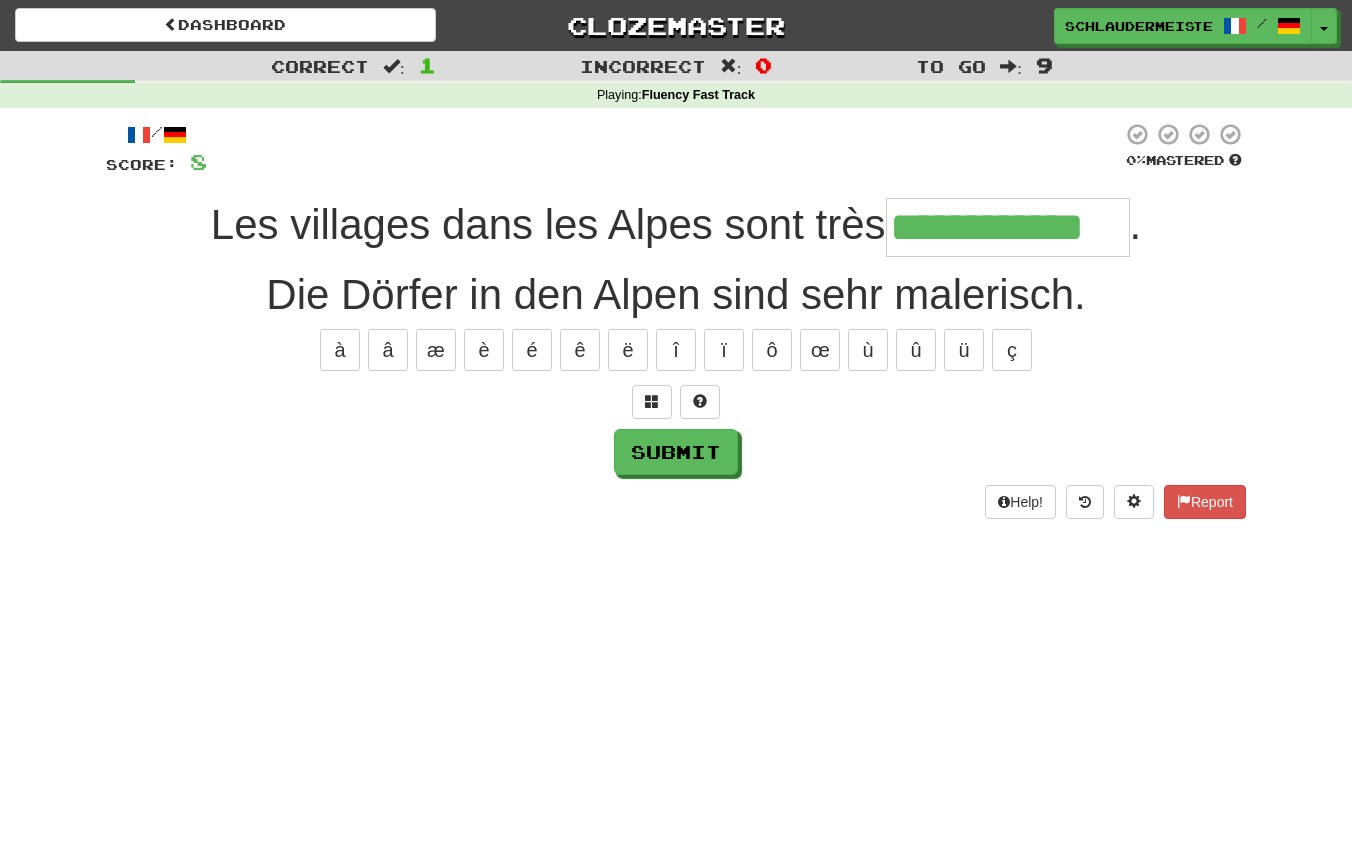 type on "**********" 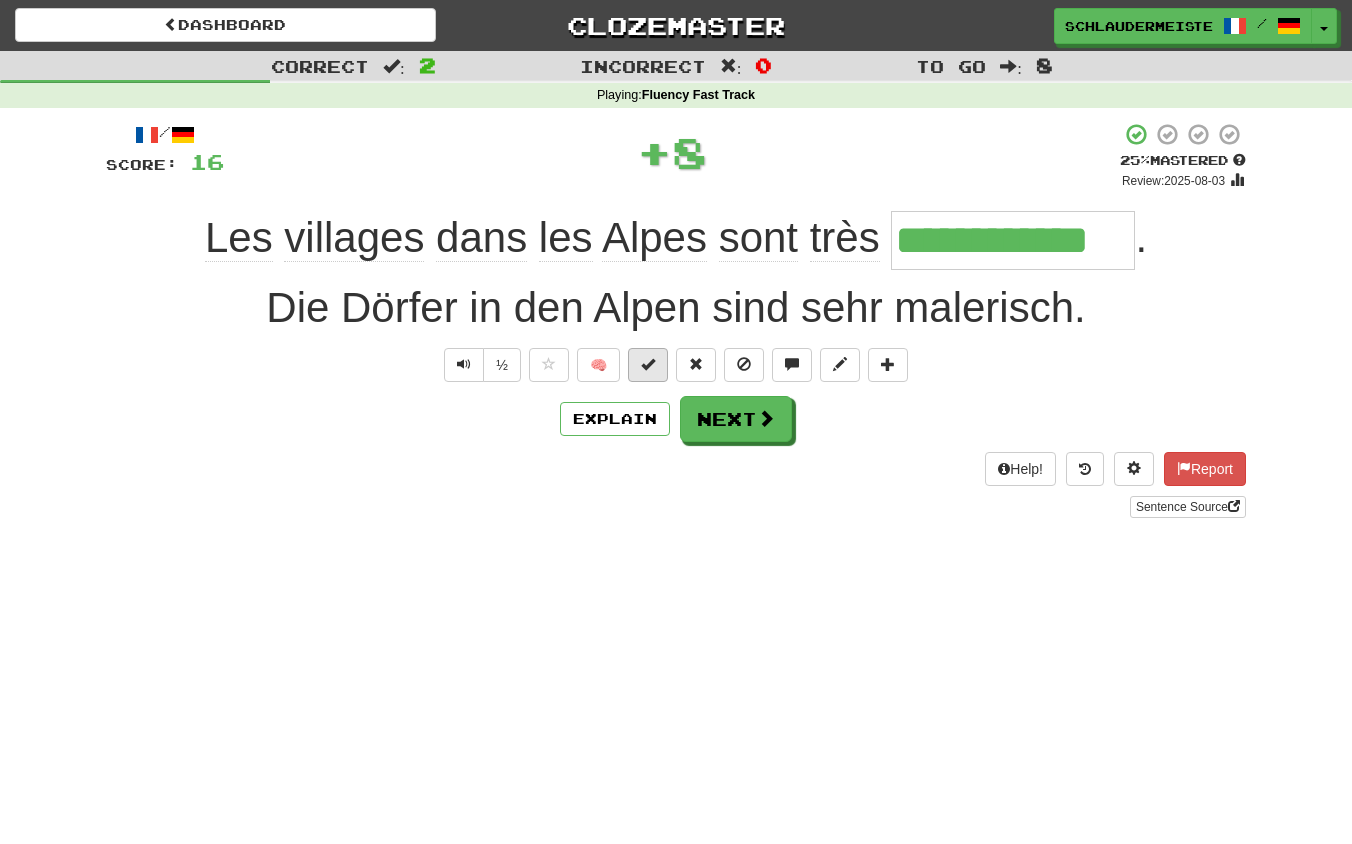 click at bounding box center (648, 364) 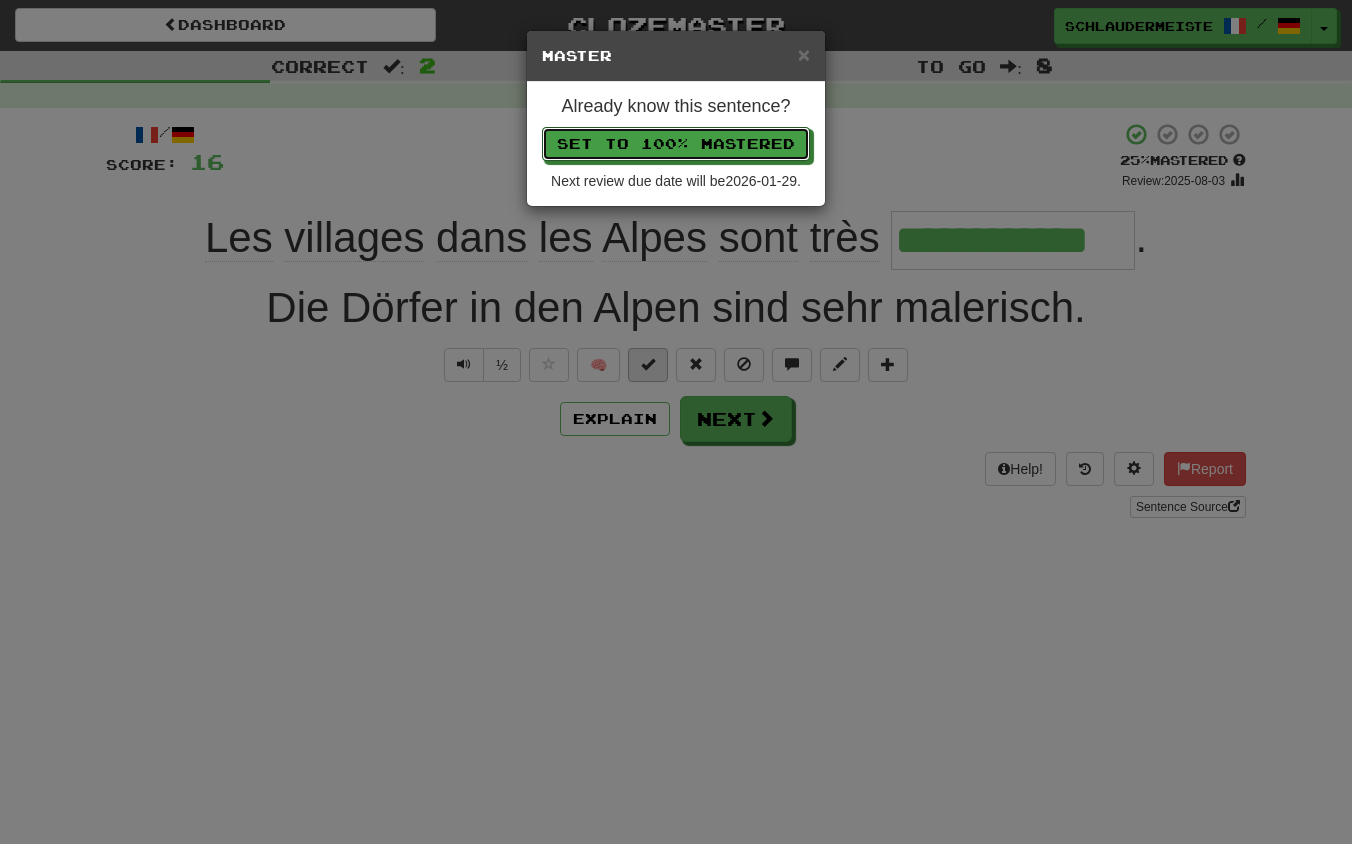 click on "Set to 100% Mastered" at bounding box center (676, 144) 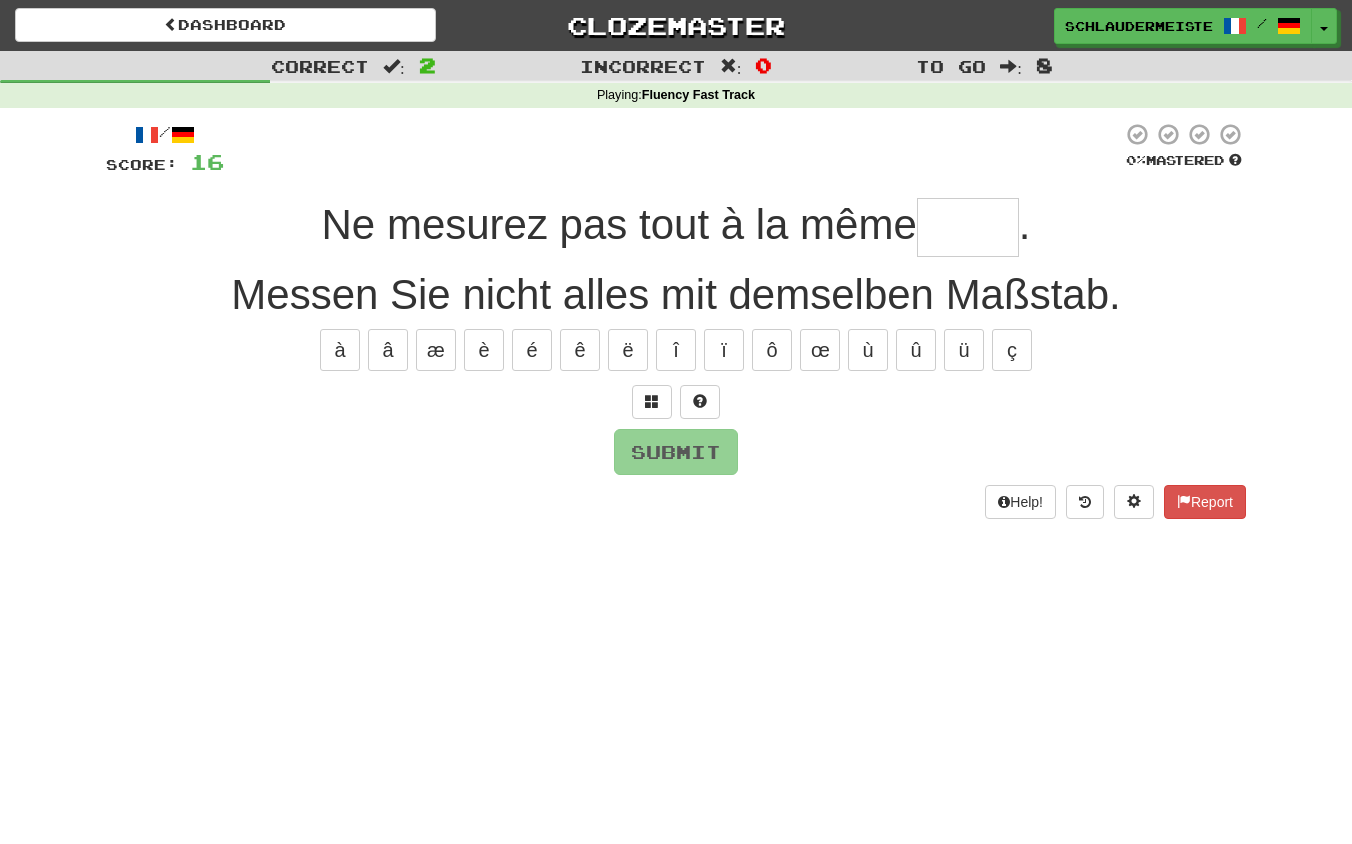 type on "*" 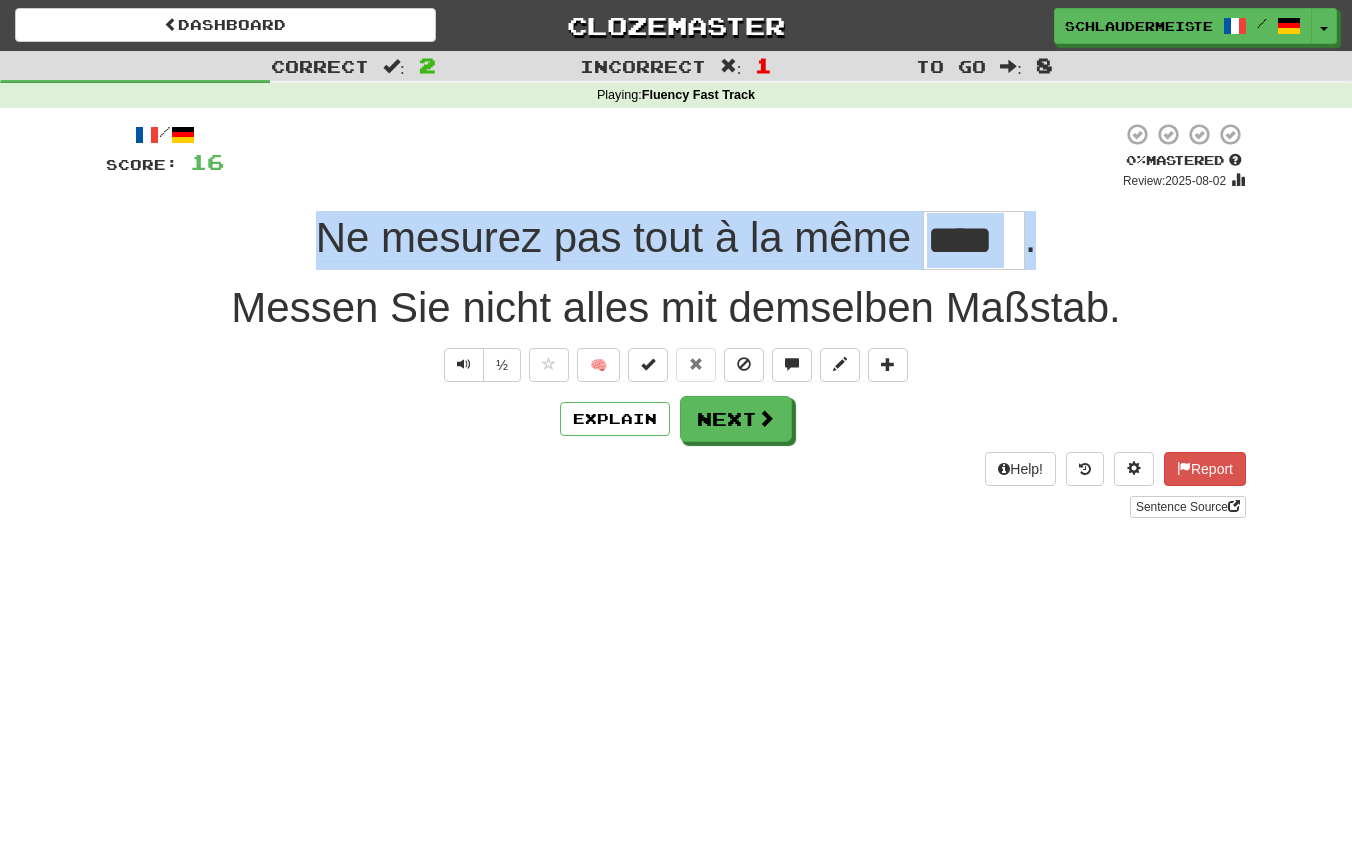 drag, startPoint x: 300, startPoint y: 226, endPoint x: 1142, endPoint y: 266, distance: 842.9496 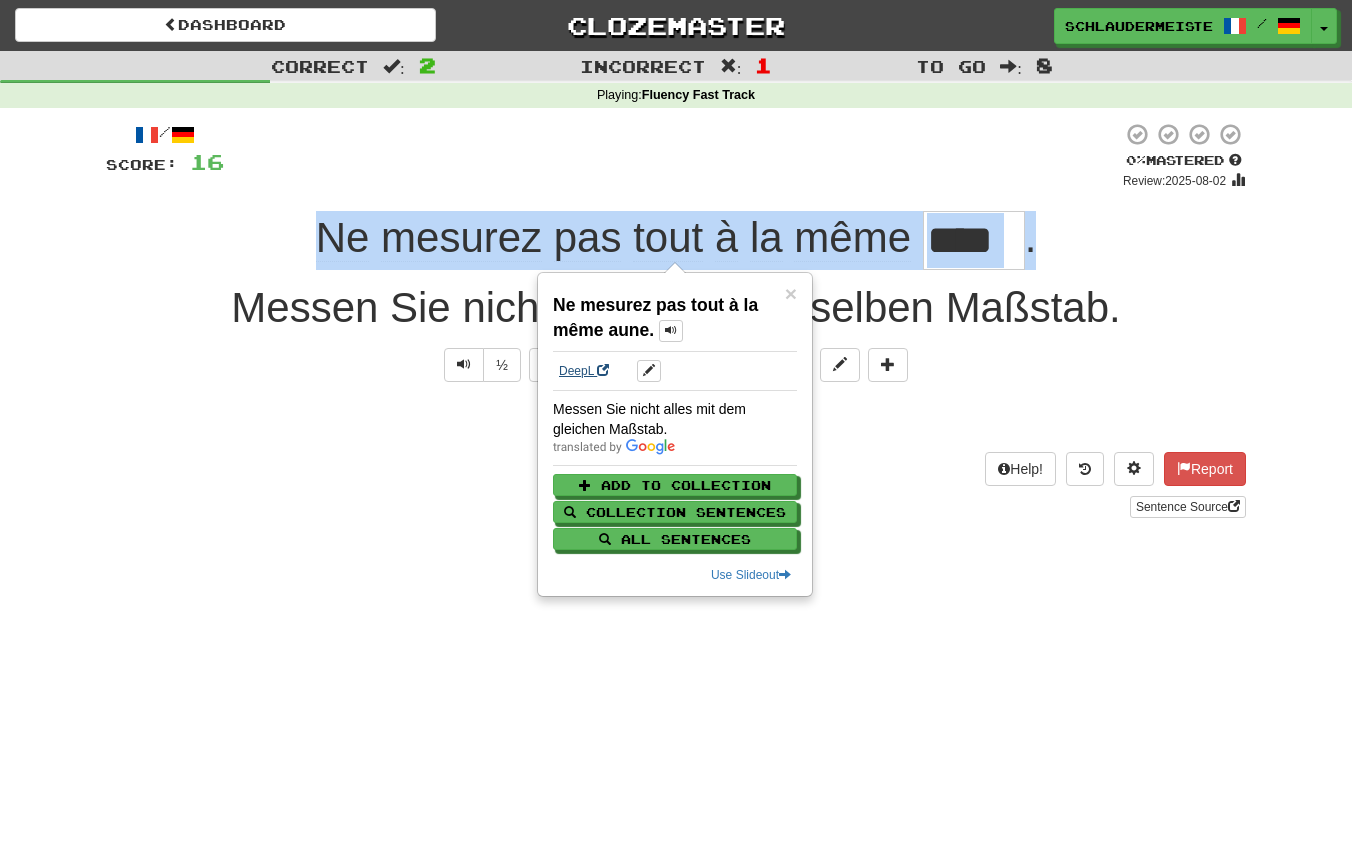 click on "DeepL" at bounding box center (584, 371) 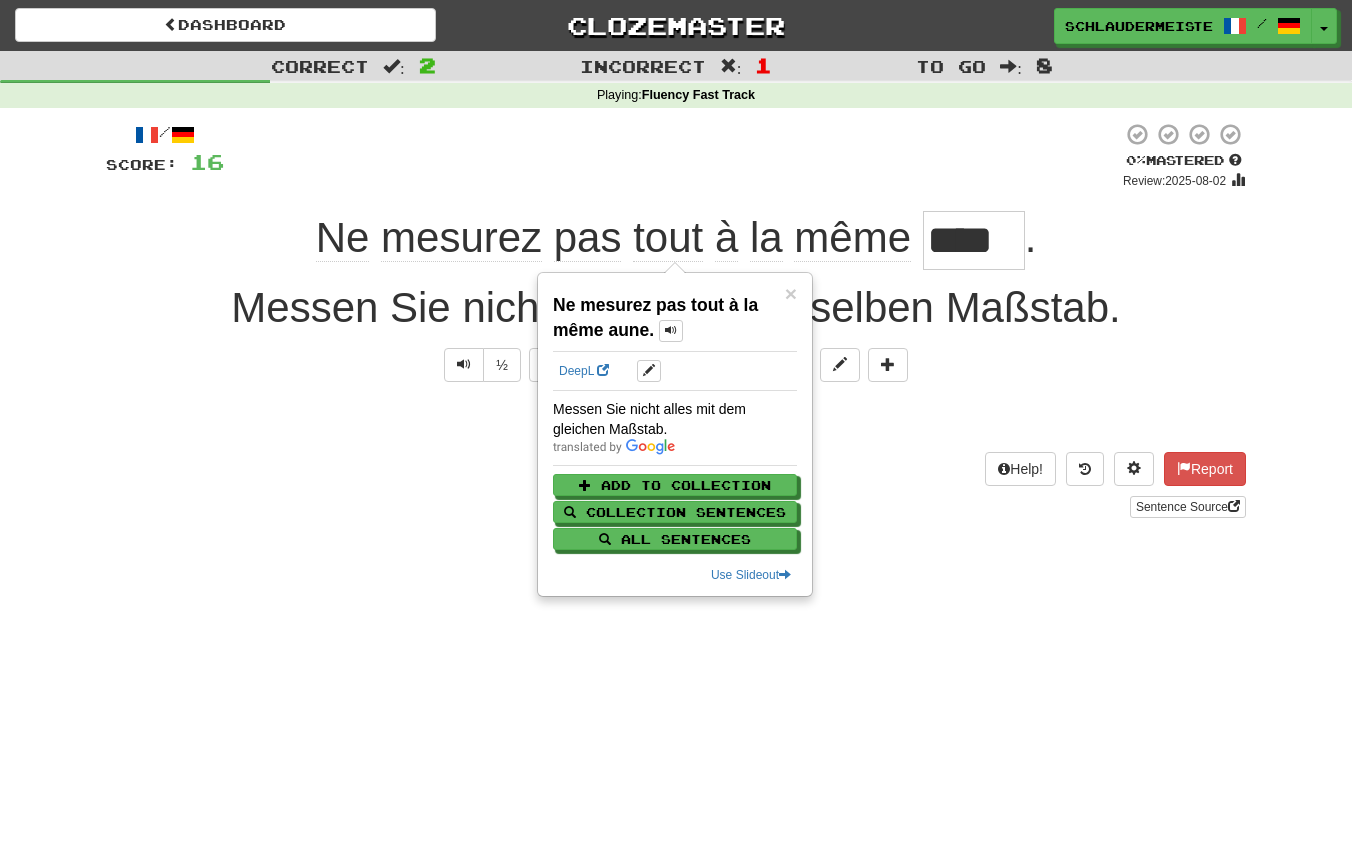 click on "Sentence Source" at bounding box center [676, 507] 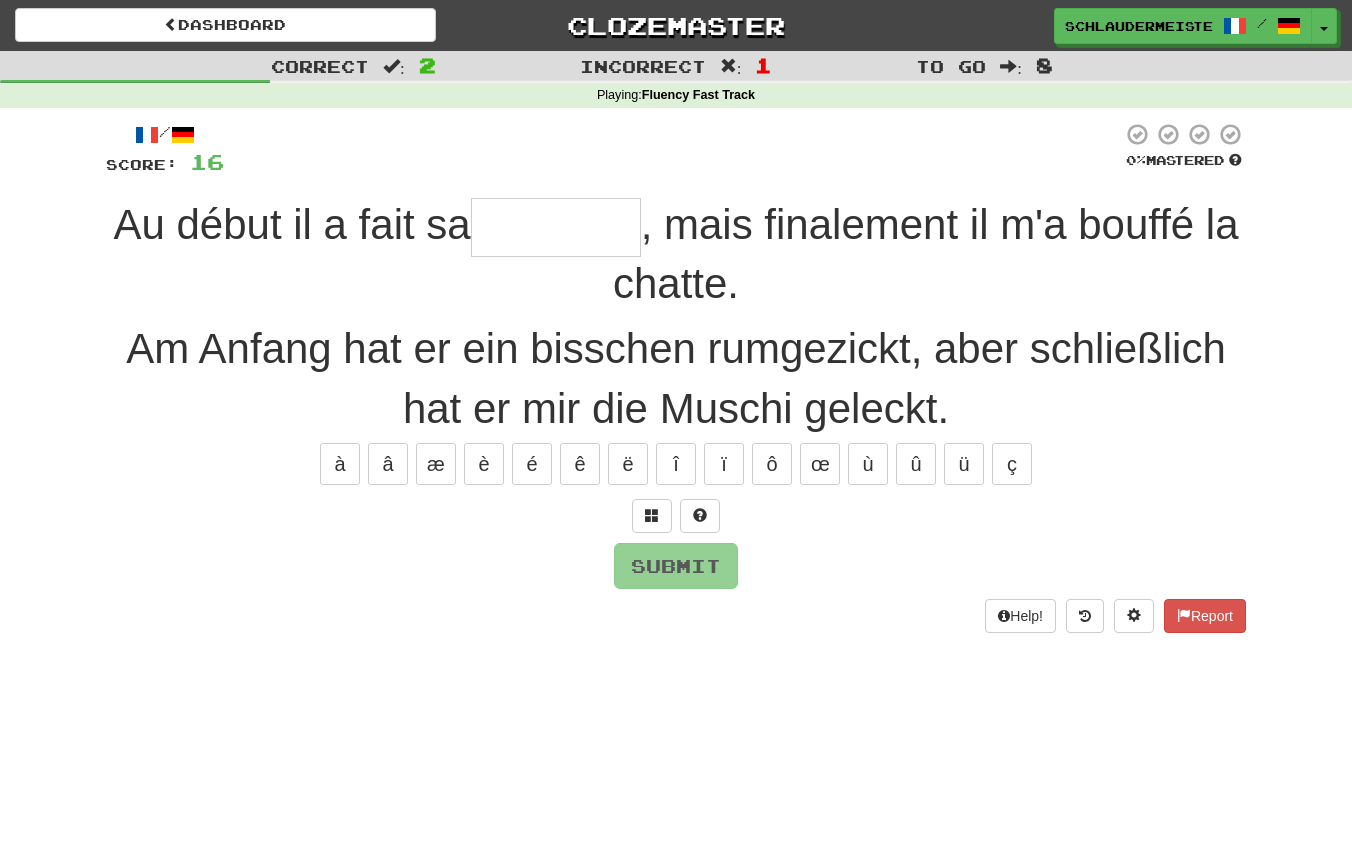 type on "********" 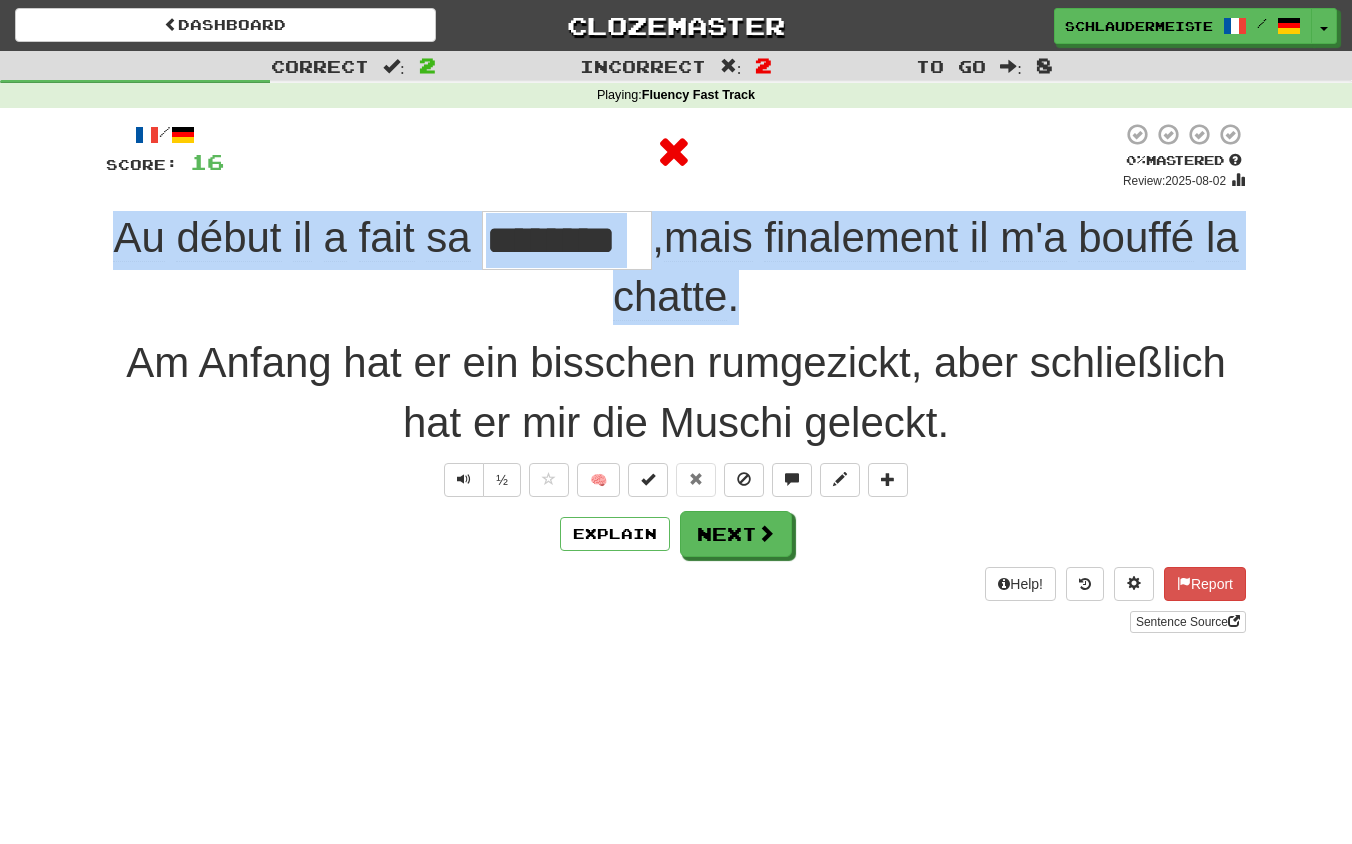 drag, startPoint x: 85, startPoint y: 250, endPoint x: 828, endPoint y: 312, distance: 745.58234 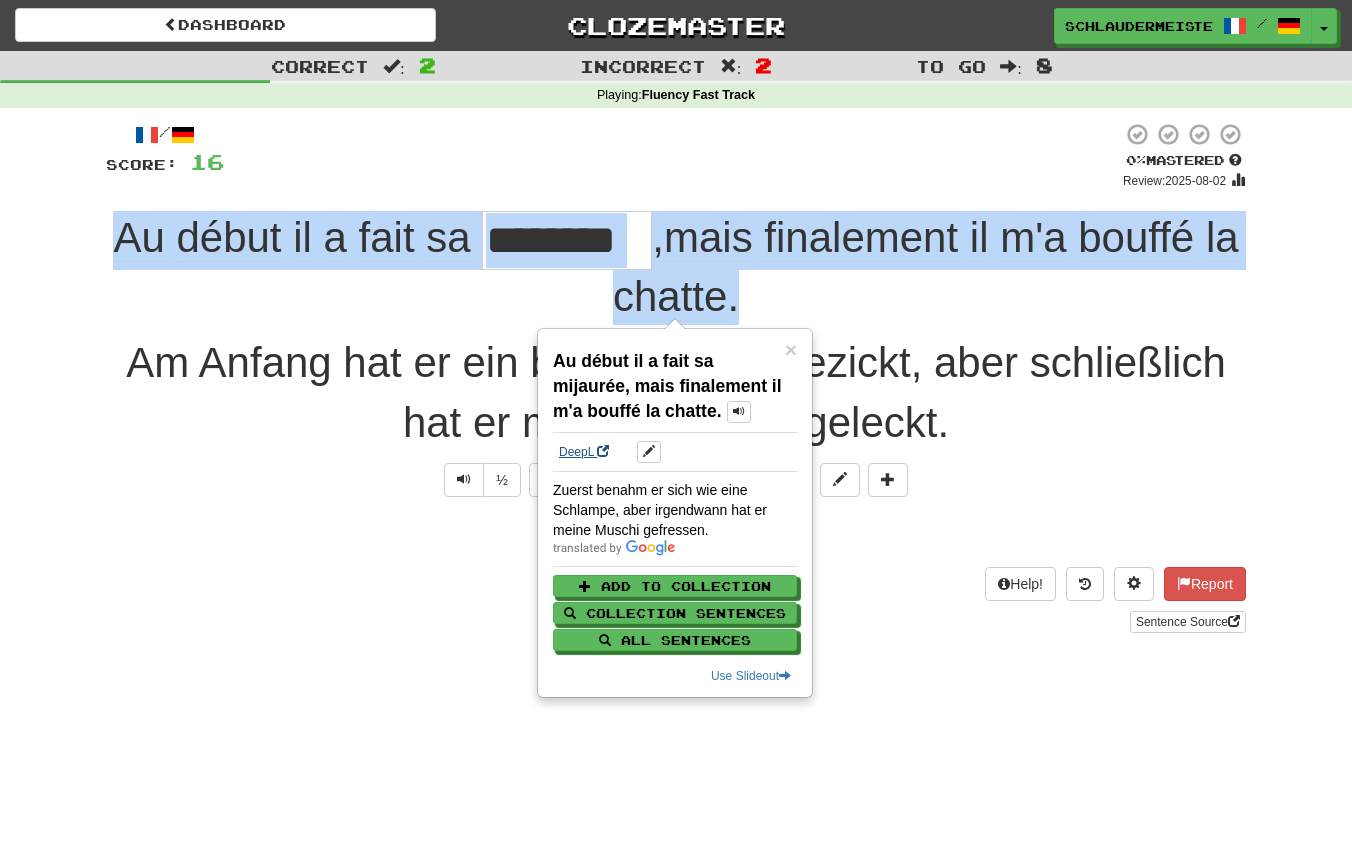 click on "DeepL" at bounding box center (584, 452) 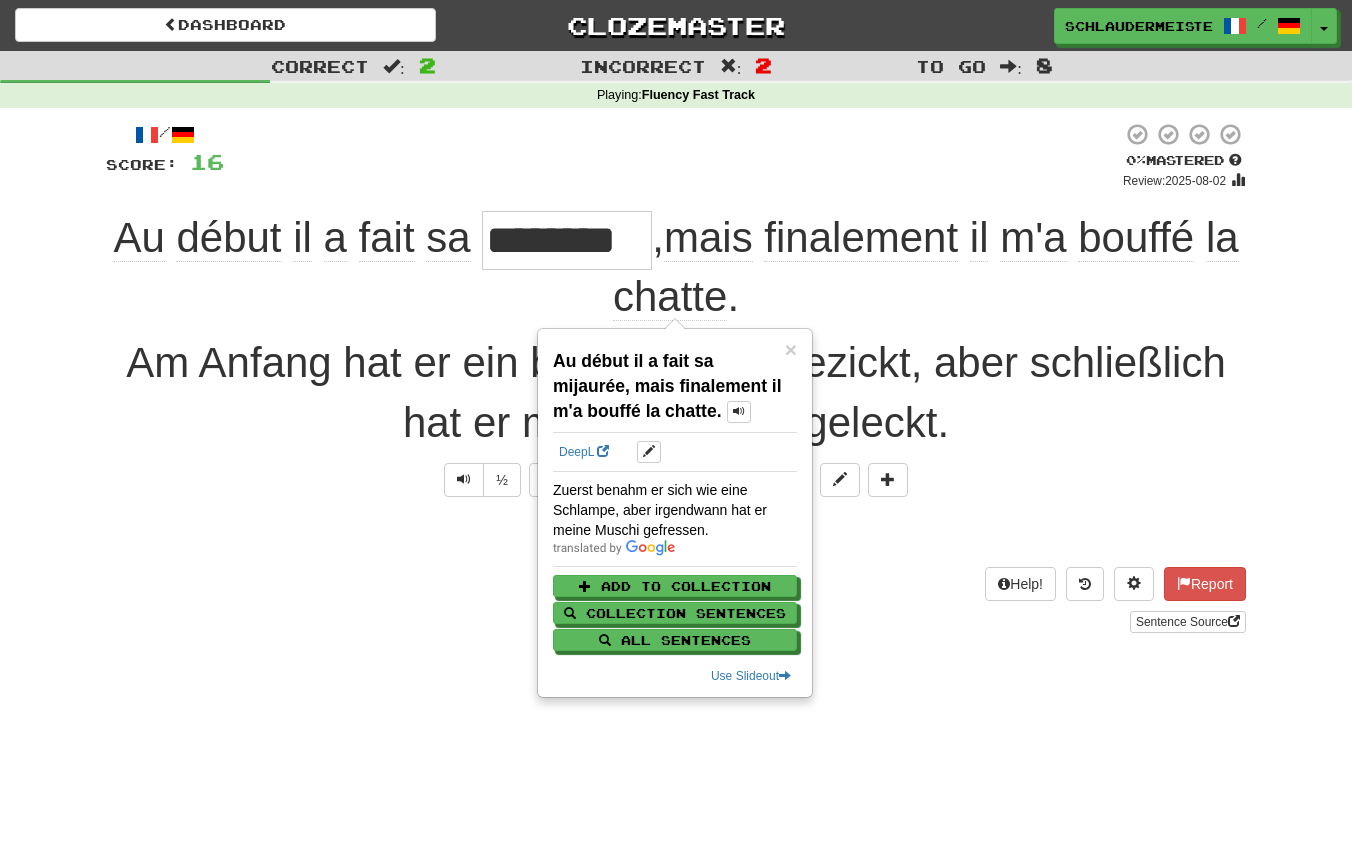 click on "Explain Next" at bounding box center (676, 534) 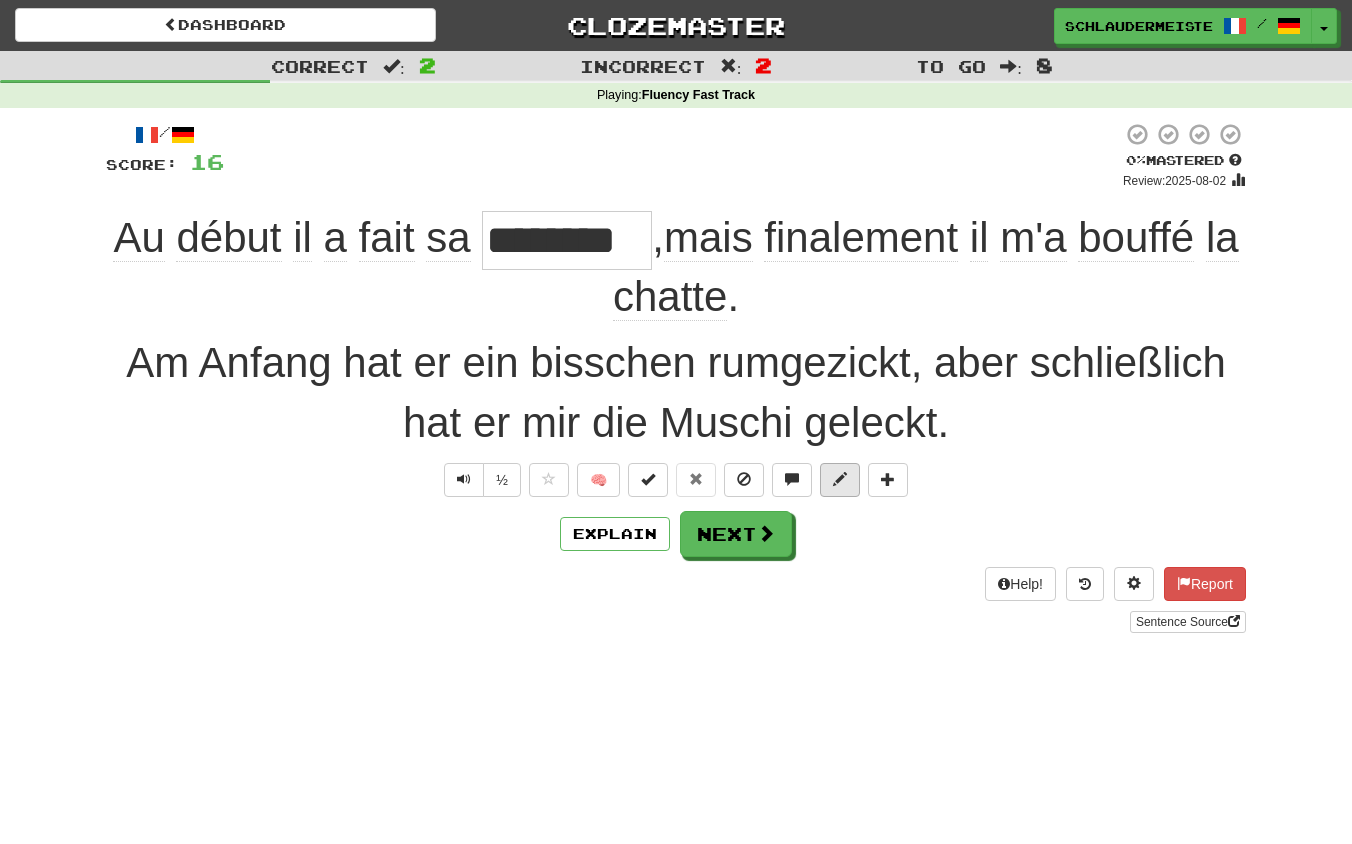 click at bounding box center [840, 479] 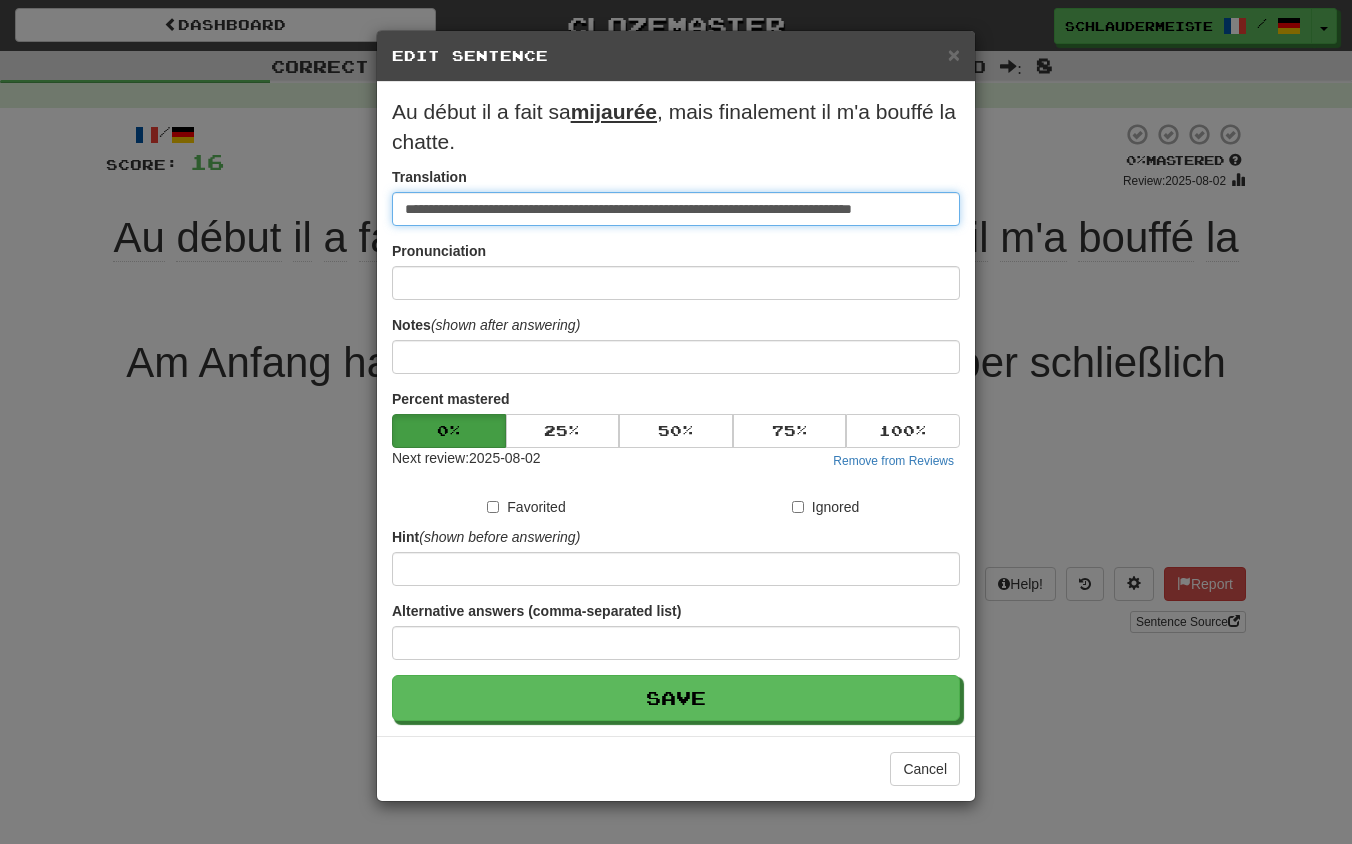 drag, startPoint x: 953, startPoint y: 206, endPoint x: 272, endPoint y: 201, distance: 681.0184 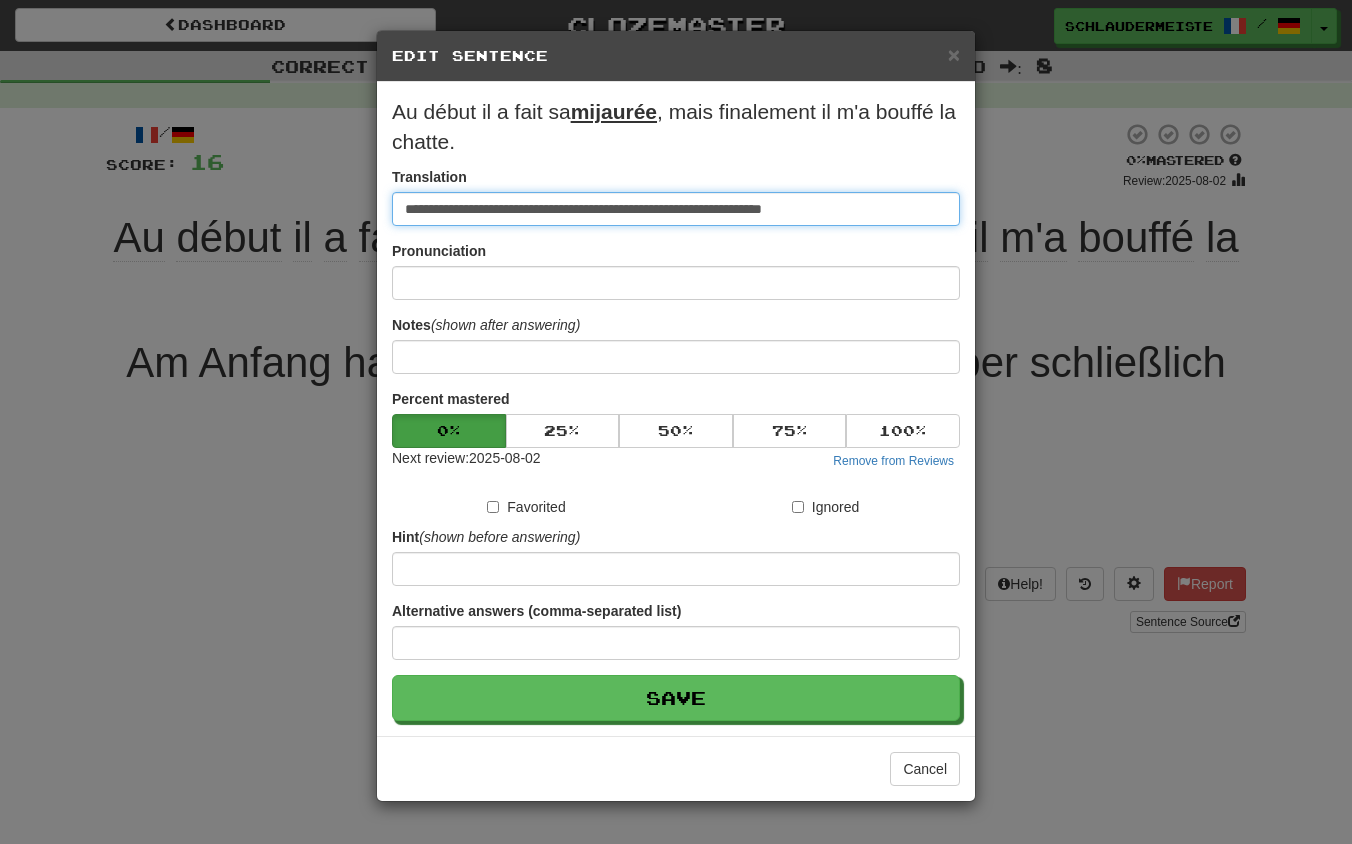type on "**********" 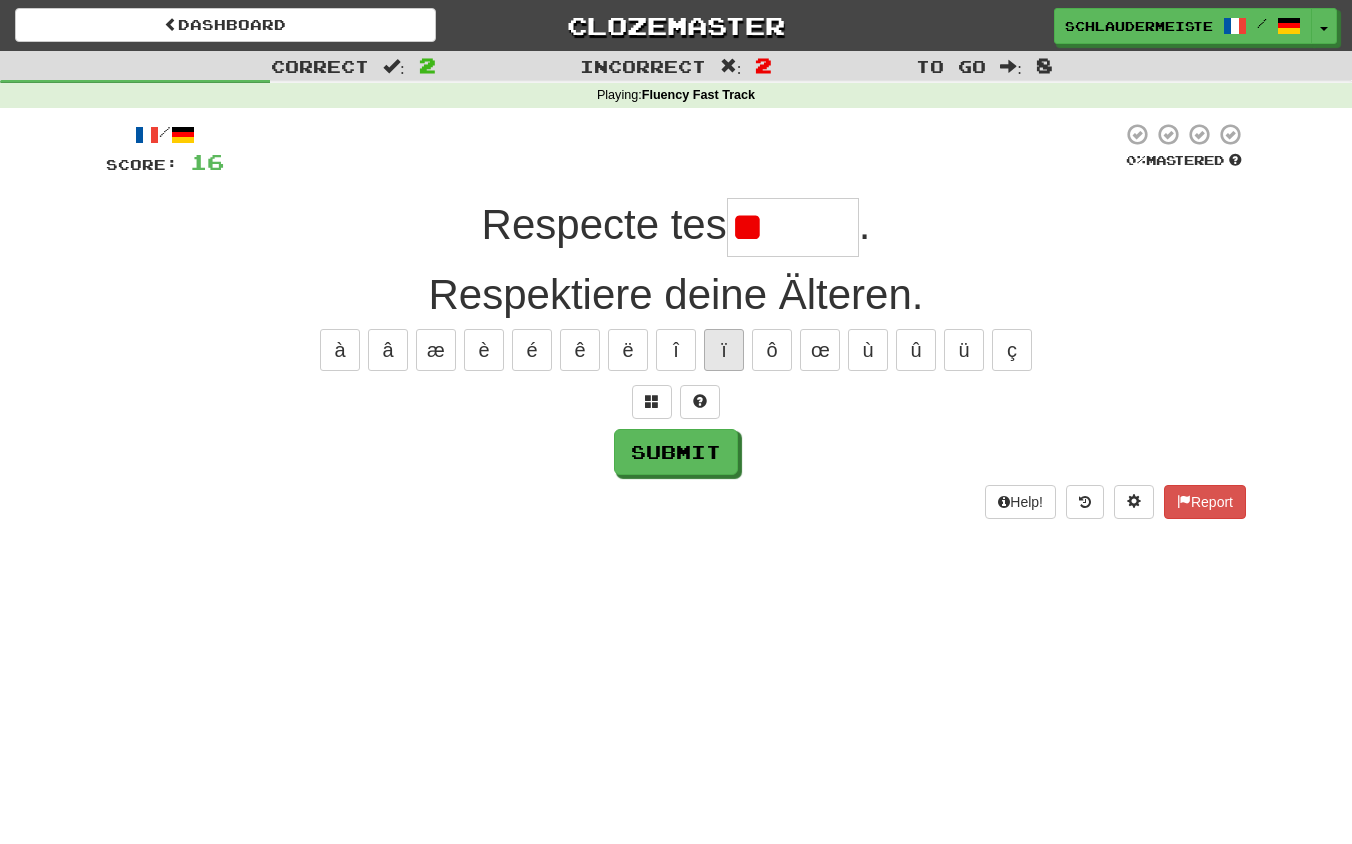 click on "ï" at bounding box center (724, 350) 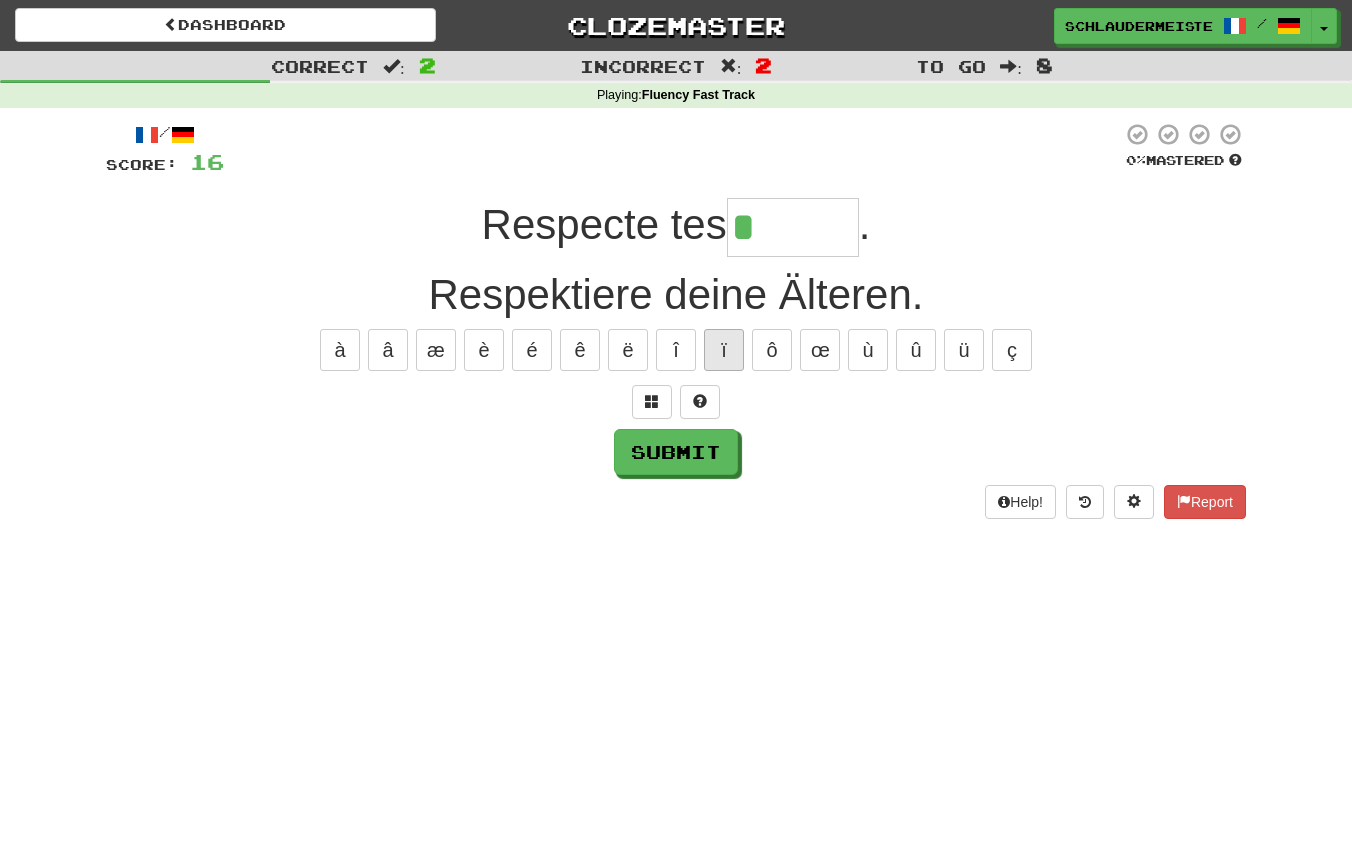 click on "ï" at bounding box center [724, 350] 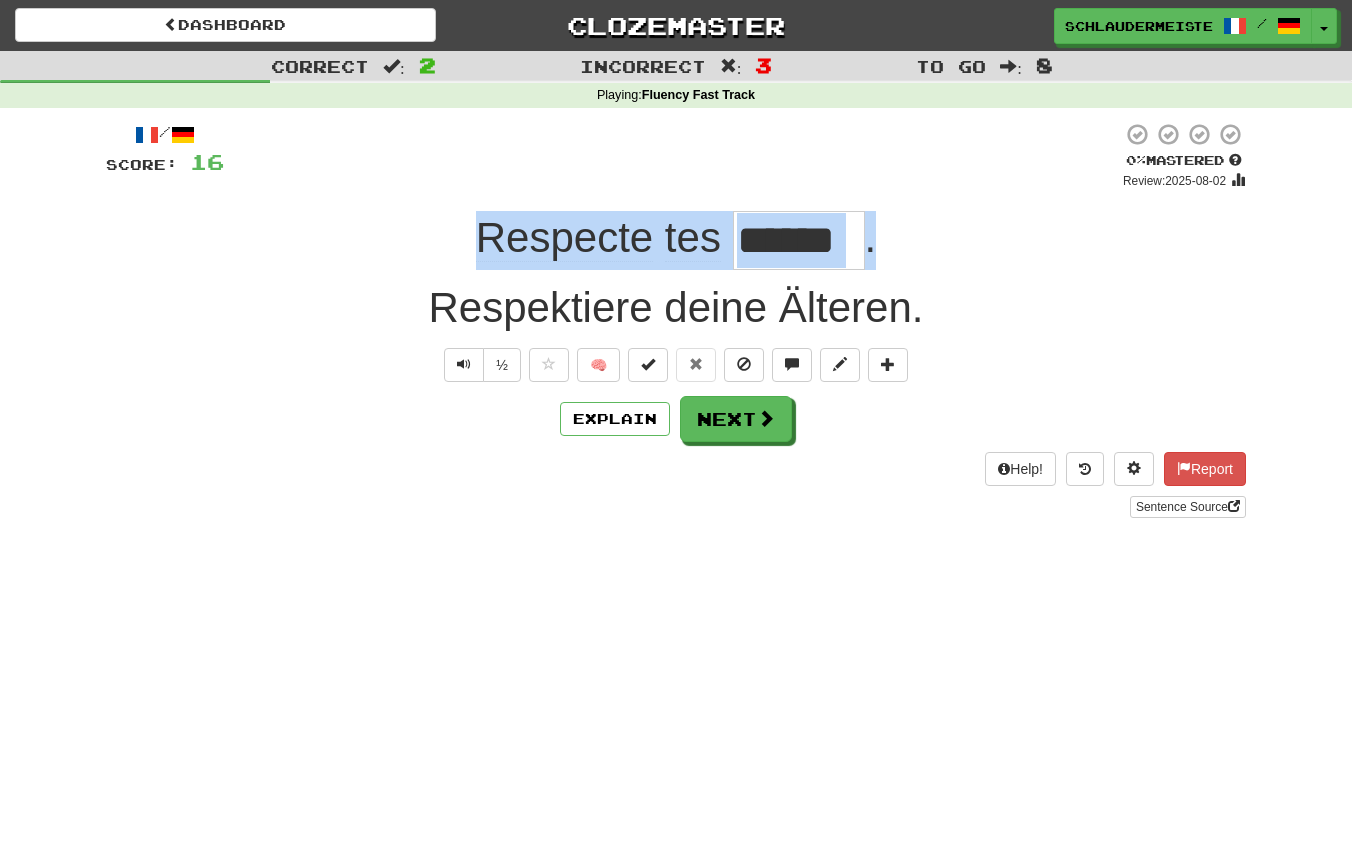 drag, startPoint x: 431, startPoint y: 236, endPoint x: 944, endPoint y: 239, distance: 513.0088 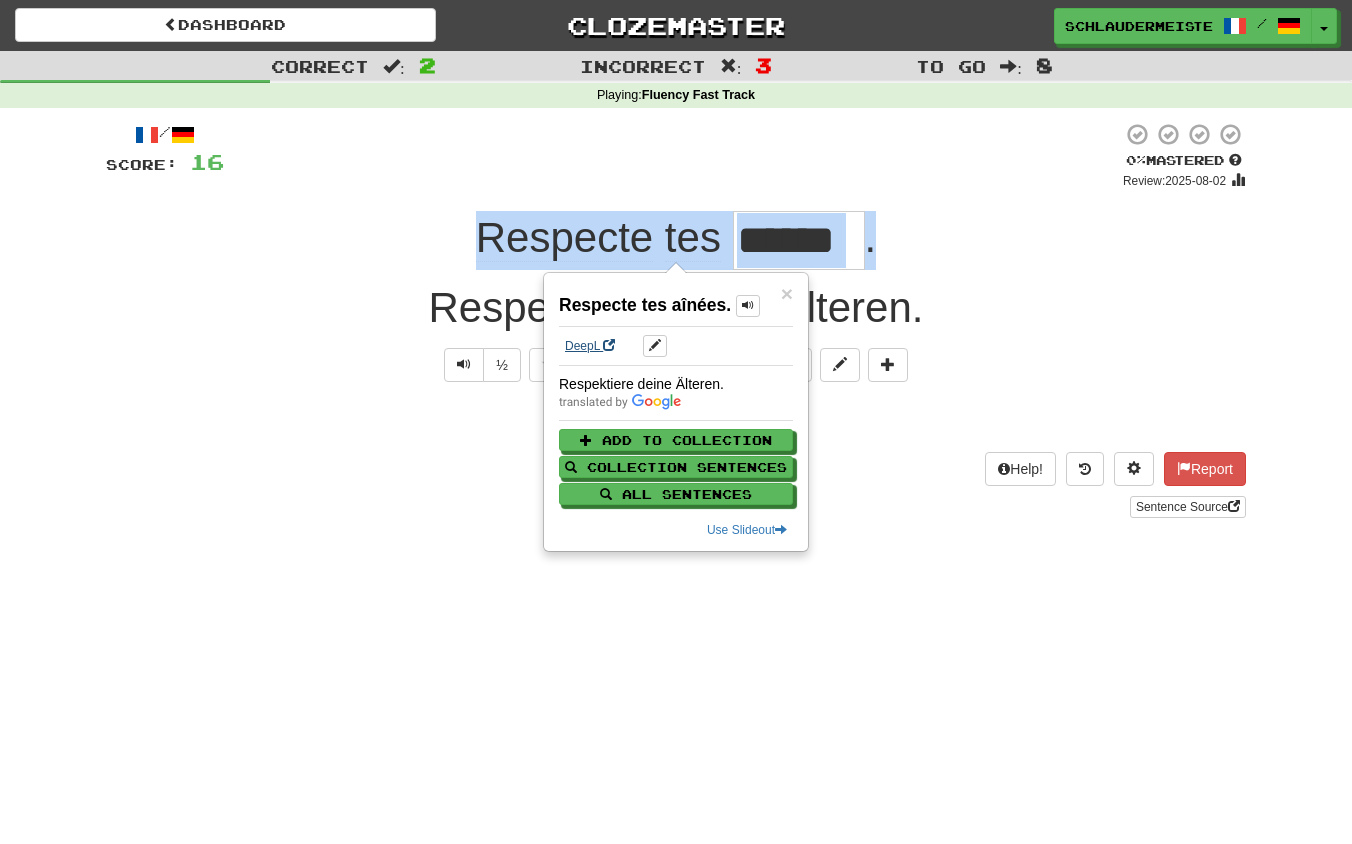 click on "DeepL" at bounding box center (590, 346) 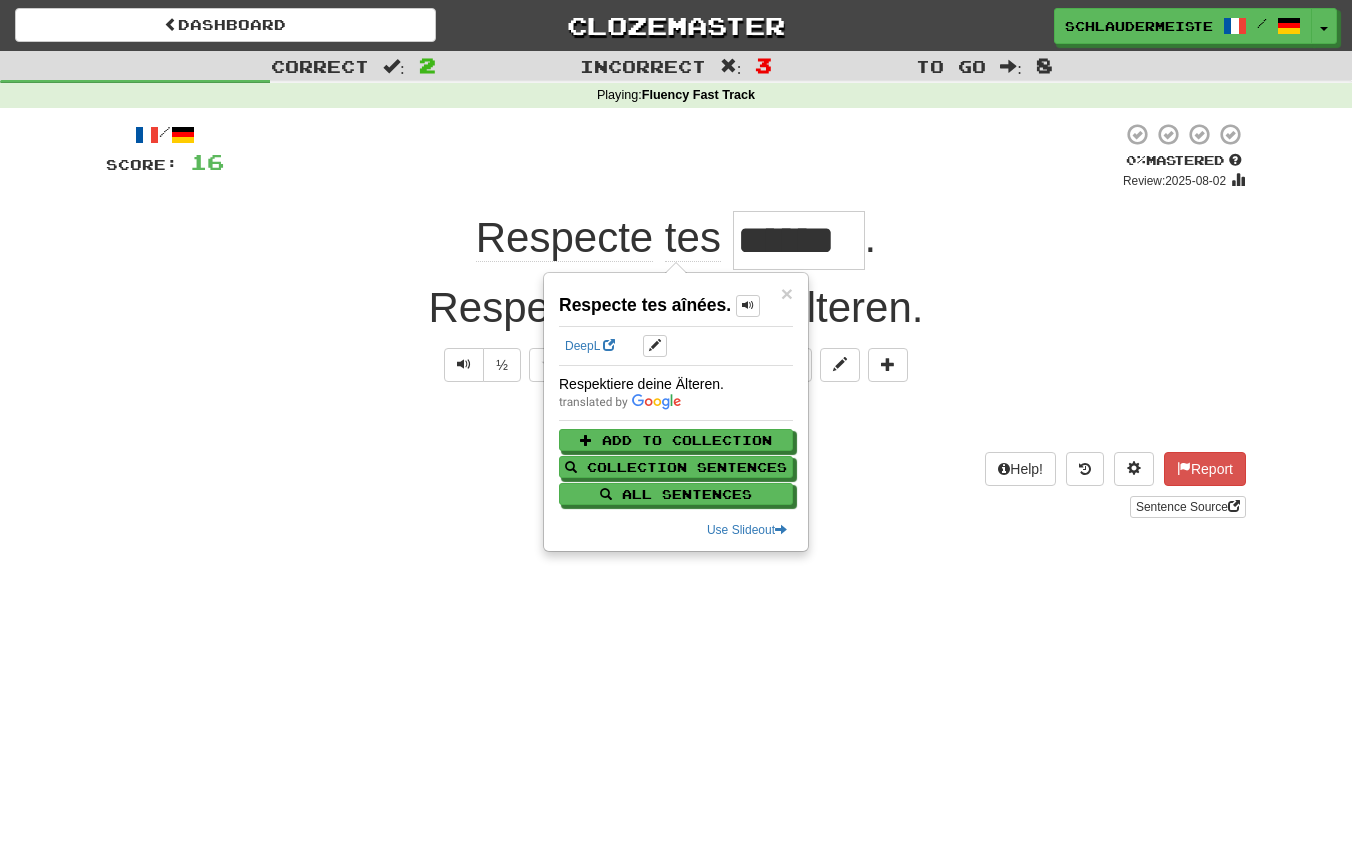 click on "/  Score:   16 0 %  Mastered Review:  2025-08-02 Respecte   tes   ****** . Respektiere deine Älteren. ½ 🧠 Explain Next  Help!  Report Sentence Source" at bounding box center (676, 327) 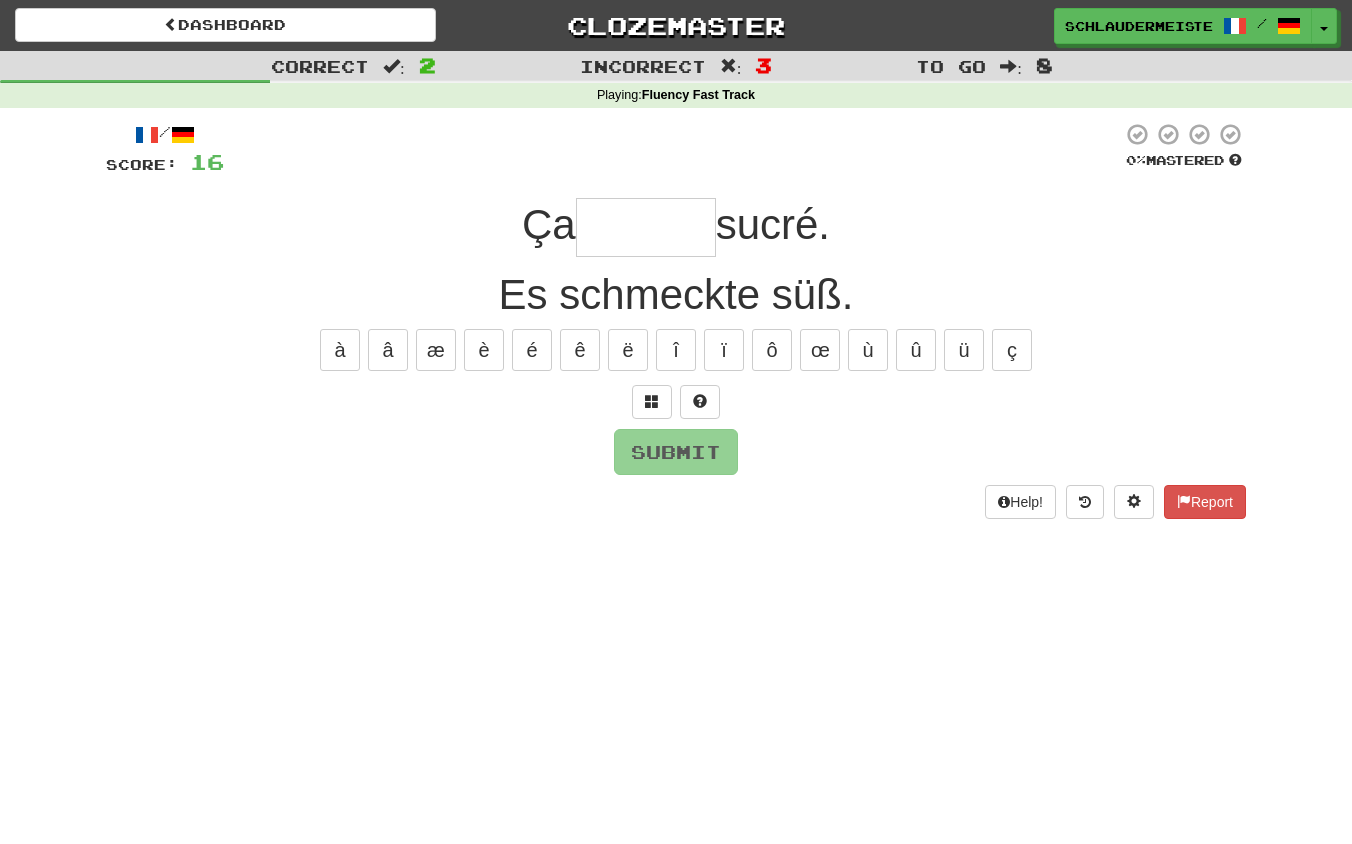 type on "*" 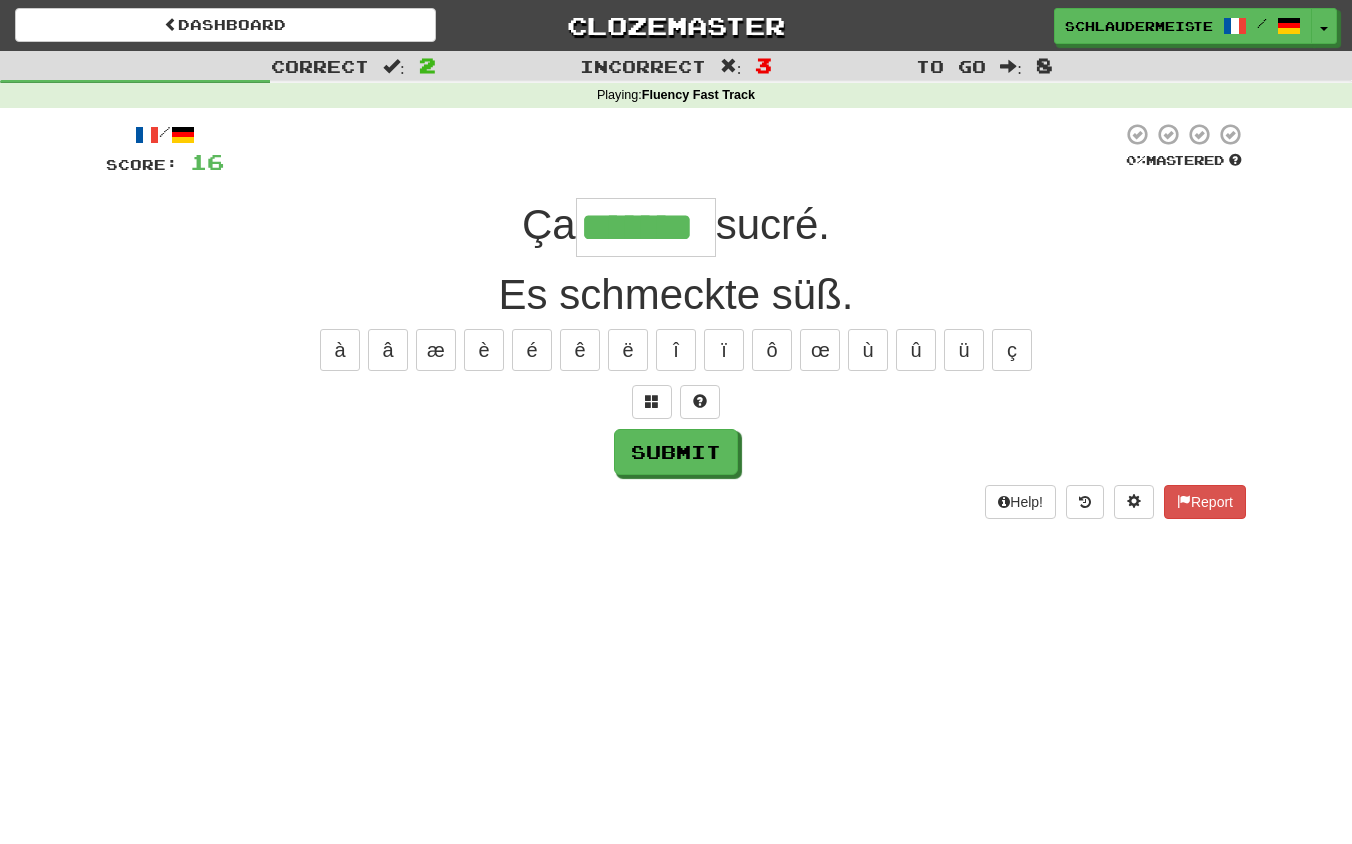 type on "*******" 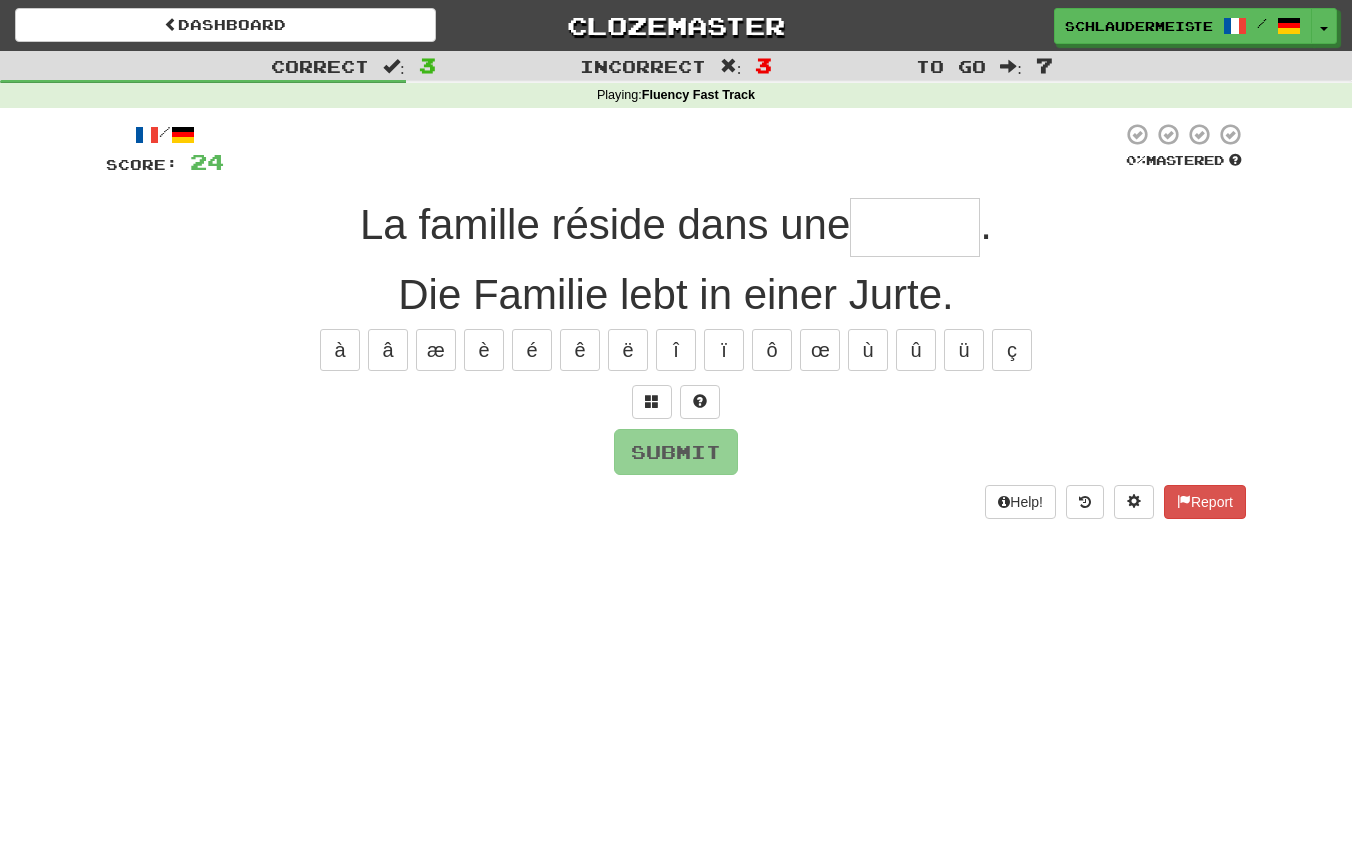 type on "*" 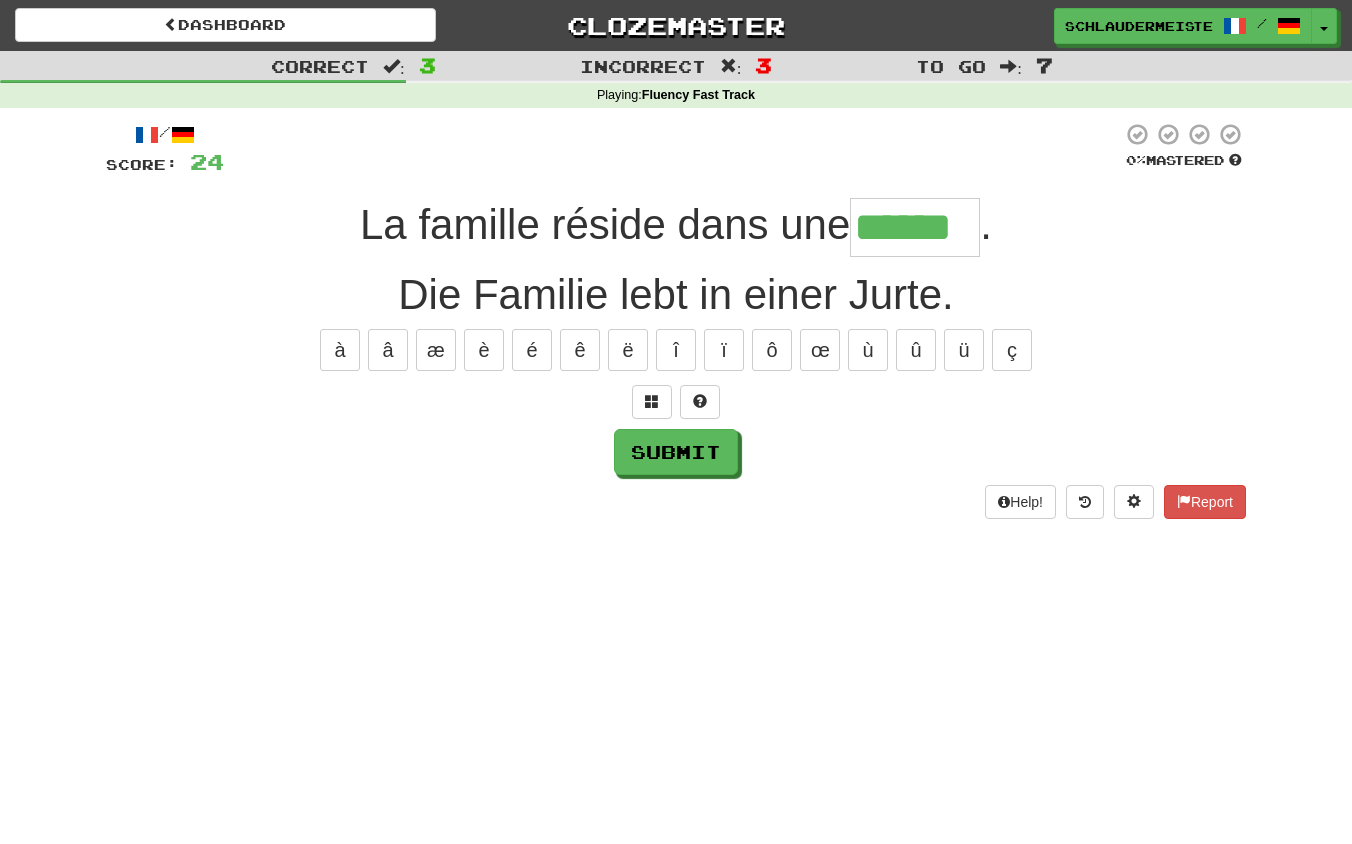 type on "******" 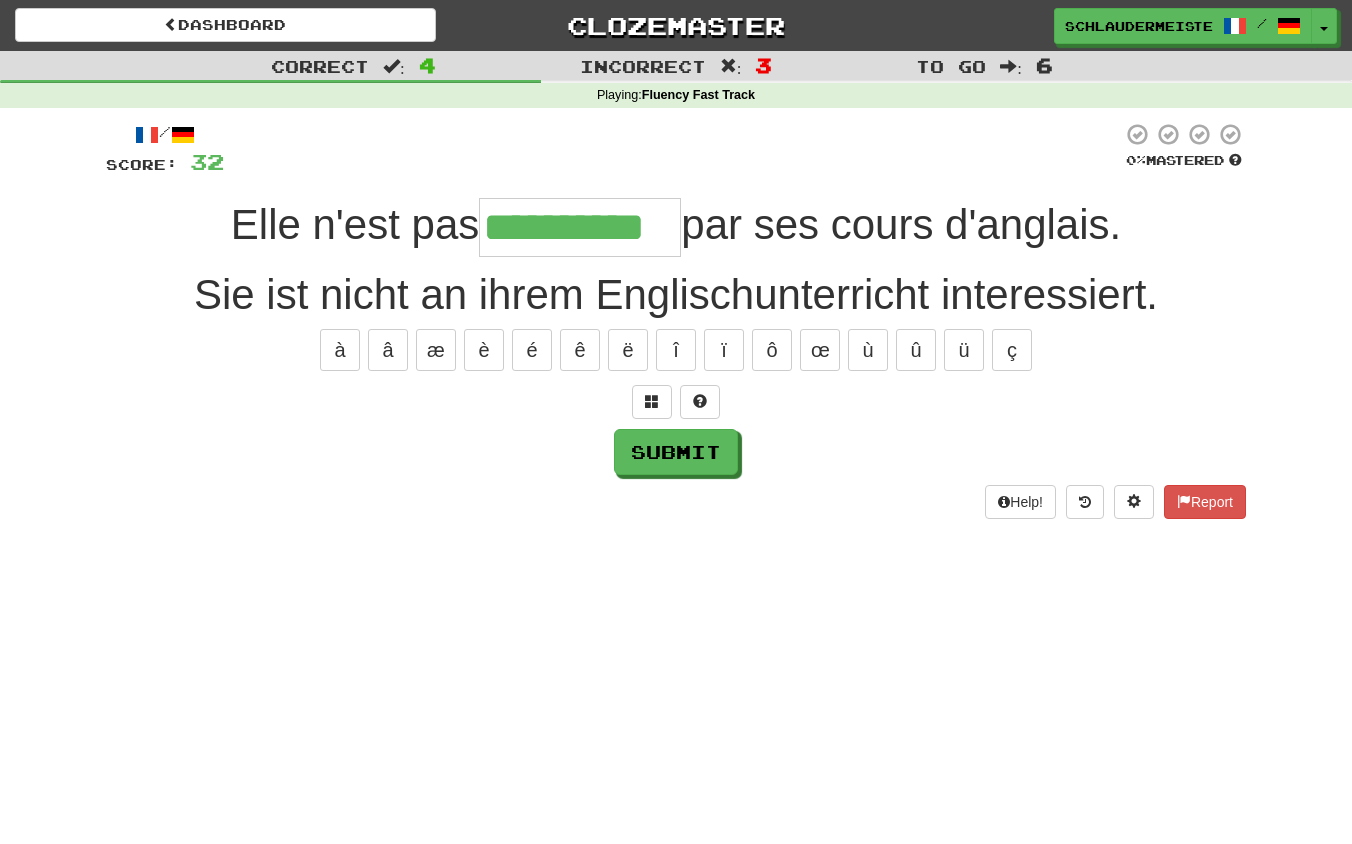 type on "**********" 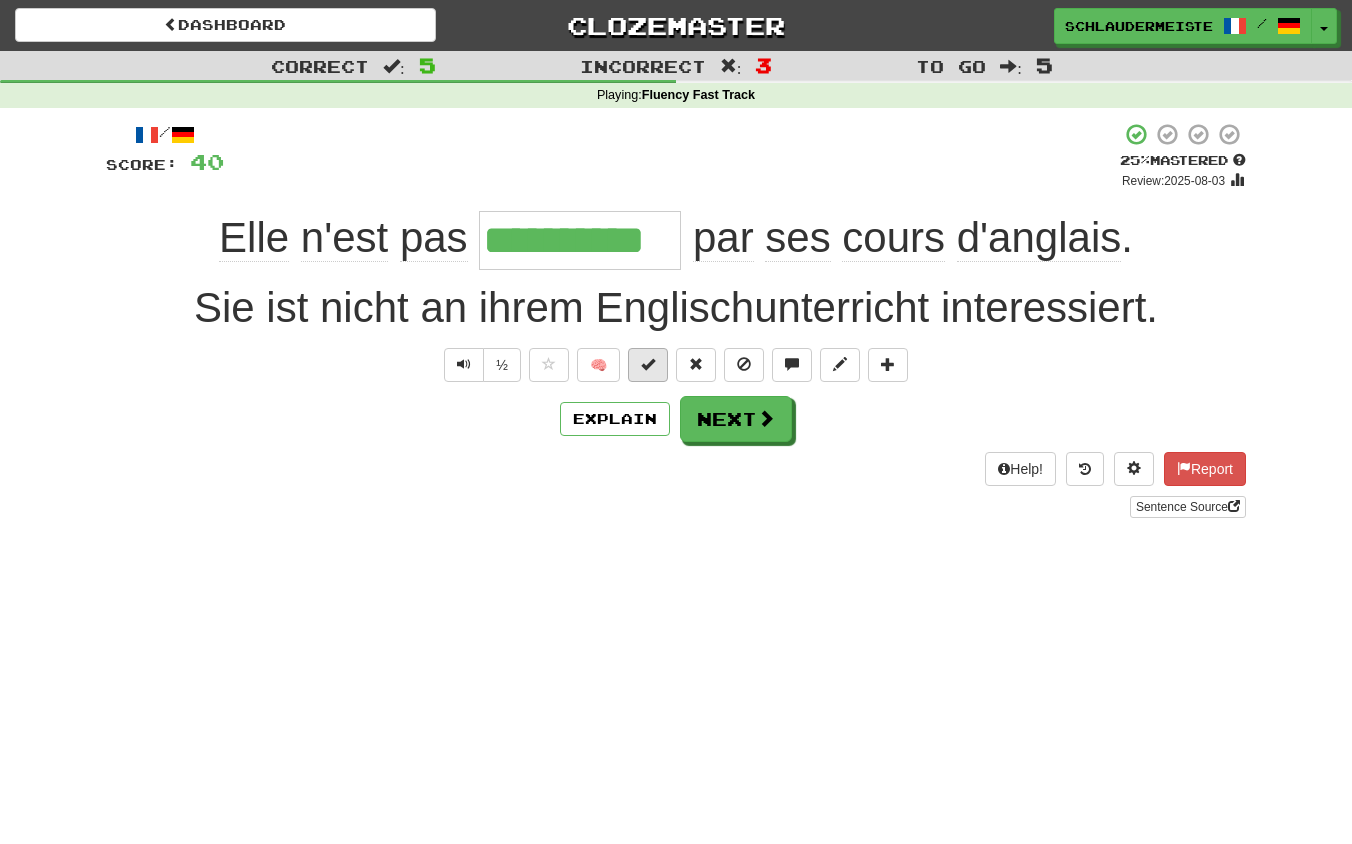 click at bounding box center [648, 364] 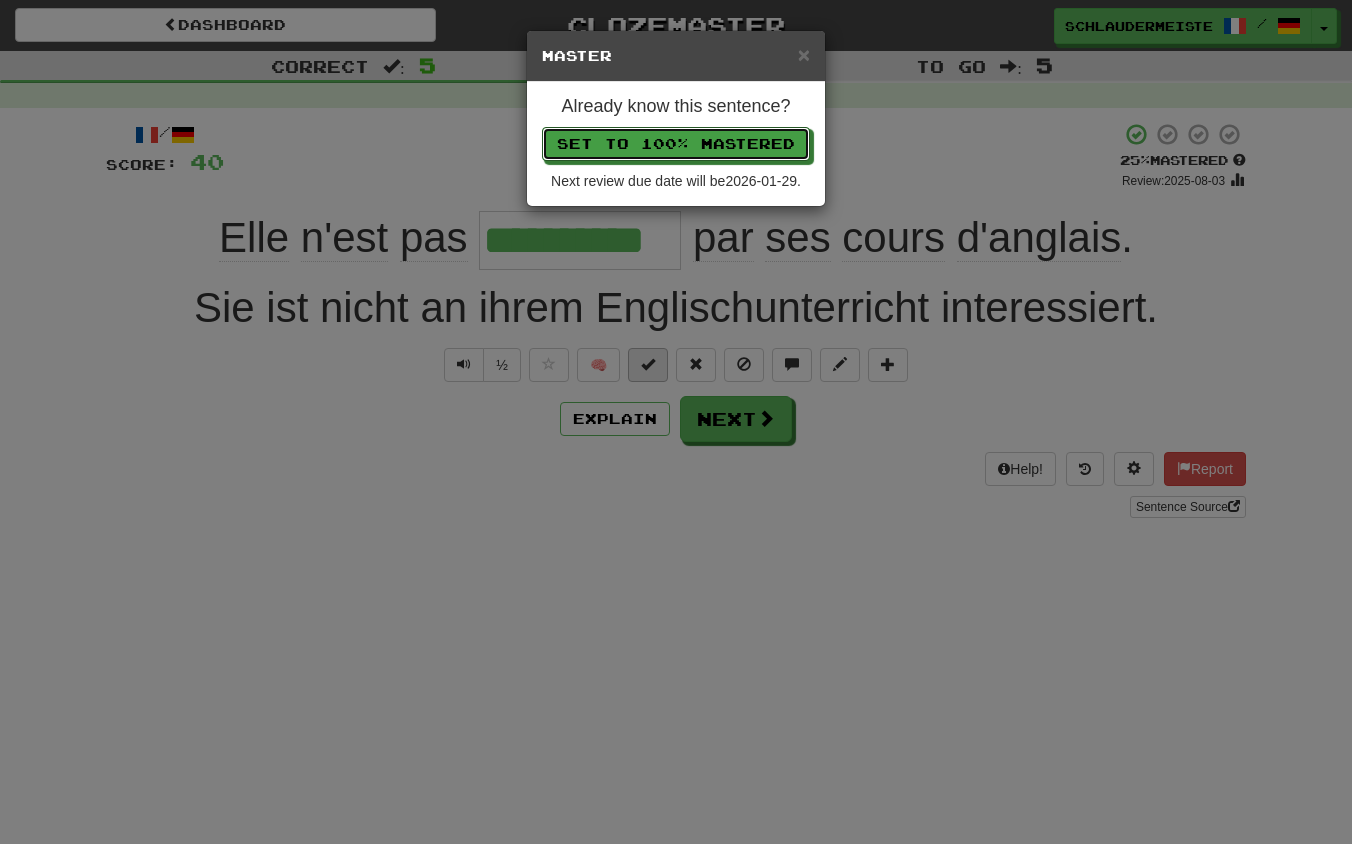 click on "Set to 100% Mastered" at bounding box center [676, 144] 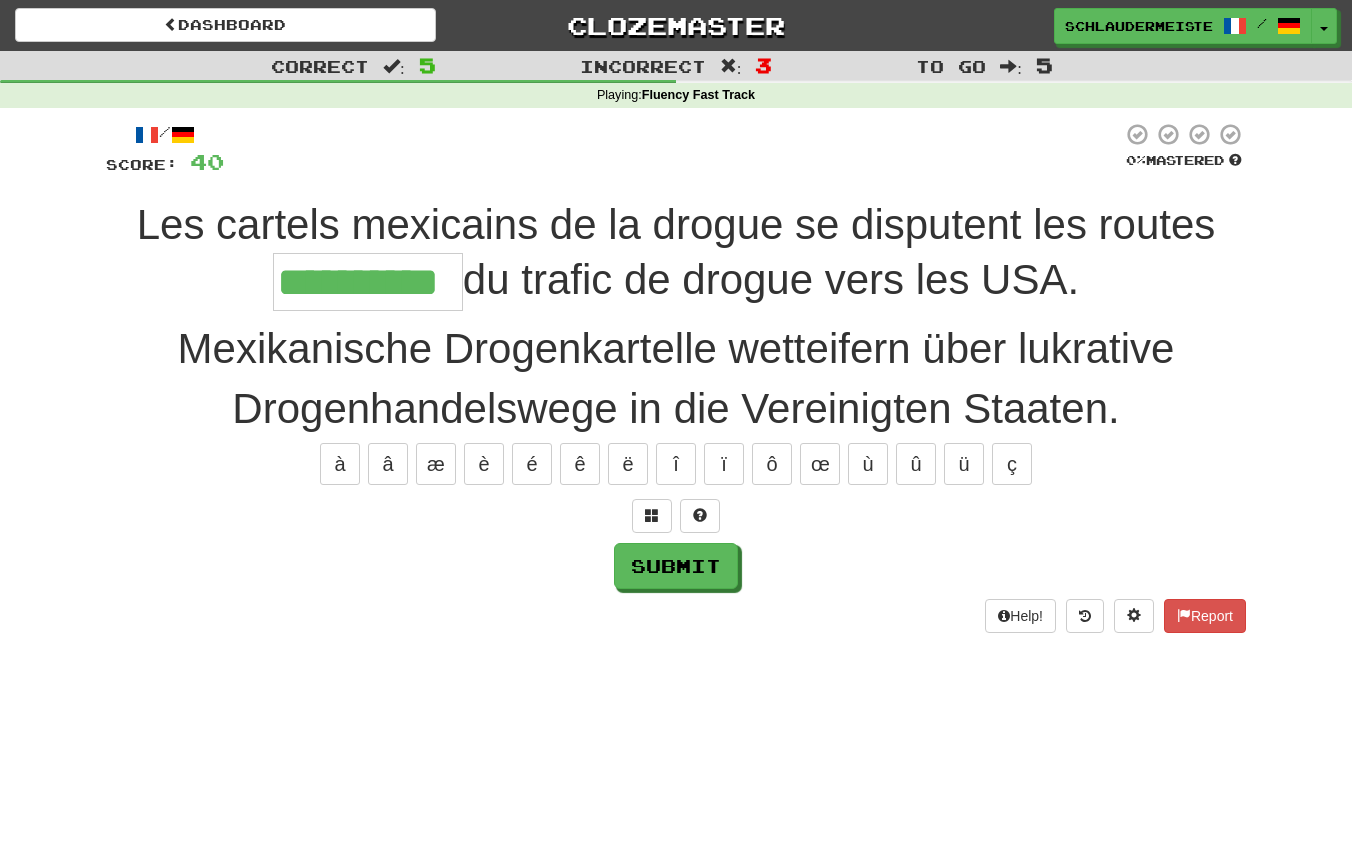 type on "**********" 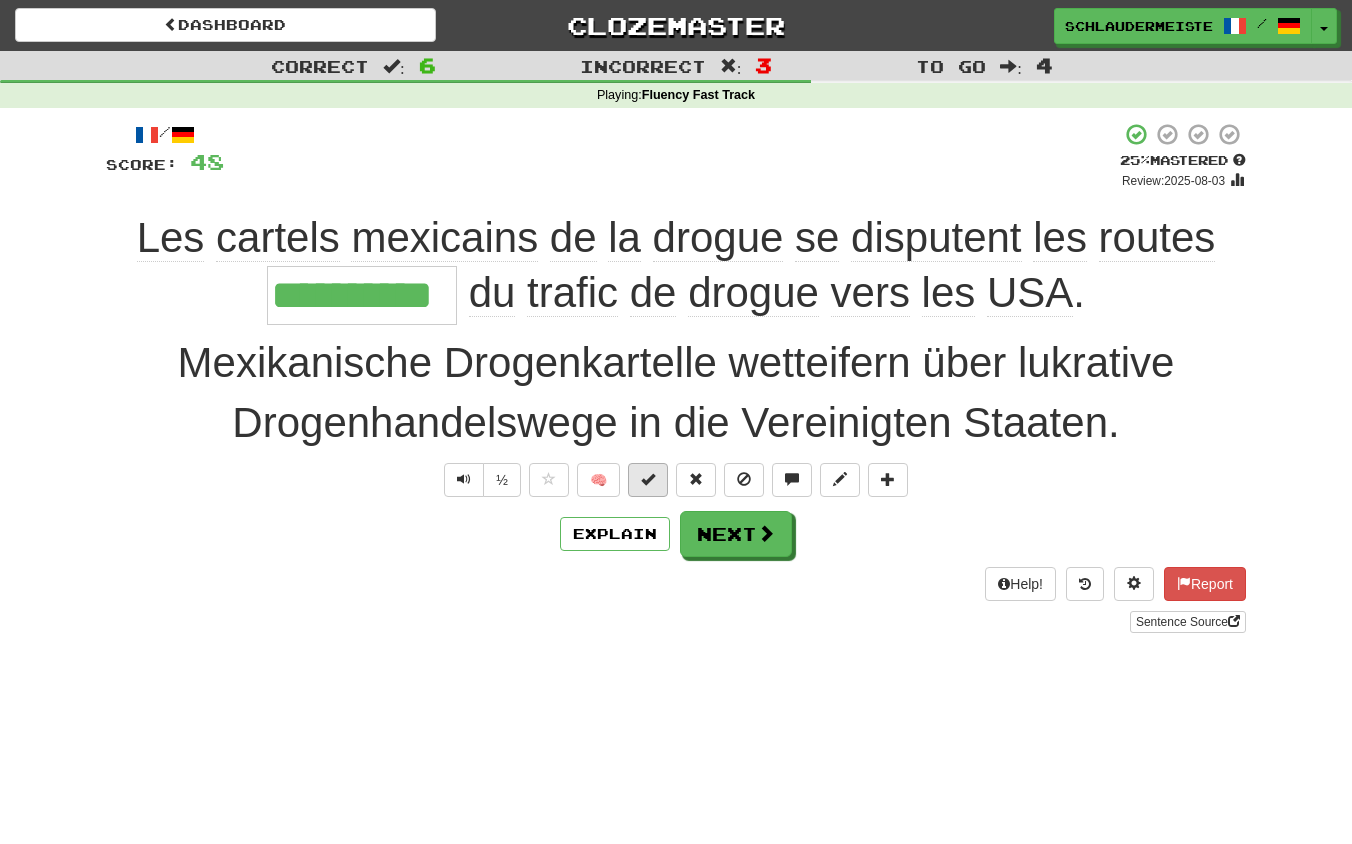 click at bounding box center (648, 480) 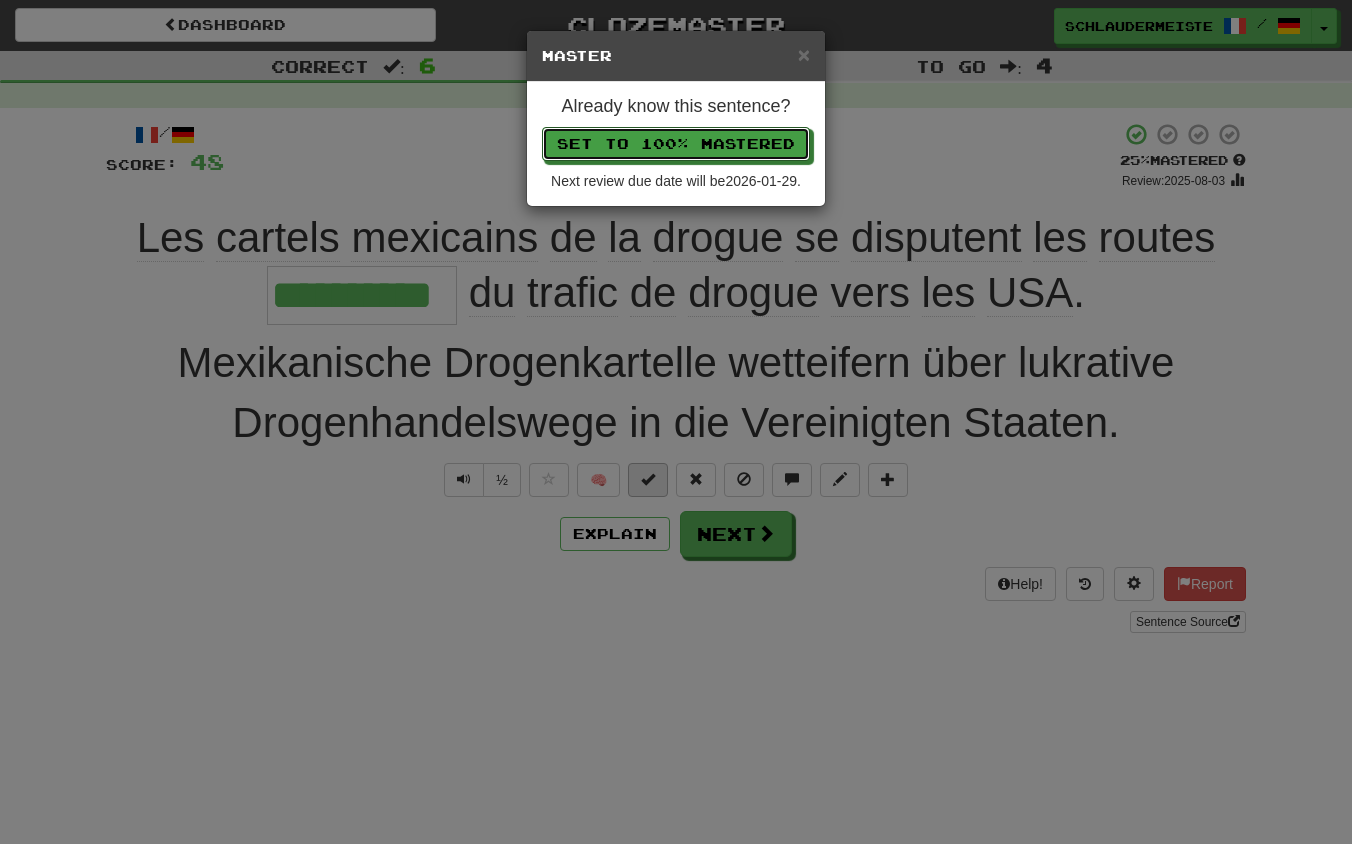 click on "Set to 100% Mastered" at bounding box center [676, 144] 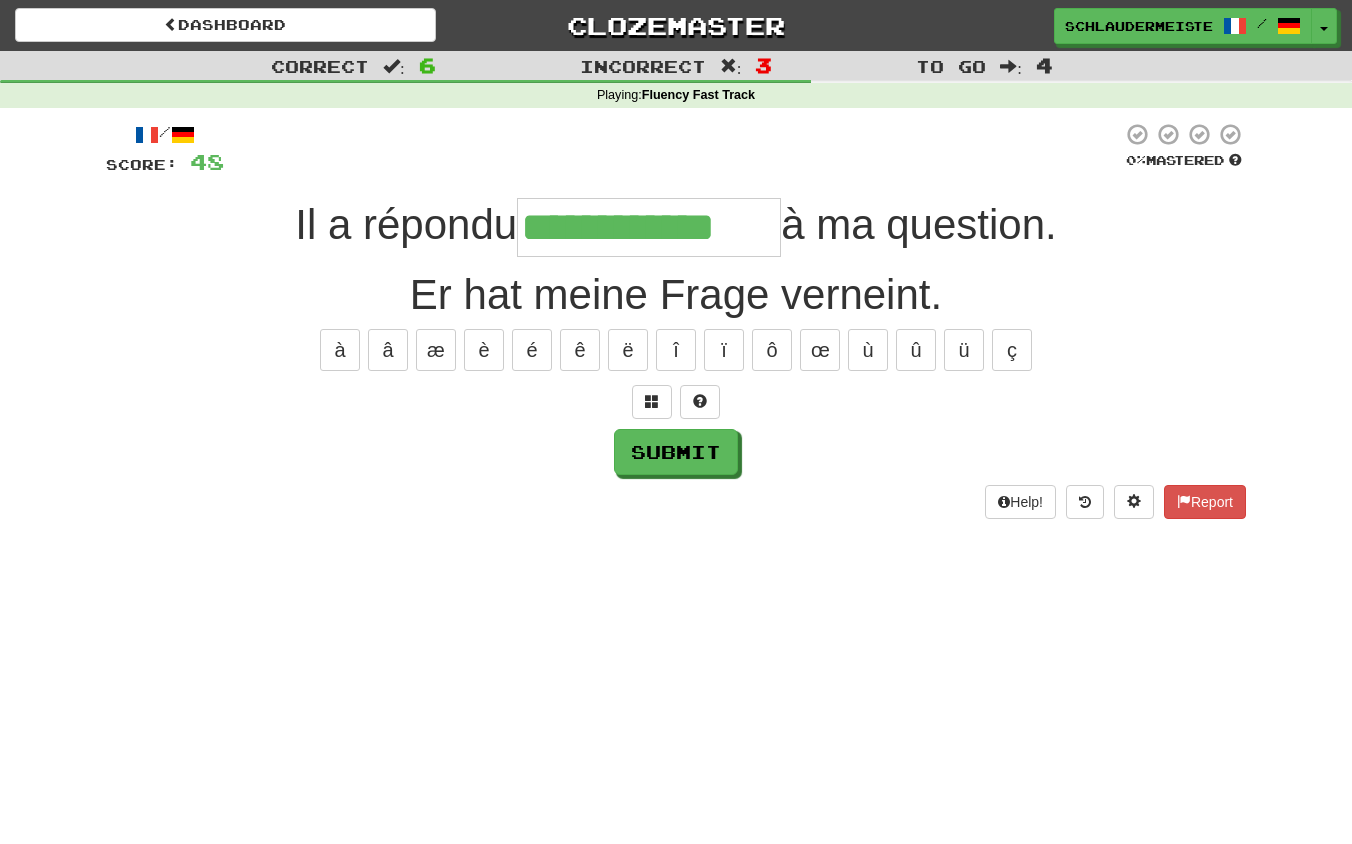 type on "**********" 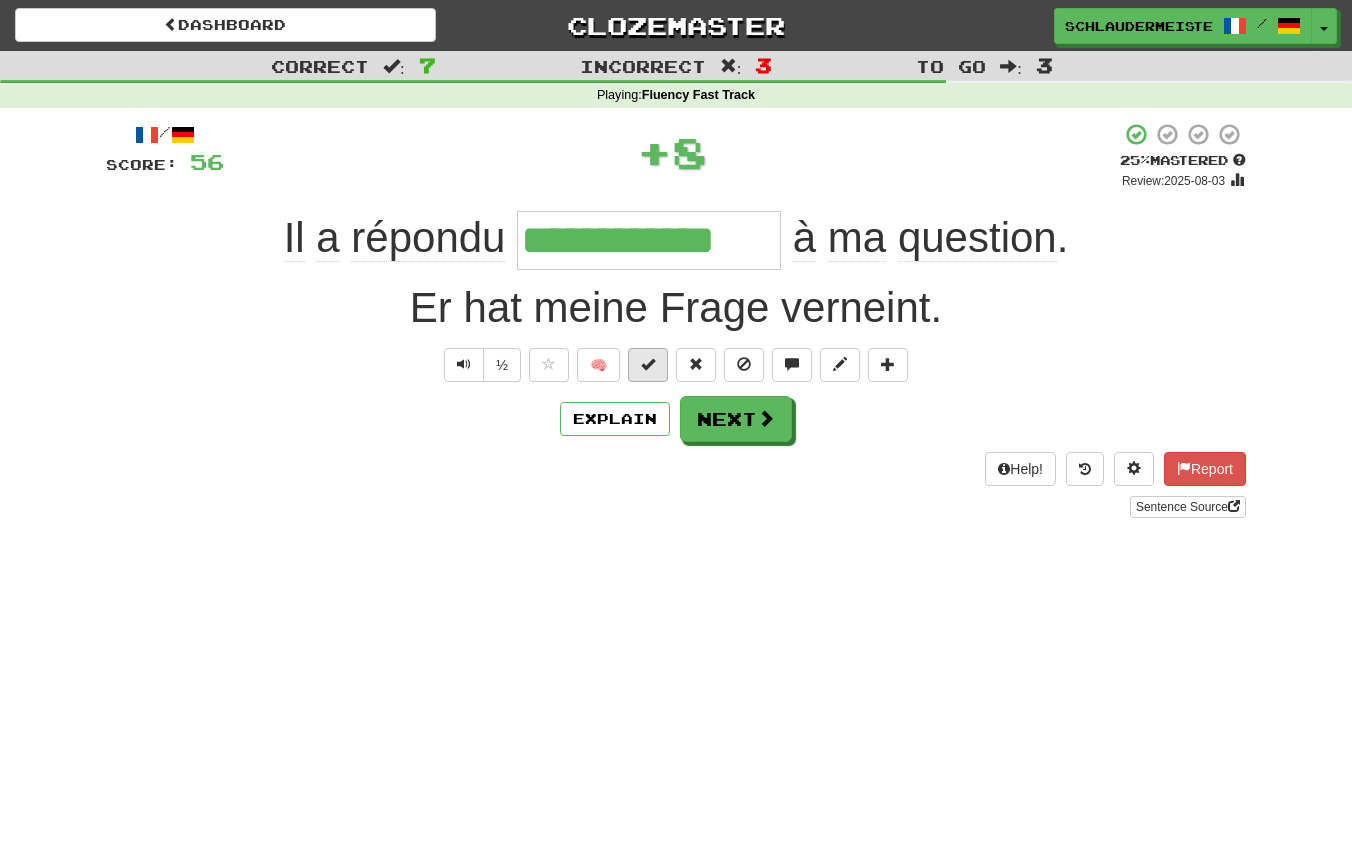 click at bounding box center (648, 364) 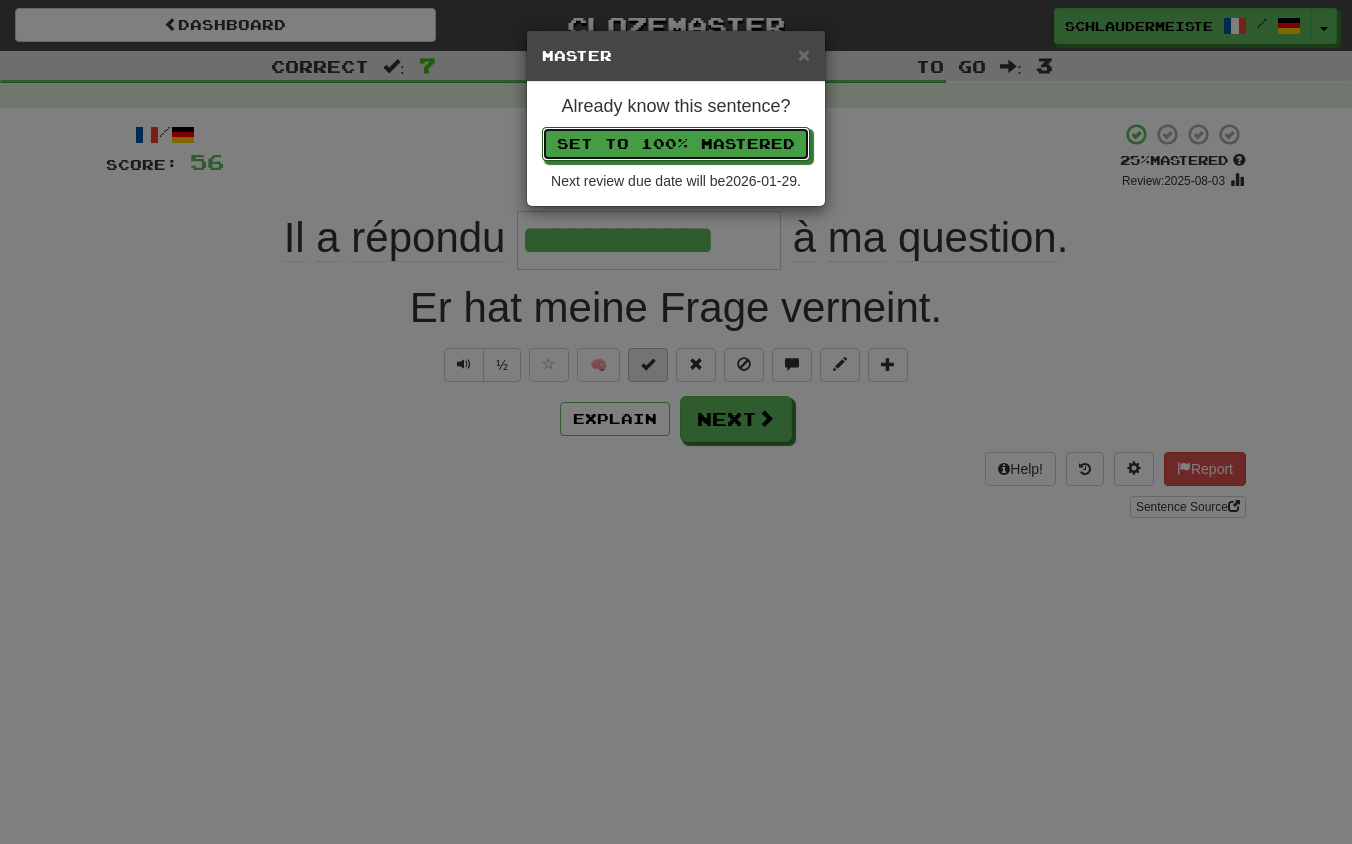 click on "Set to 100% Mastered" at bounding box center (676, 144) 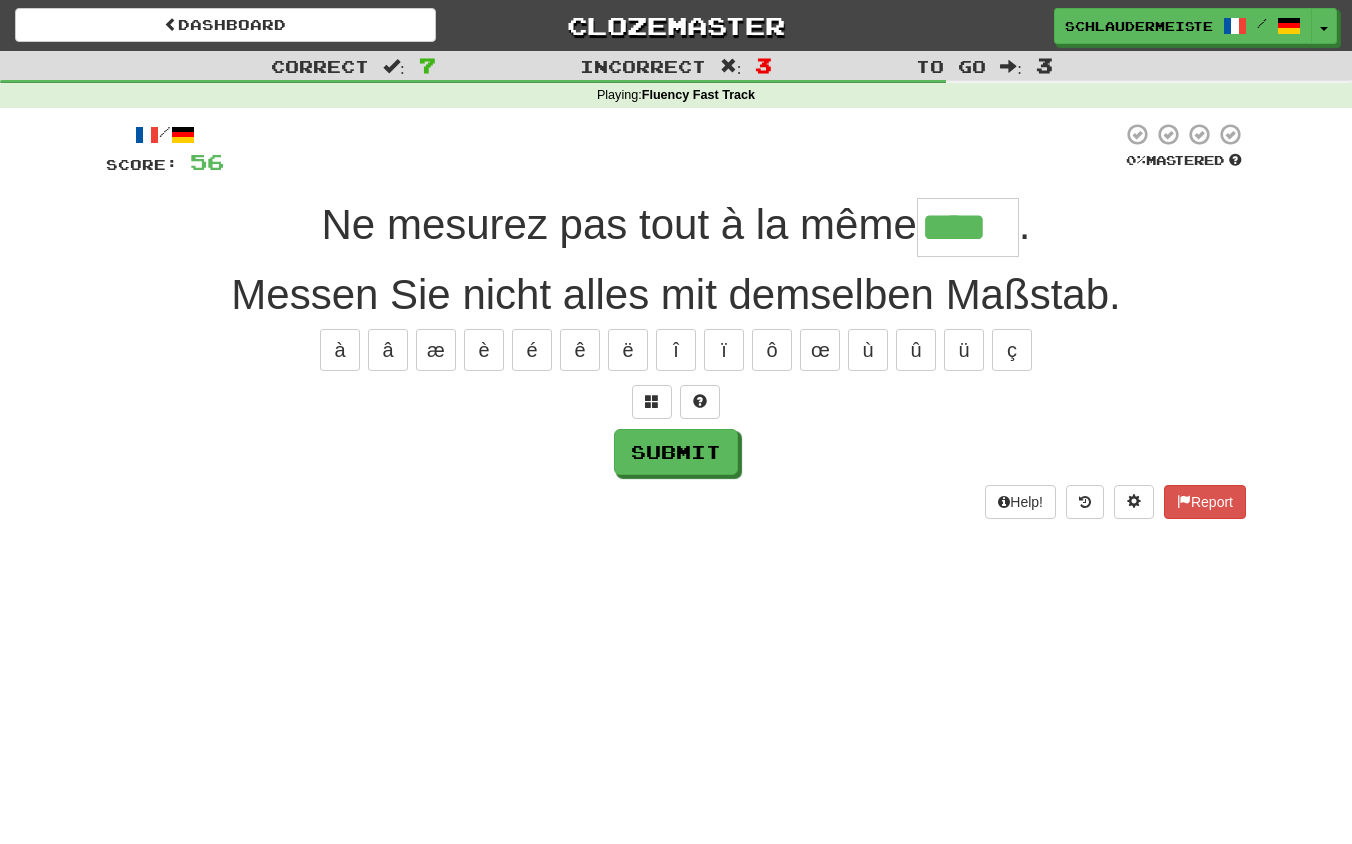 type on "****" 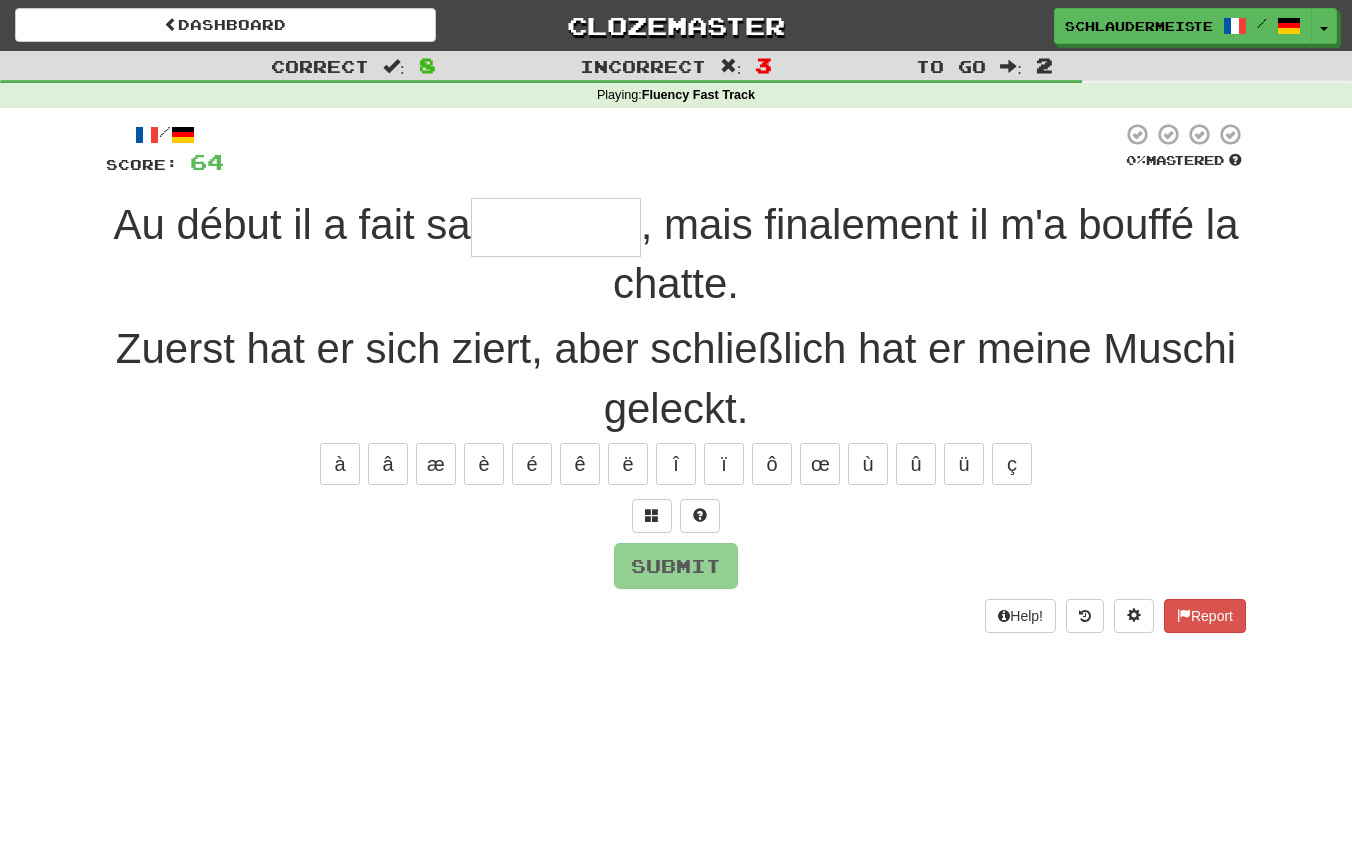 type on "*" 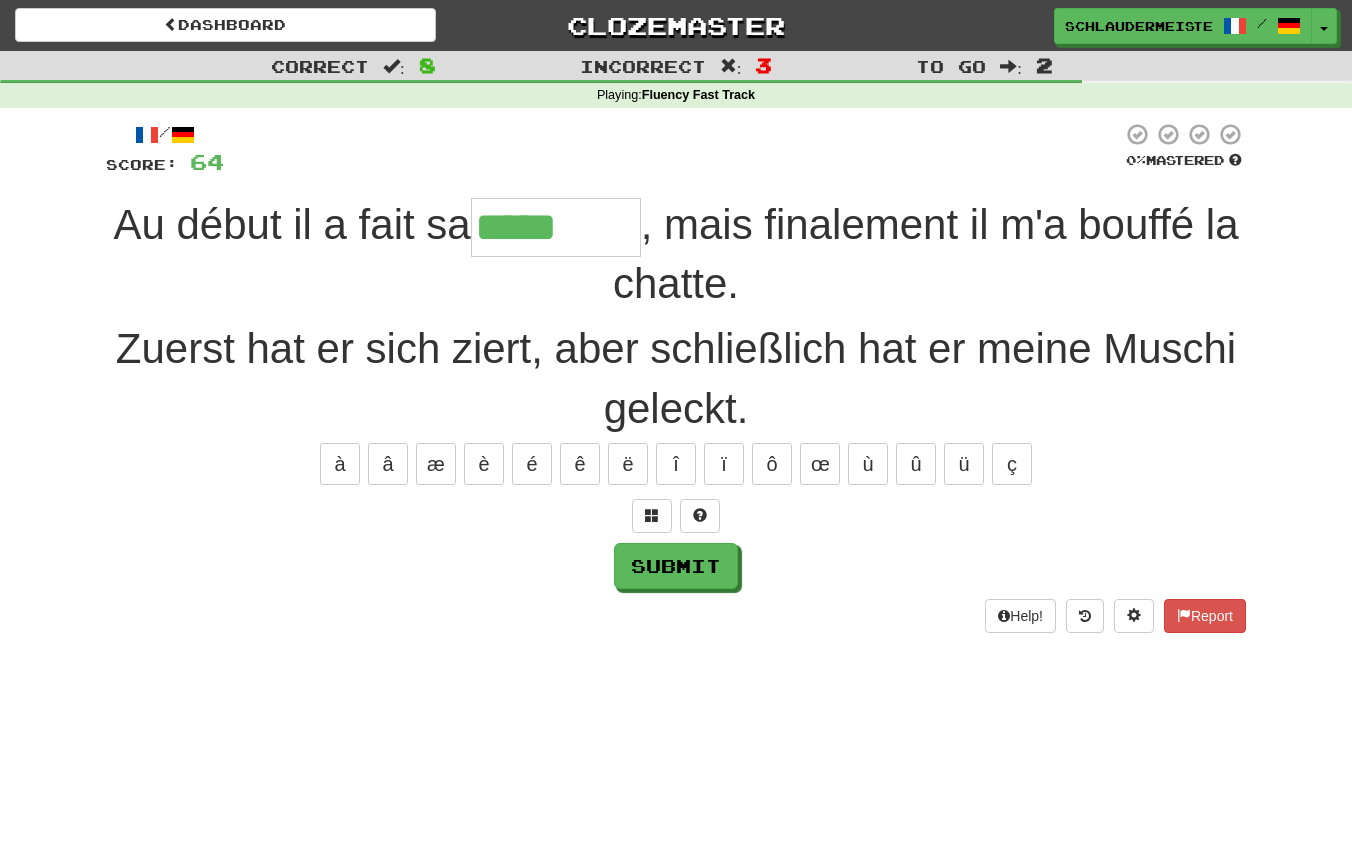 type on "********" 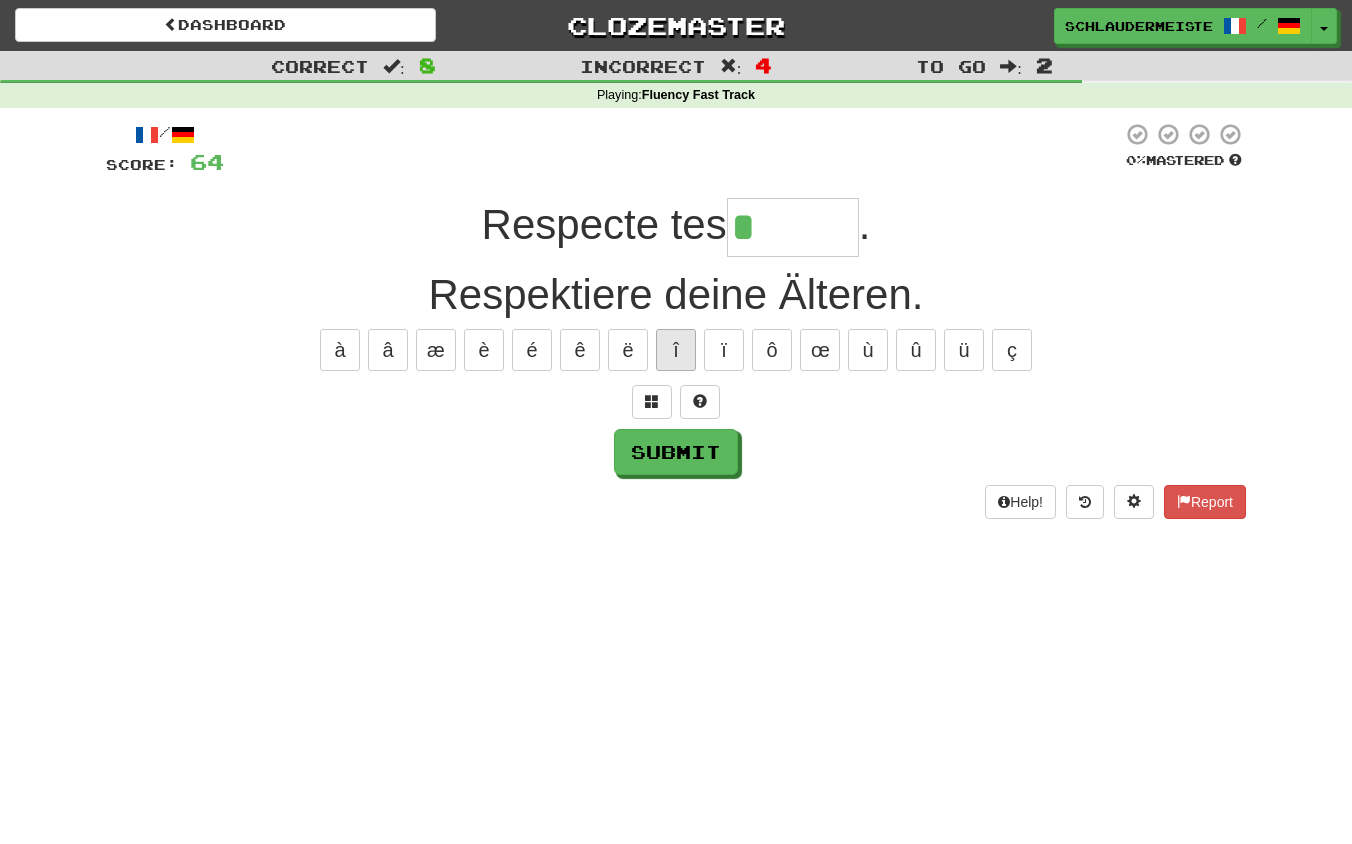 click on "î" at bounding box center [676, 350] 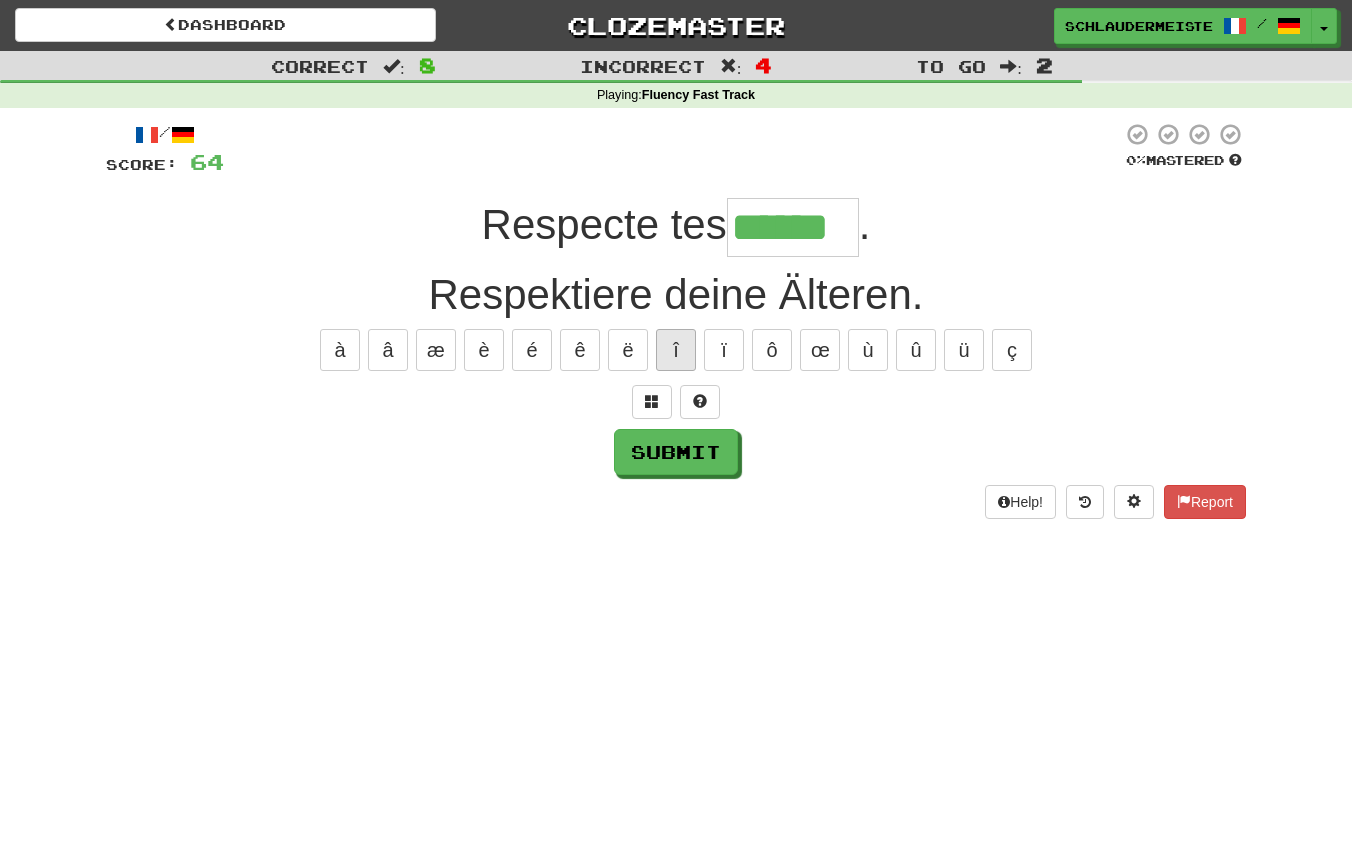 type on "******" 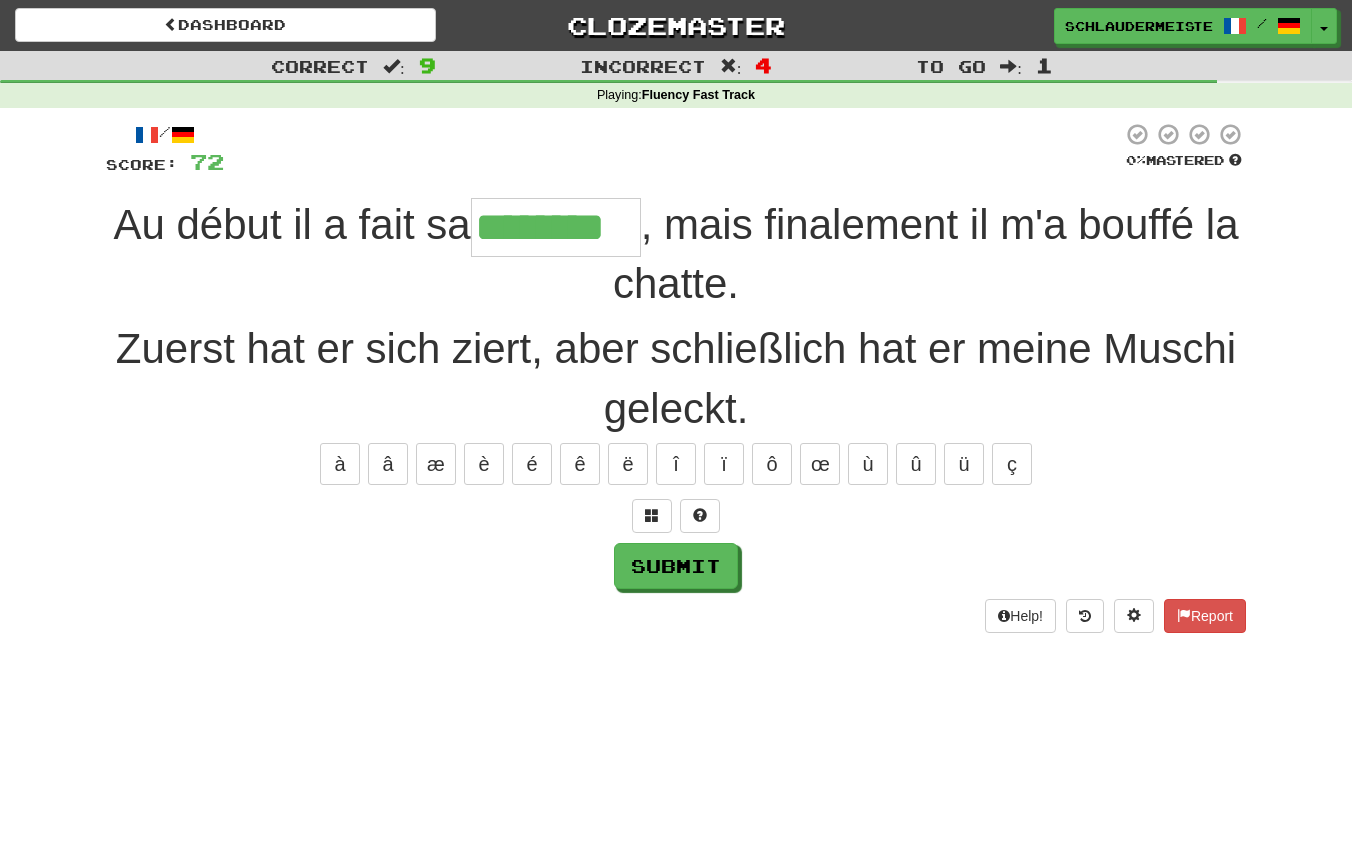 type on "********" 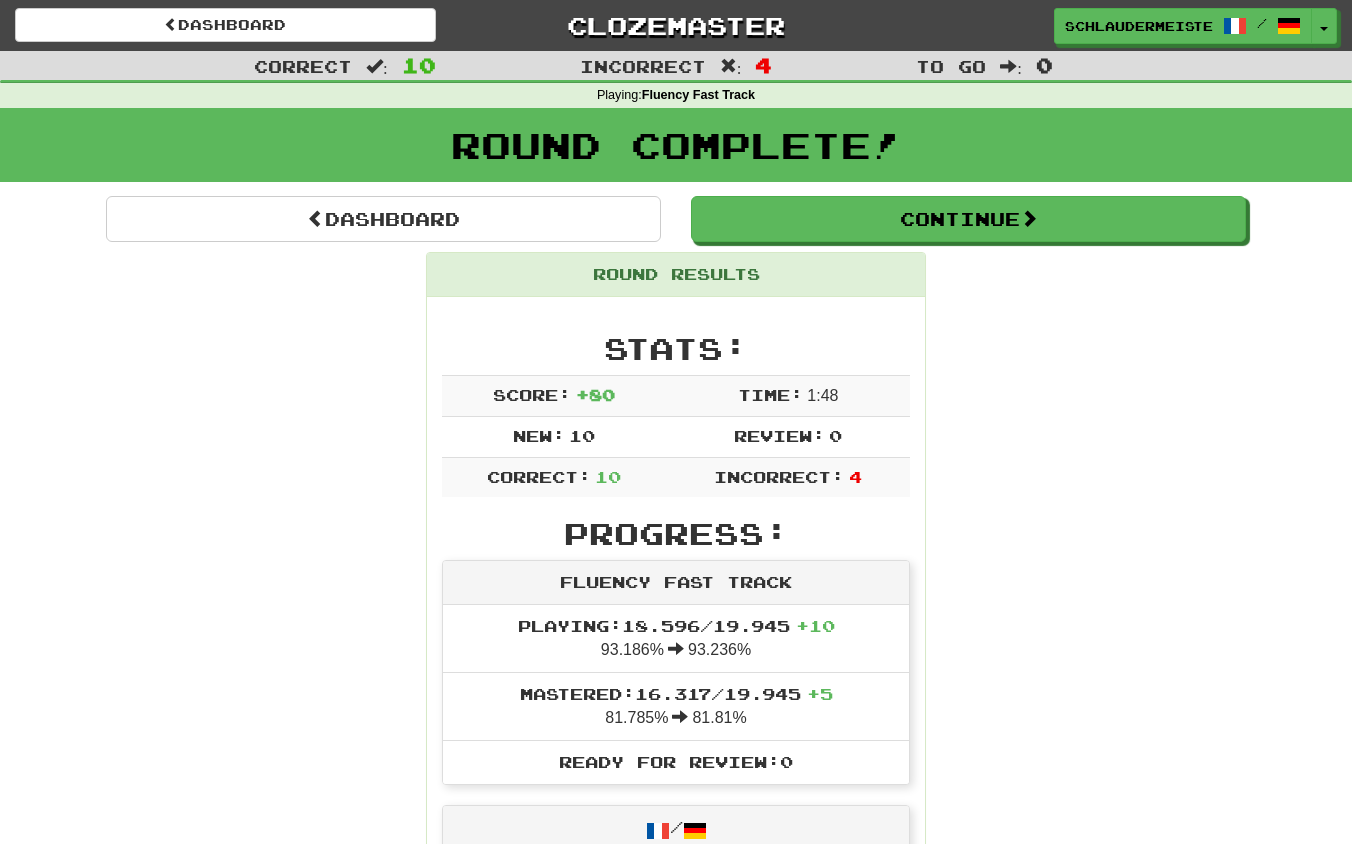 scroll, scrollTop: 0, scrollLeft: 0, axis: both 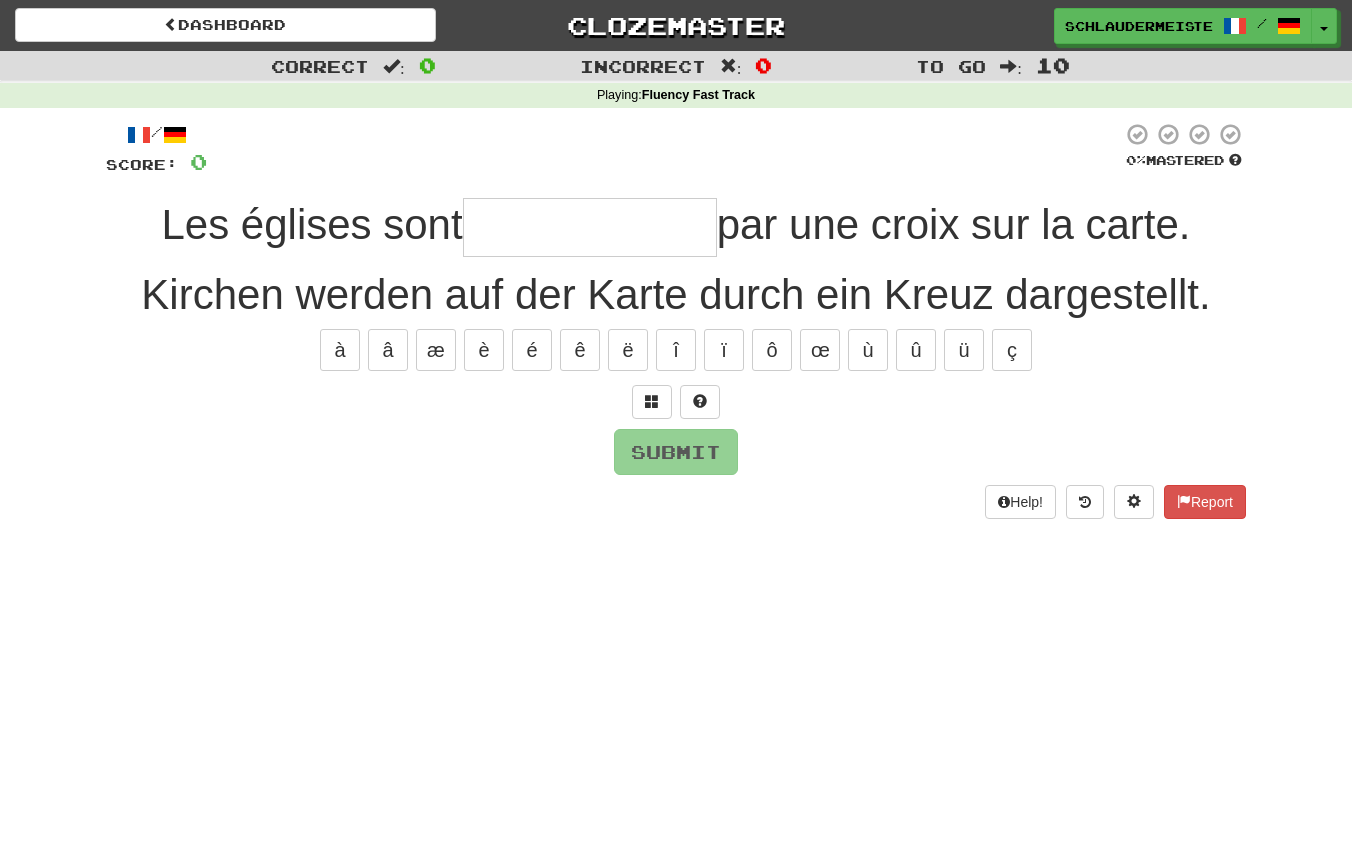 type on "*" 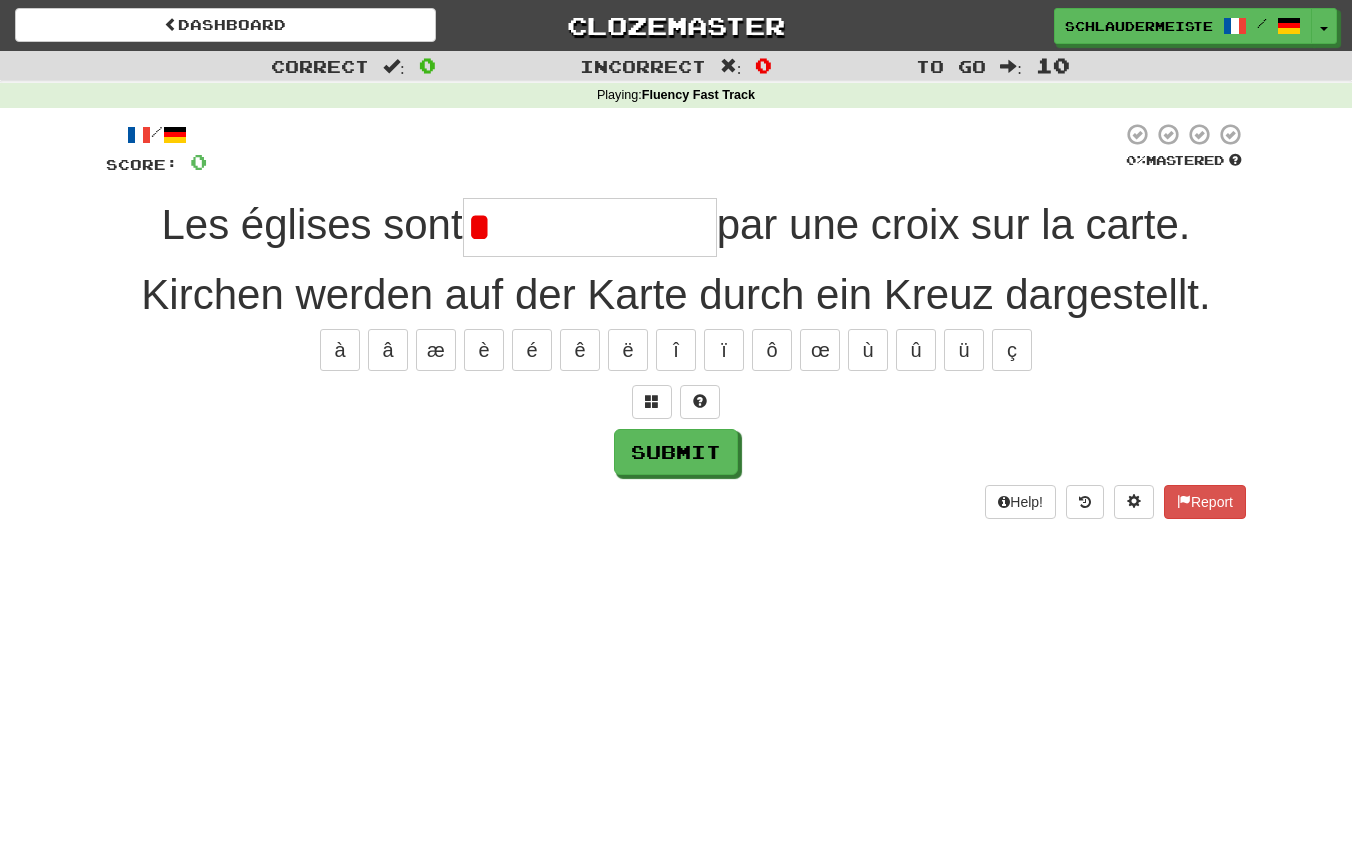 type on "**********" 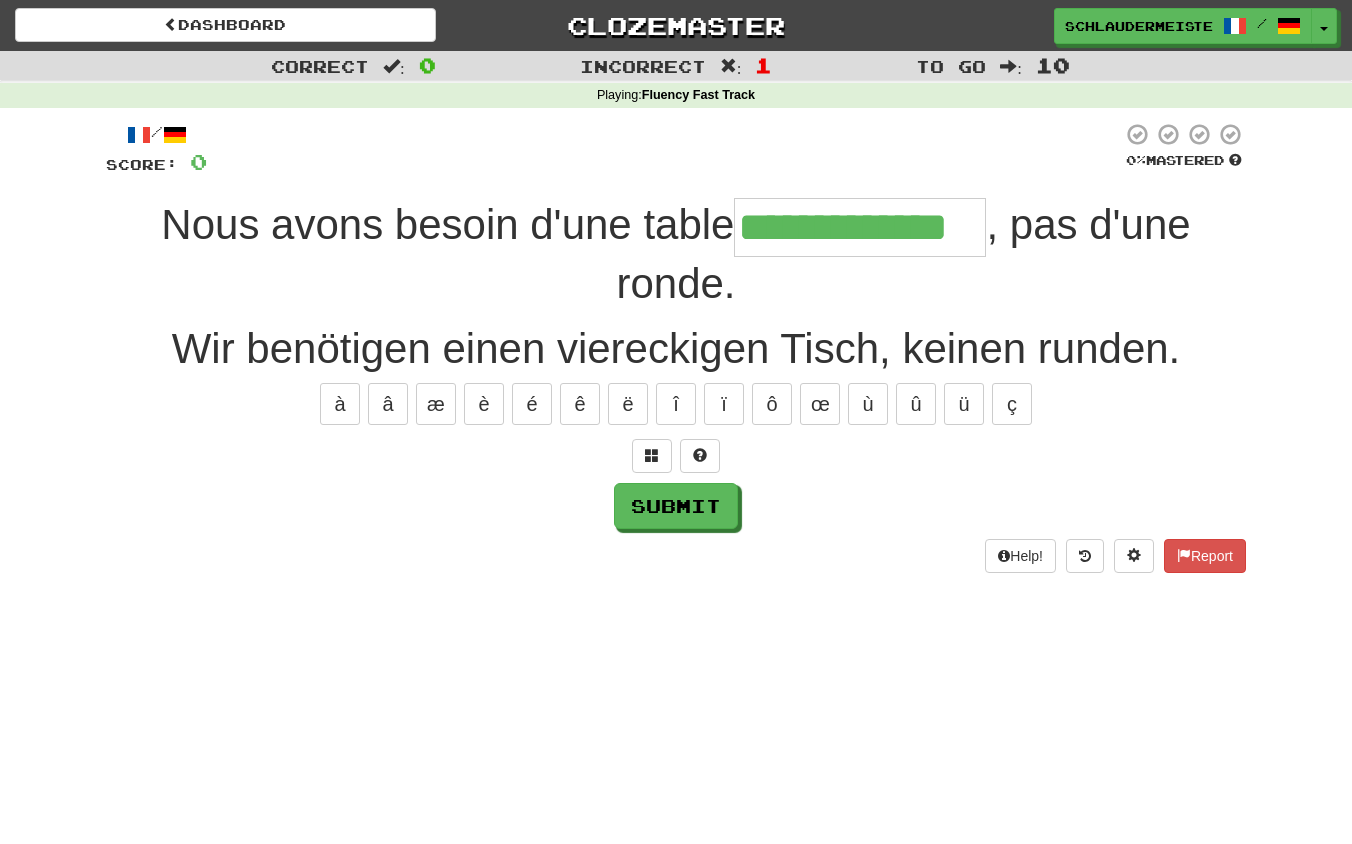 type on "**********" 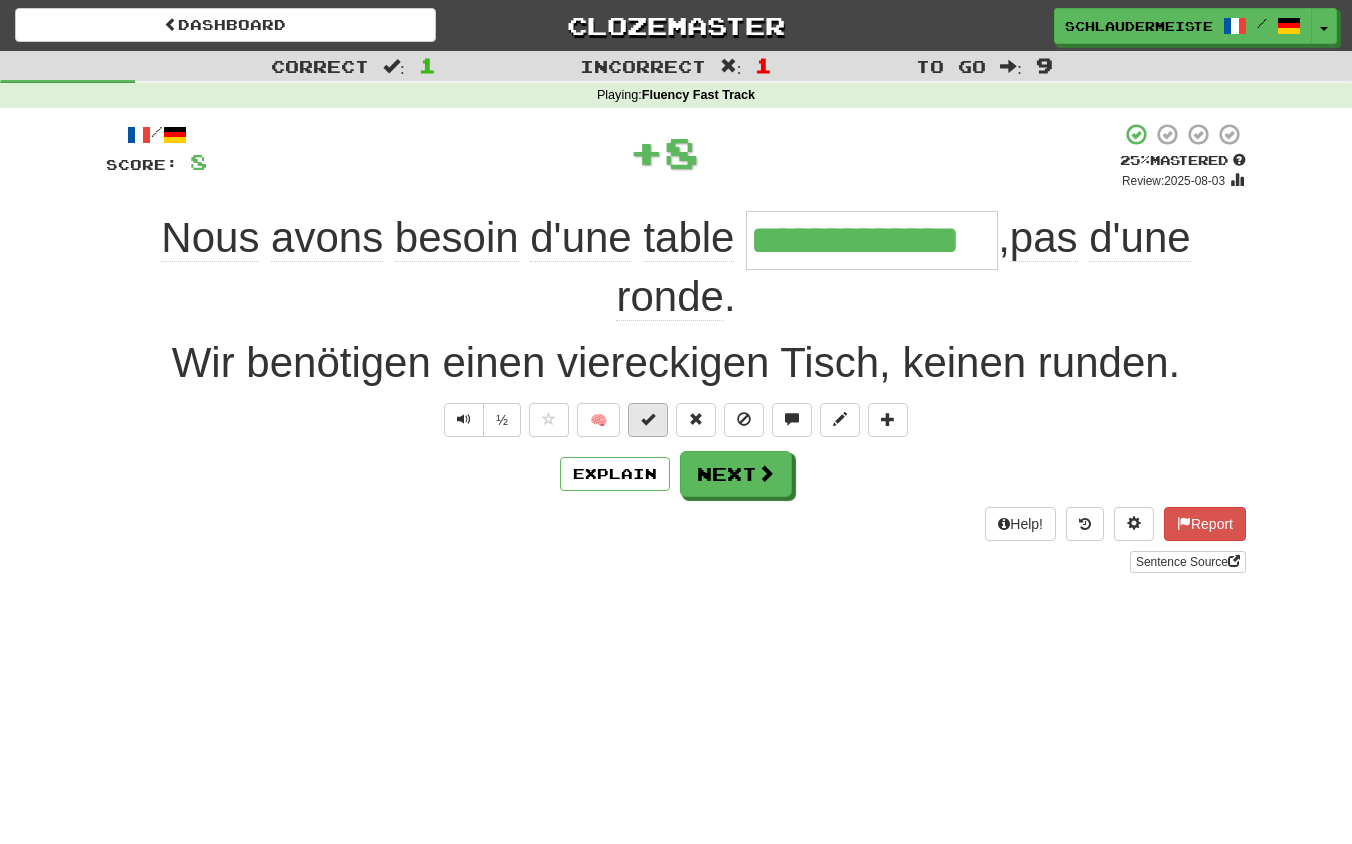 click at bounding box center [648, 420] 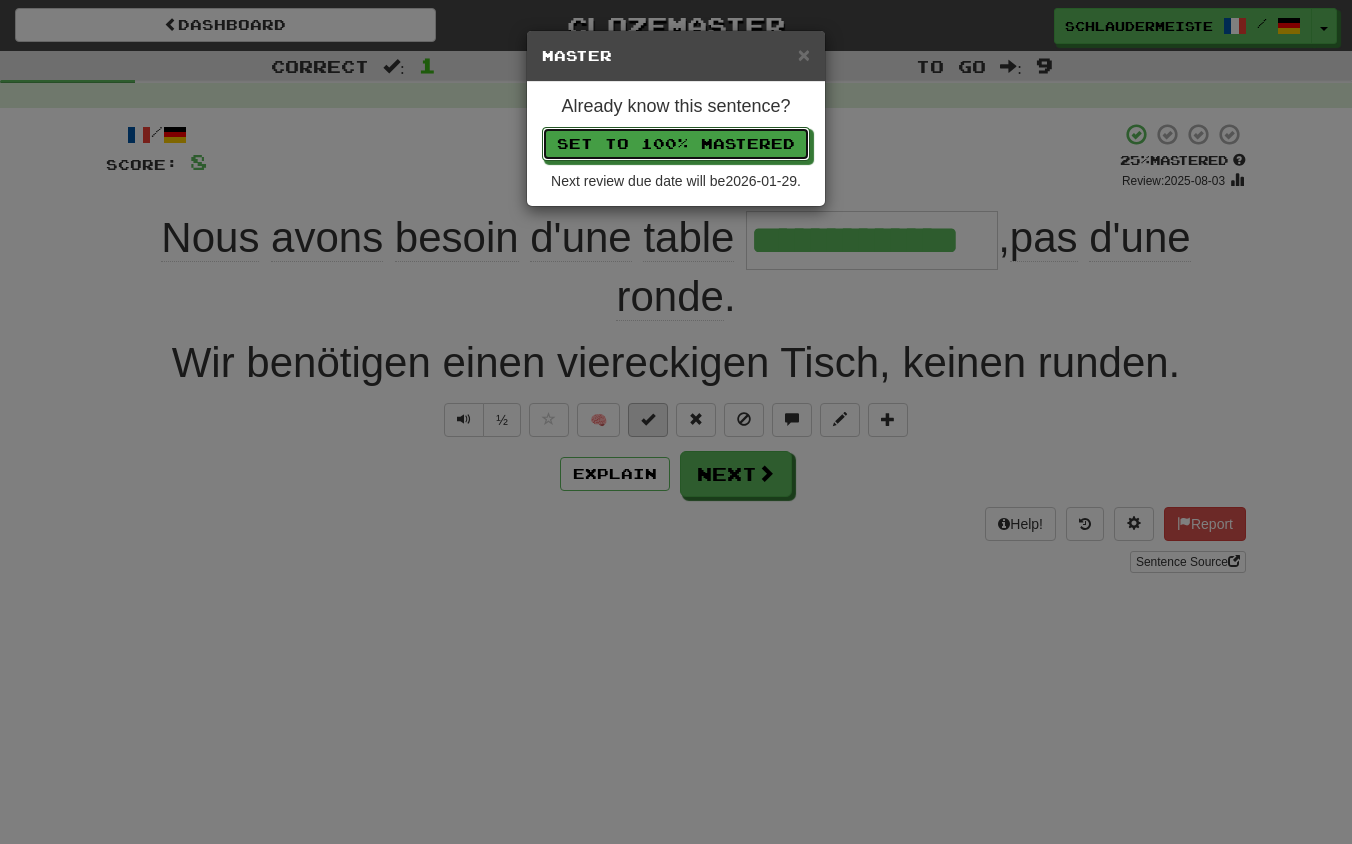 type 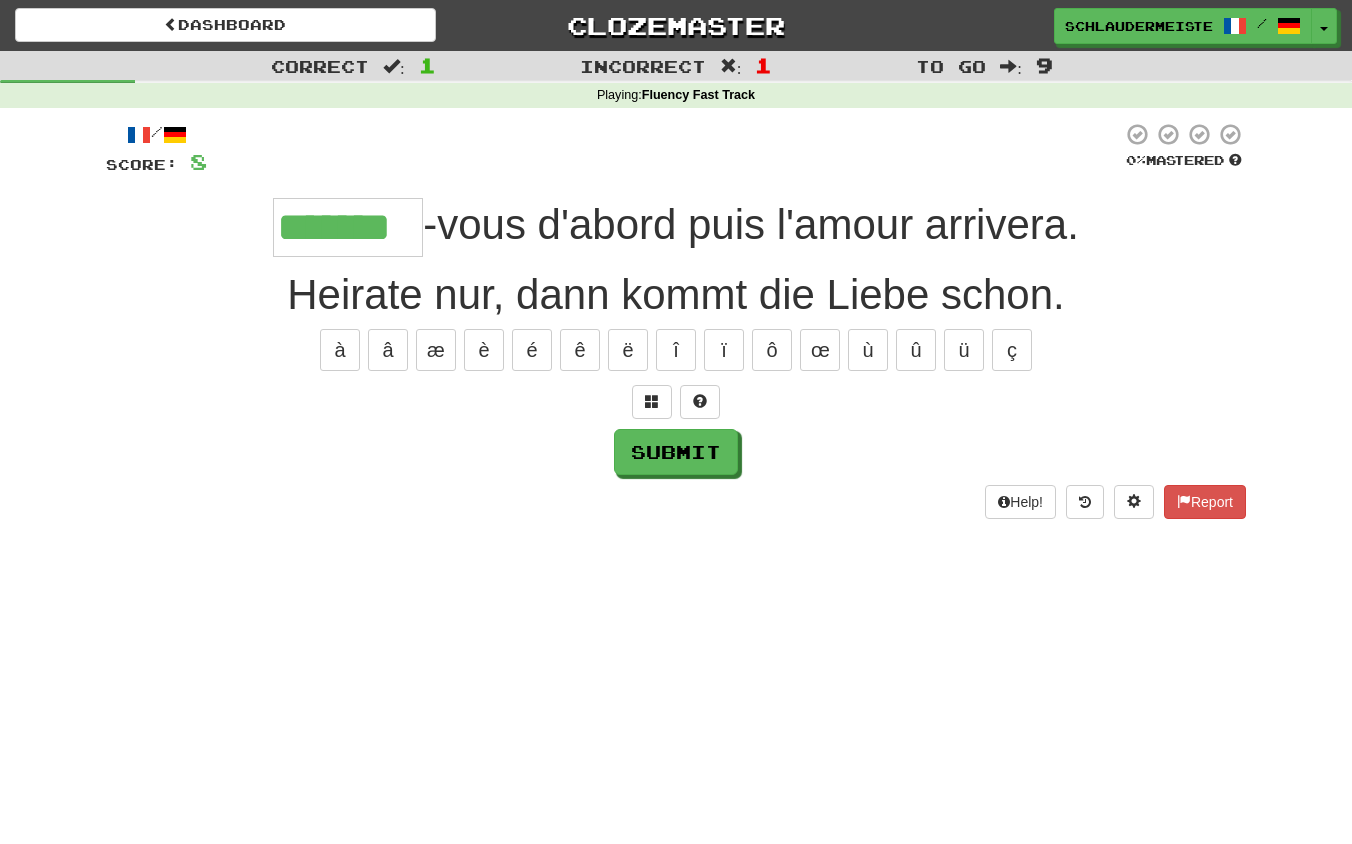 type on "*******" 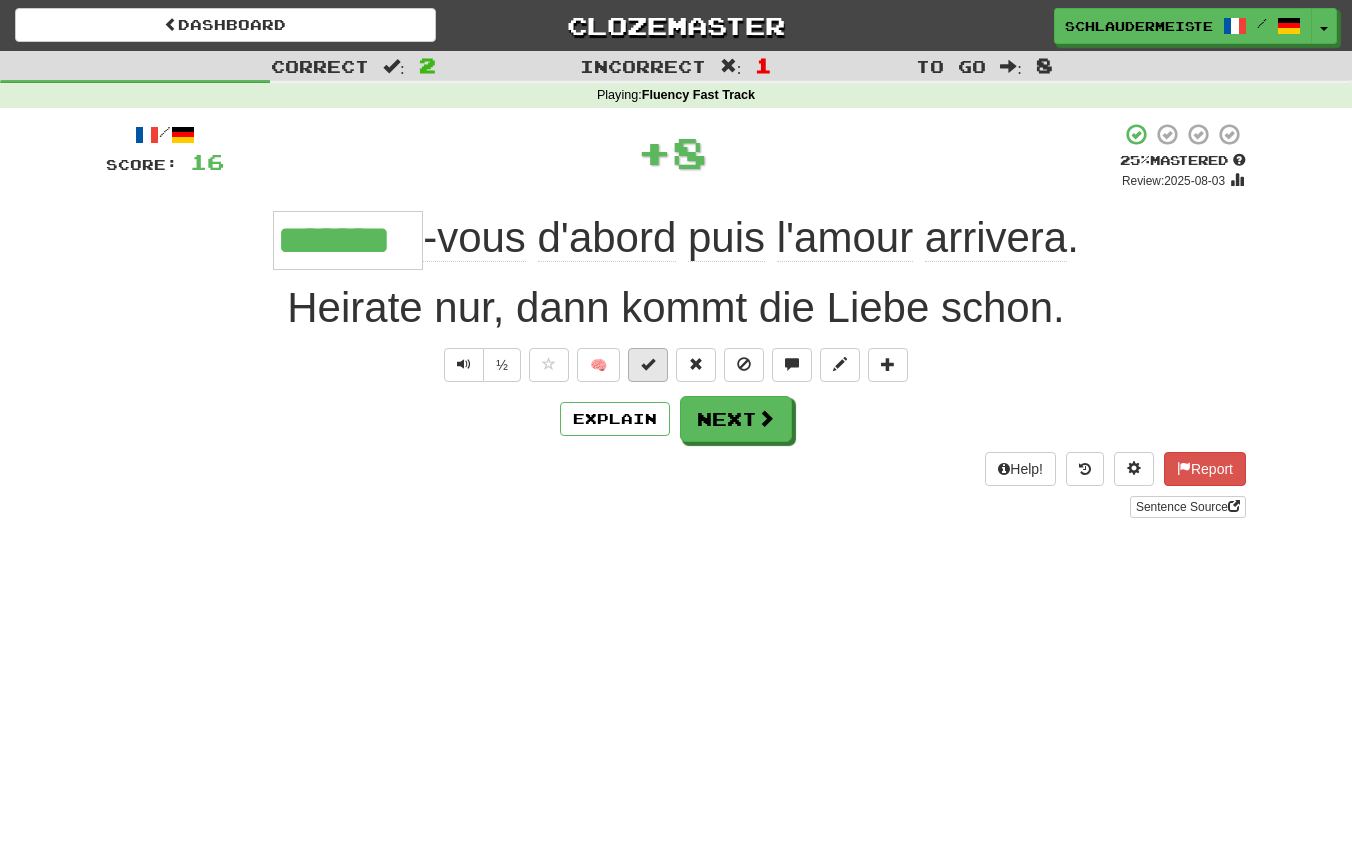 click at bounding box center [648, 364] 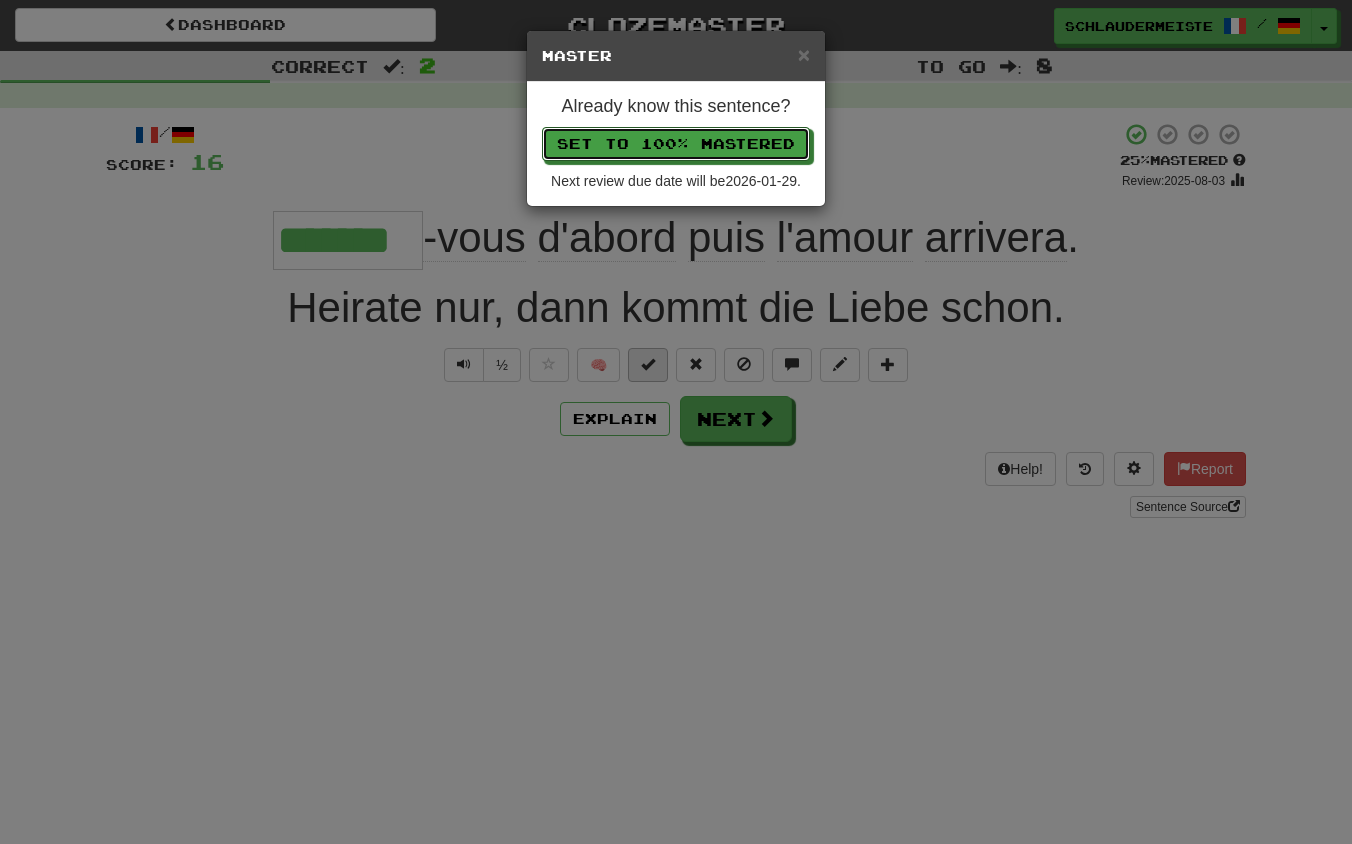 click on "Set to 100% Mastered" at bounding box center (676, 144) 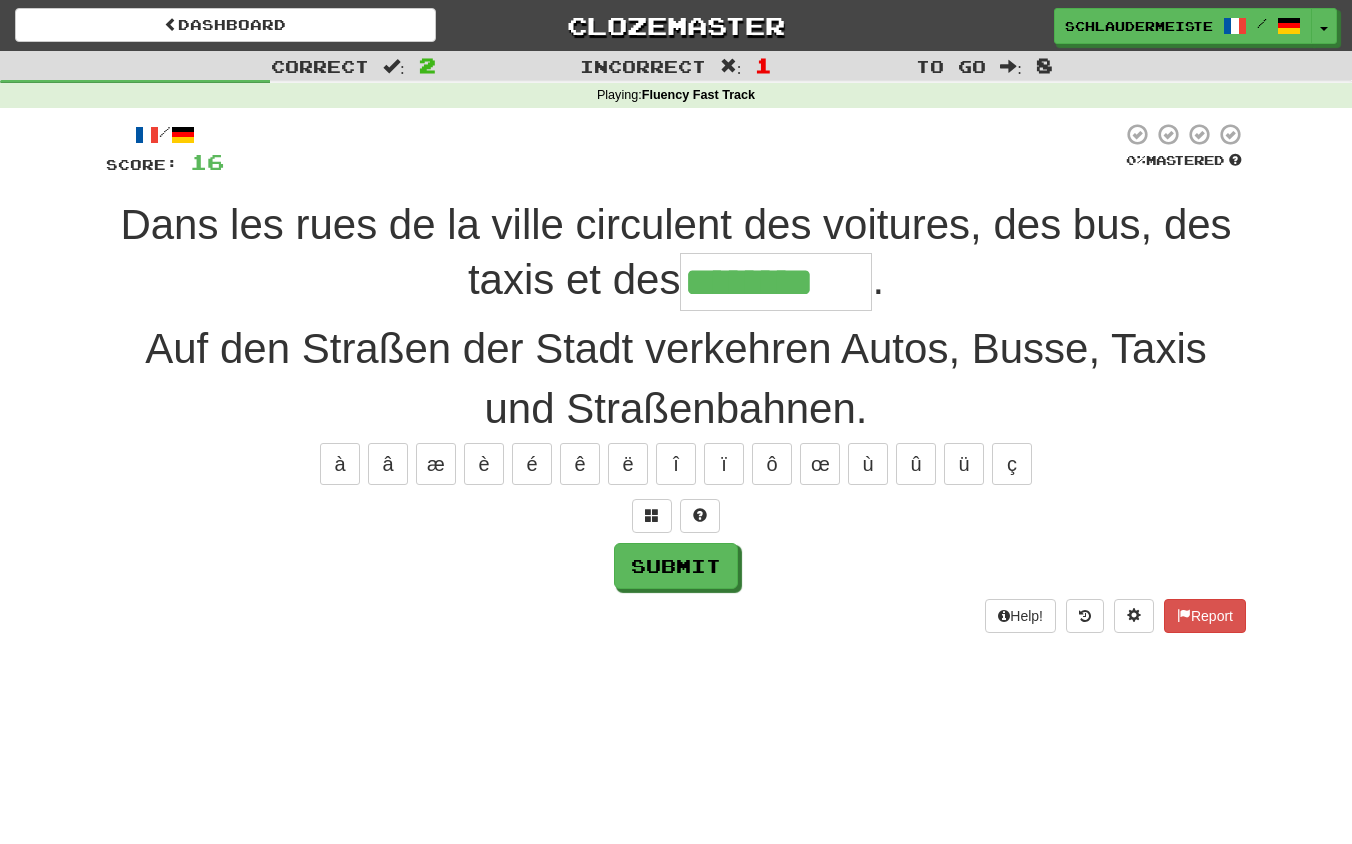 type on "********" 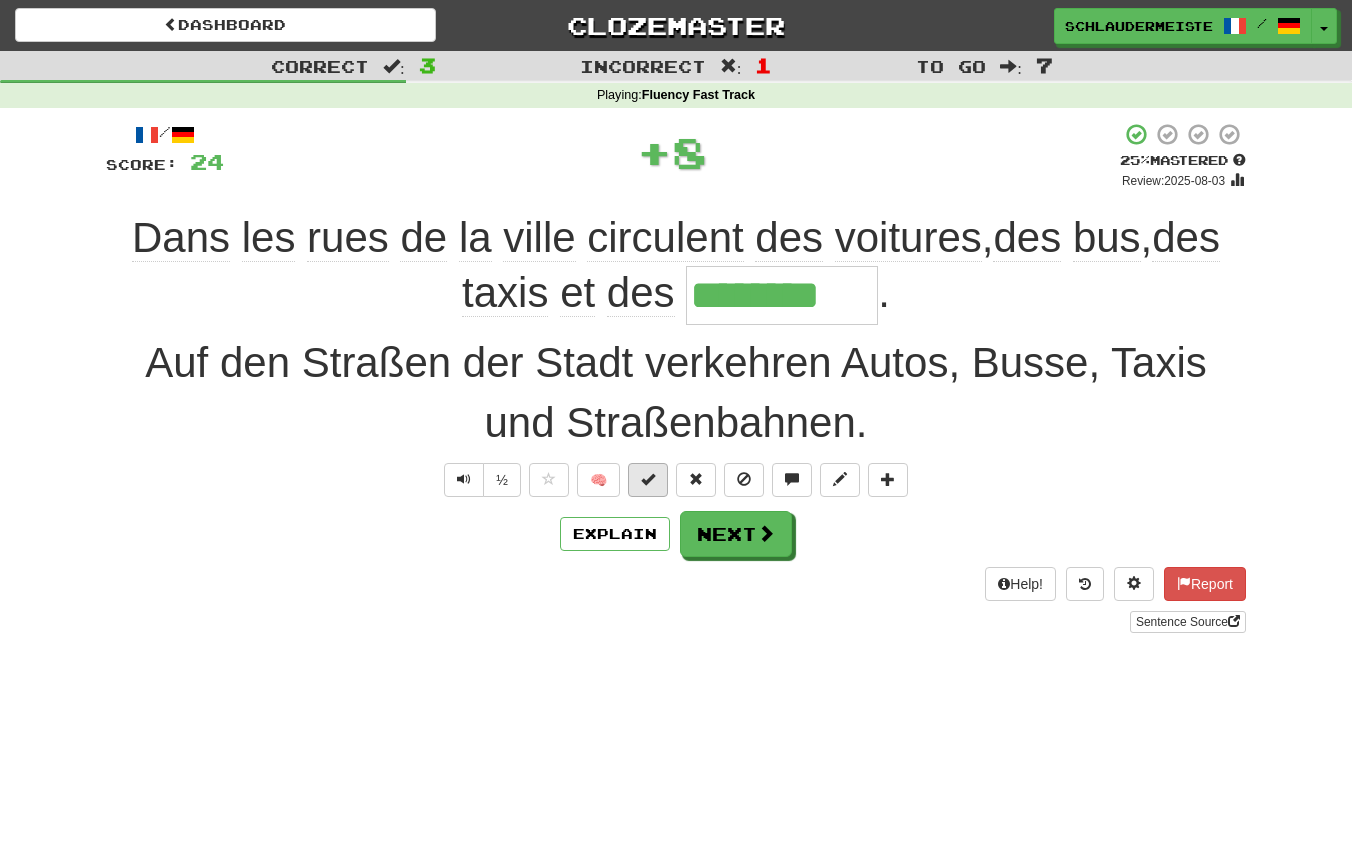 click at bounding box center [648, 479] 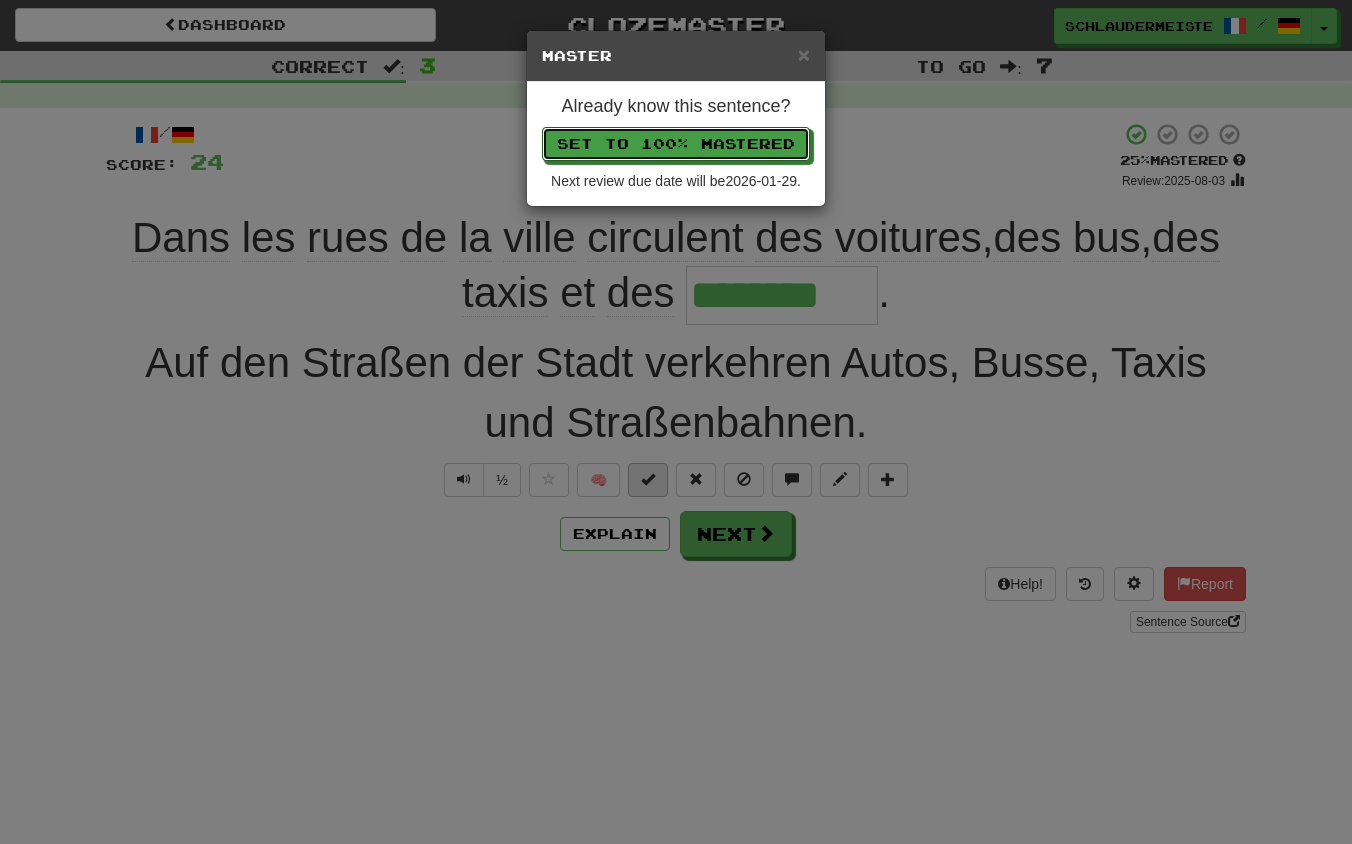 click on "Set to 100% Mastered" at bounding box center (676, 144) 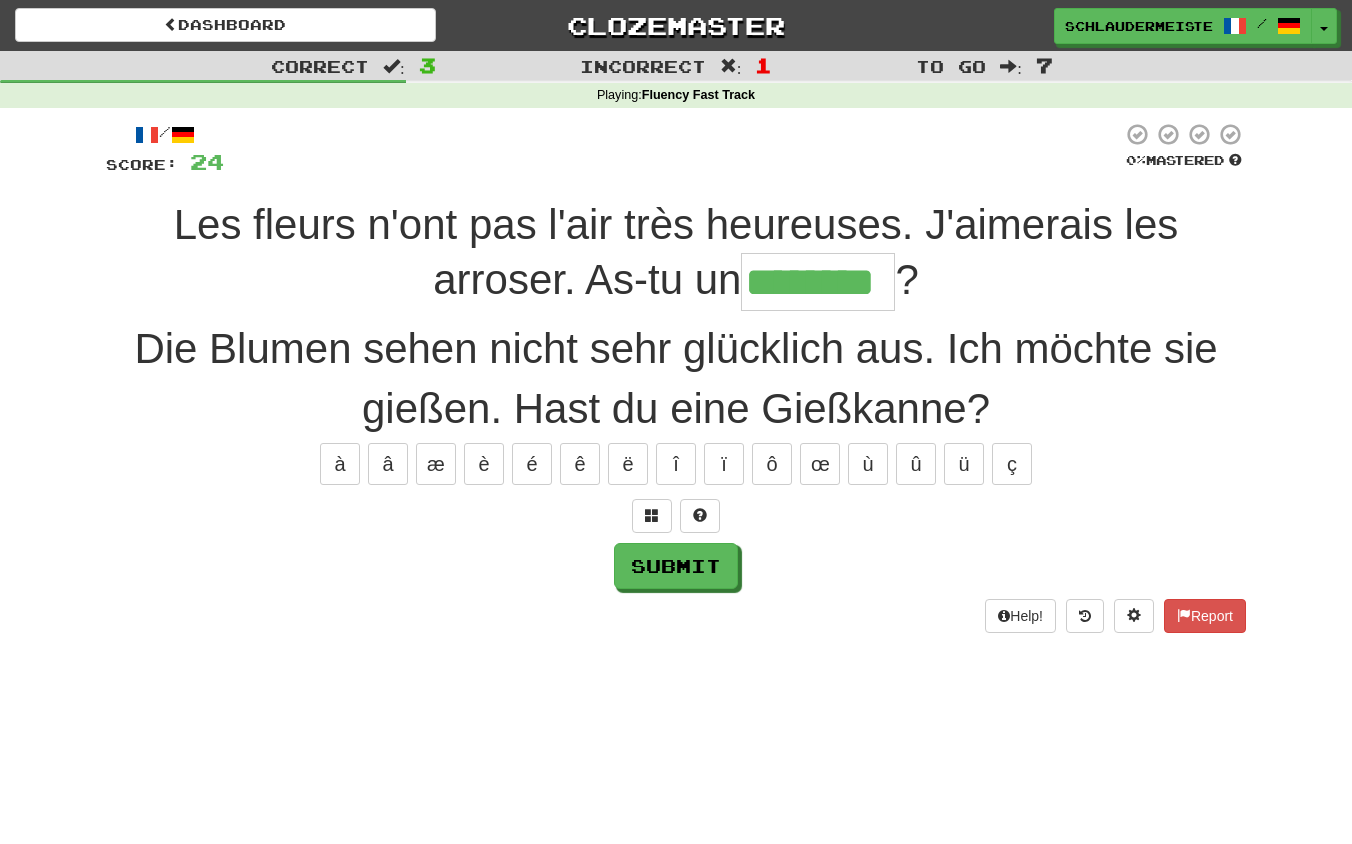 type on "********" 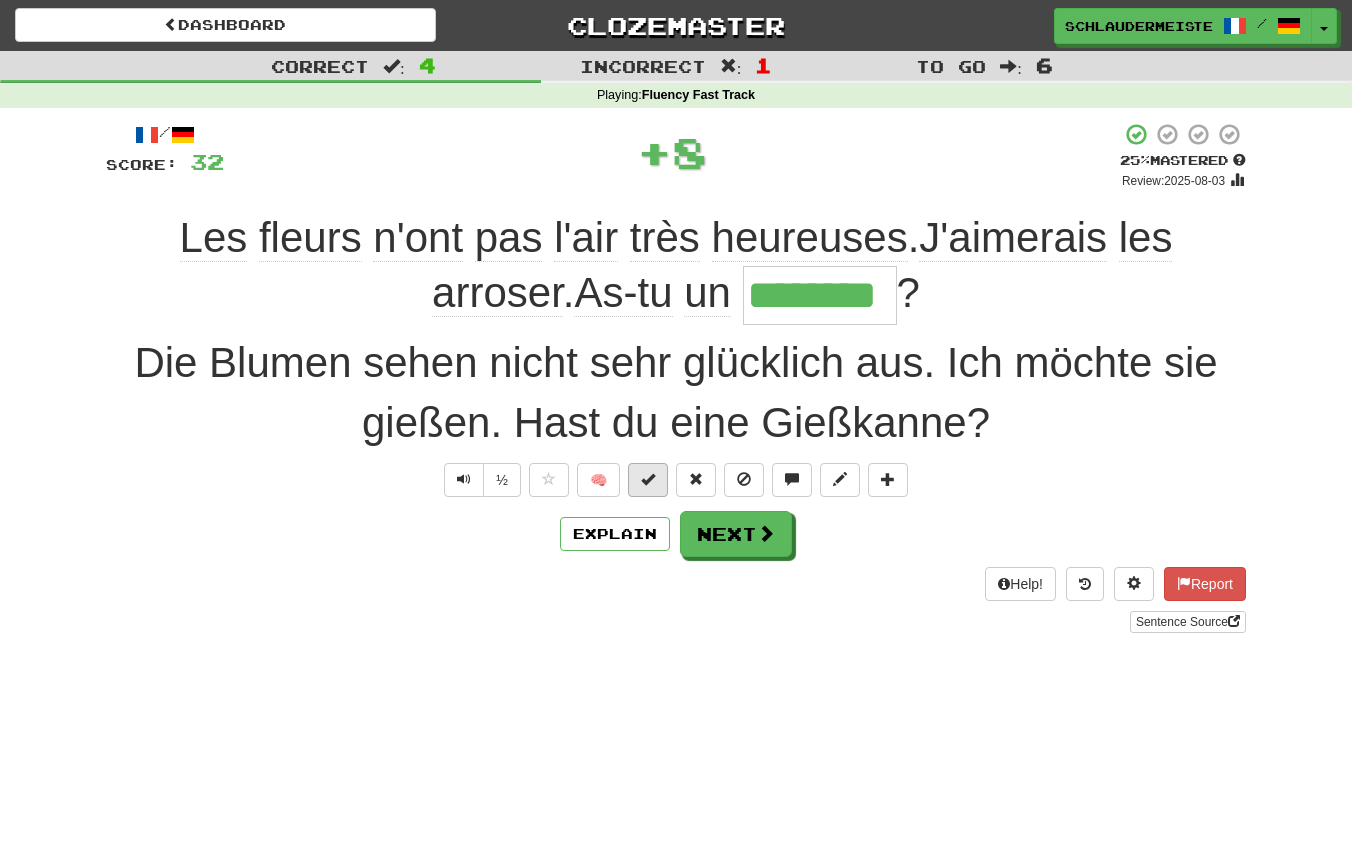 click at bounding box center (648, 479) 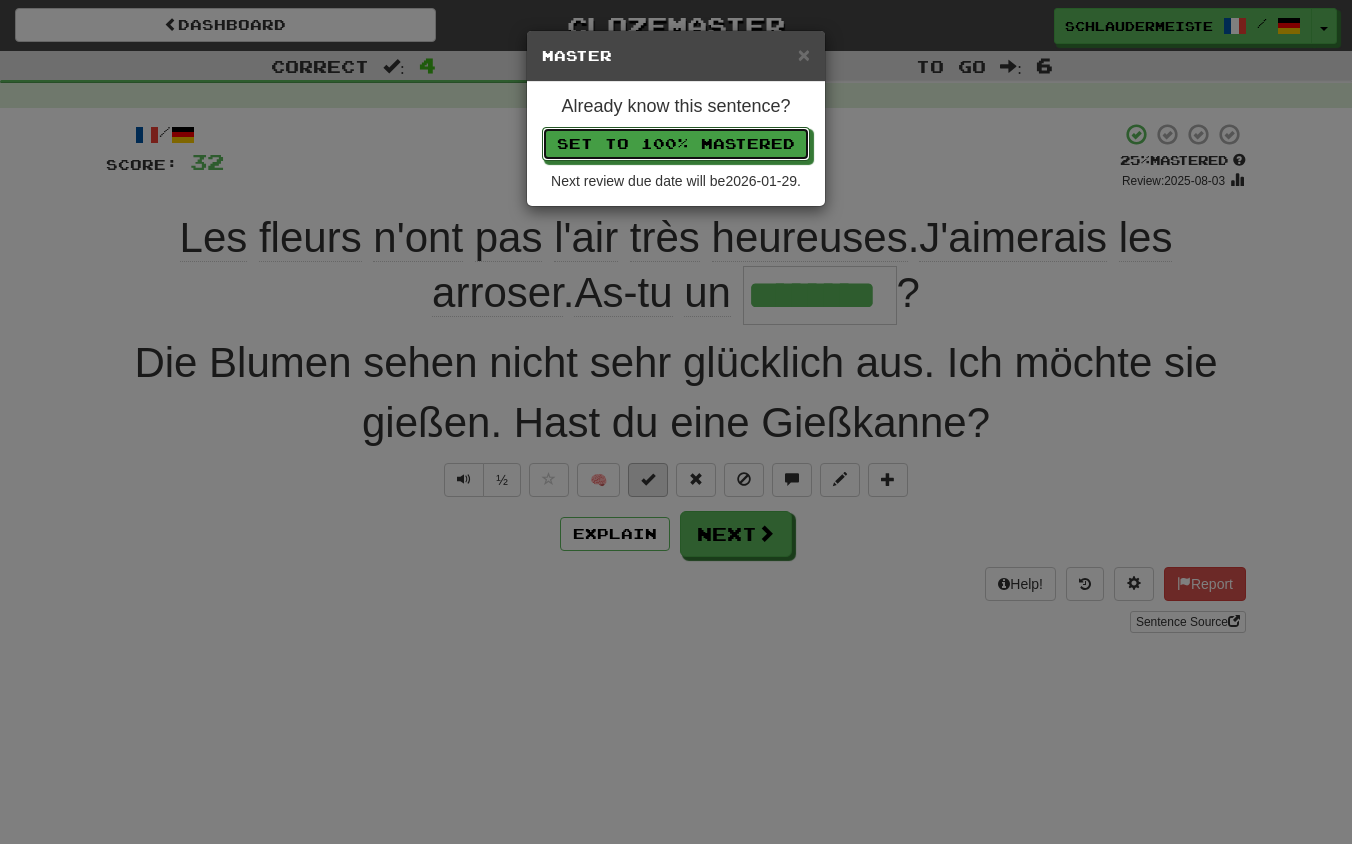 click on "Set to 100% Mastered" at bounding box center [676, 144] 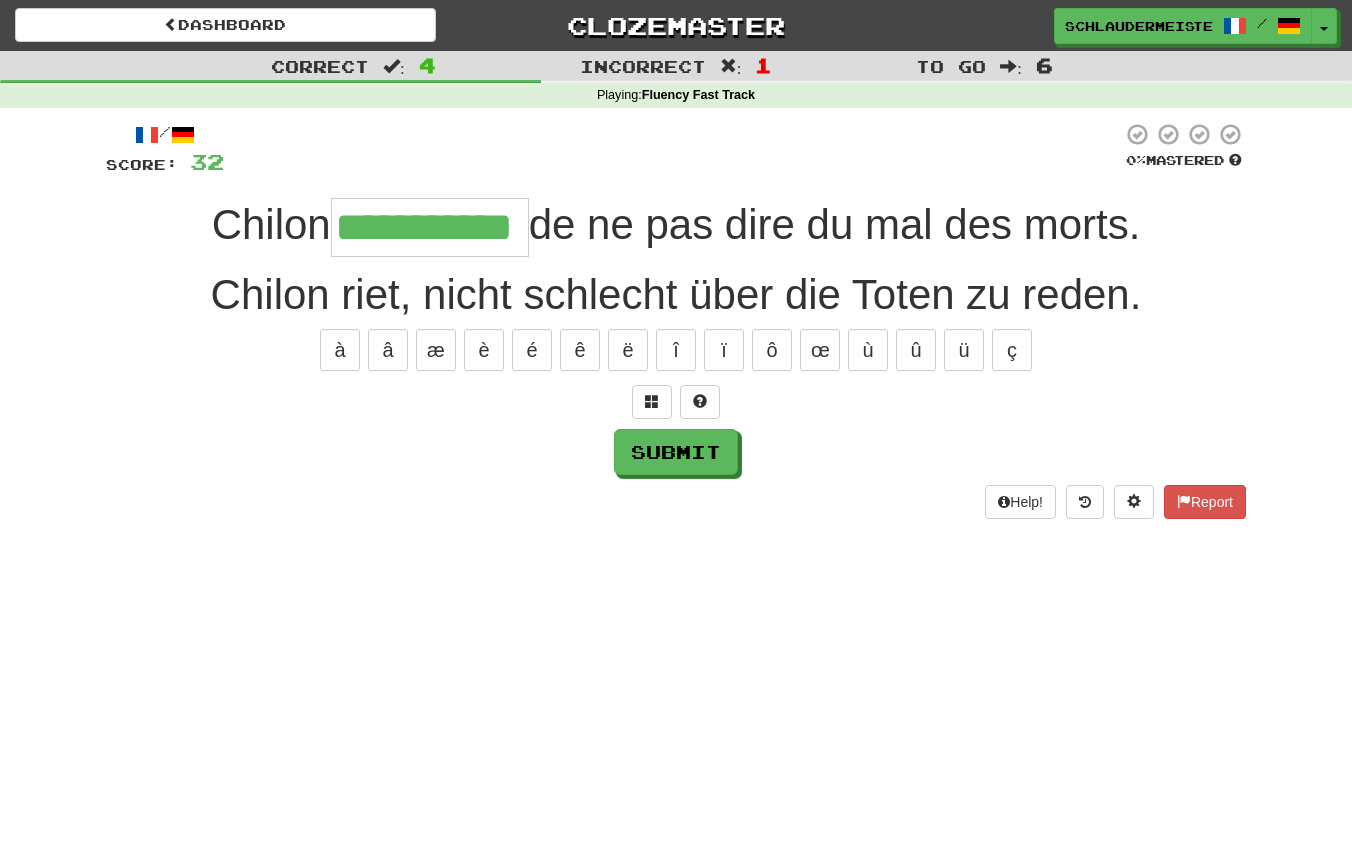 type on "**********" 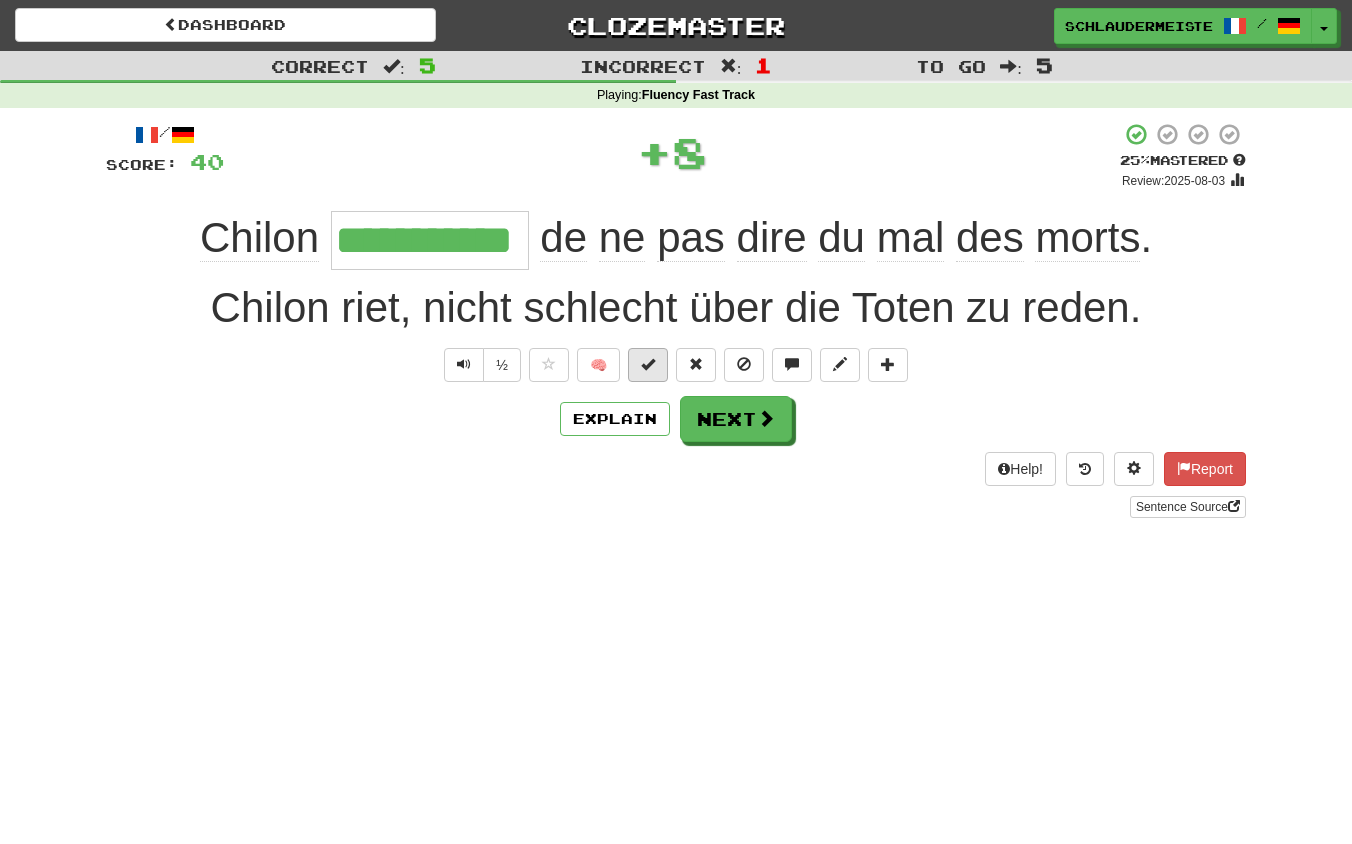 click at bounding box center [648, 364] 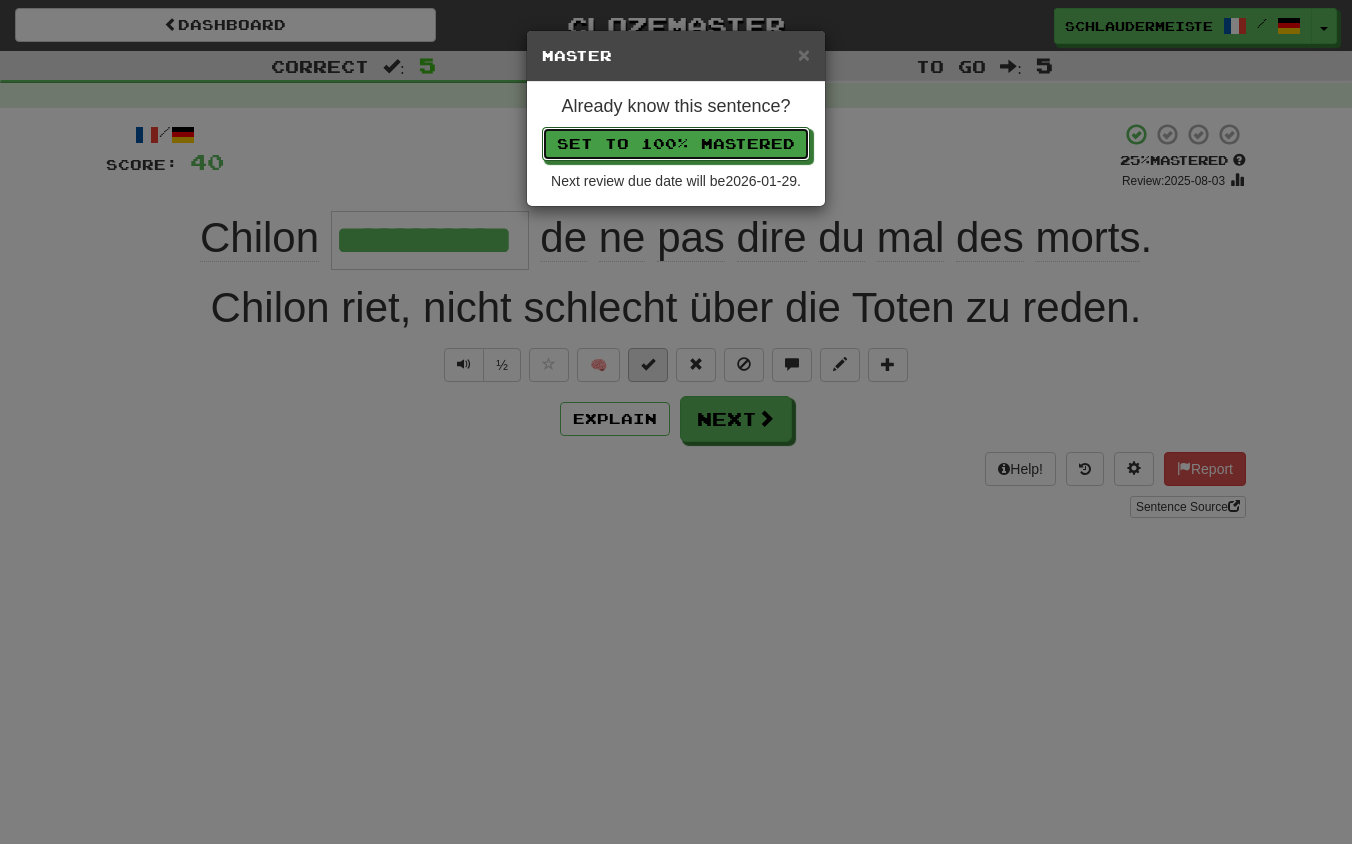 click on "Set to 100% Mastered" at bounding box center [676, 144] 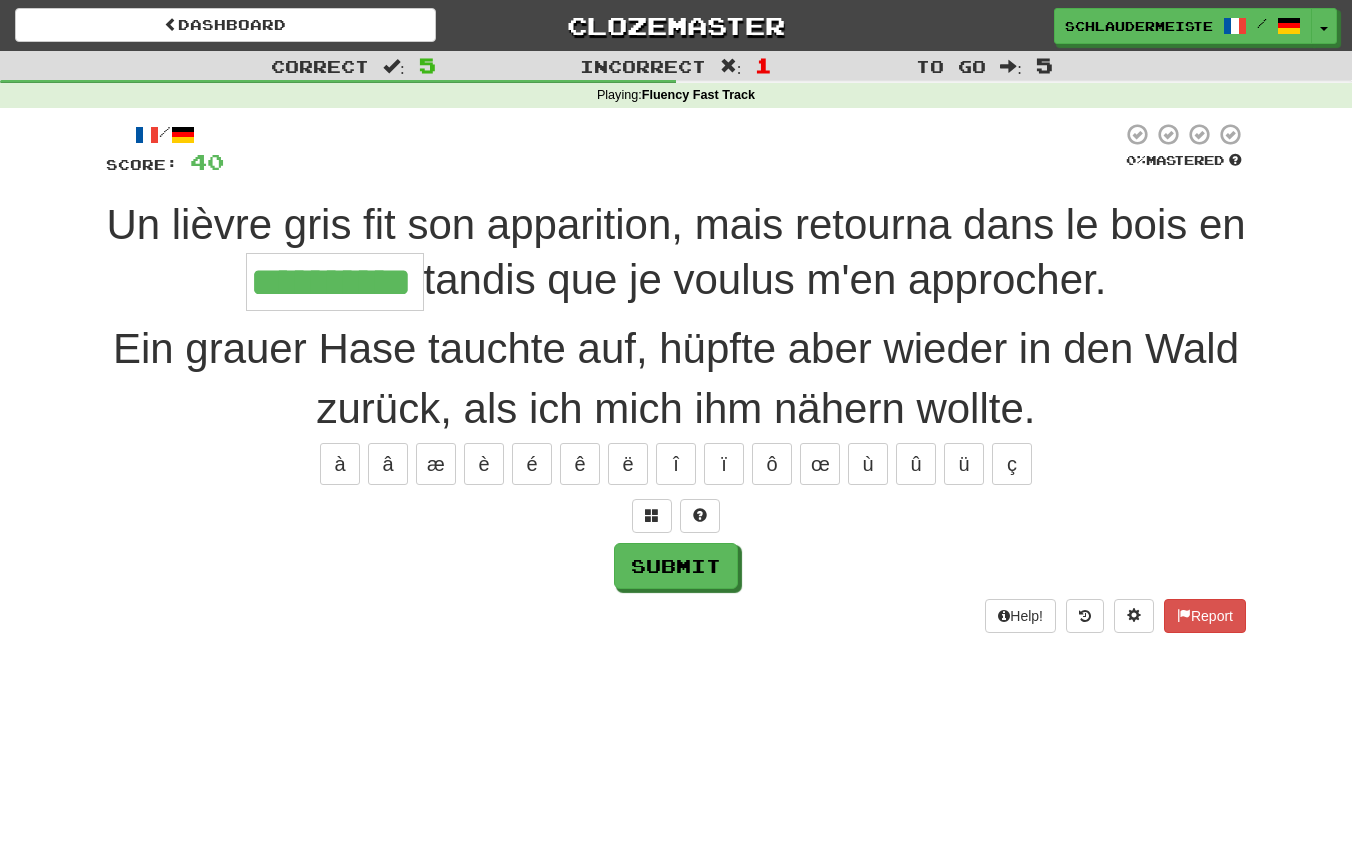 type on "**********" 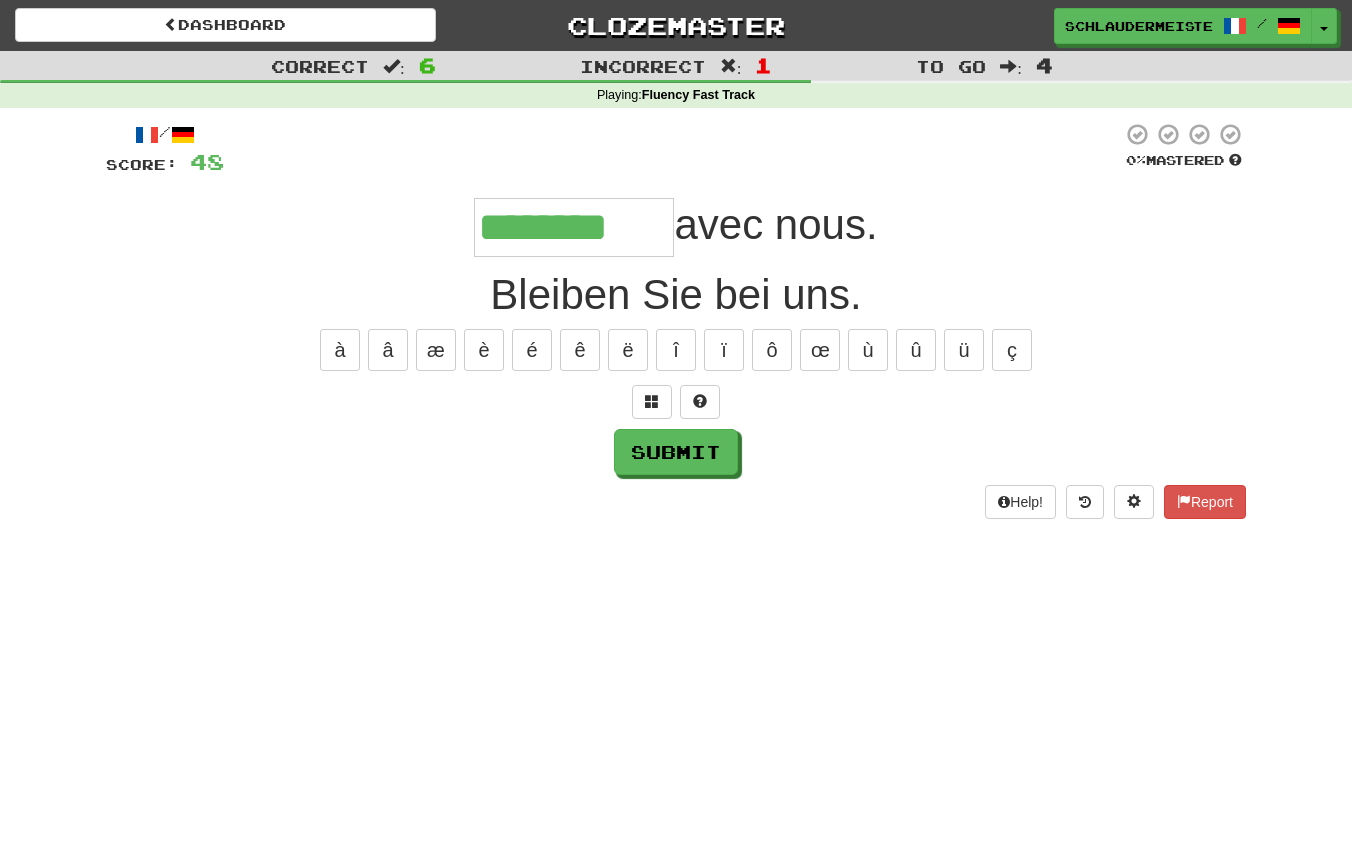 type on "********" 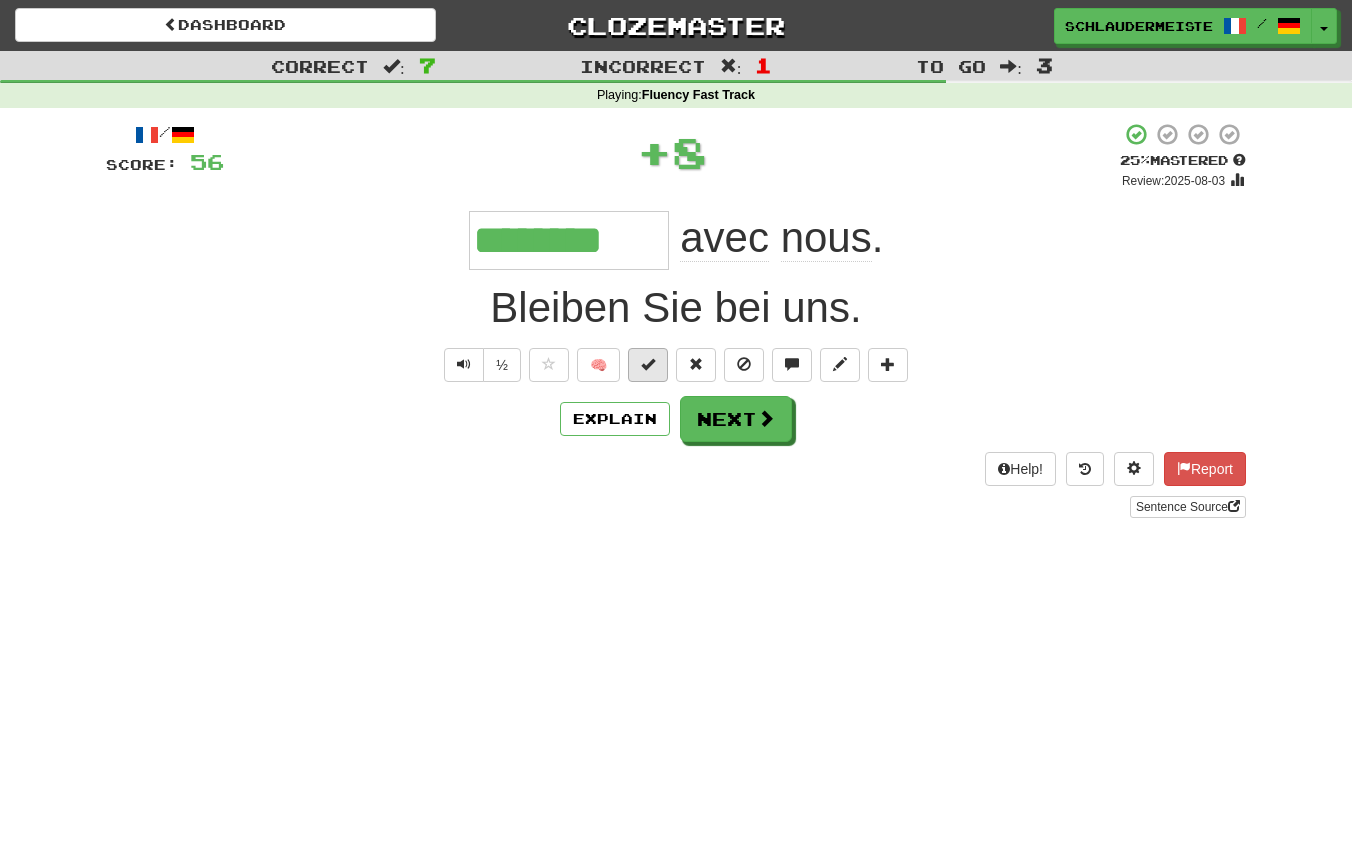 click at bounding box center [648, 364] 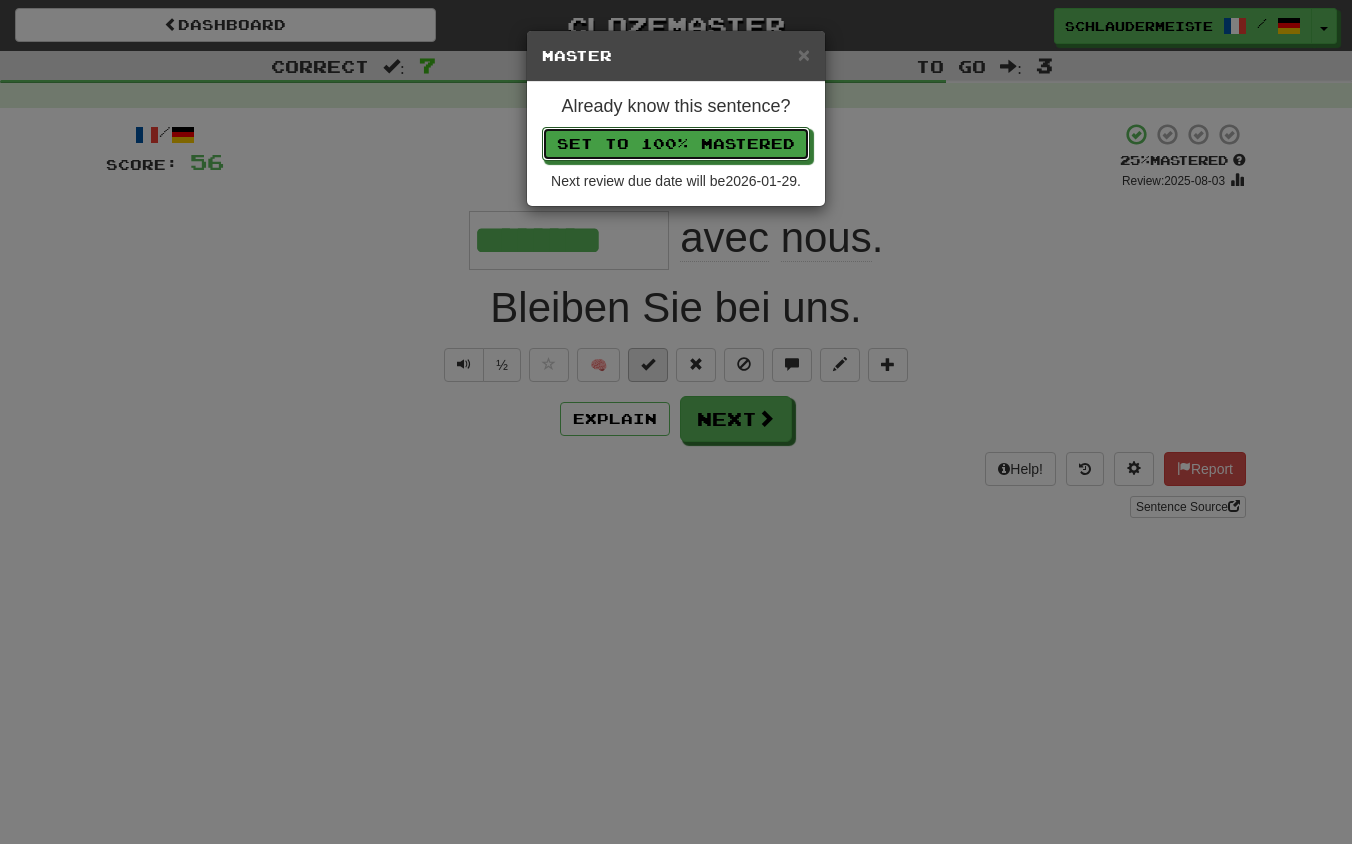 click on "Set to 100% Mastered" at bounding box center (676, 144) 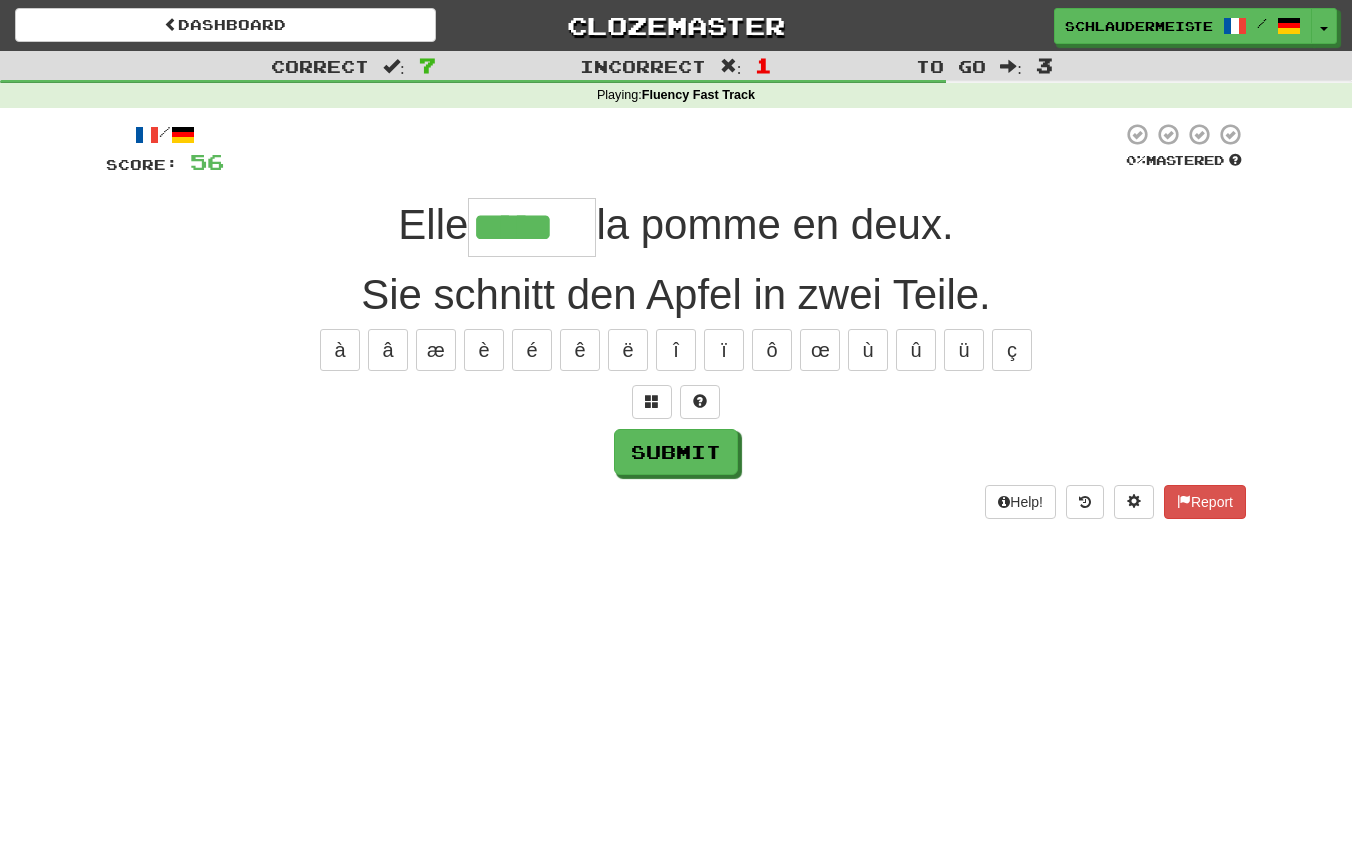type on "*****" 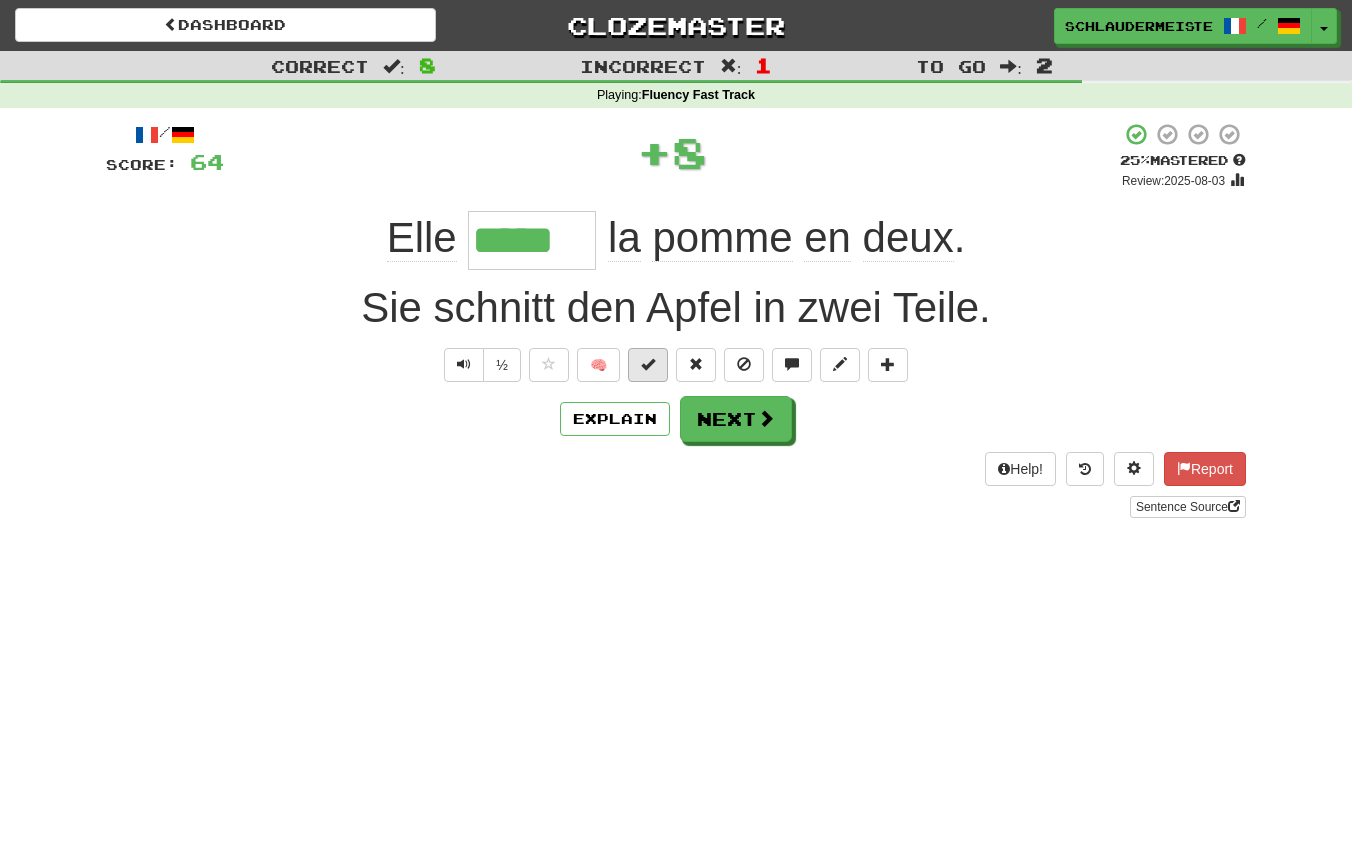 click at bounding box center (648, 364) 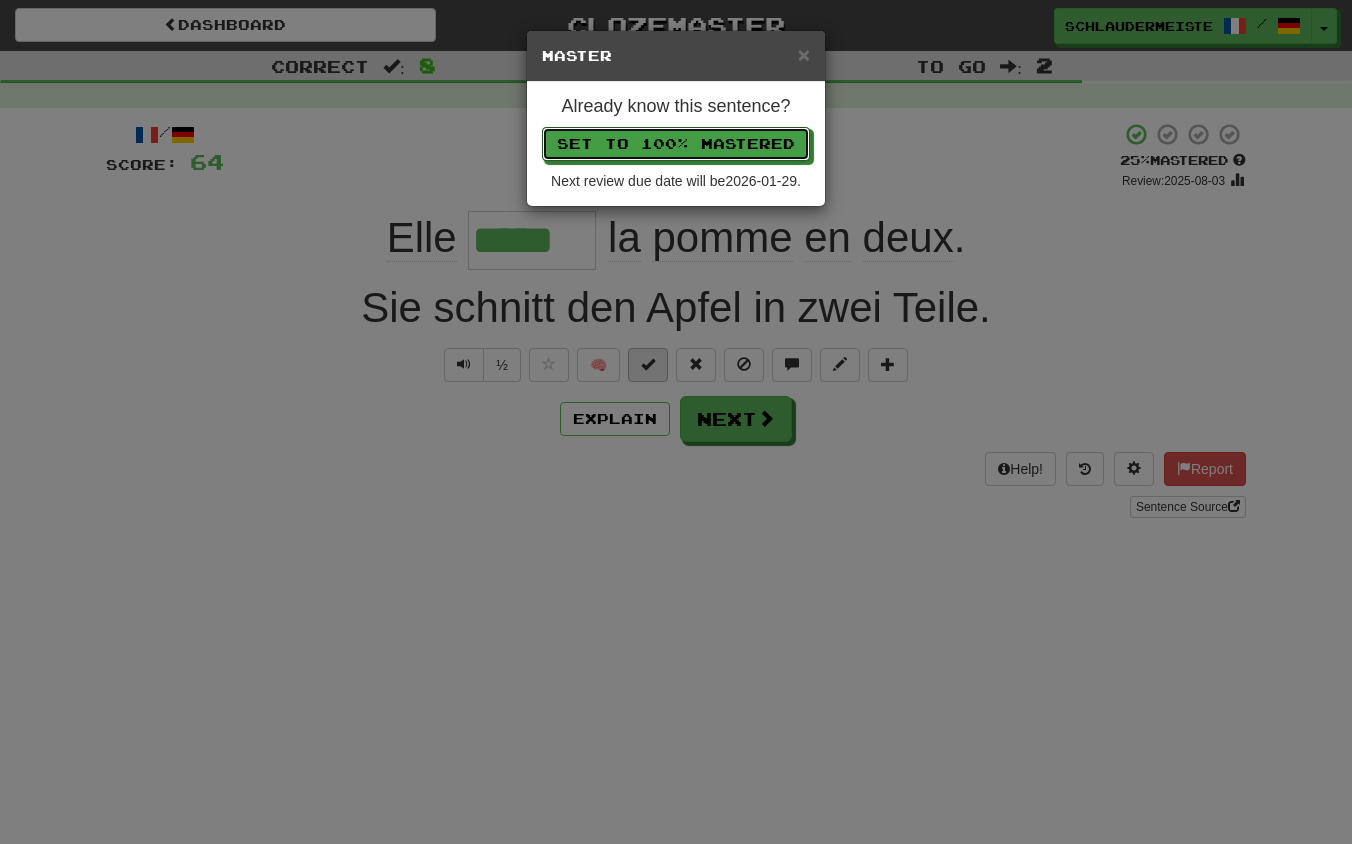 click on "Set to 100% Mastered" at bounding box center (676, 144) 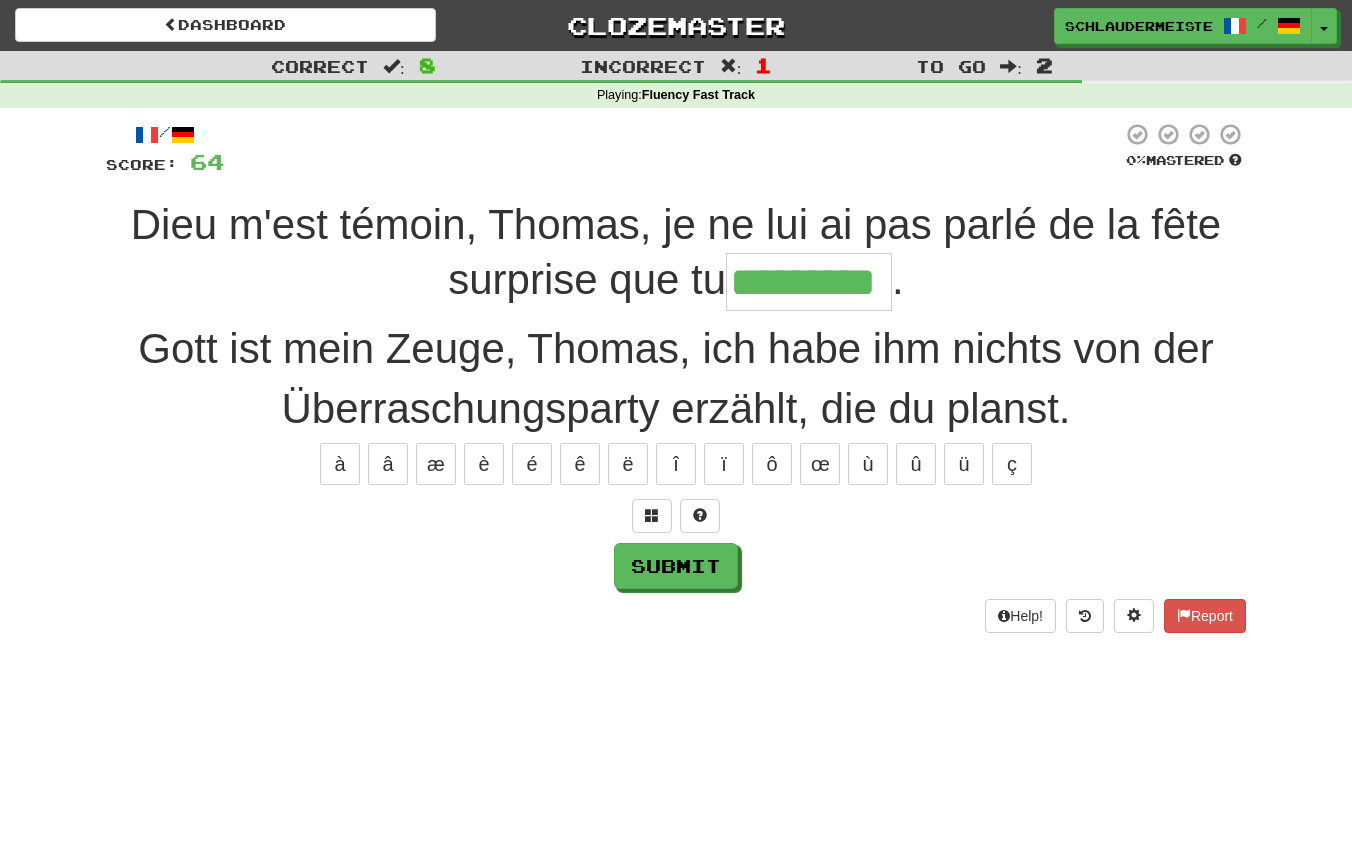 type on "*********" 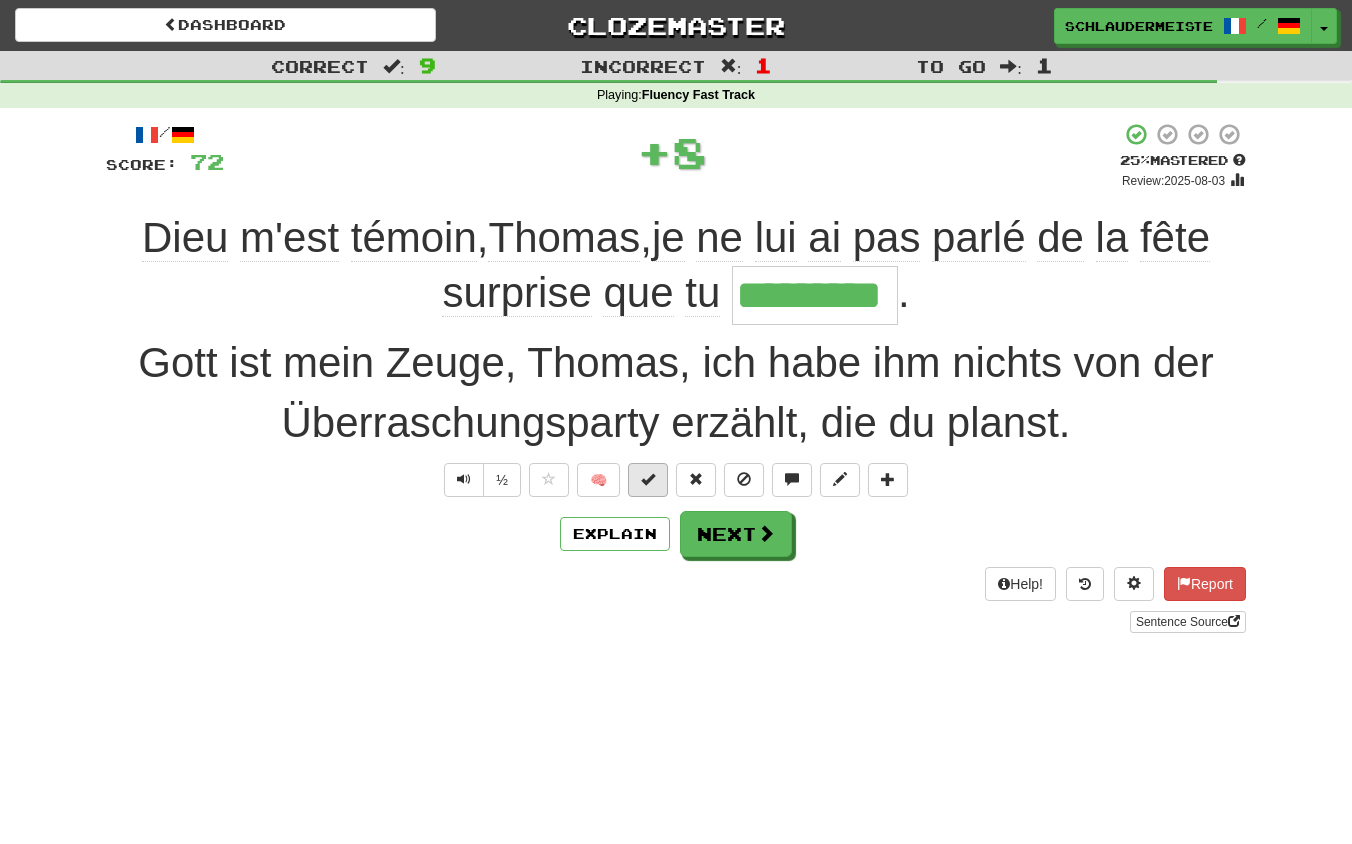 click at bounding box center (648, 479) 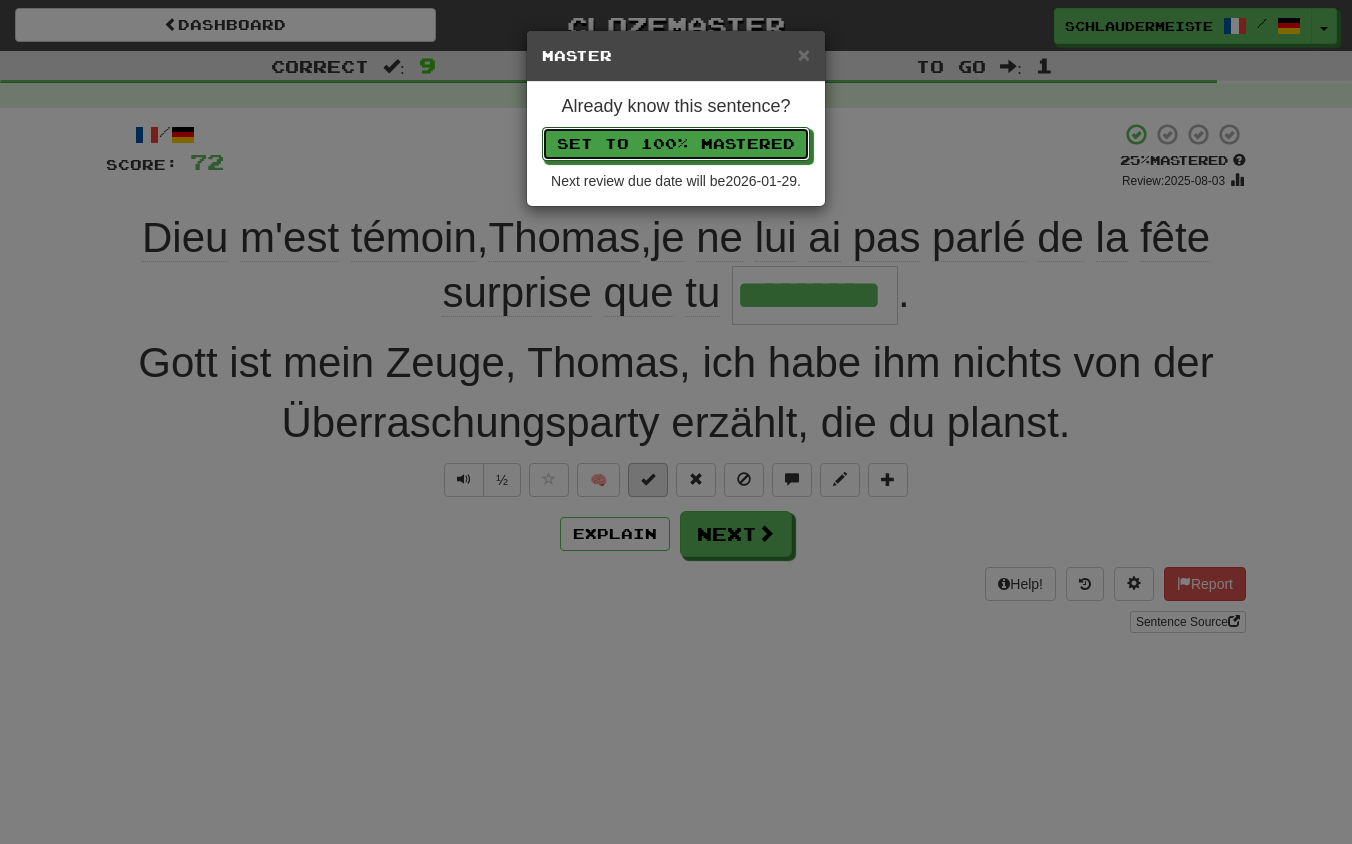 click on "Set to 100% Mastered" at bounding box center [676, 144] 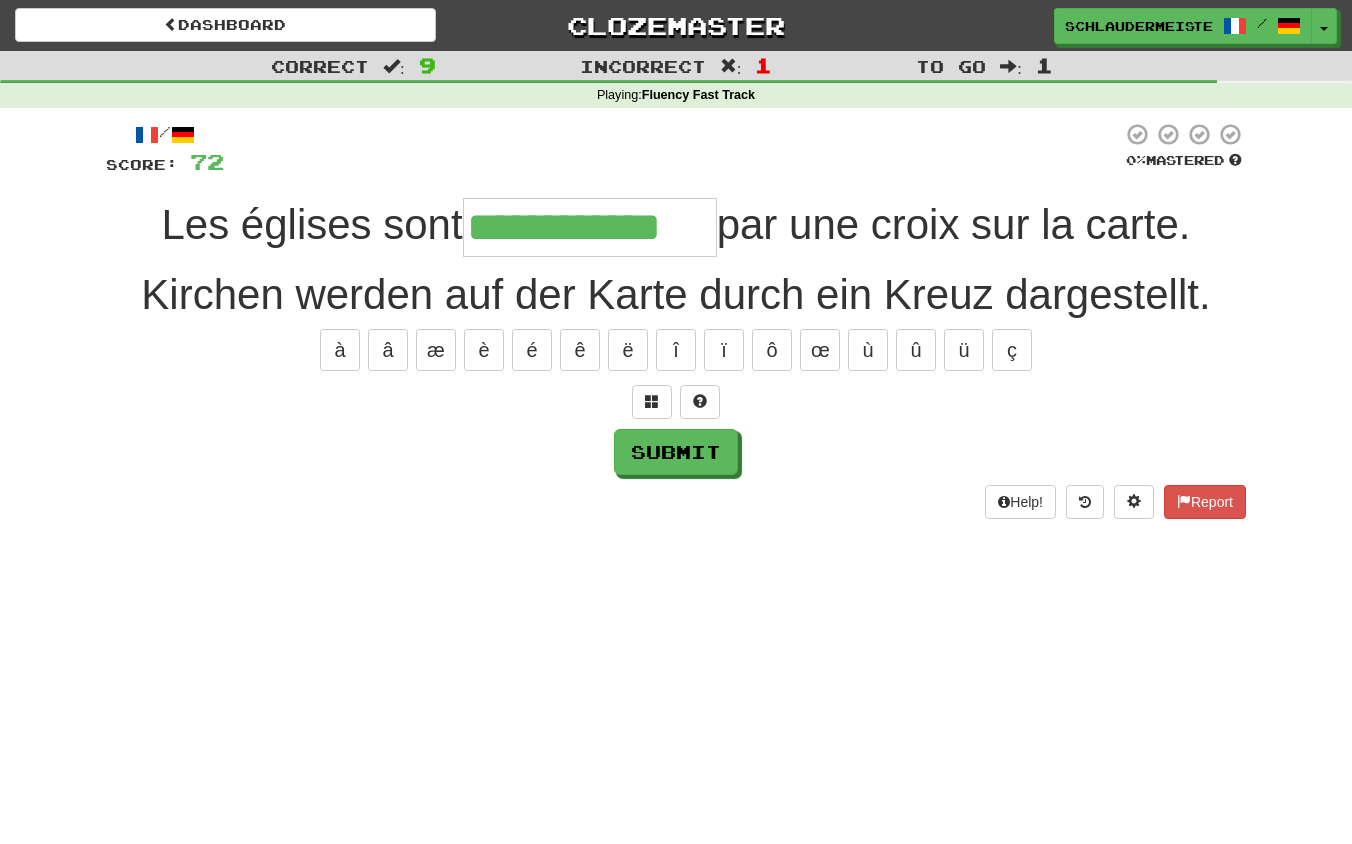 type on "**********" 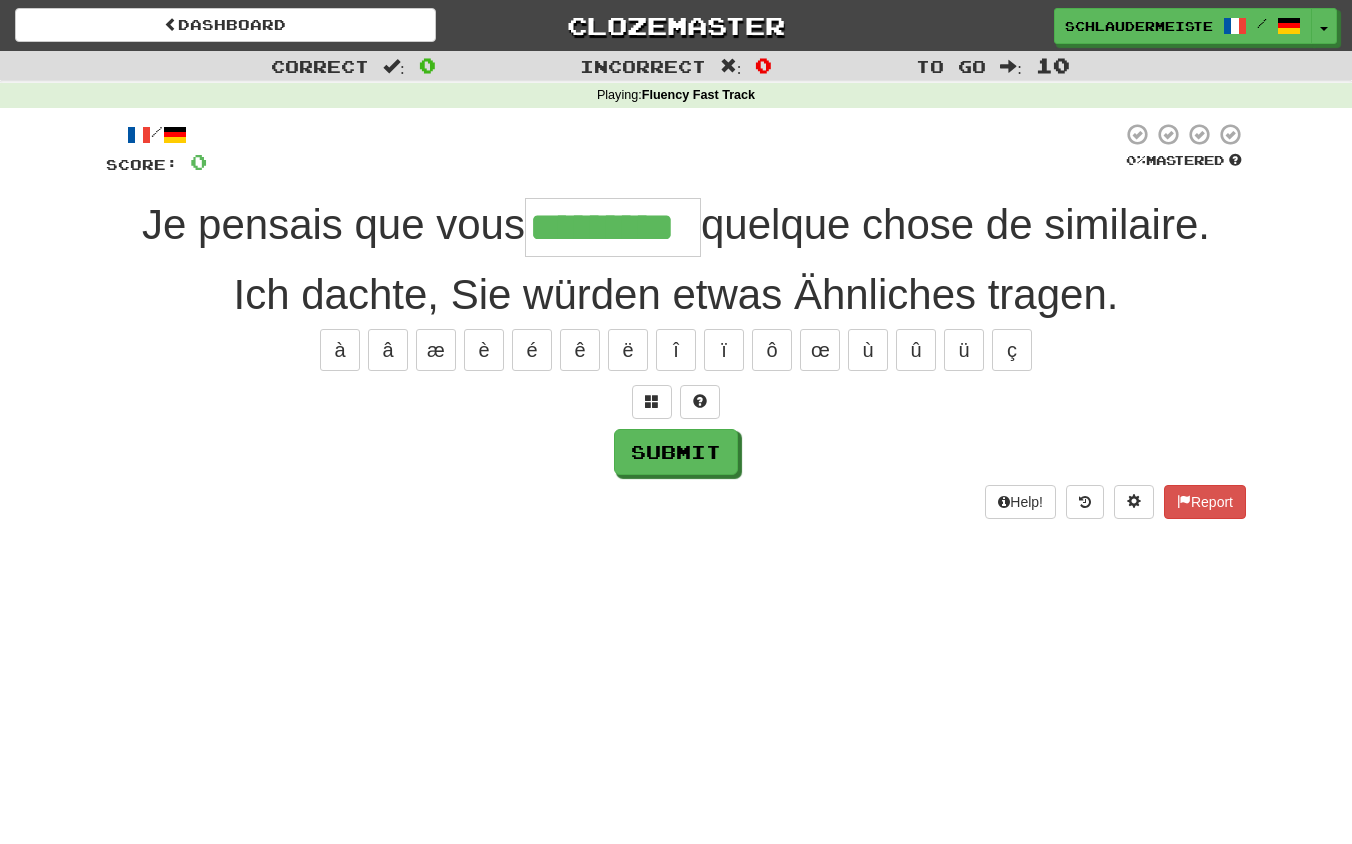 type on "*********" 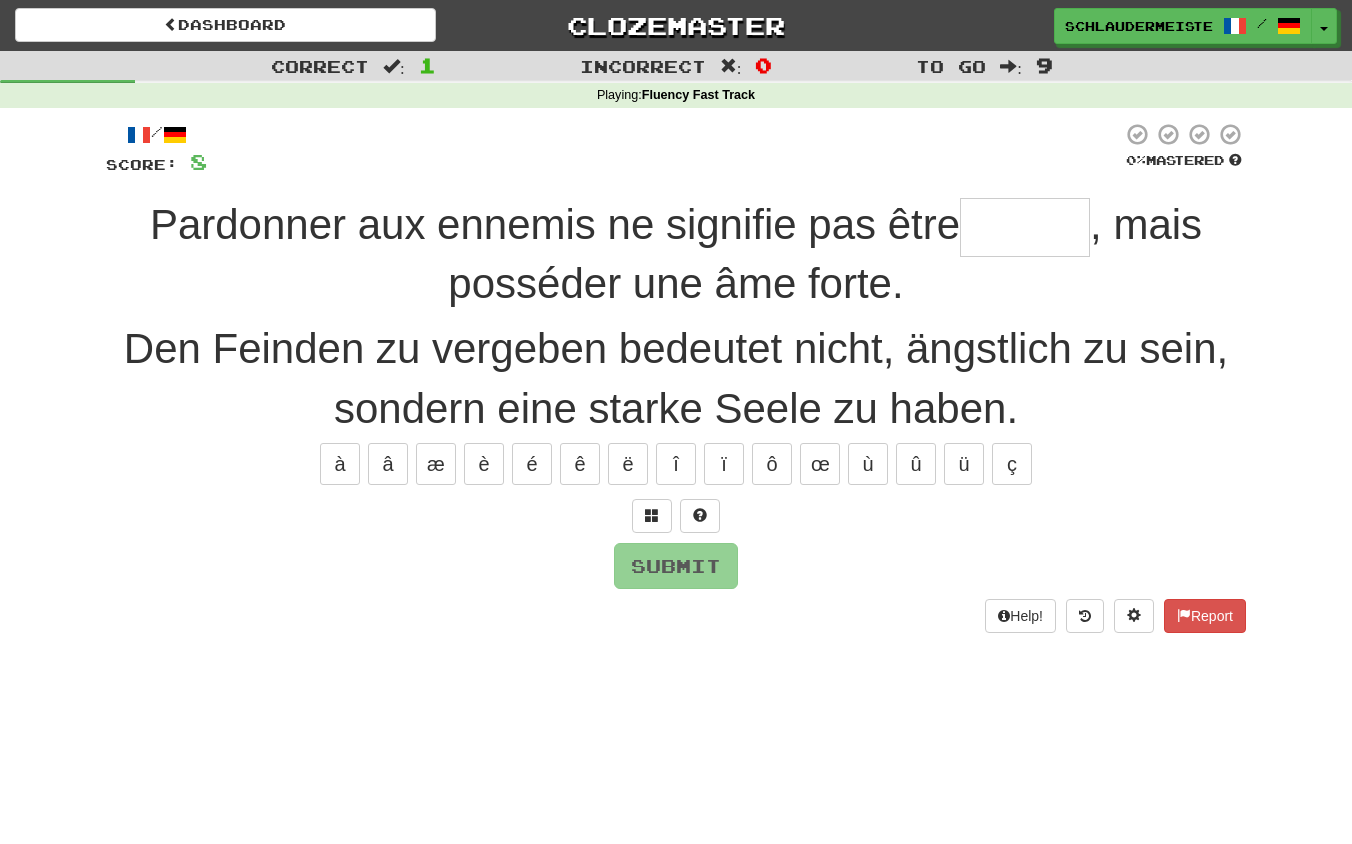 type on "*" 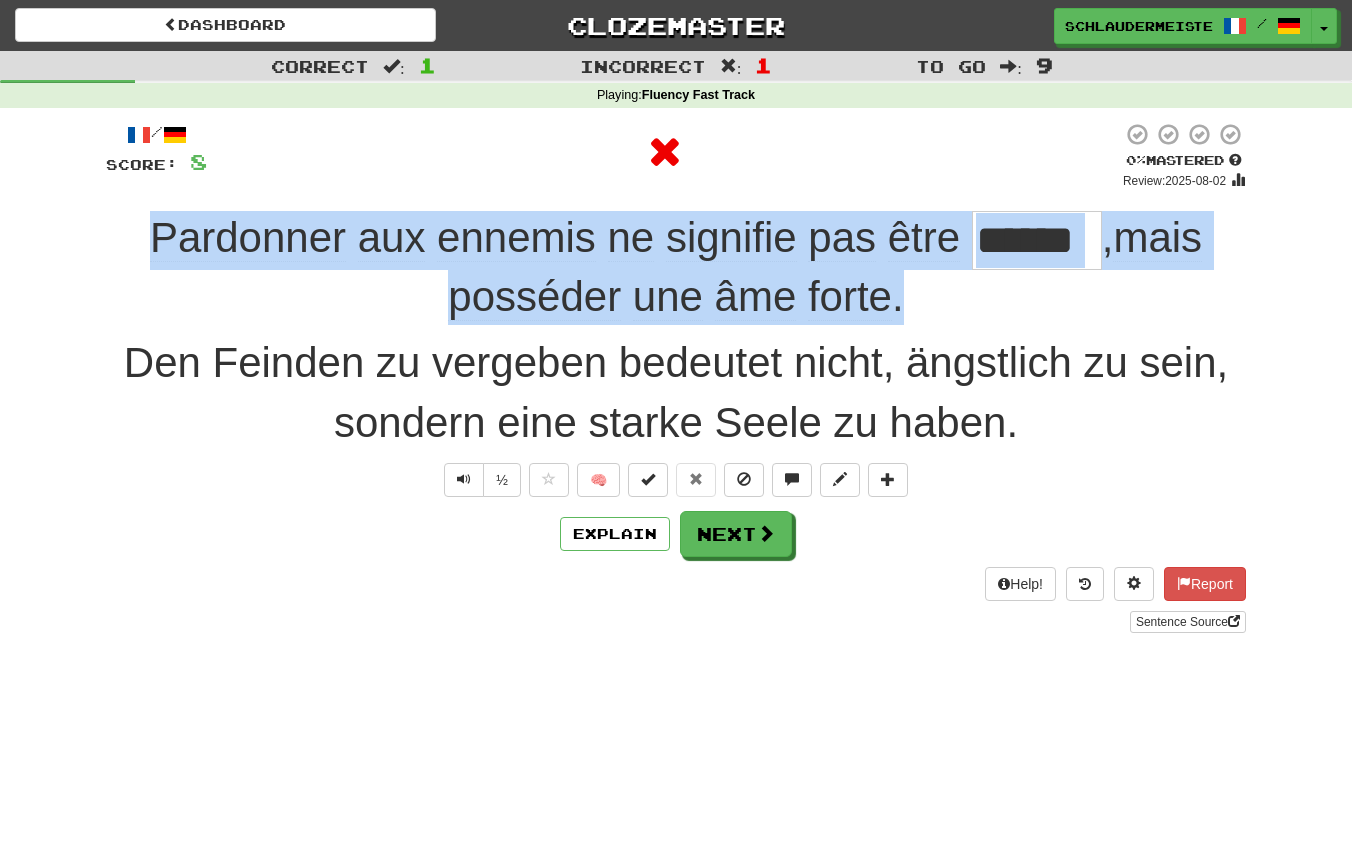 drag, startPoint x: 133, startPoint y: 233, endPoint x: 939, endPoint y: 304, distance: 809.12115 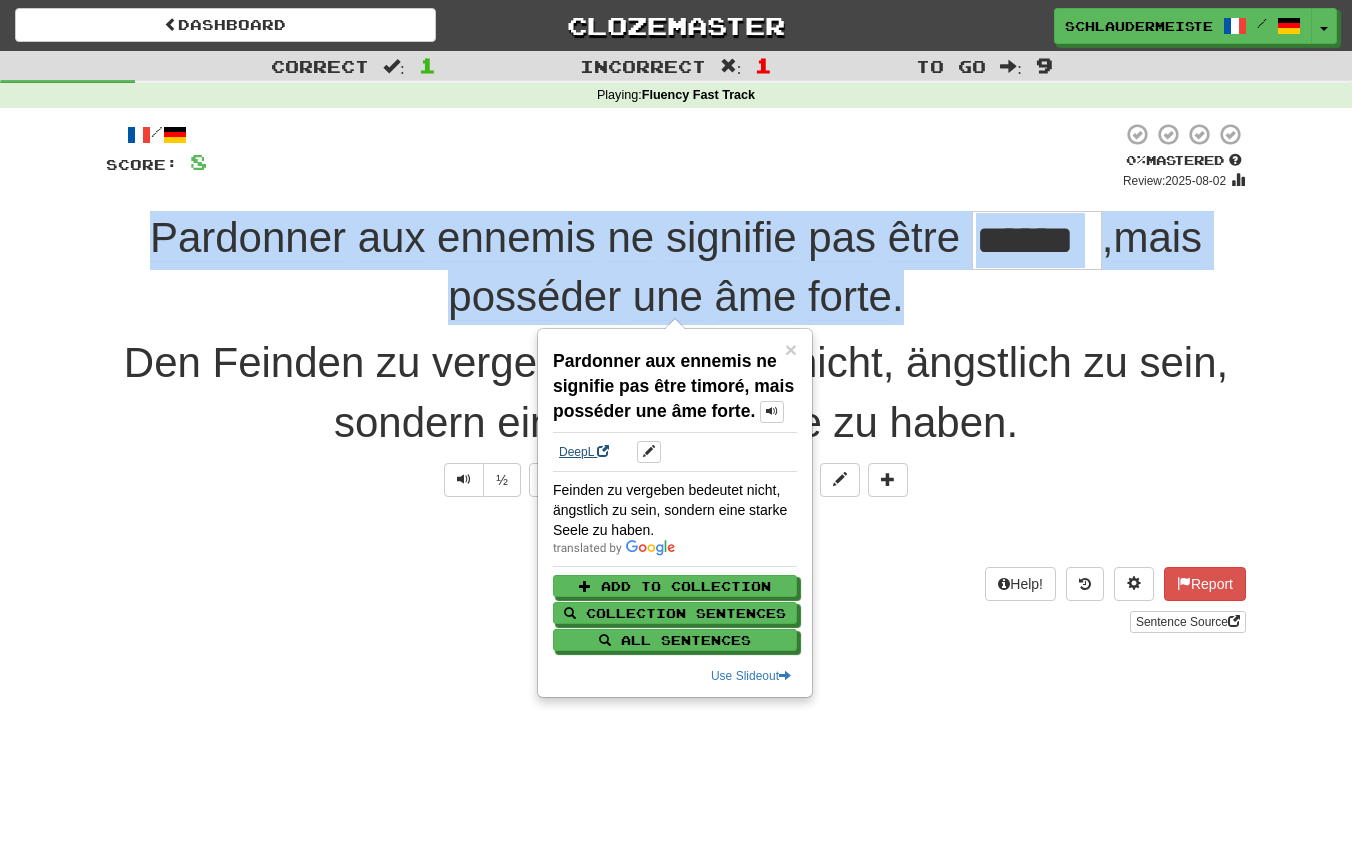click on "DeepL" at bounding box center [584, 452] 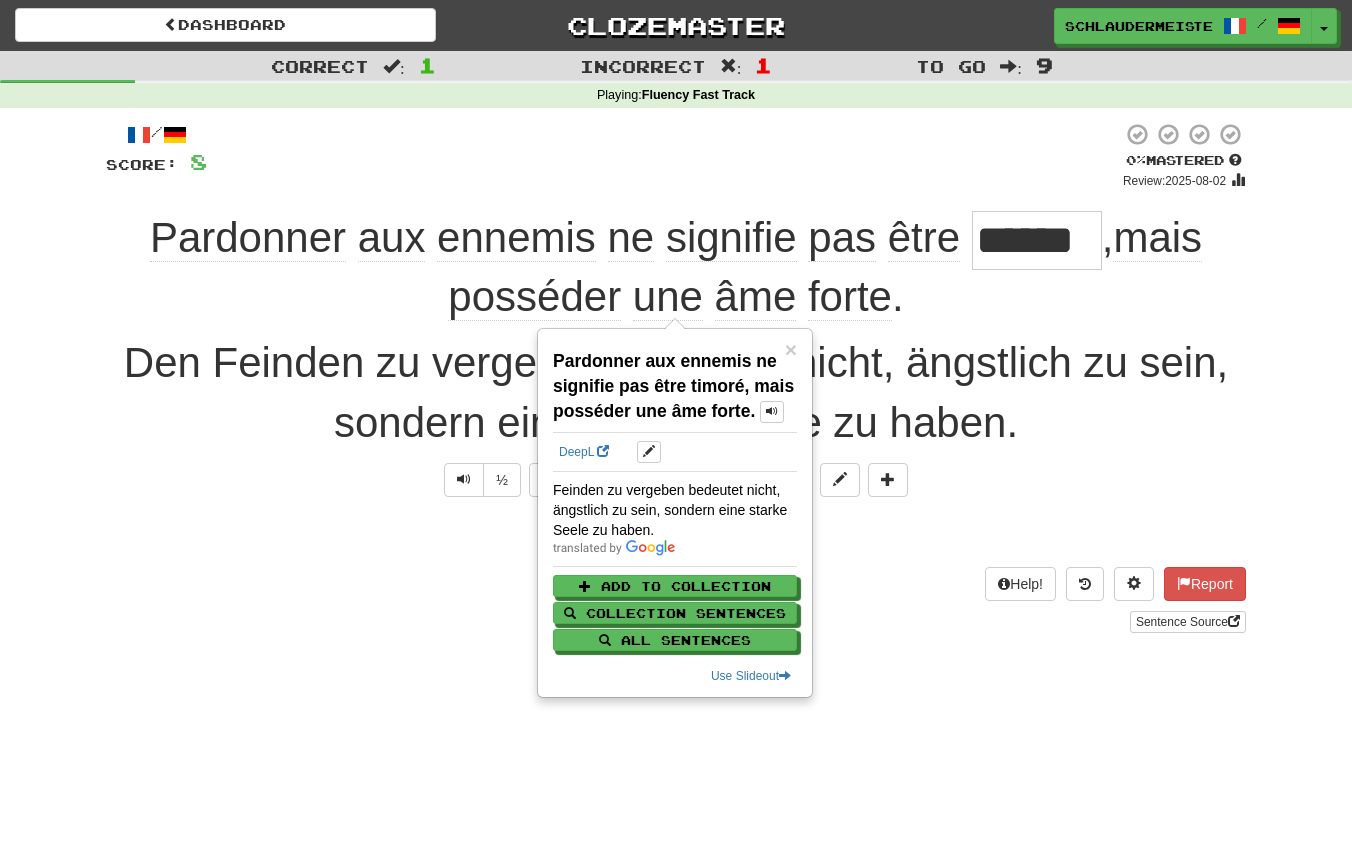 click on "Help!  Report Sentence Source" at bounding box center (676, 600) 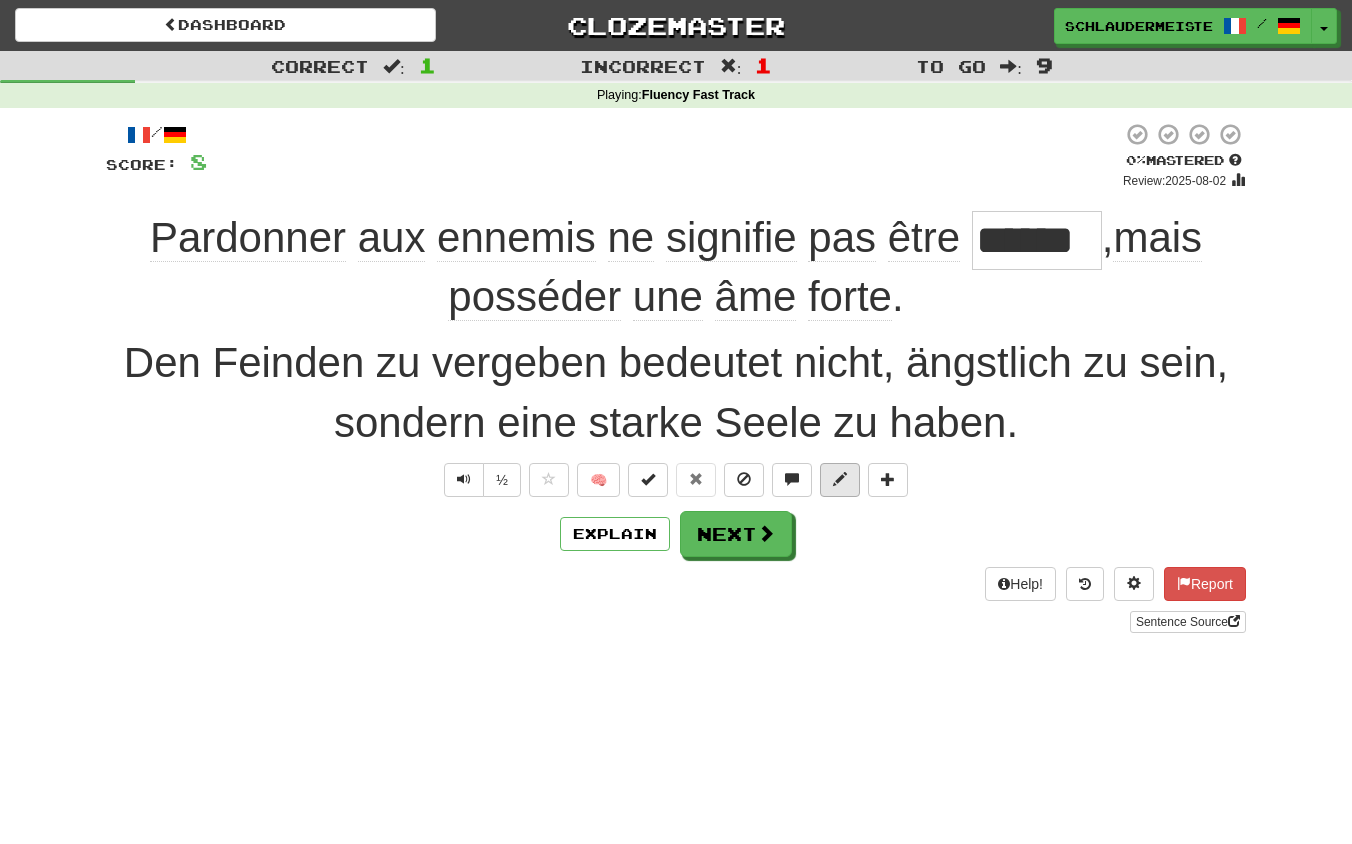 click at bounding box center [840, 479] 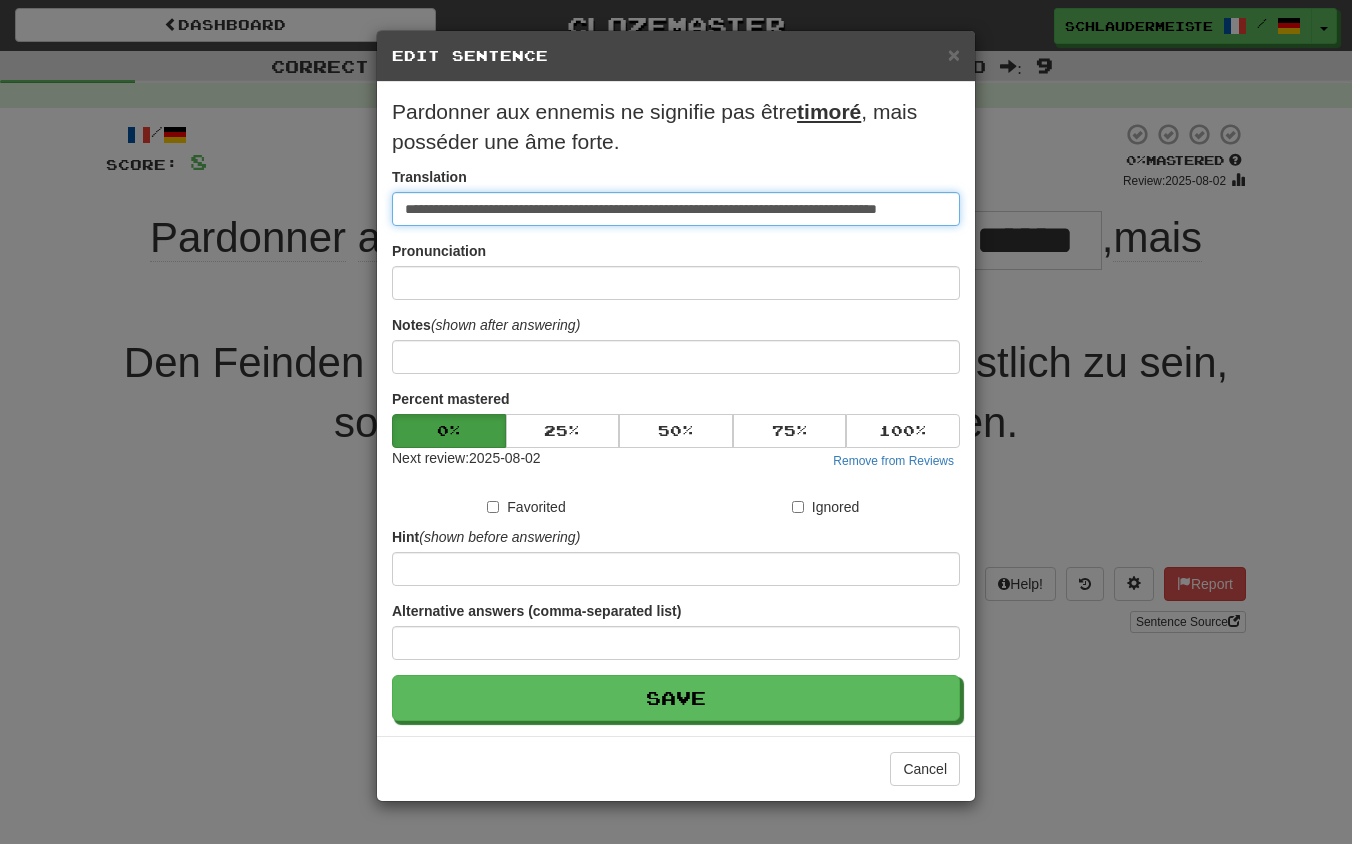drag, startPoint x: 951, startPoint y: 207, endPoint x: 264, endPoint y: 198, distance: 687.05896 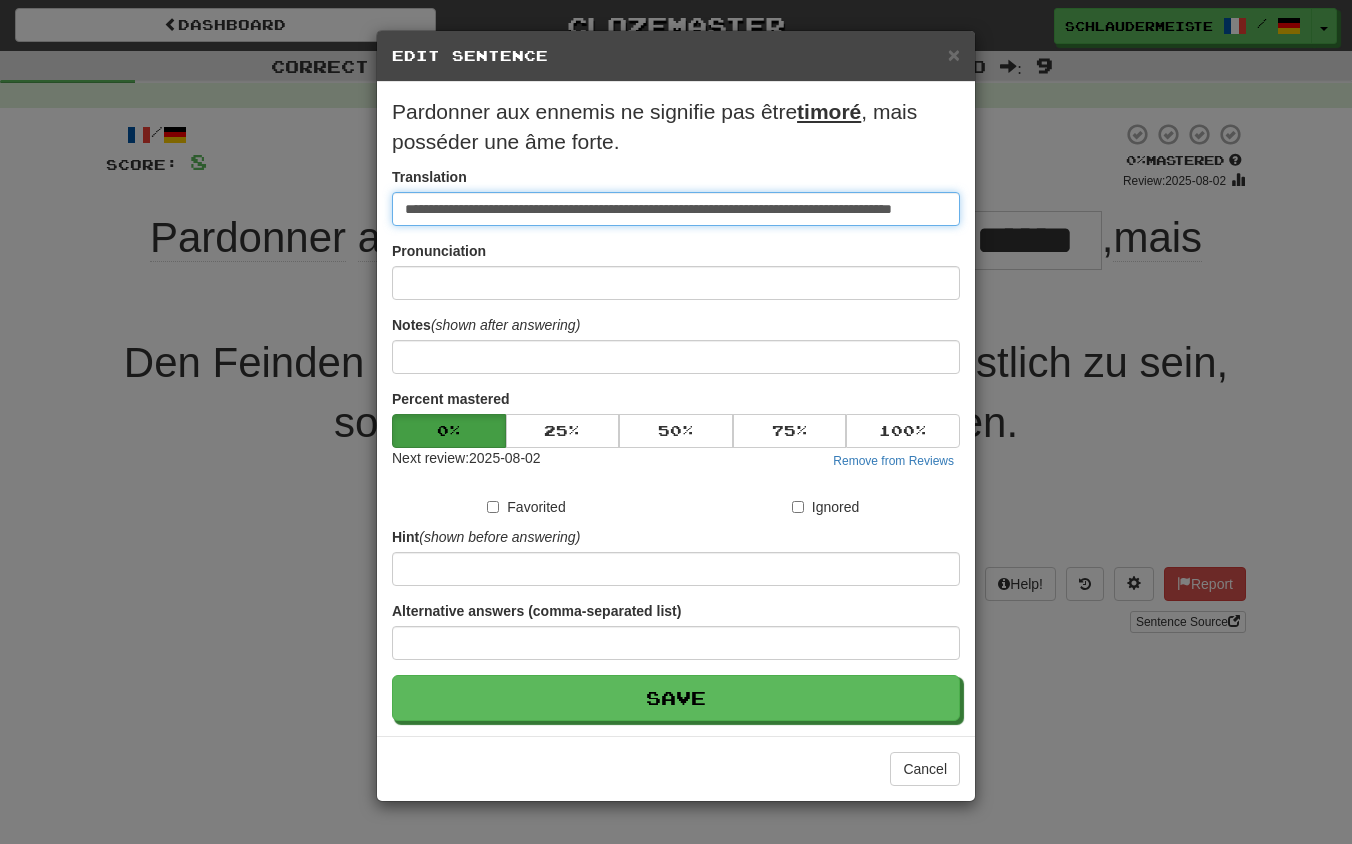 type on "**********" 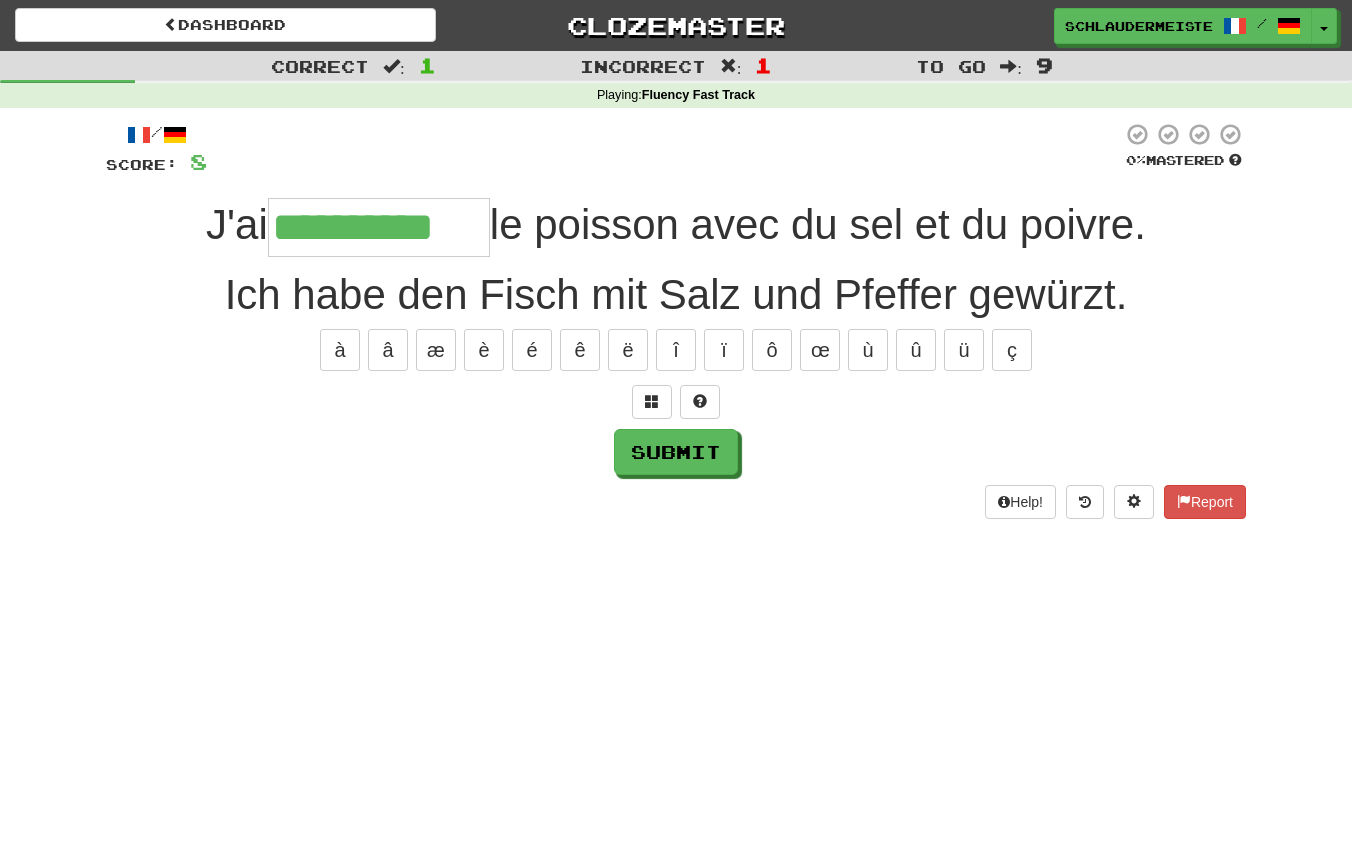 type on "**********" 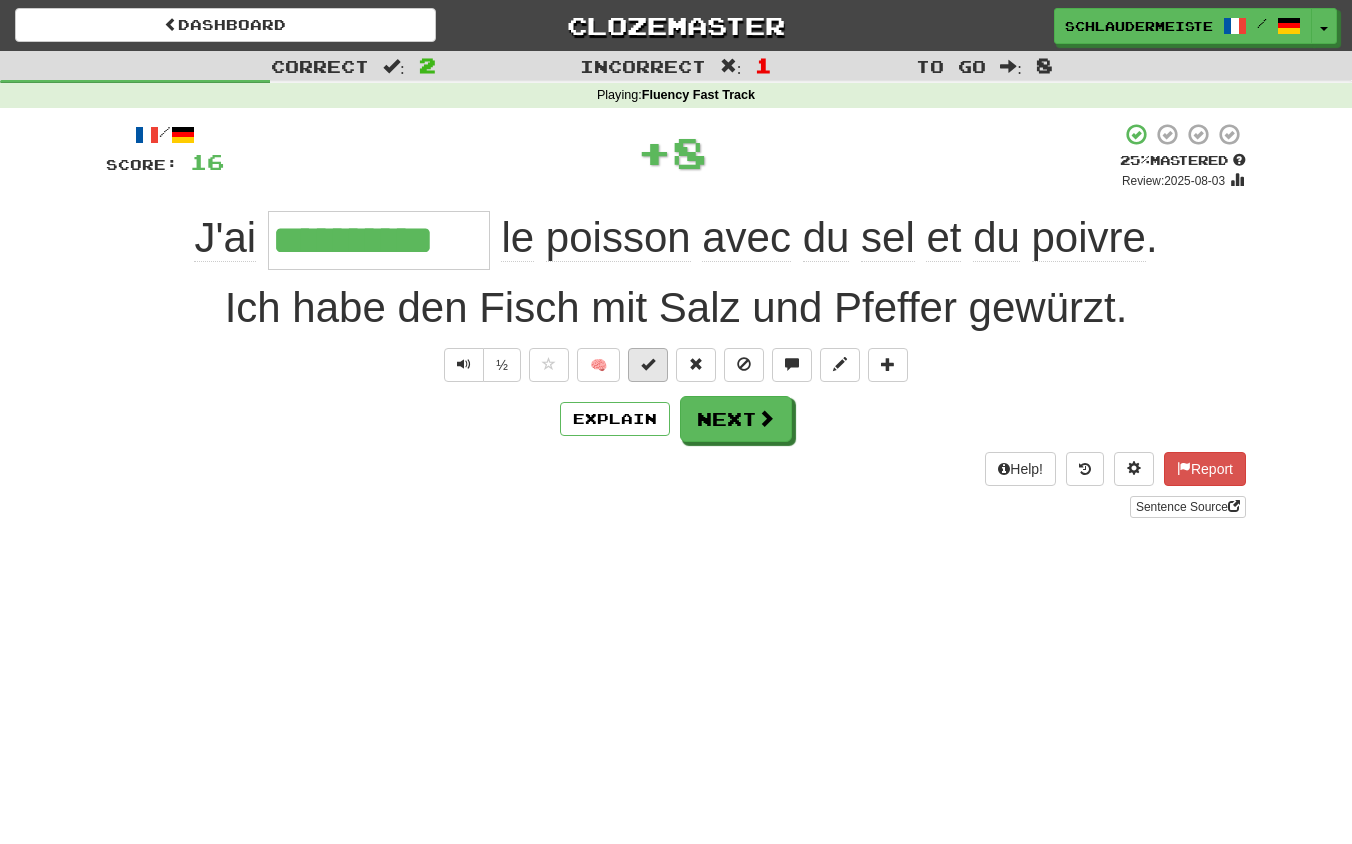 click at bounding box center (648, 364) 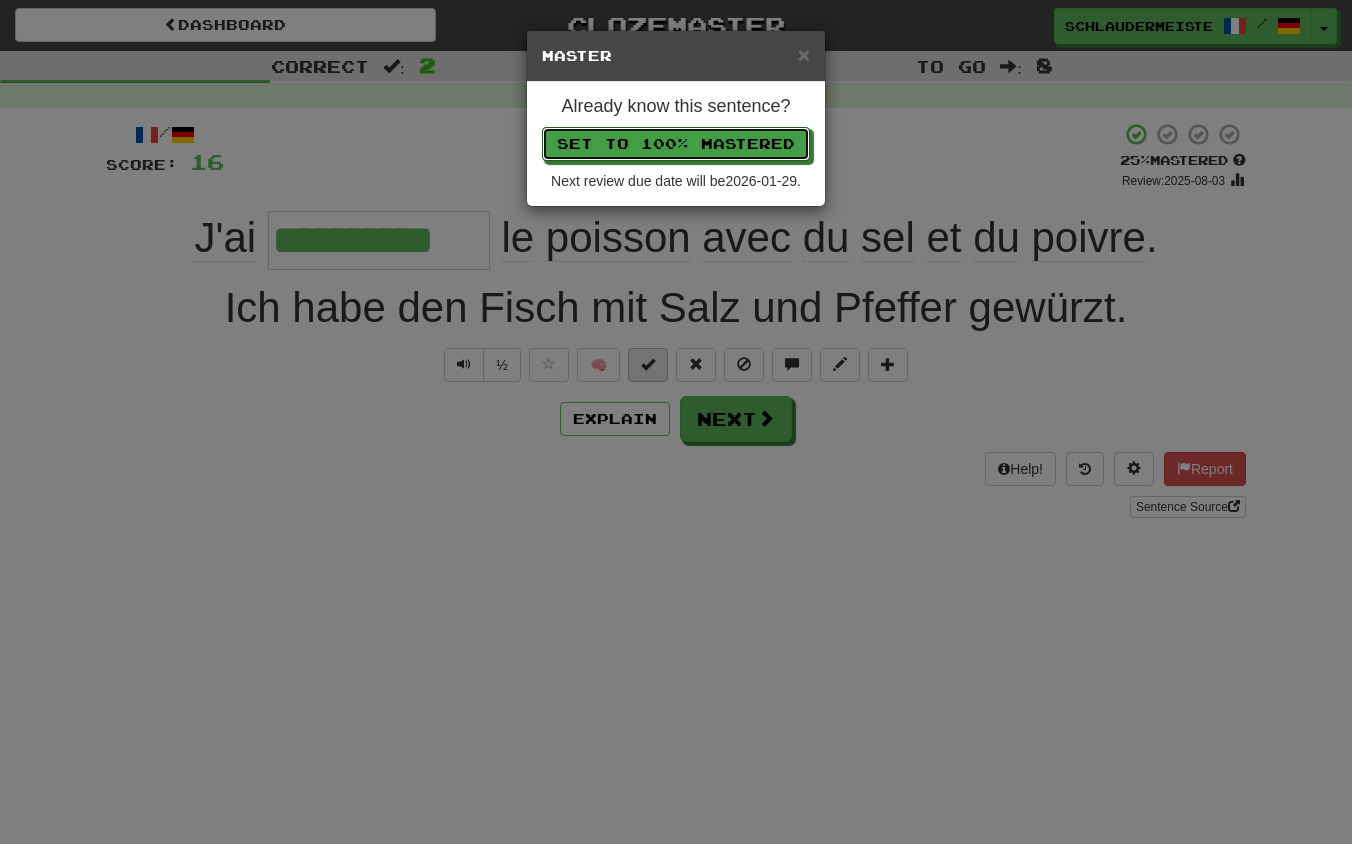 type 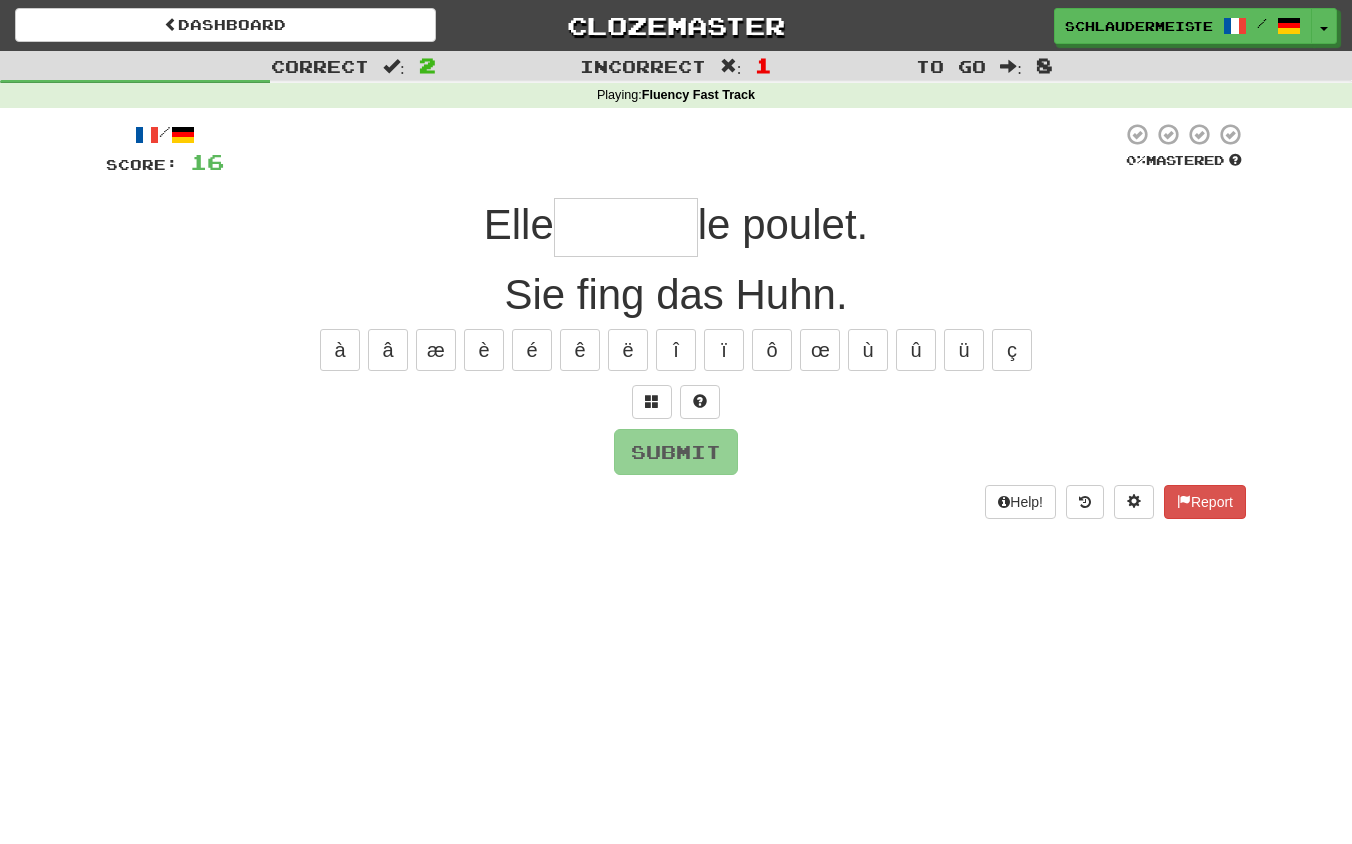 type on "*" 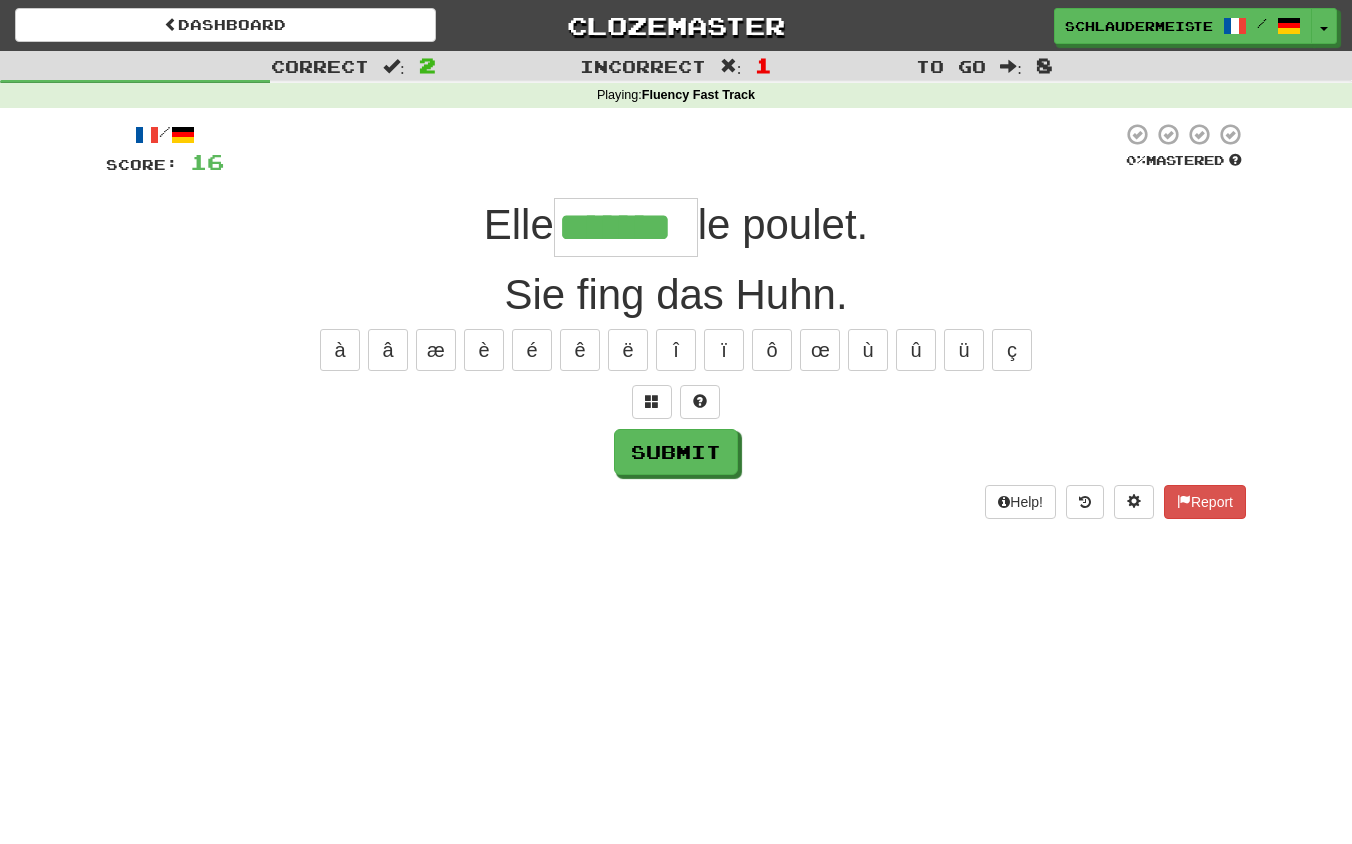 type on "*******" 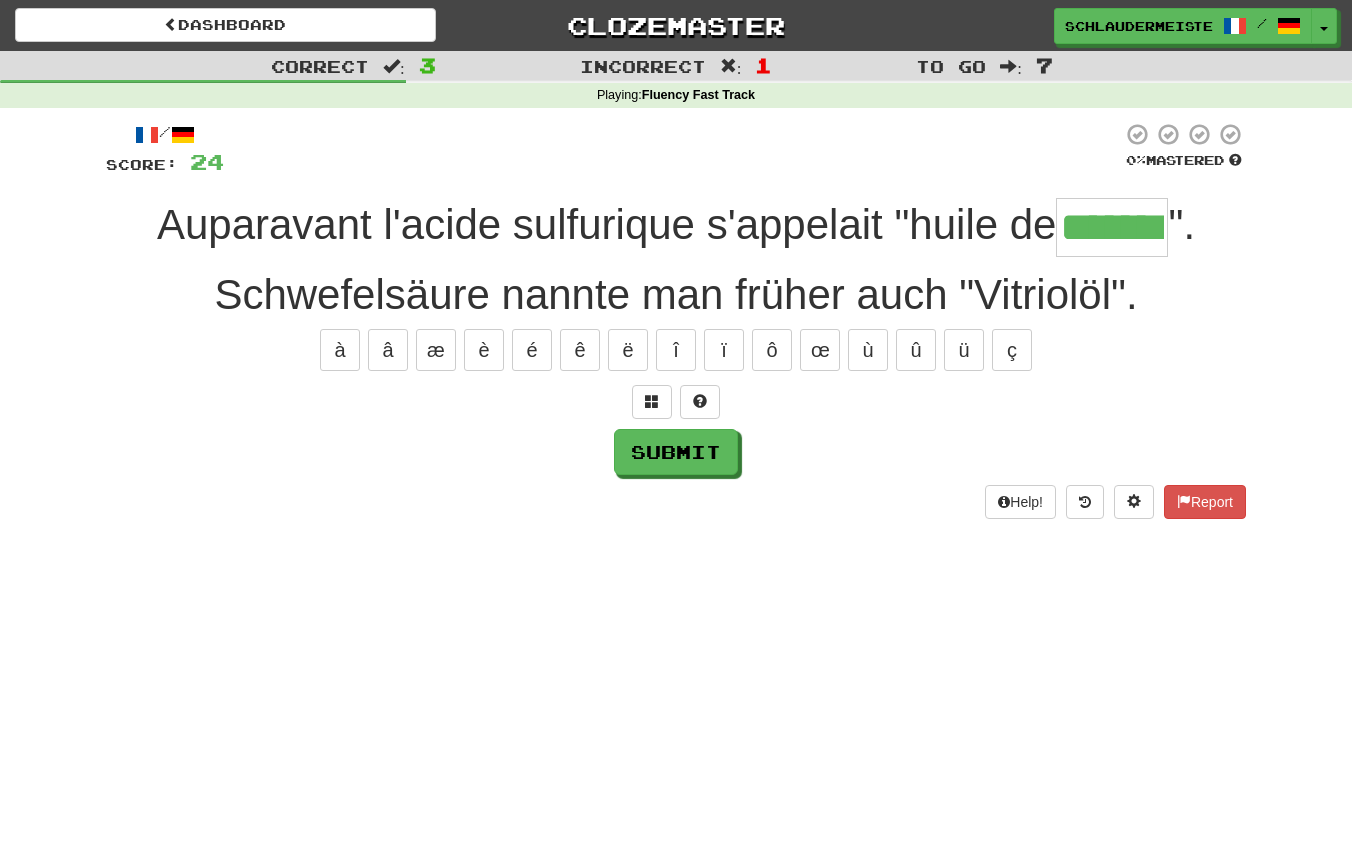 type on "*******" 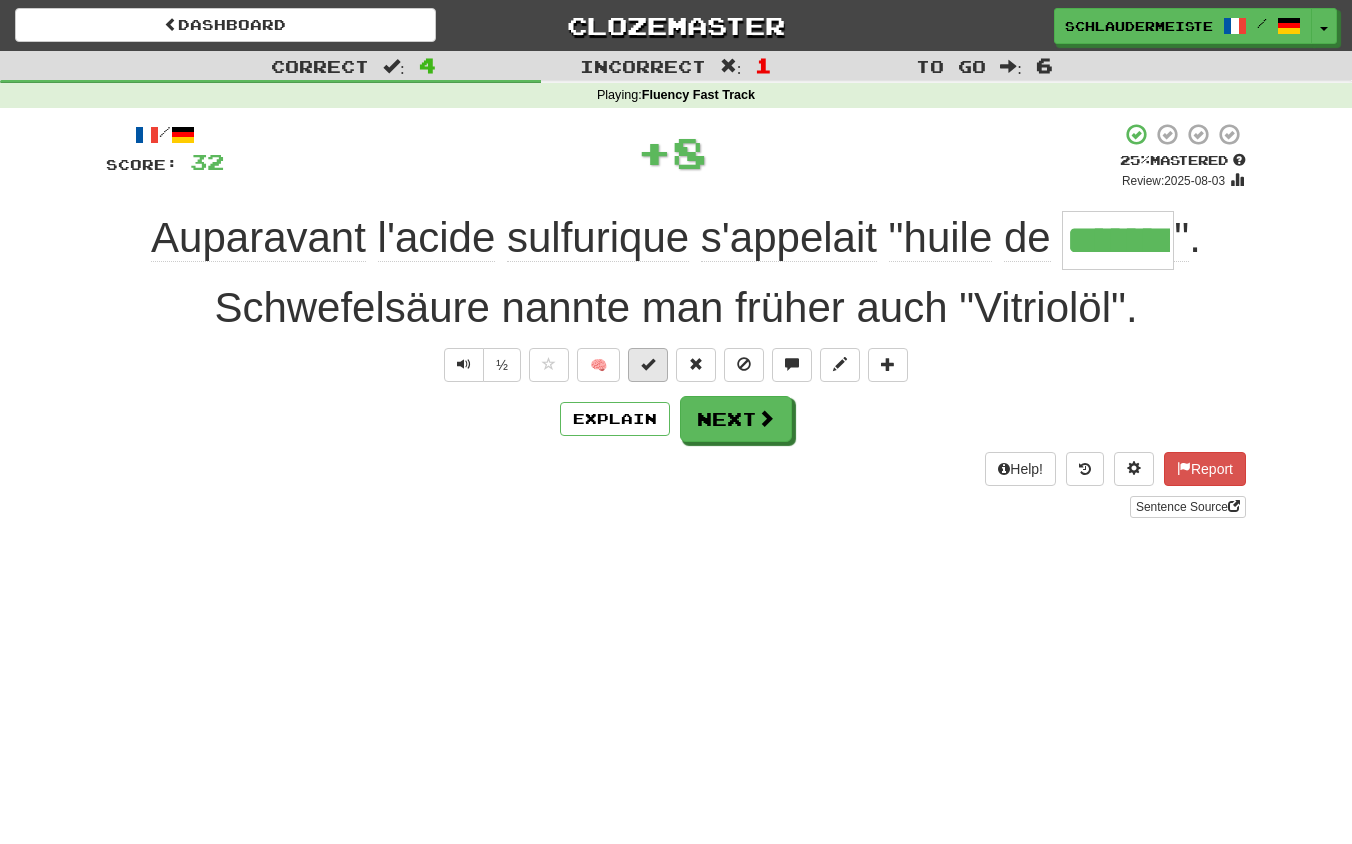 click at bounding box center [648, 364] 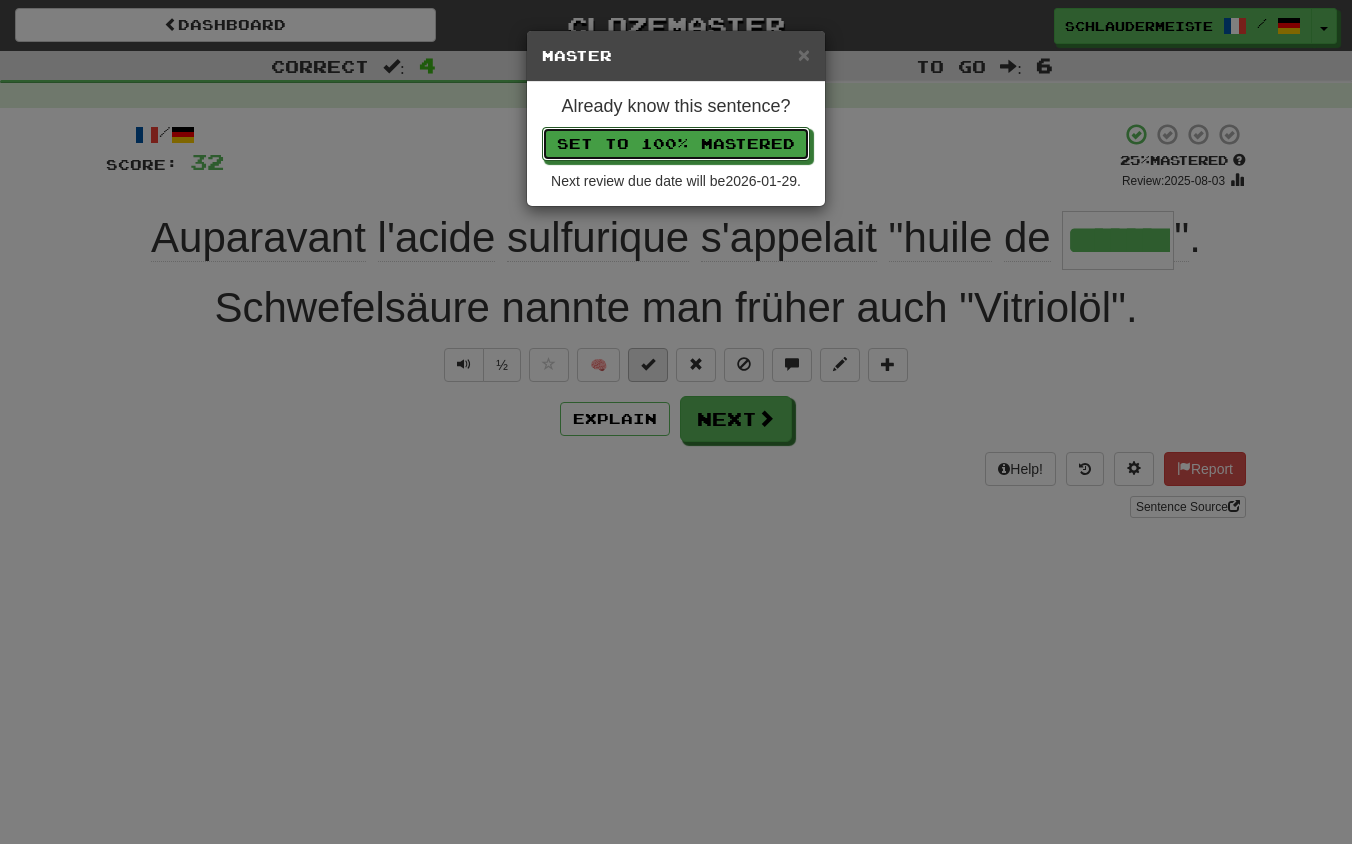 click on "Set to 100% Mastered" at bounding box center (676, 144) 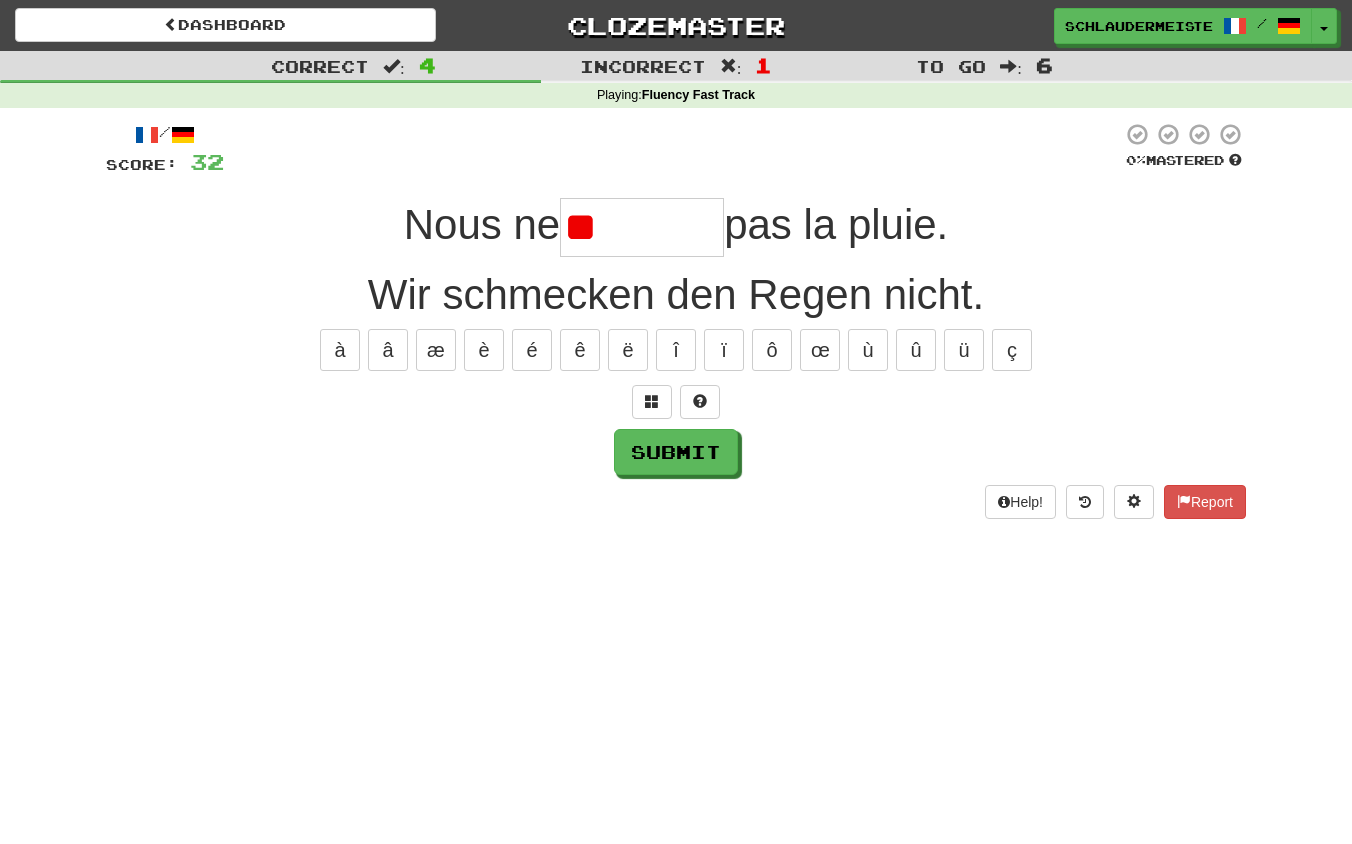 type on "*" 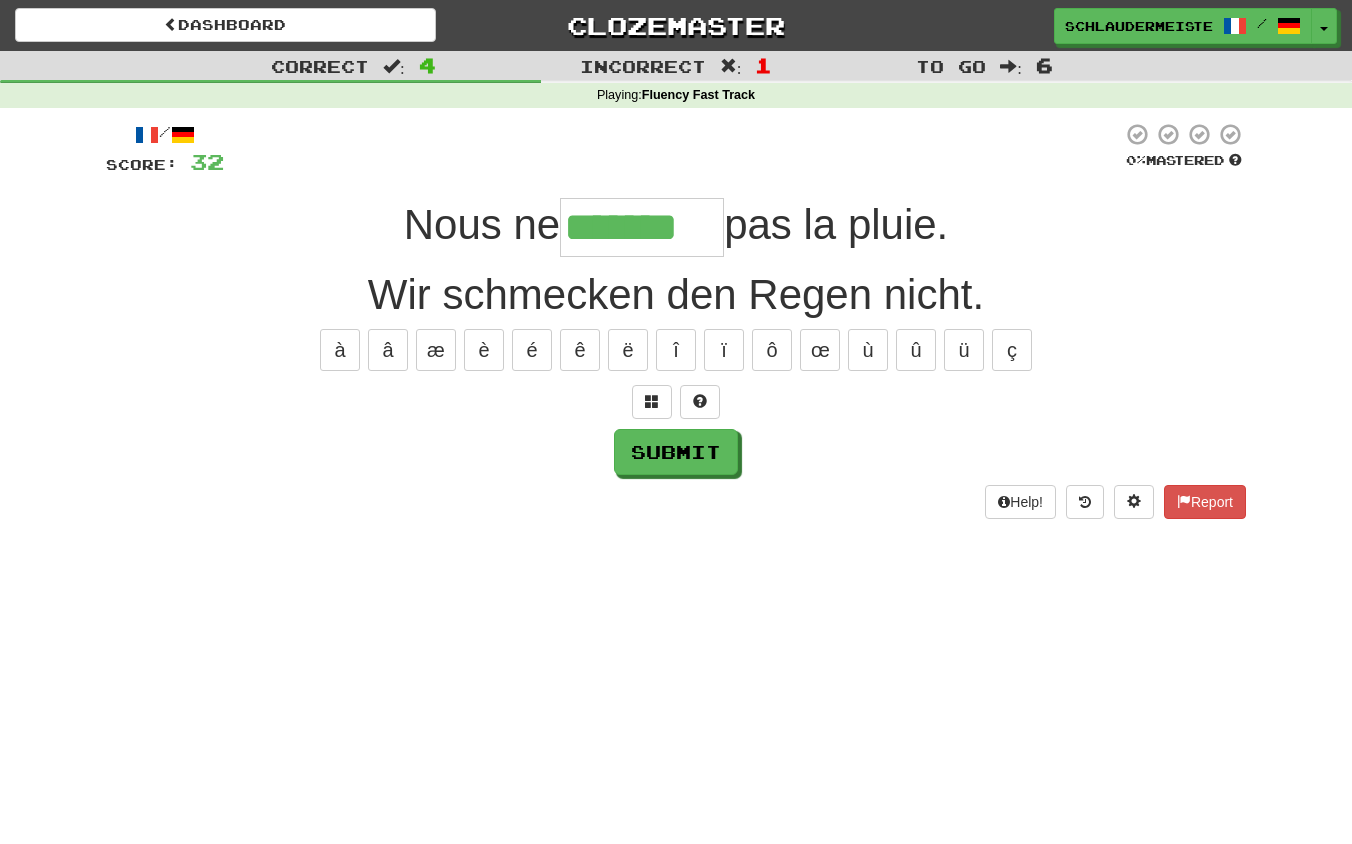 type on "*******" 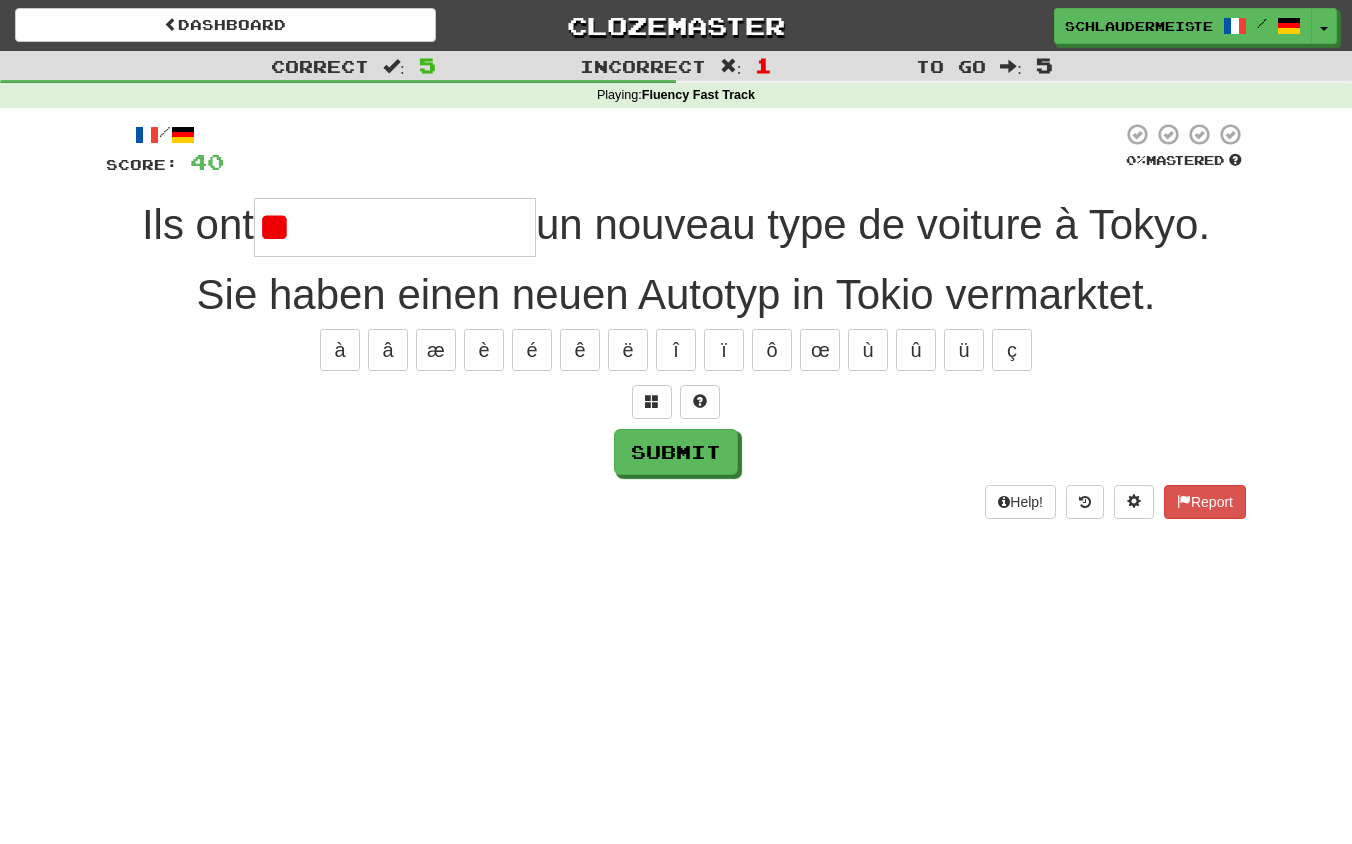 type on "*" 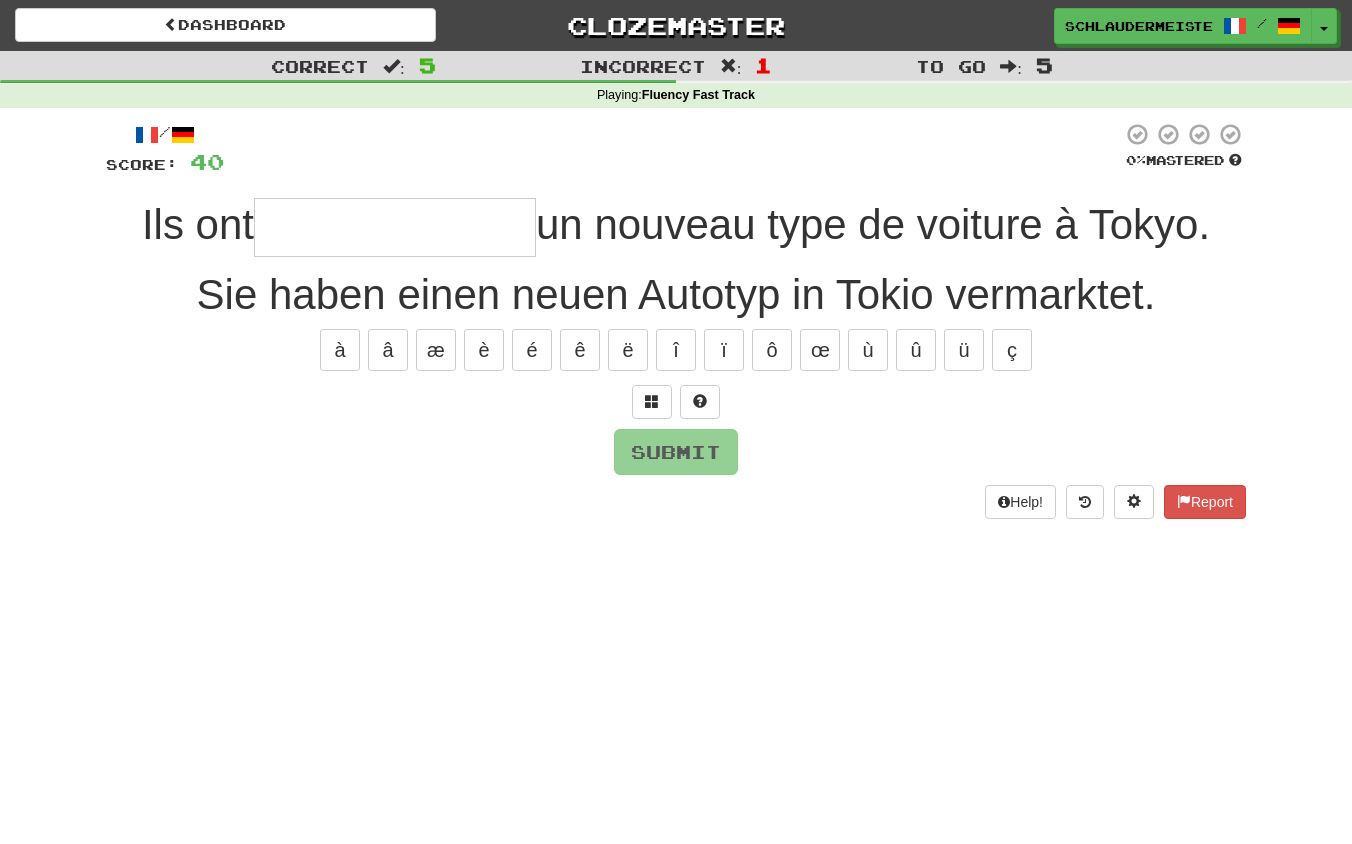 type on "*" 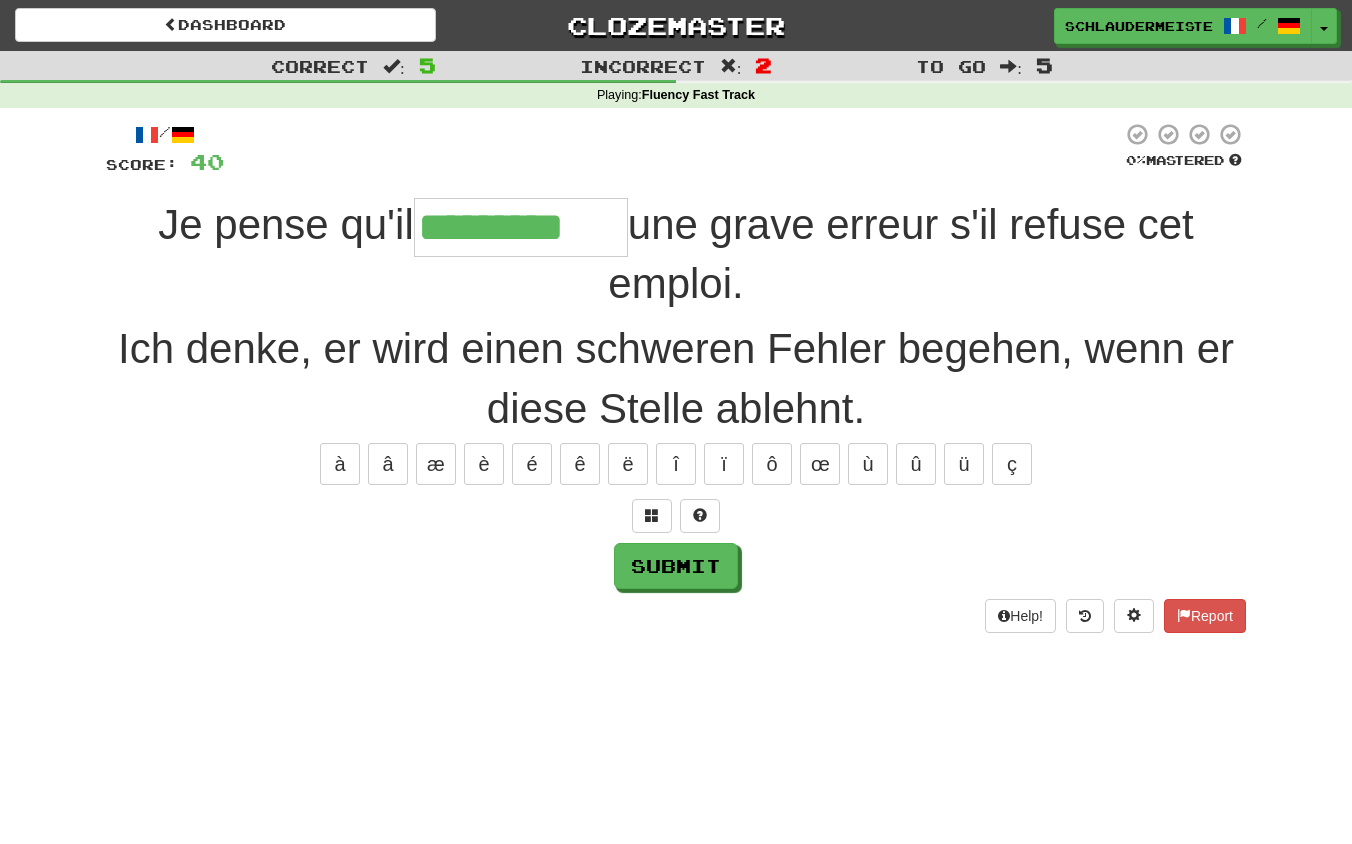 type on "*********" 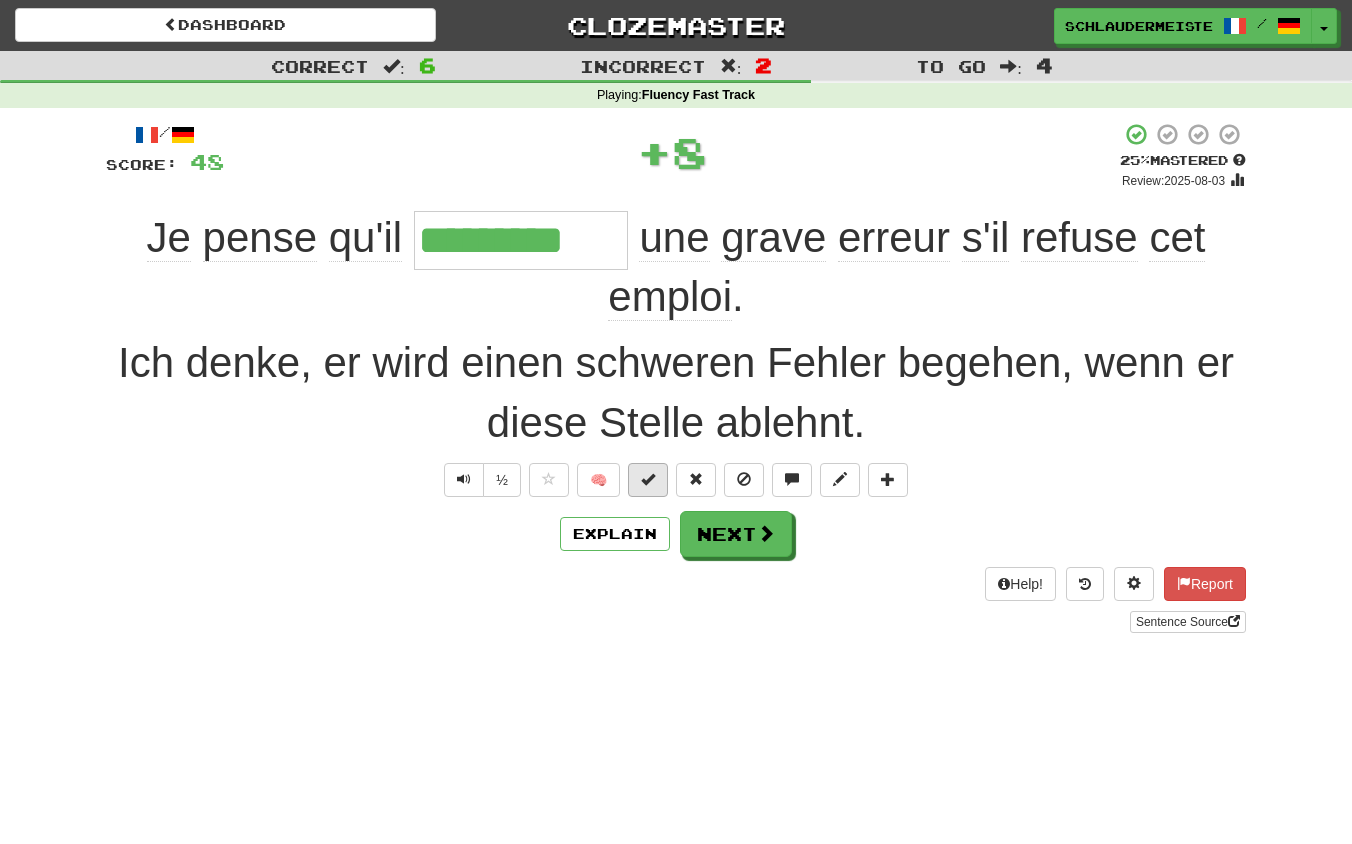 click at bounding box center [648, 479] 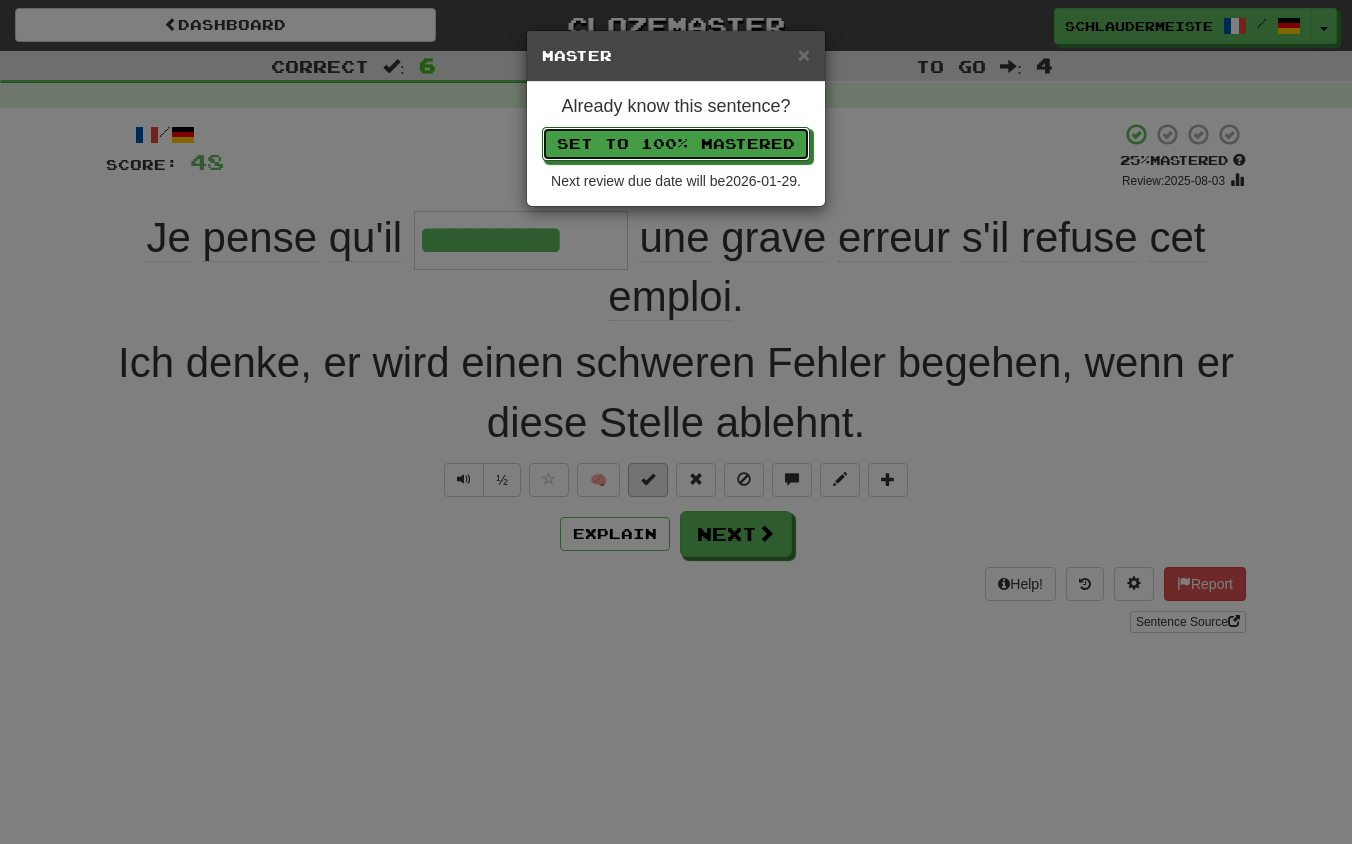 click on "Set to 100% Mastered" at bounding box center [676, 144] 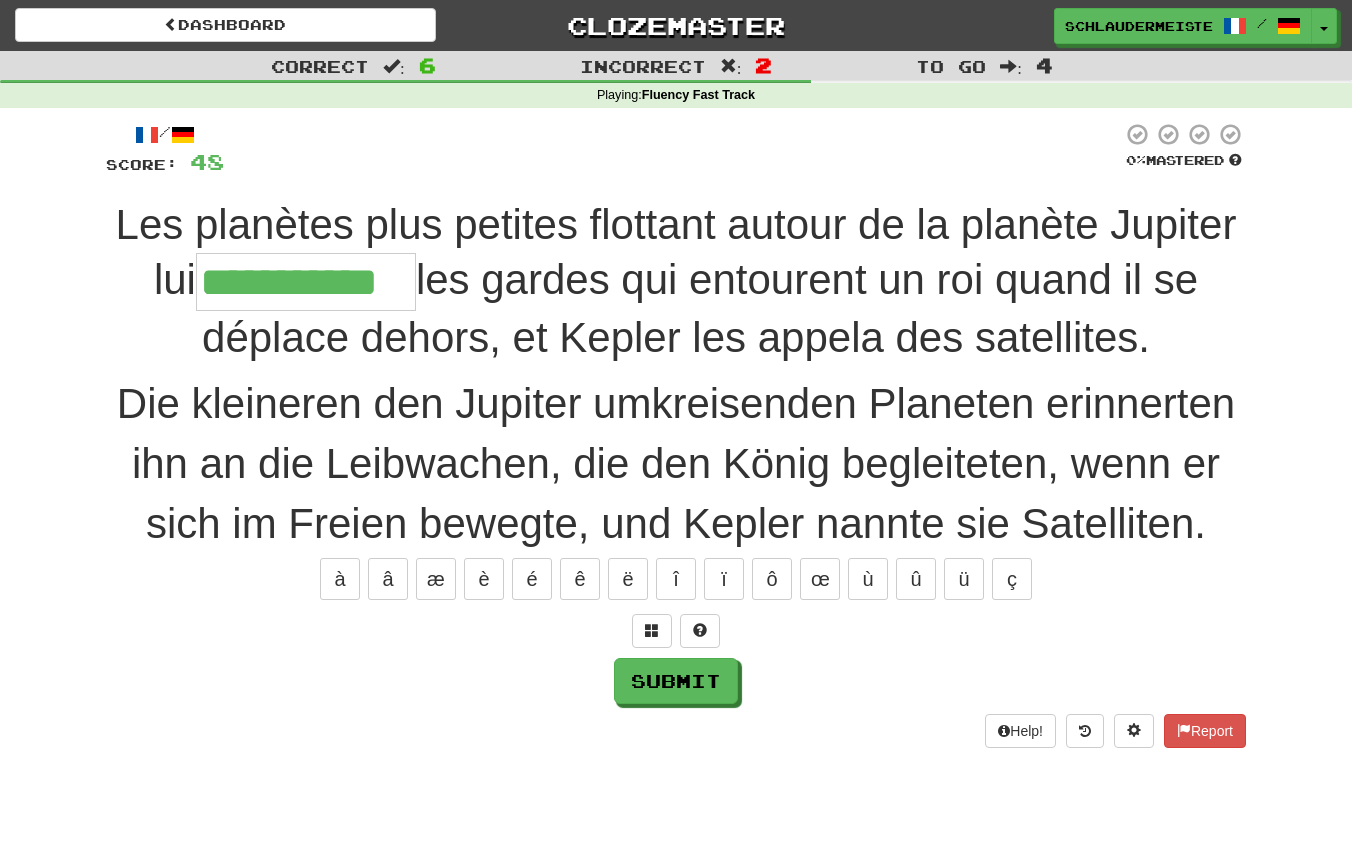 type on "**********" 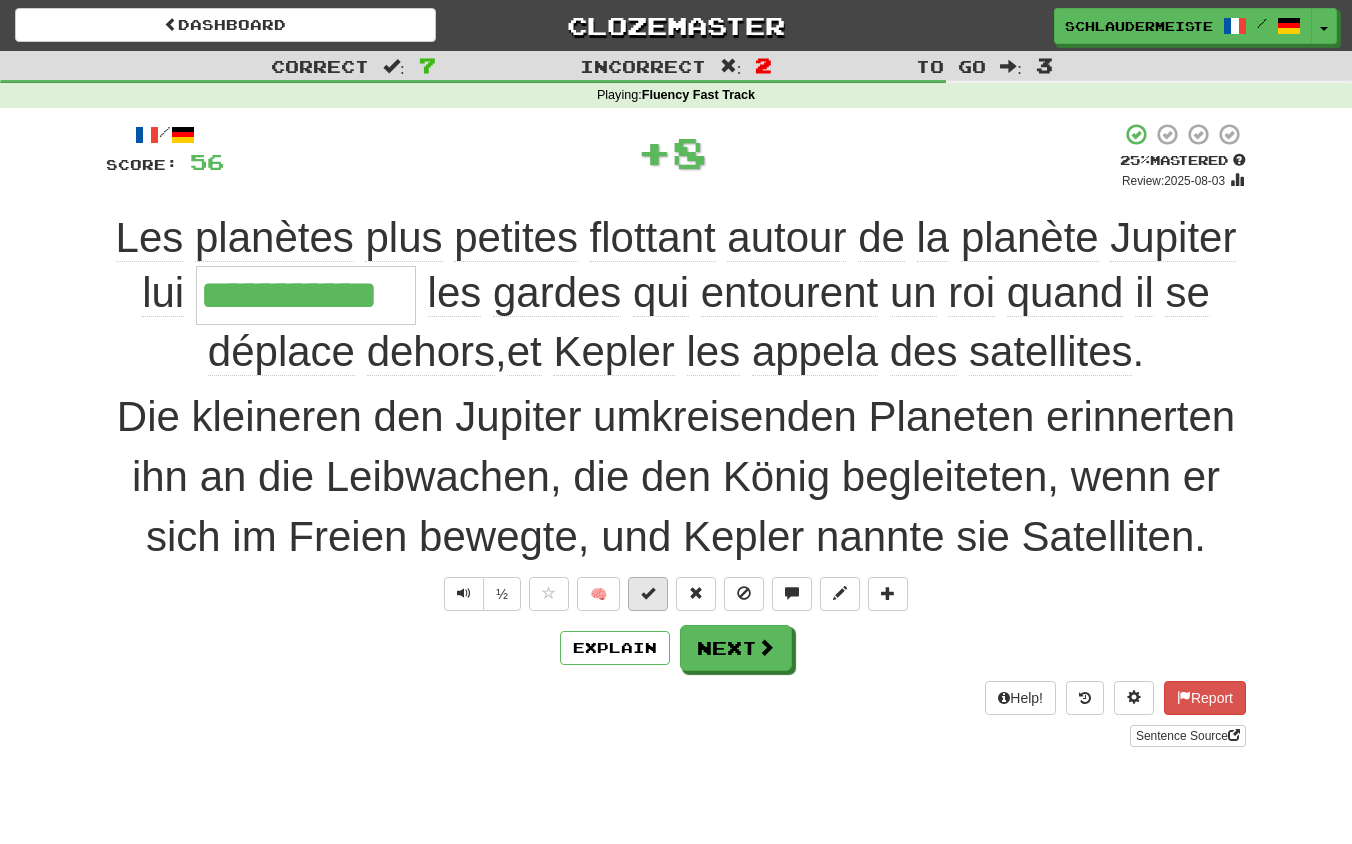 click at bounding box center [648, 593] 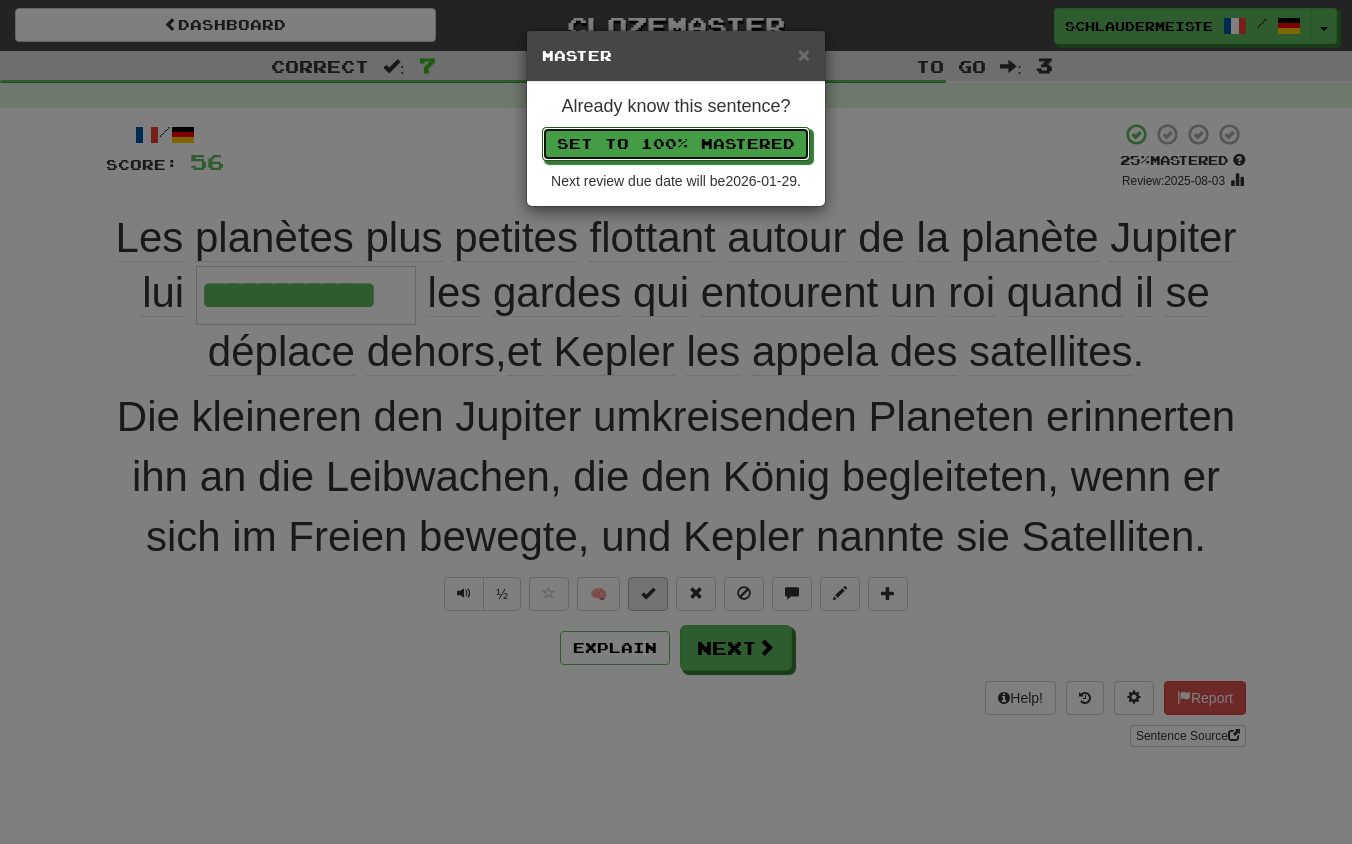 click on "Set to 100% Mastered" at bounding box center (676, 144) 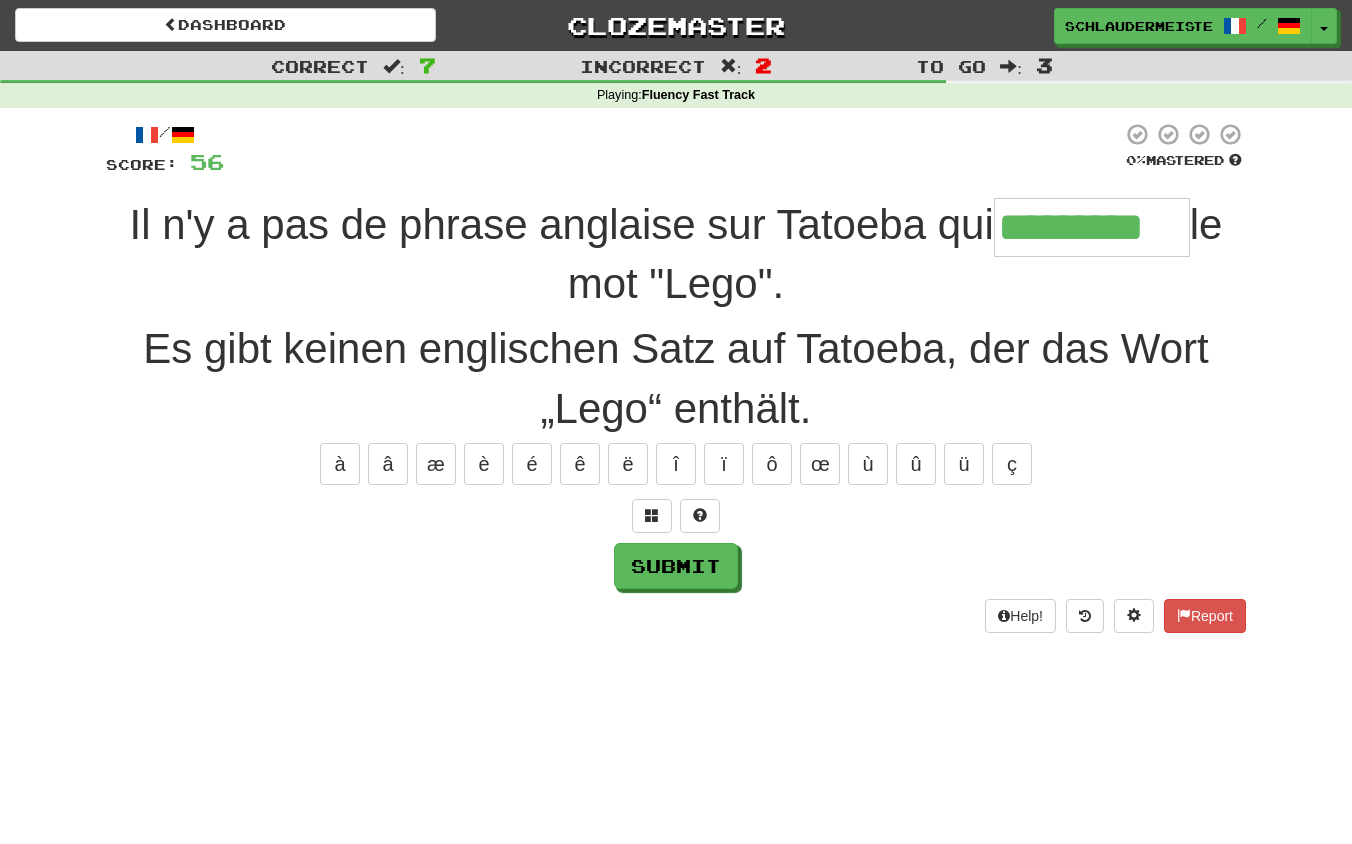 type on "*********" 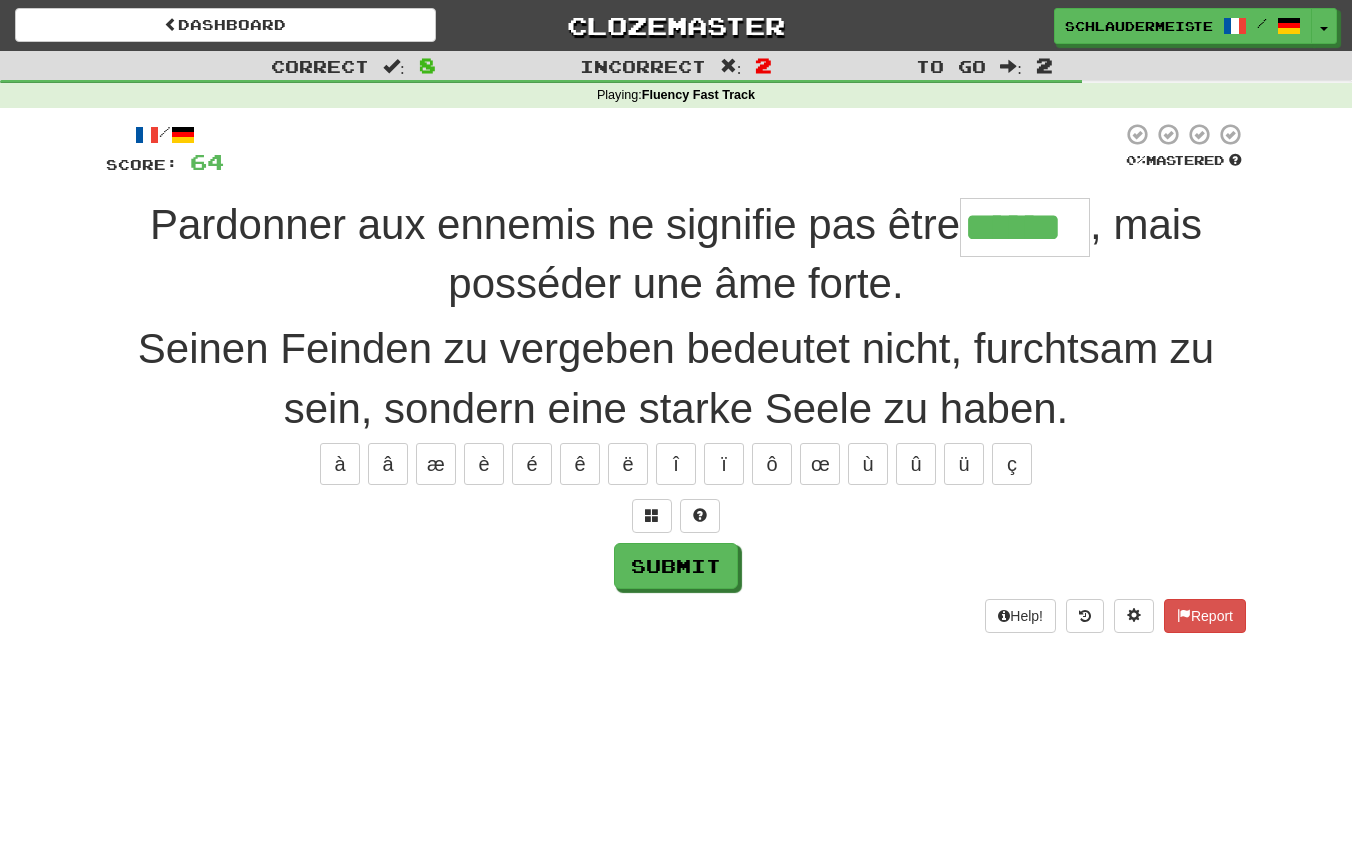 type on "******" 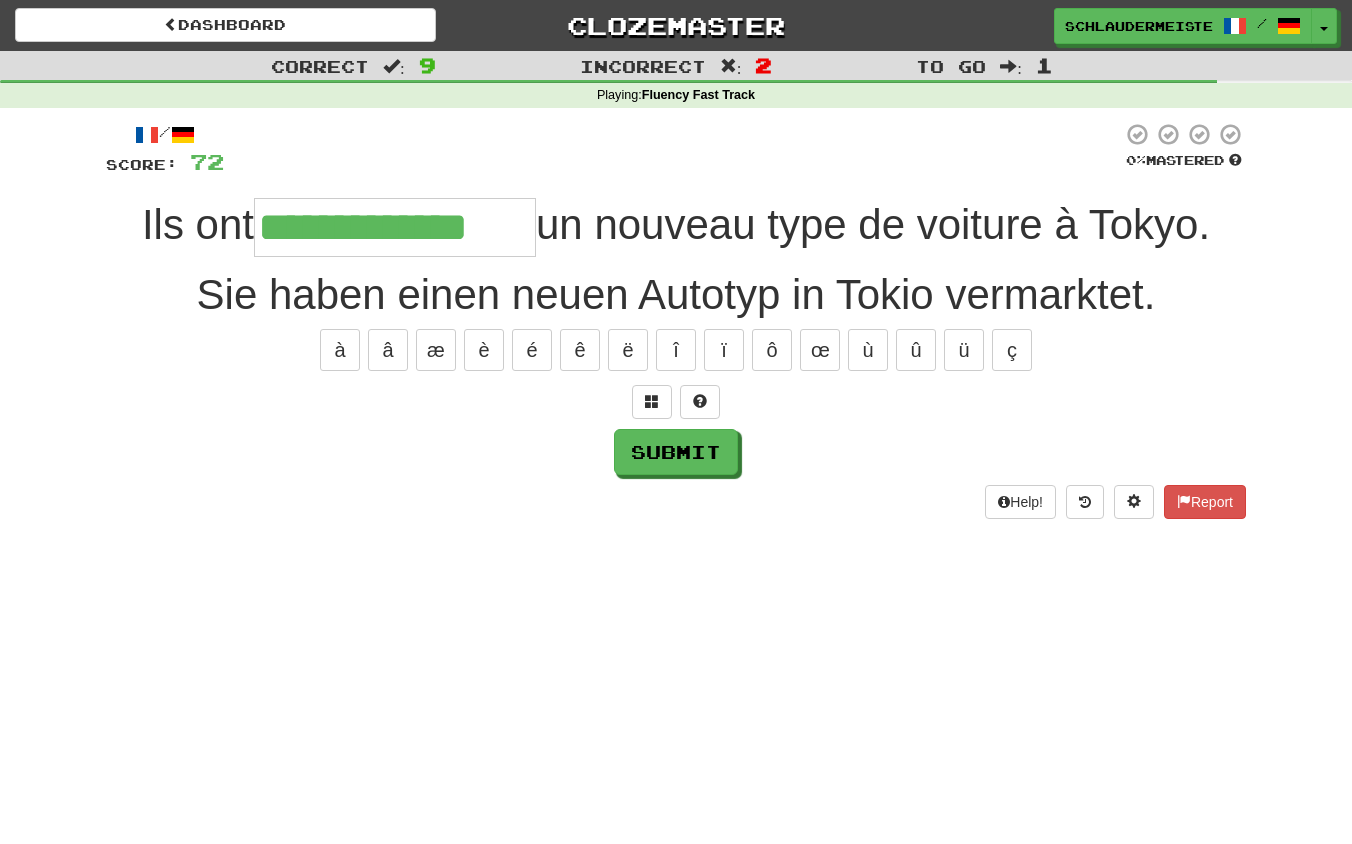 type on "**********" 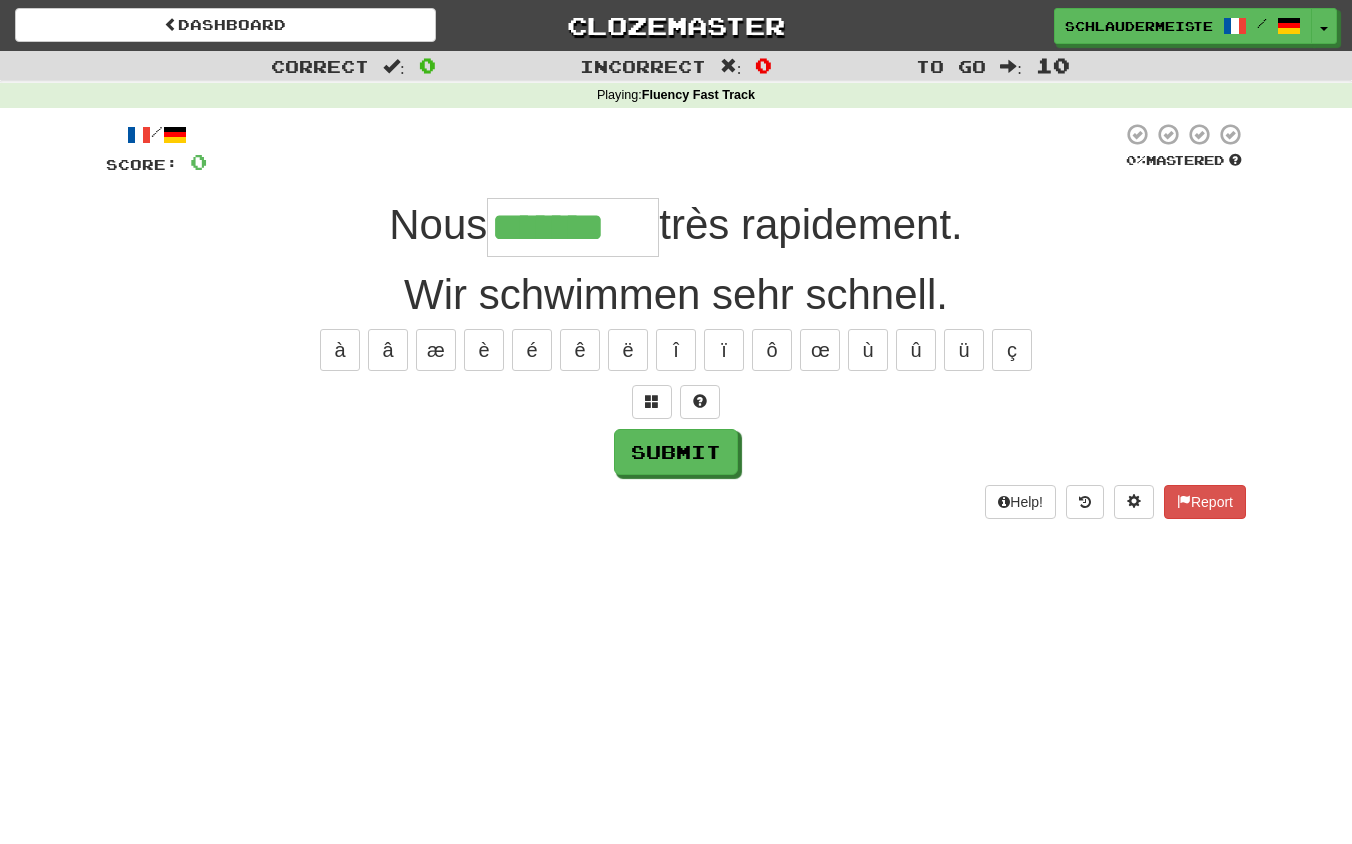 type on "*******" 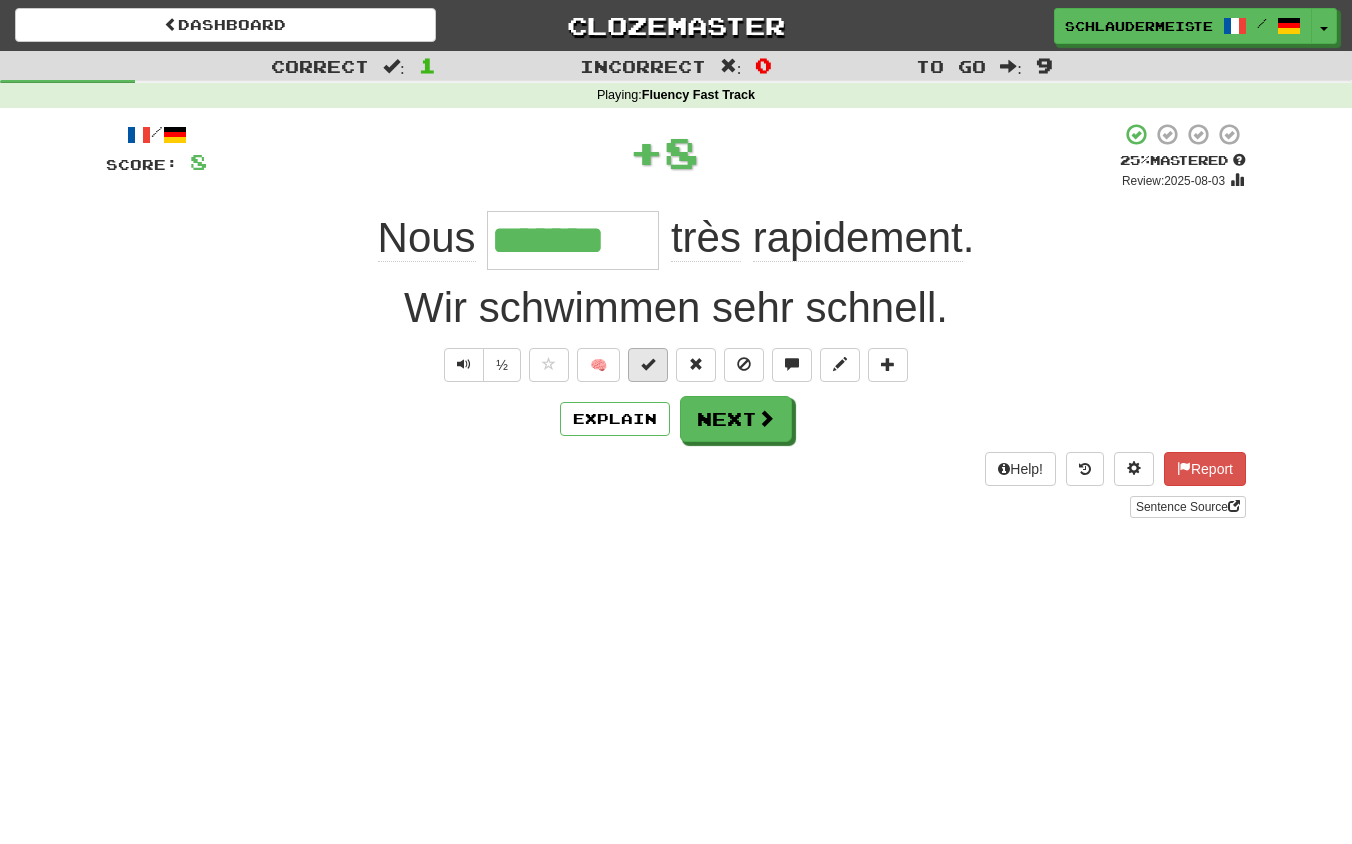 click at bounding box center (648, 364) 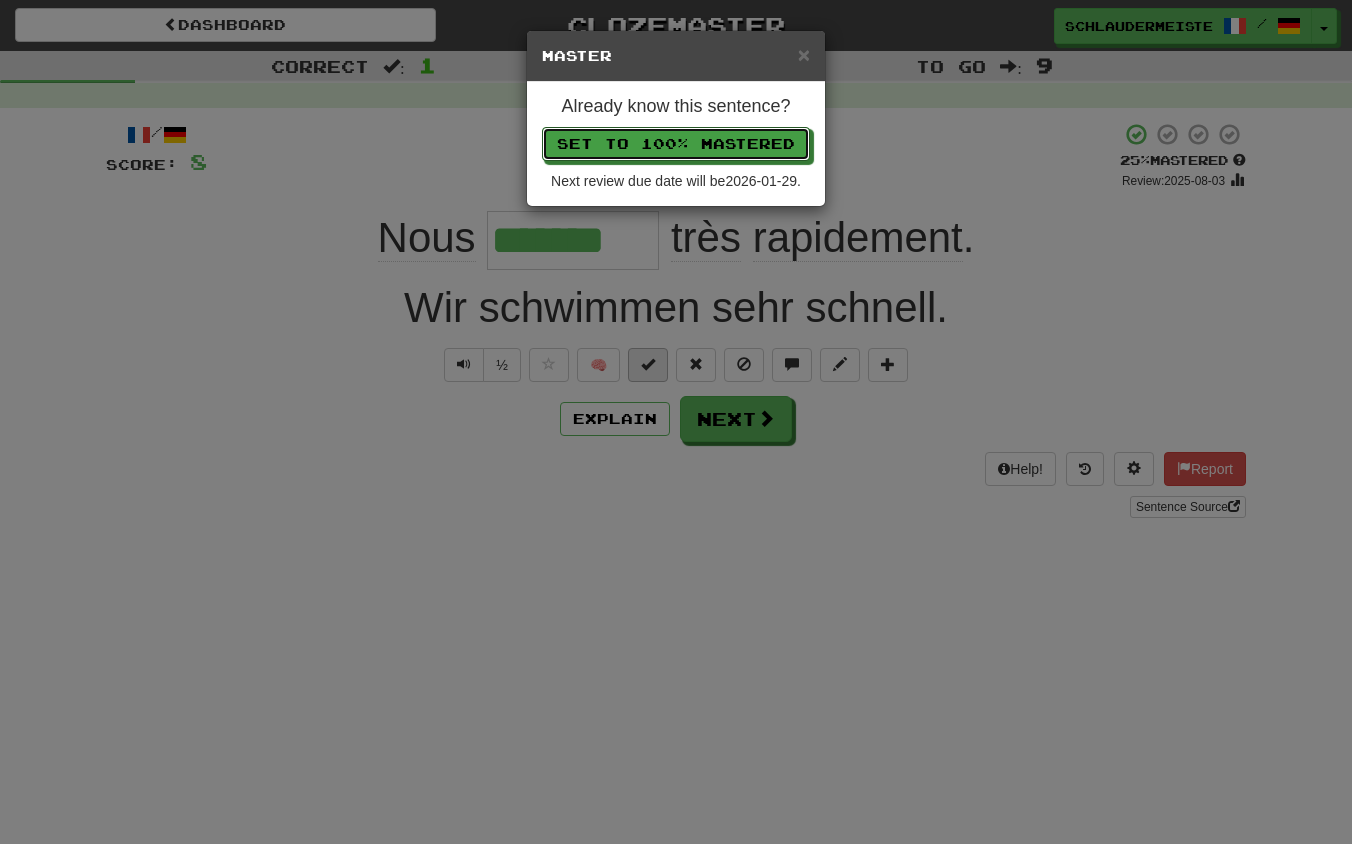 type 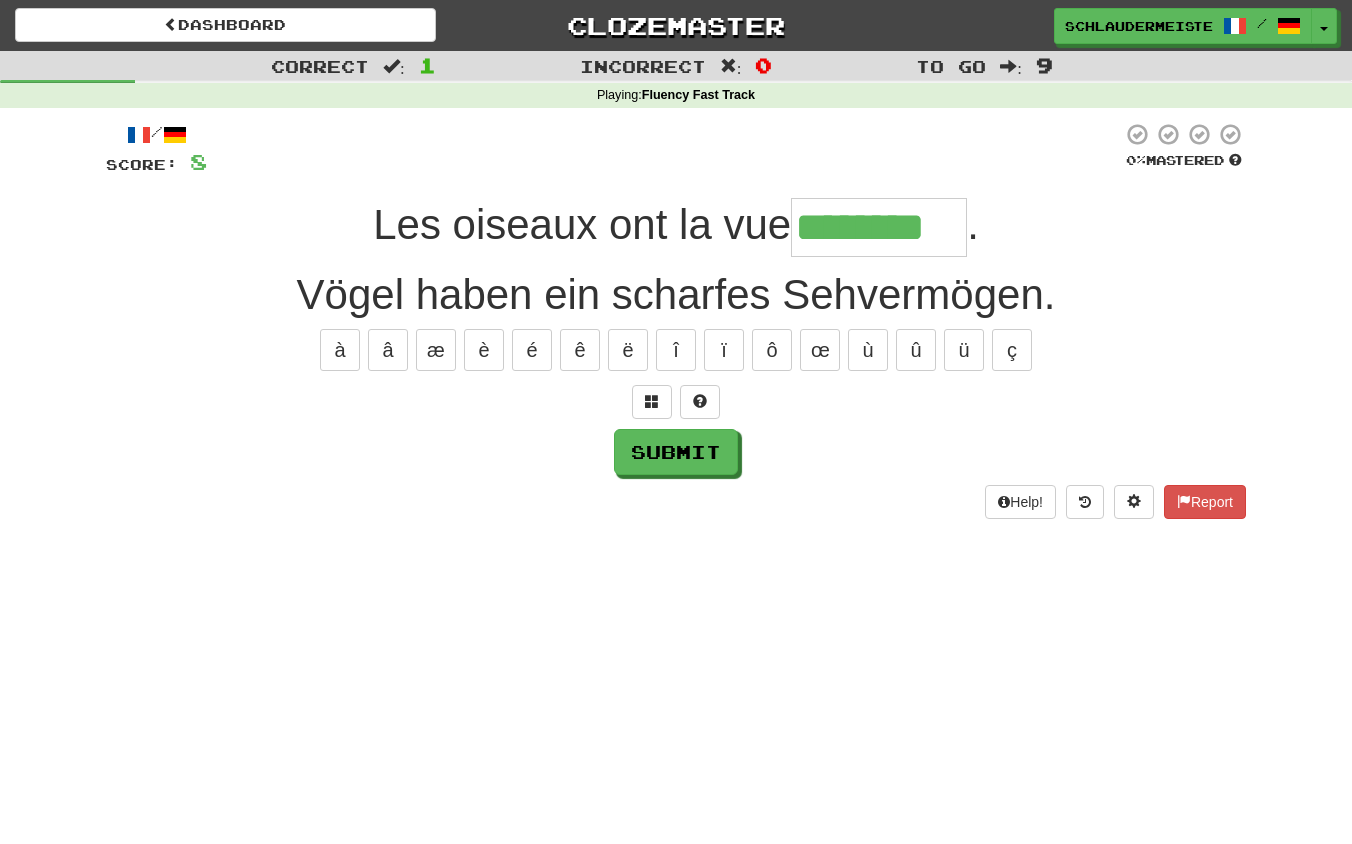 type on "********" 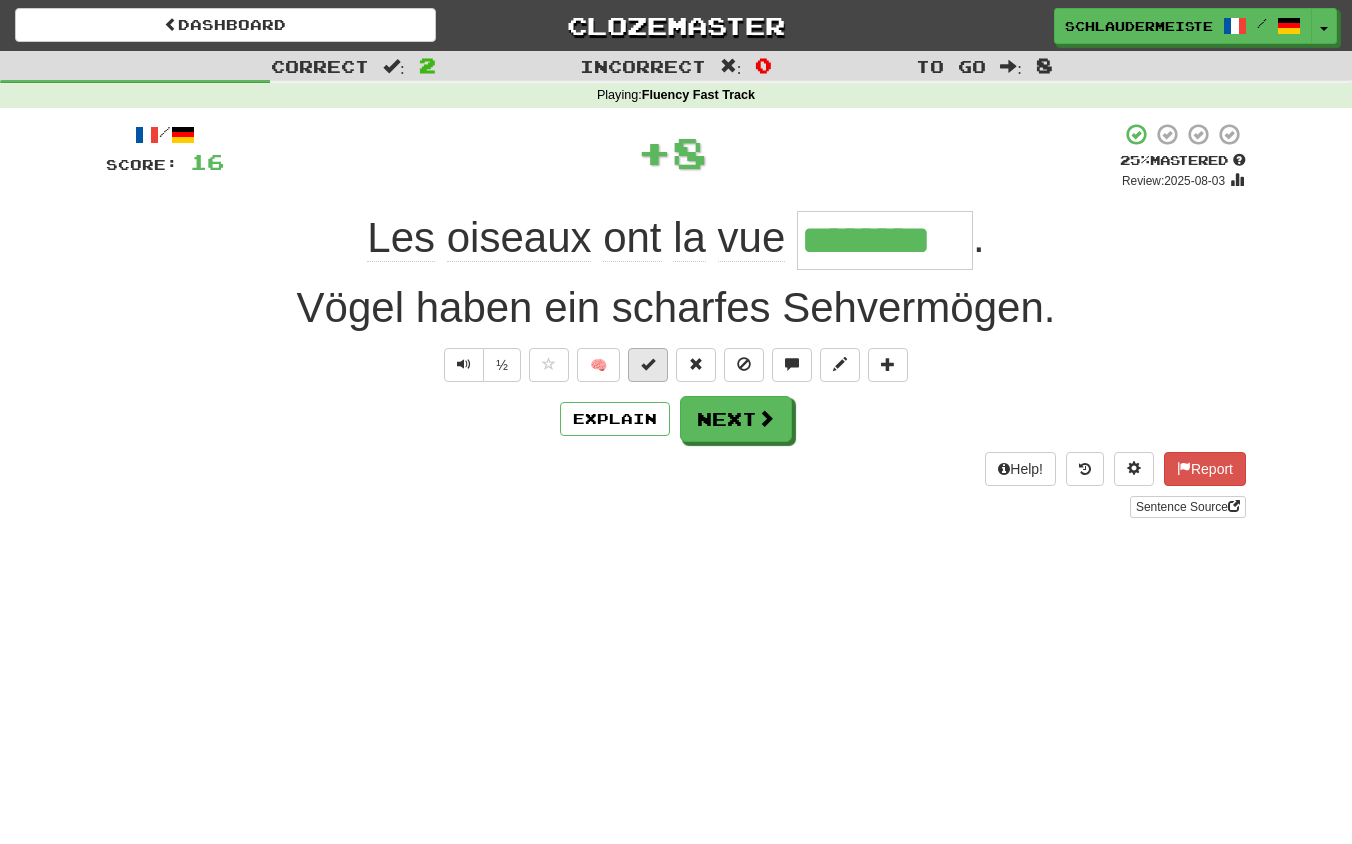 click at bounding box center [648, 364] 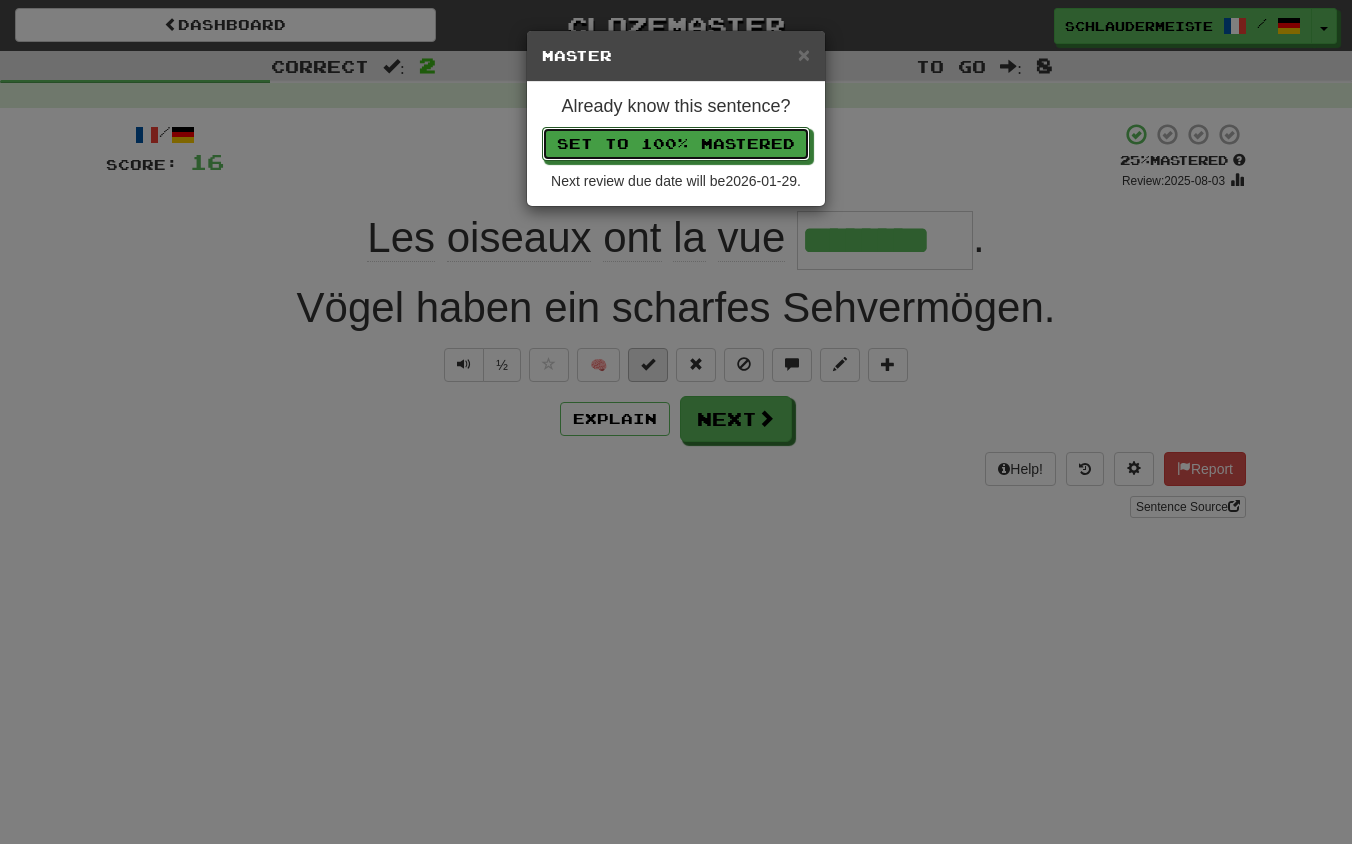 click on "Set to 100% Mastered" at bounding box center [676, 144] 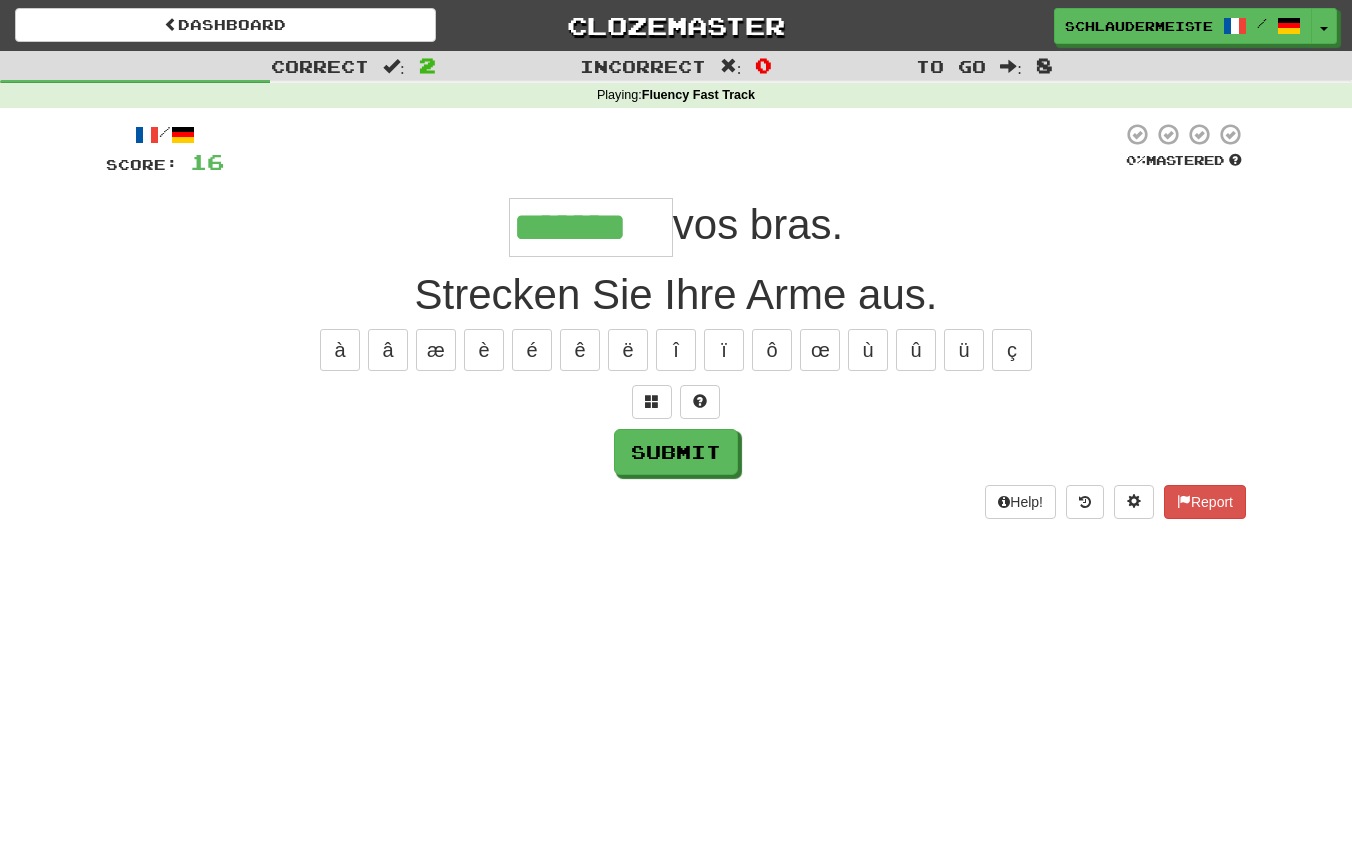 type on "*******" 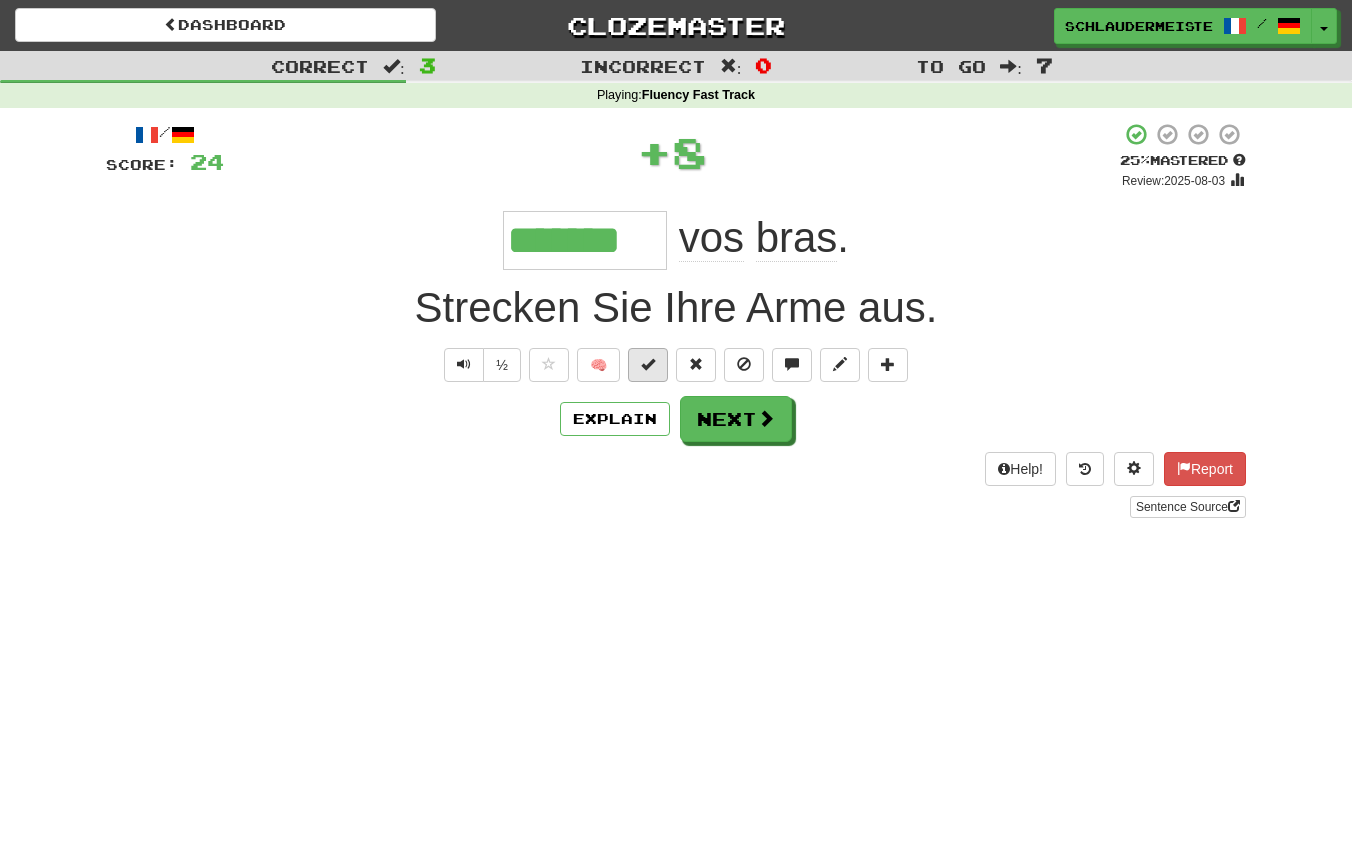 click at bounding box center (648, 364) 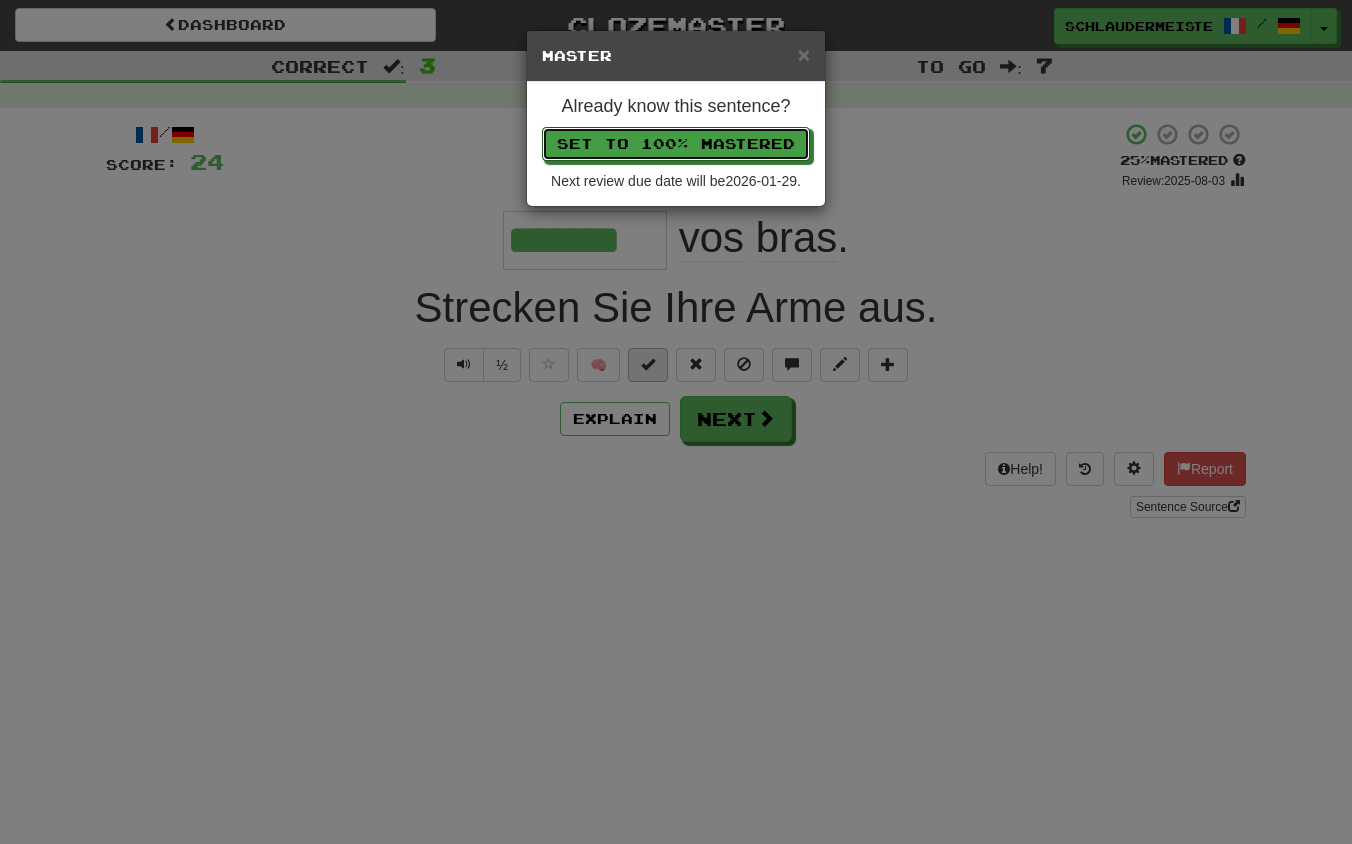 click on "Set to 100% Mastered" at bounding box center [676, 144] 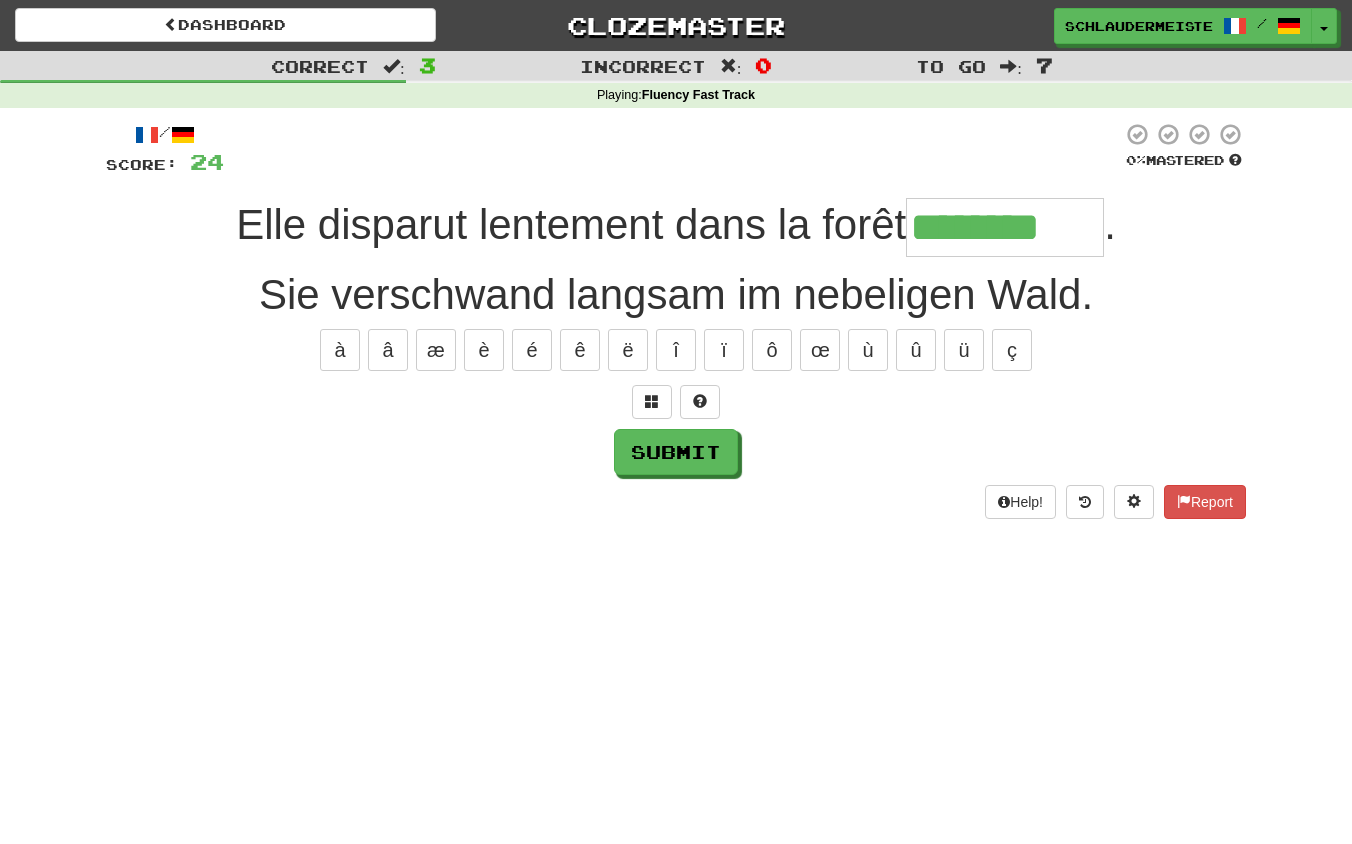 type on "********" 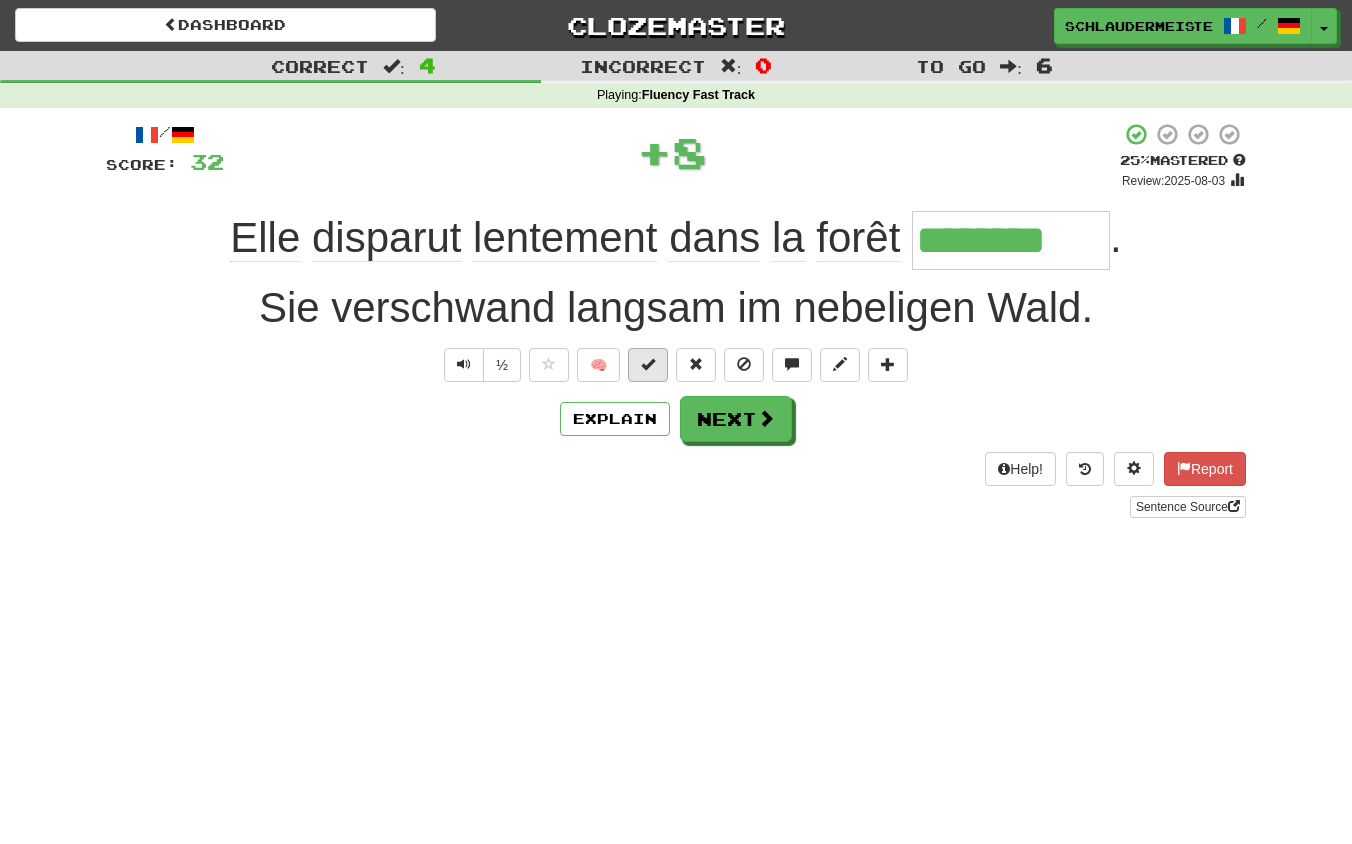 click at bounding box center [648, 365] 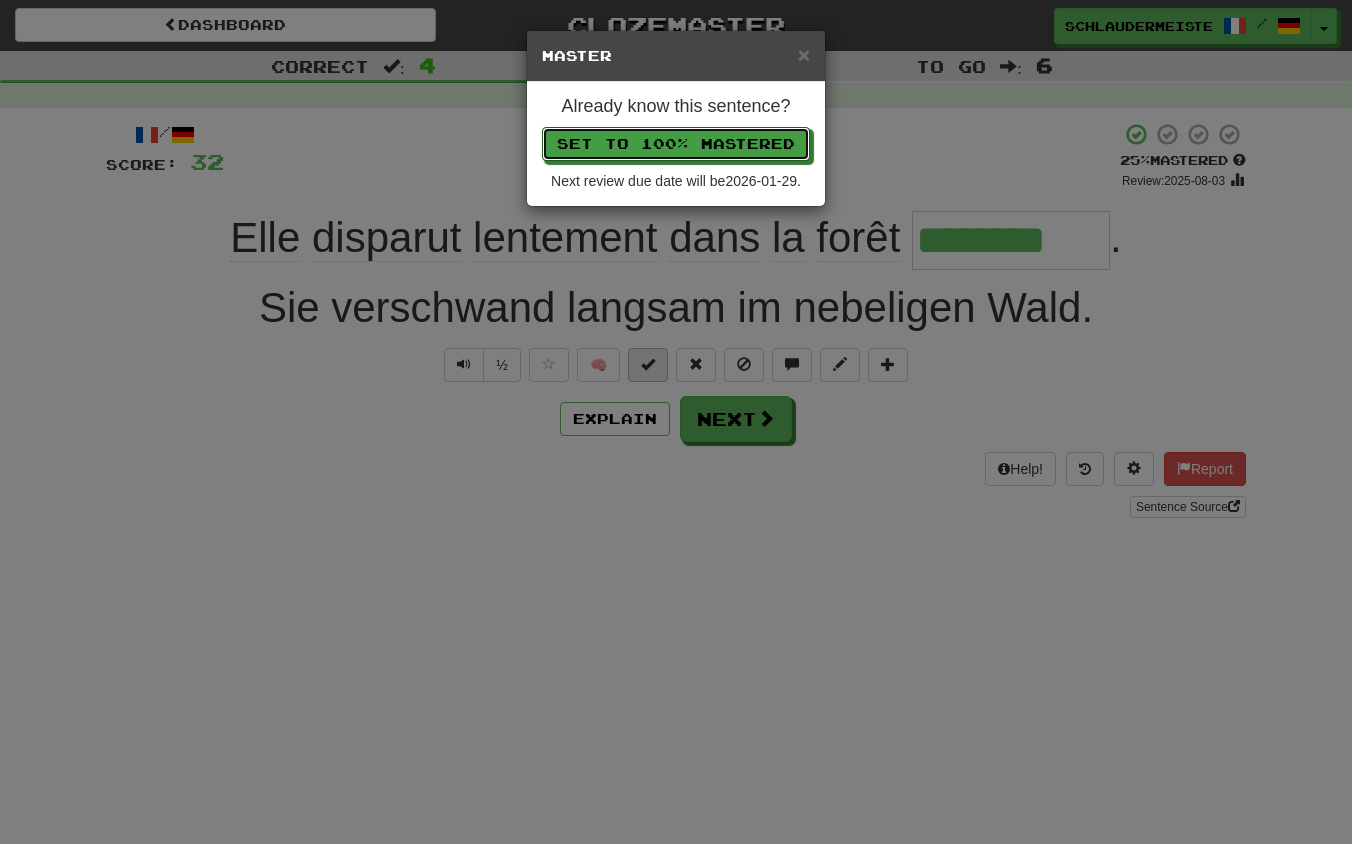 click on "Set to 100% Mastered" at bounding box center (676, 144) 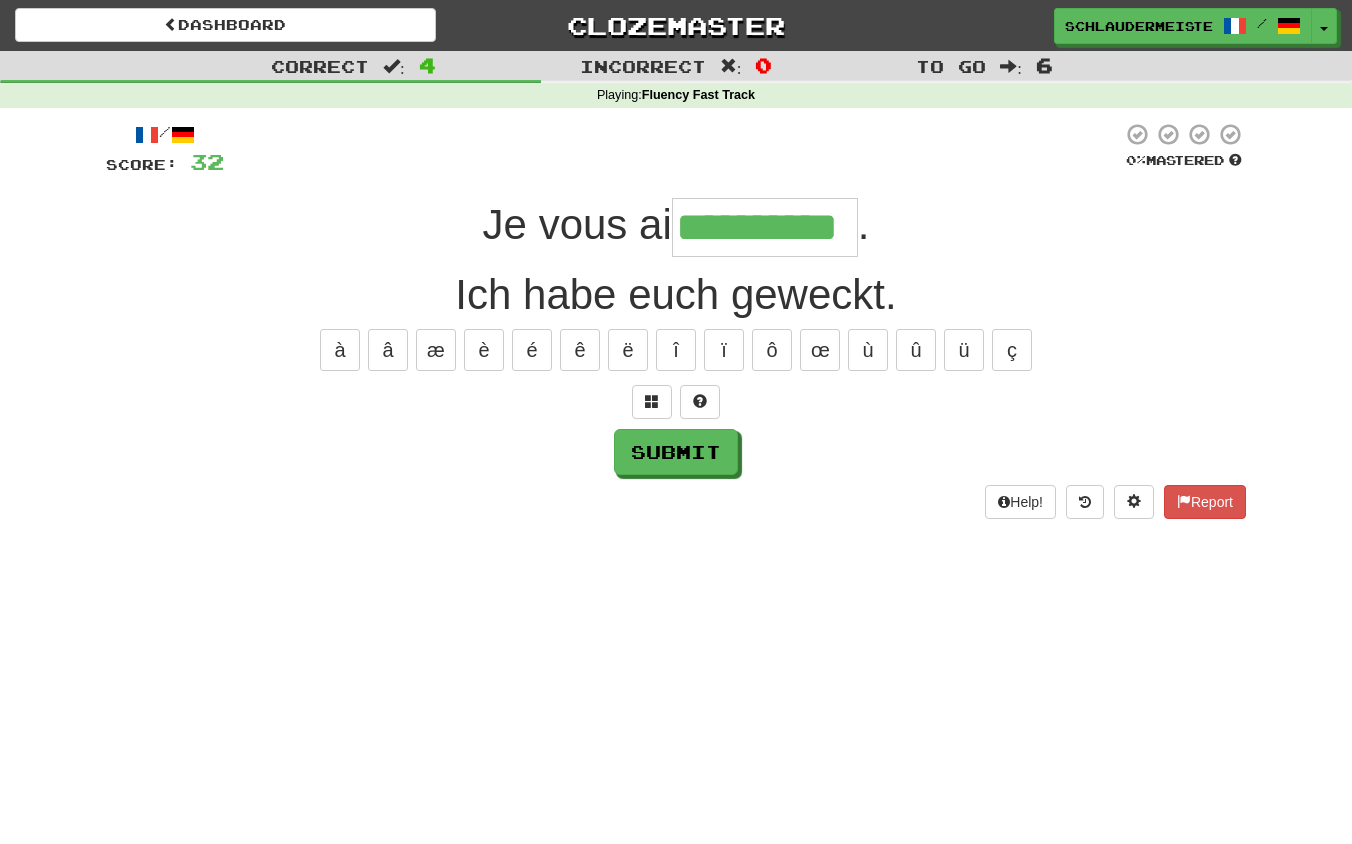 type on "**********" 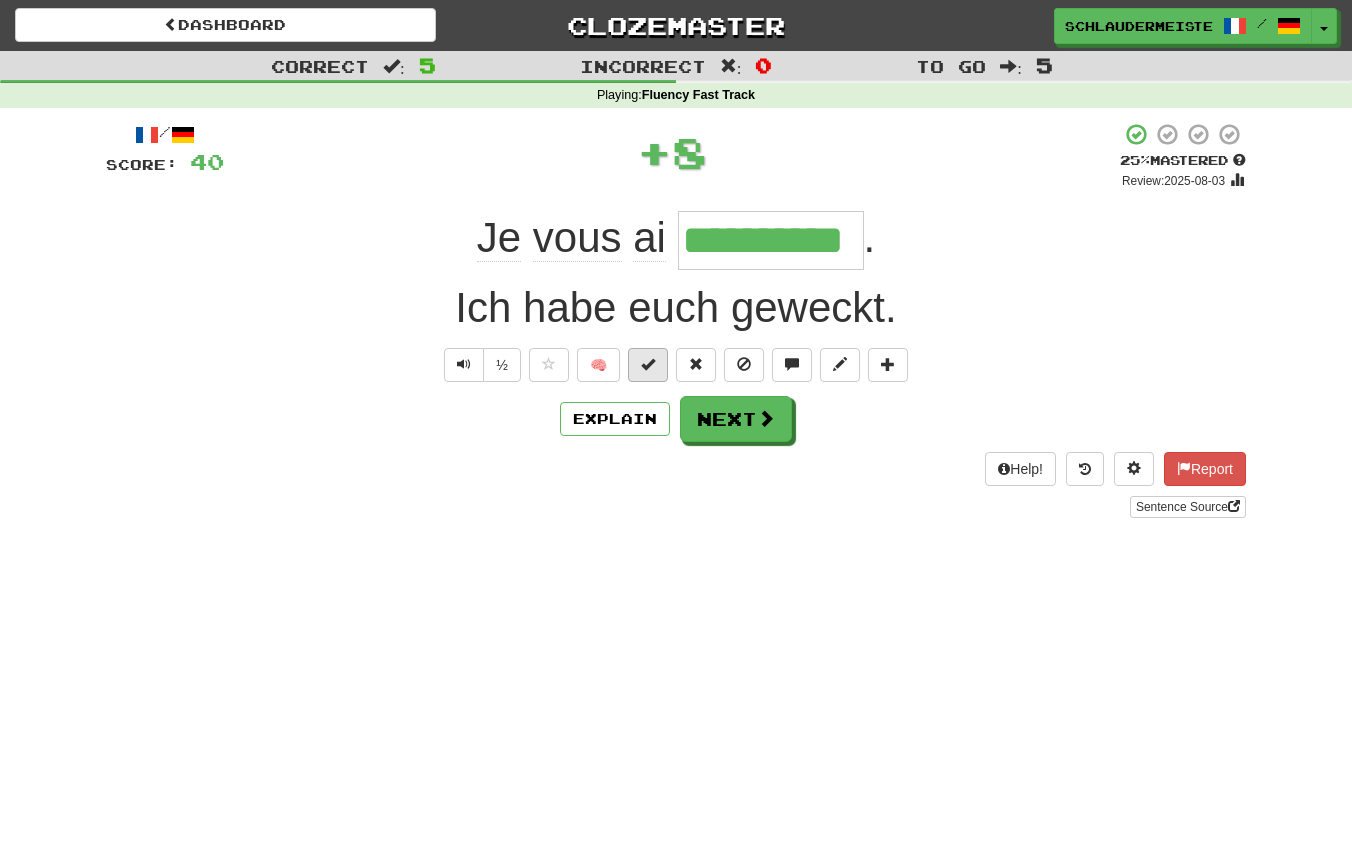click at bounding box center [648, 364] 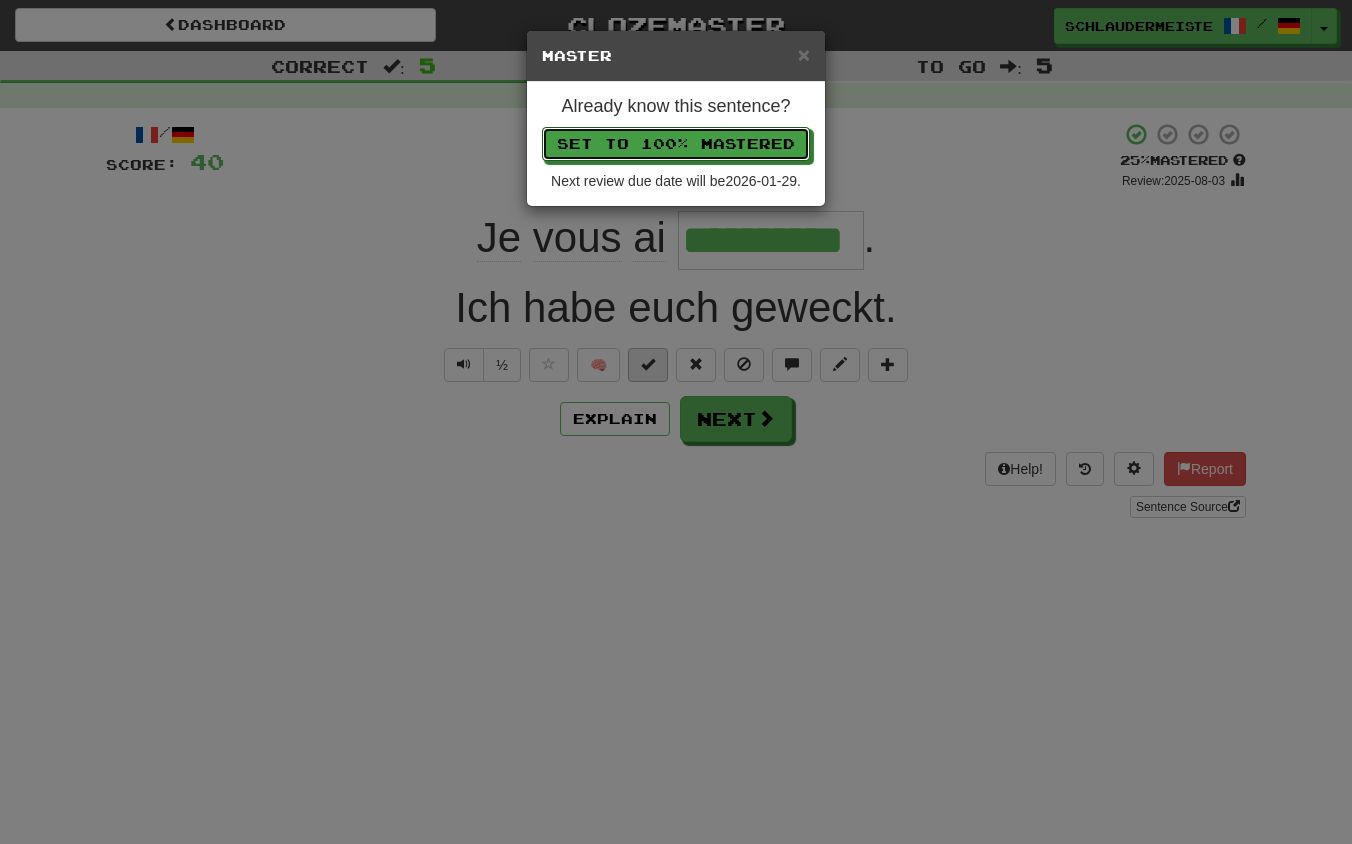 click on "Set to 100% Mastered" at bounding box center [676, 144] 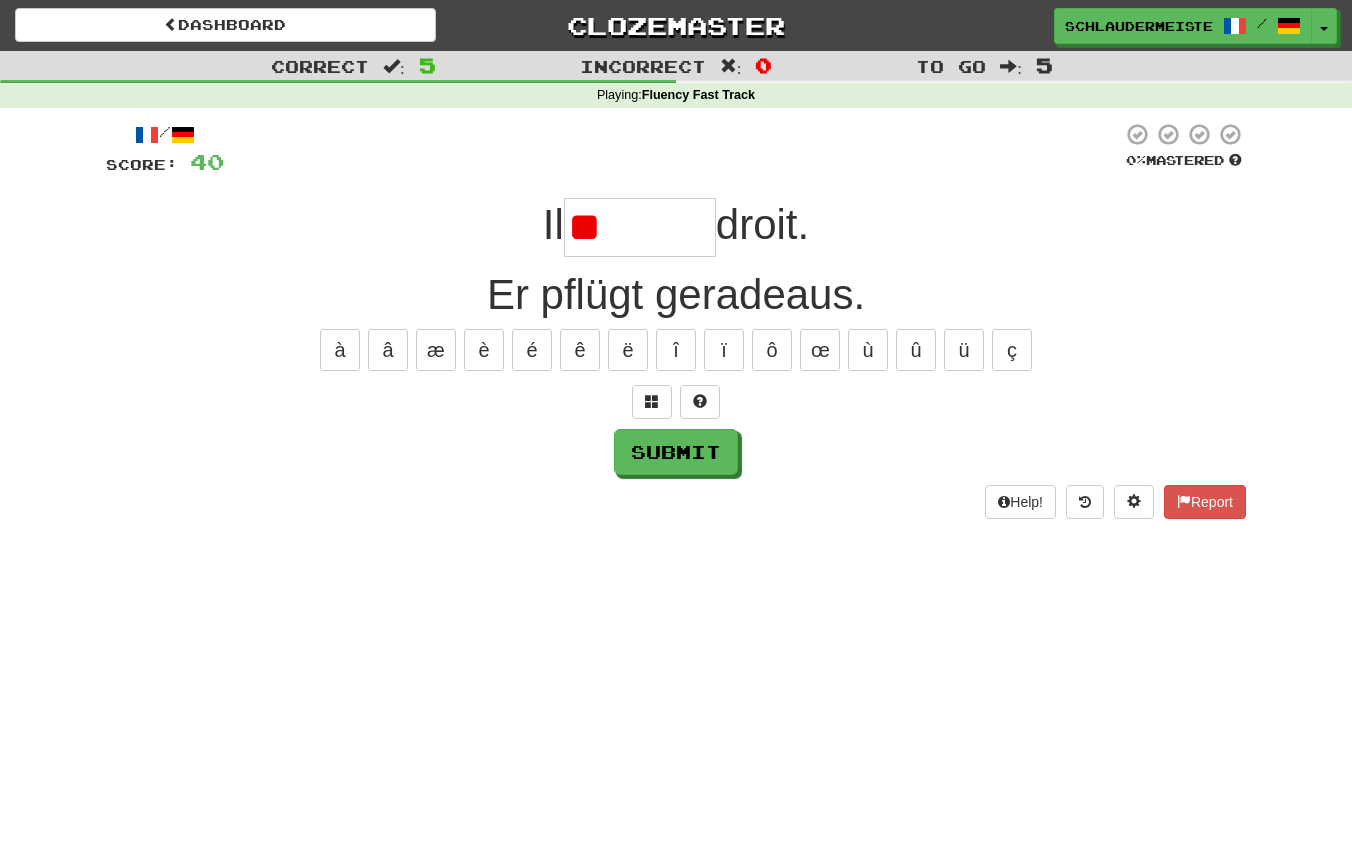 type on "*" 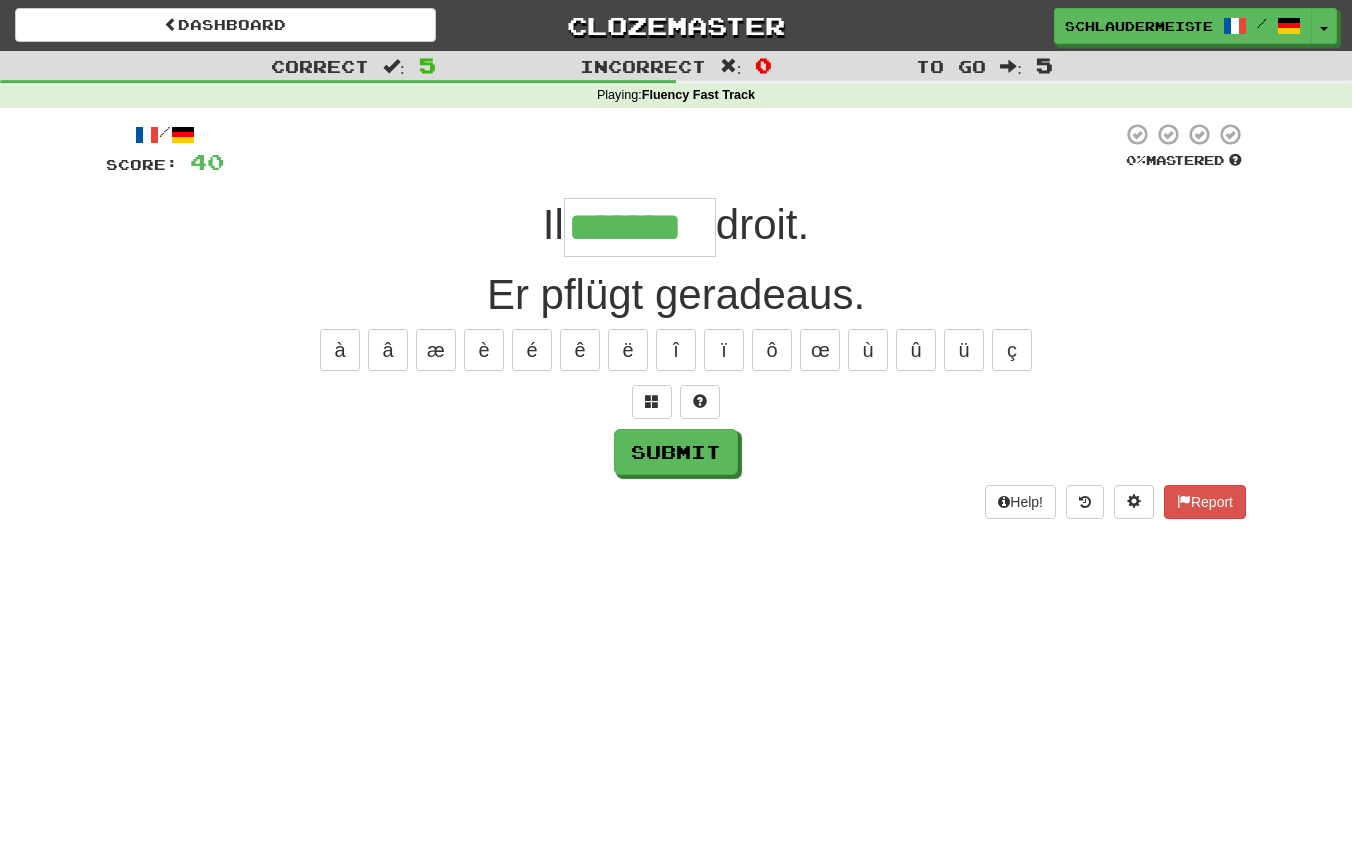 type on "*******" 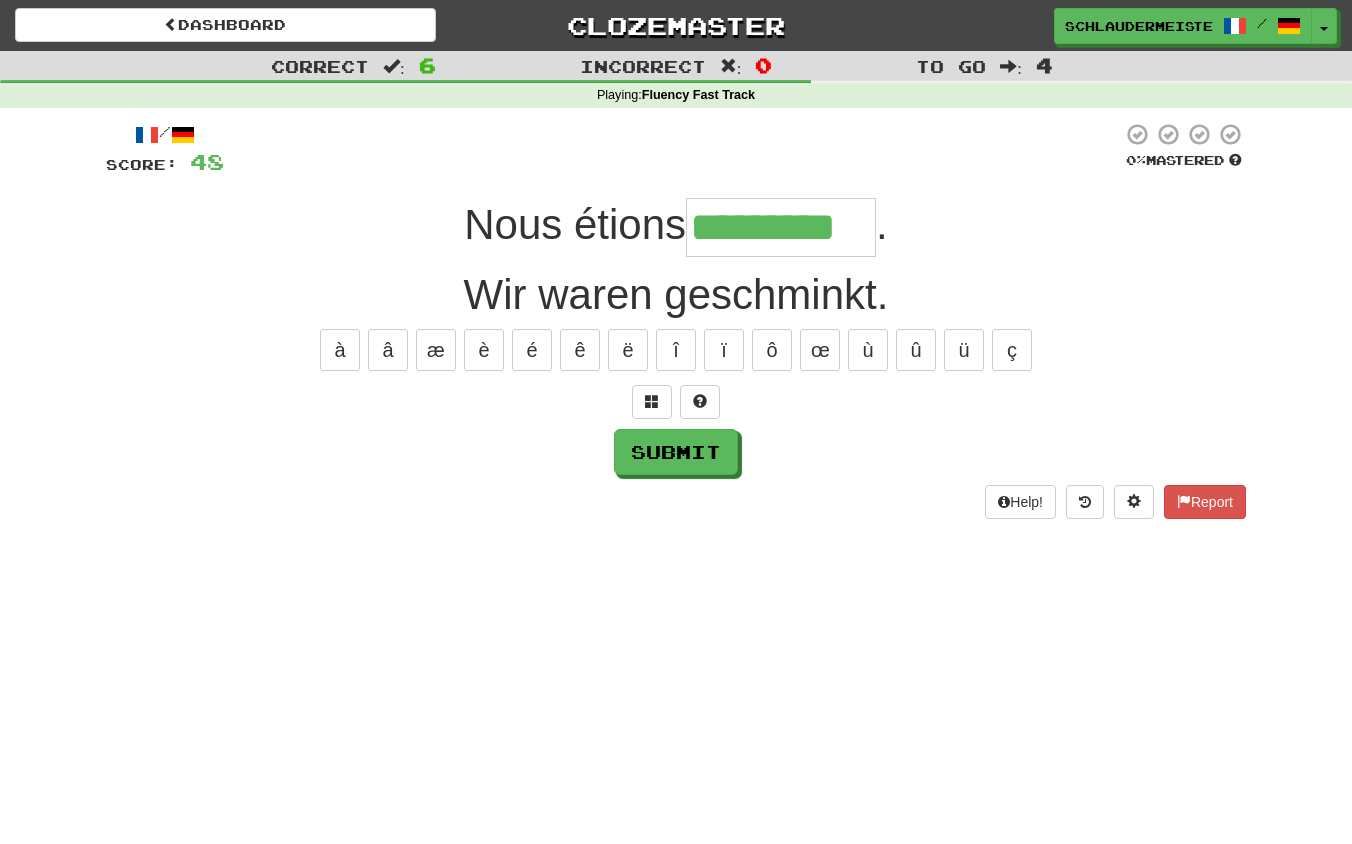 type on "*********" 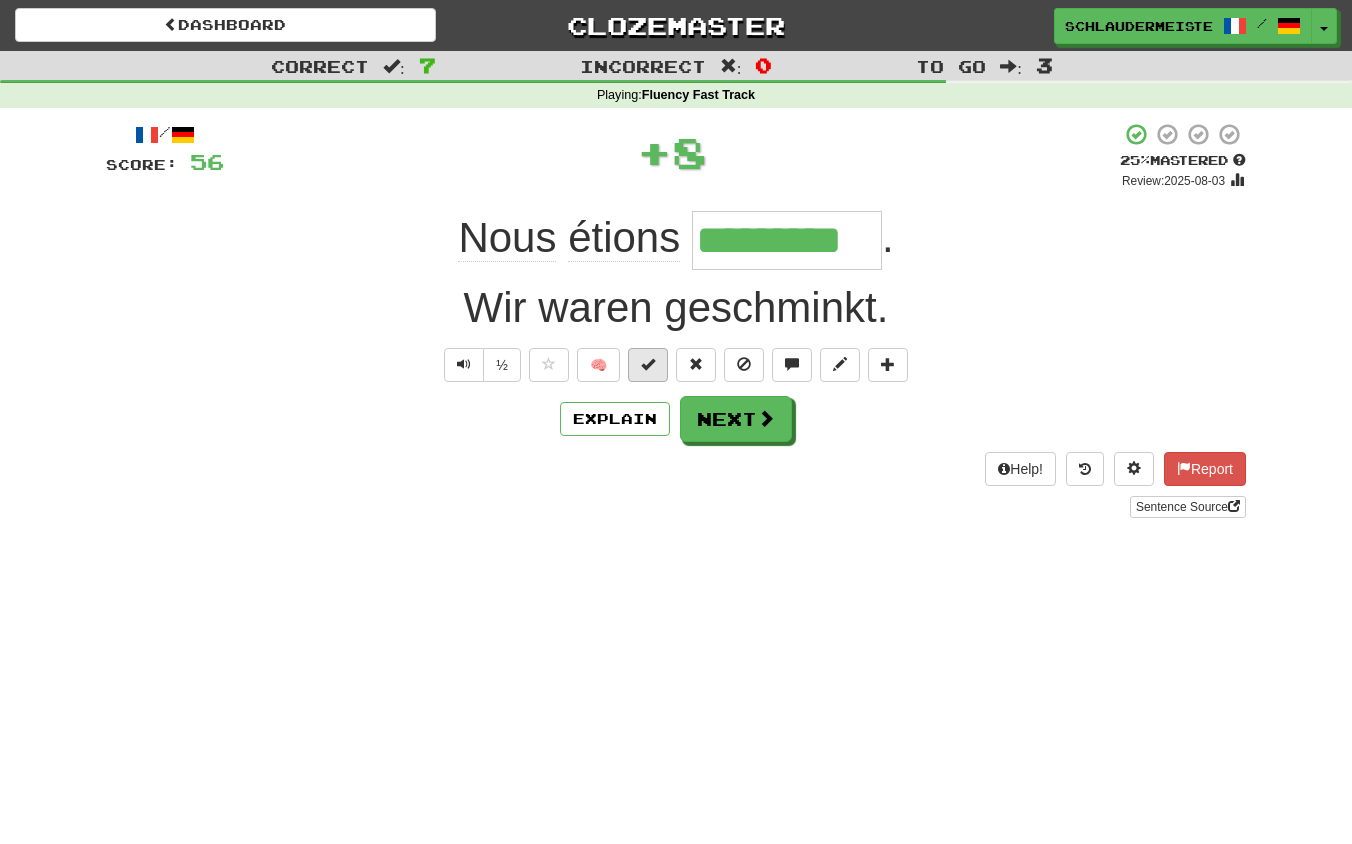 click at bounding box center (648, 364) 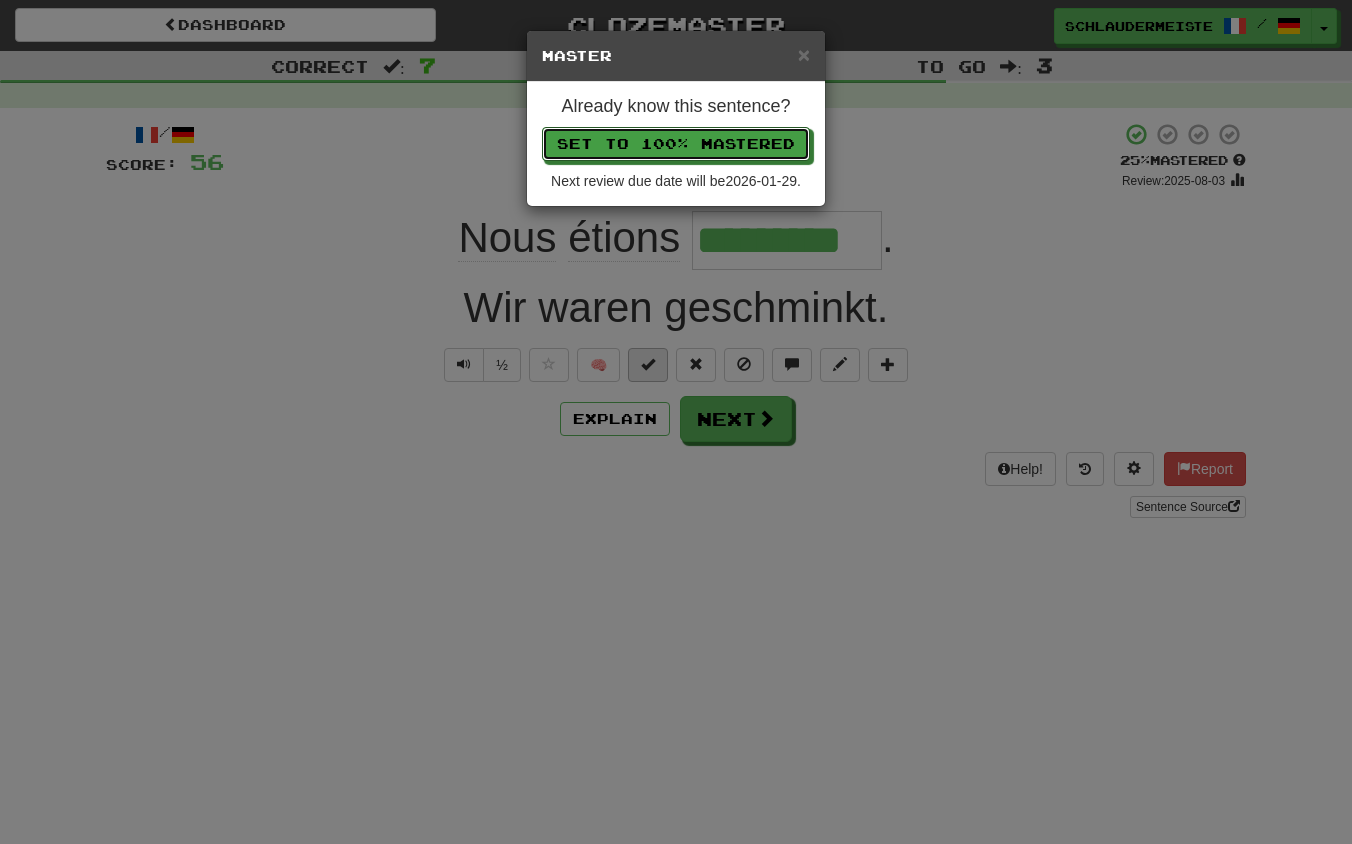 click on "Set to 100% Mastered" at bounding box center (676, 144) 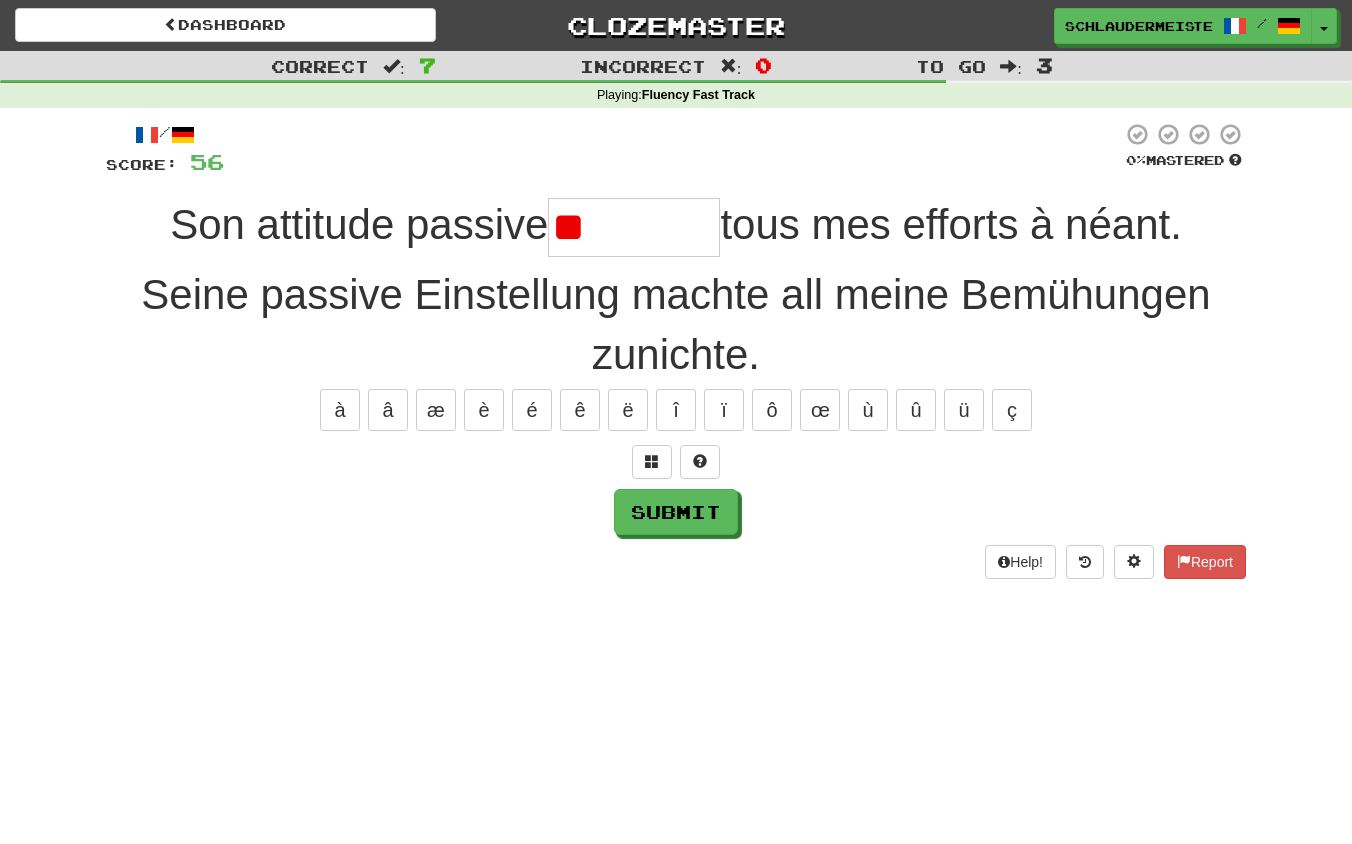 type on "*" 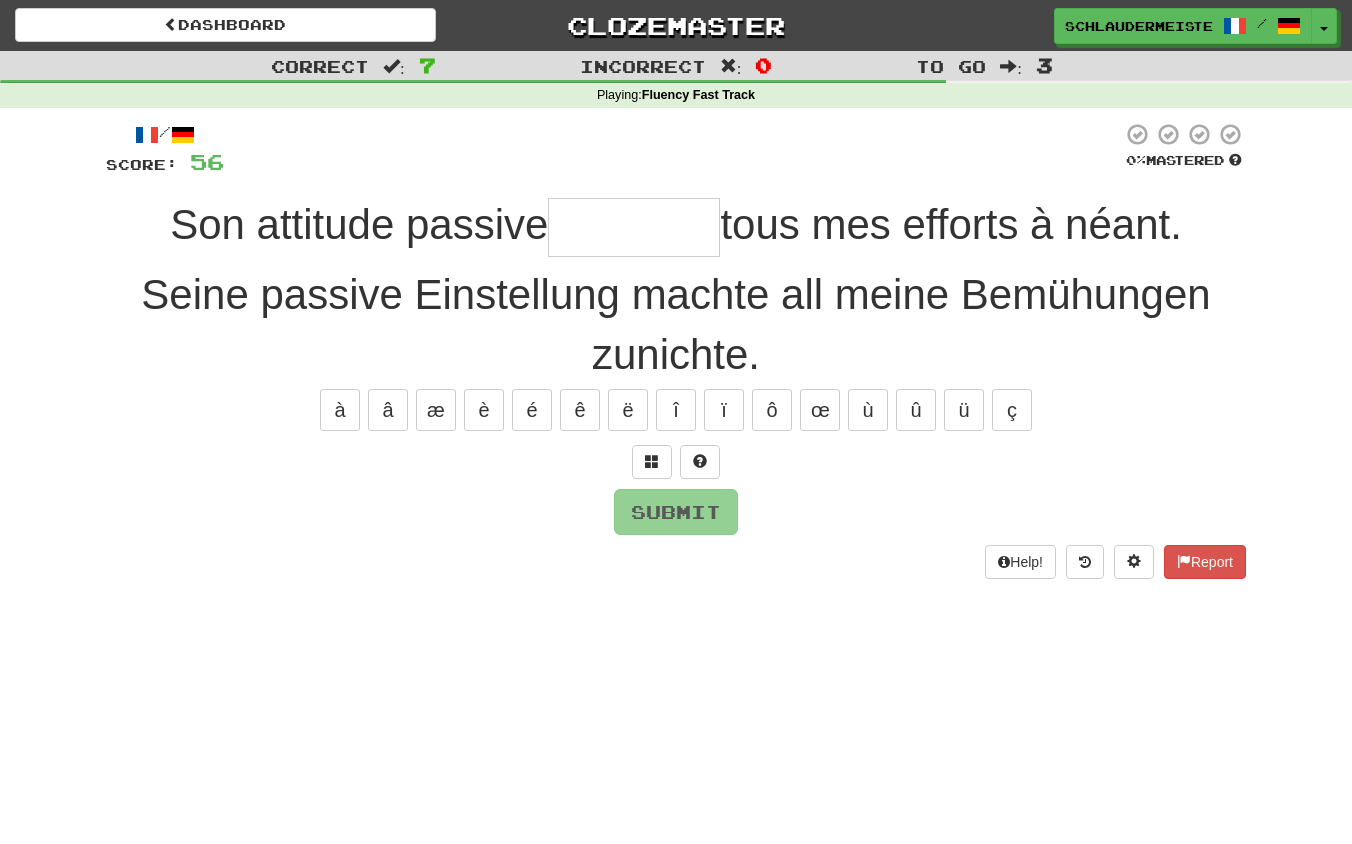type on "*" 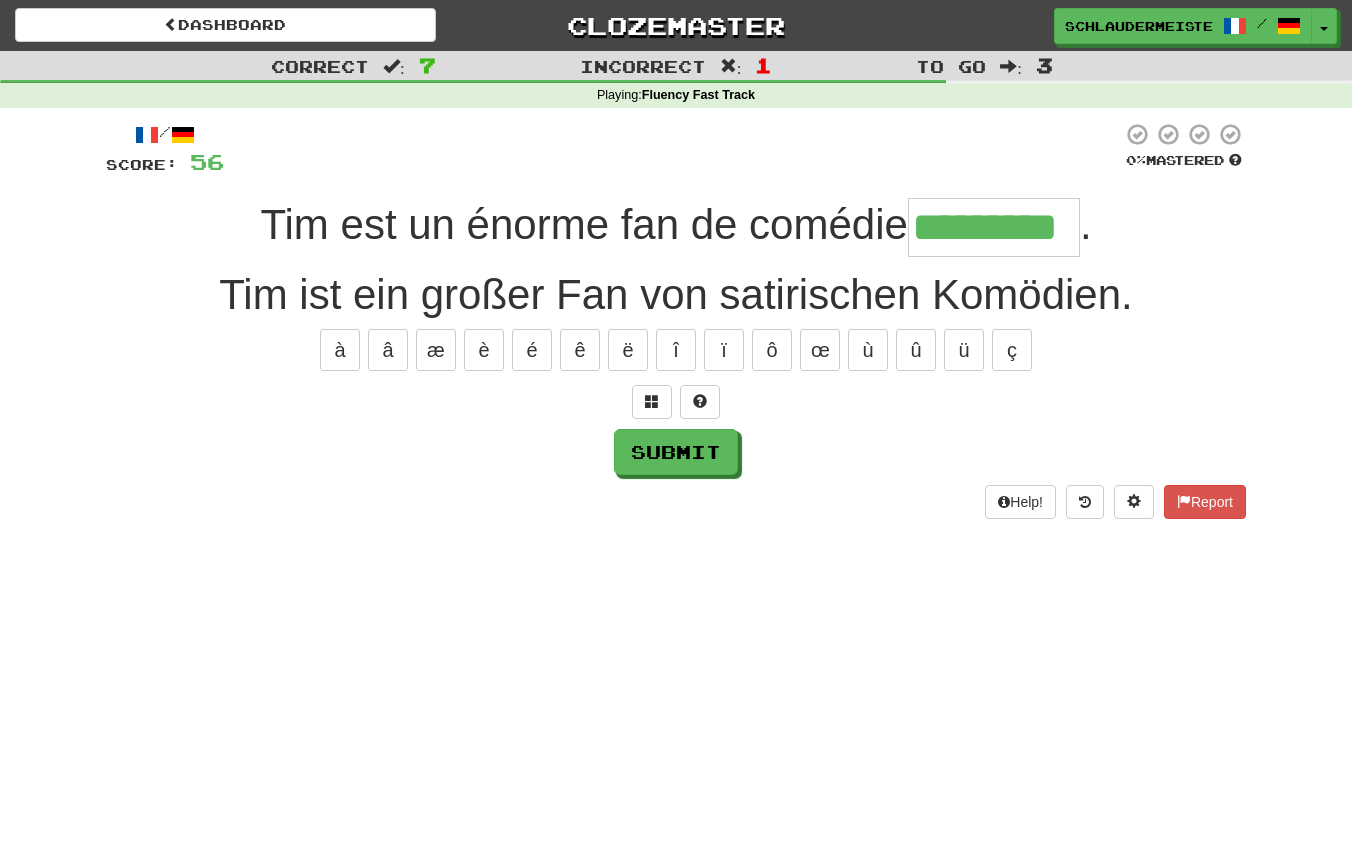 type on "*********" 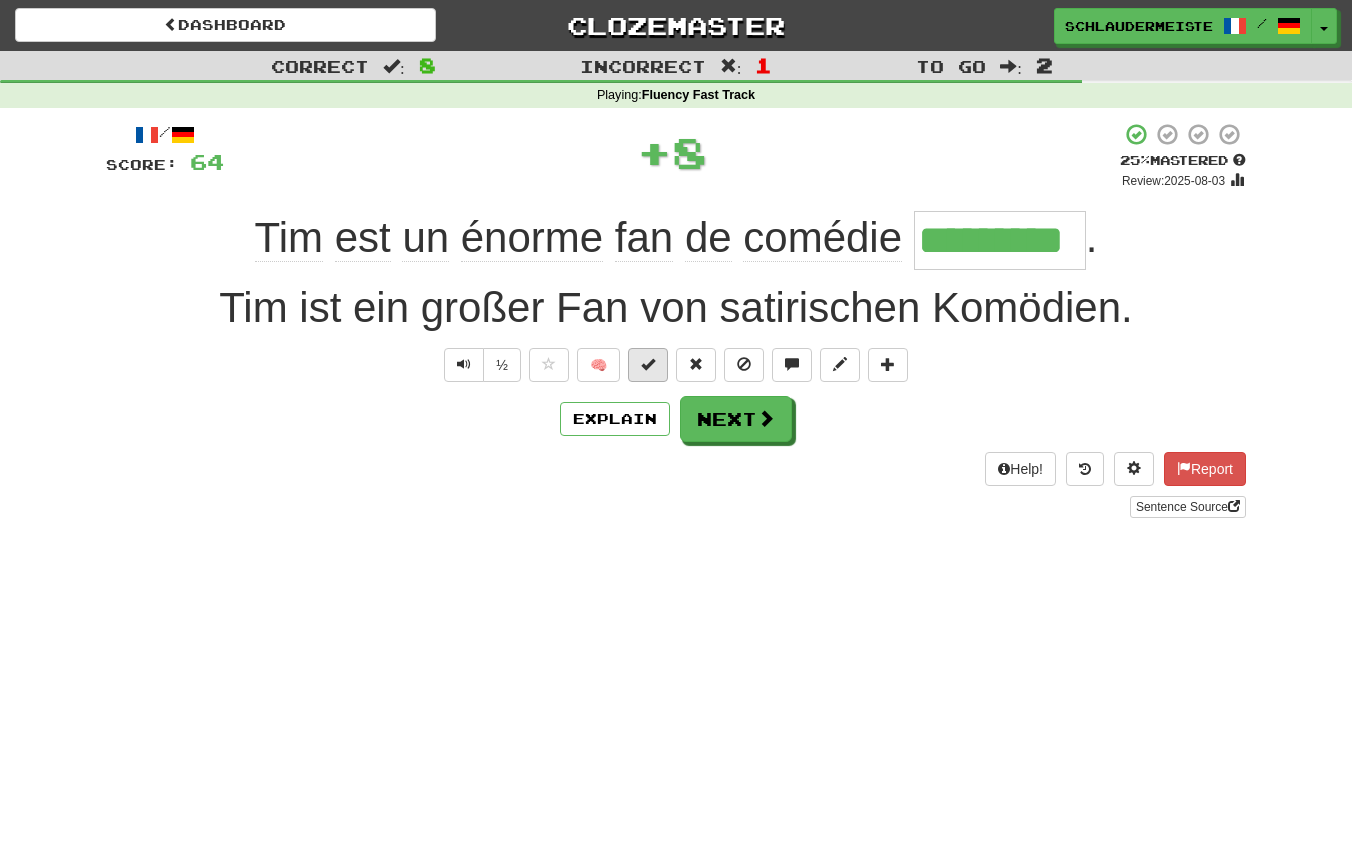 click at bounding box center [648, 365] 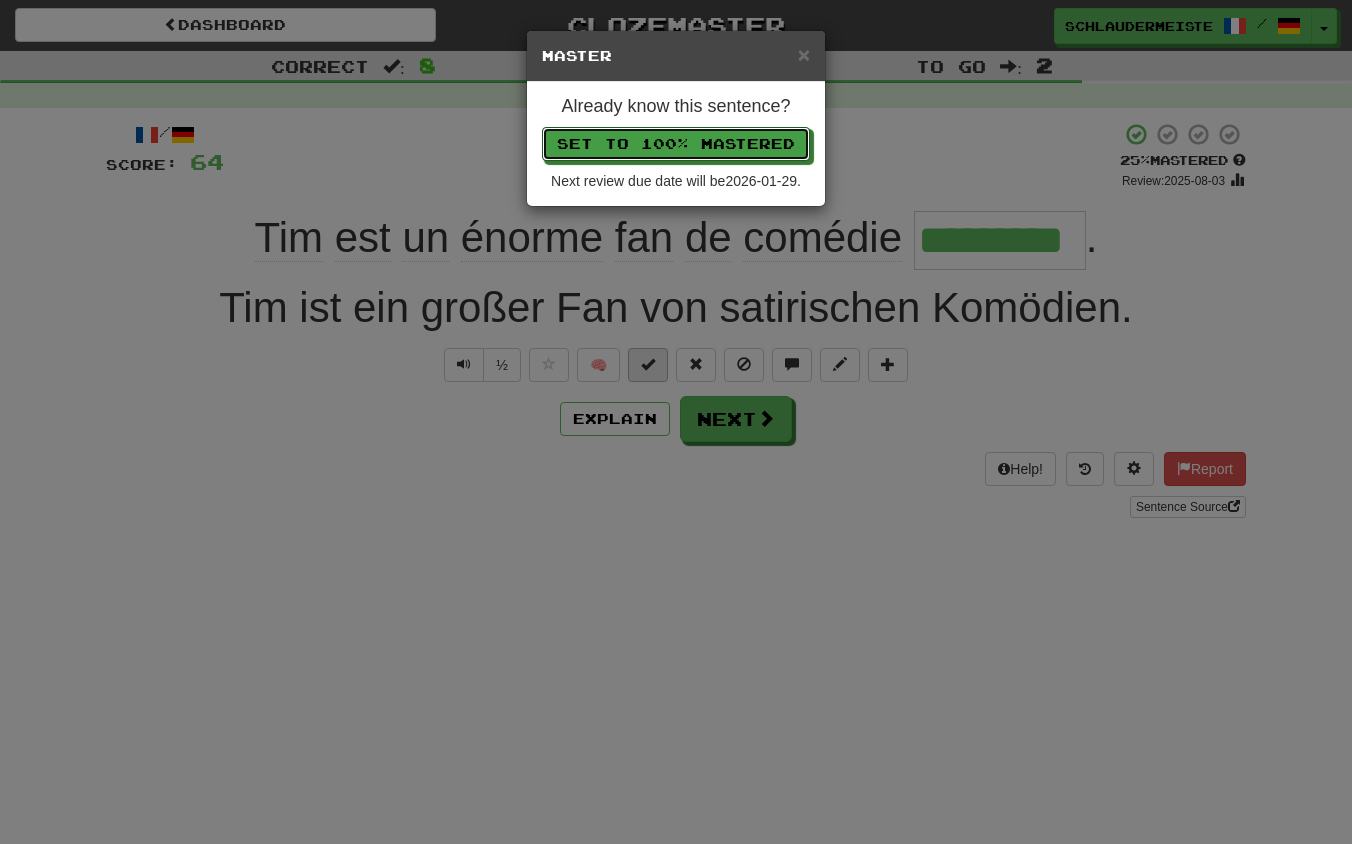 click on "Set to 100% Mastered" at bounding box center (676, 144) 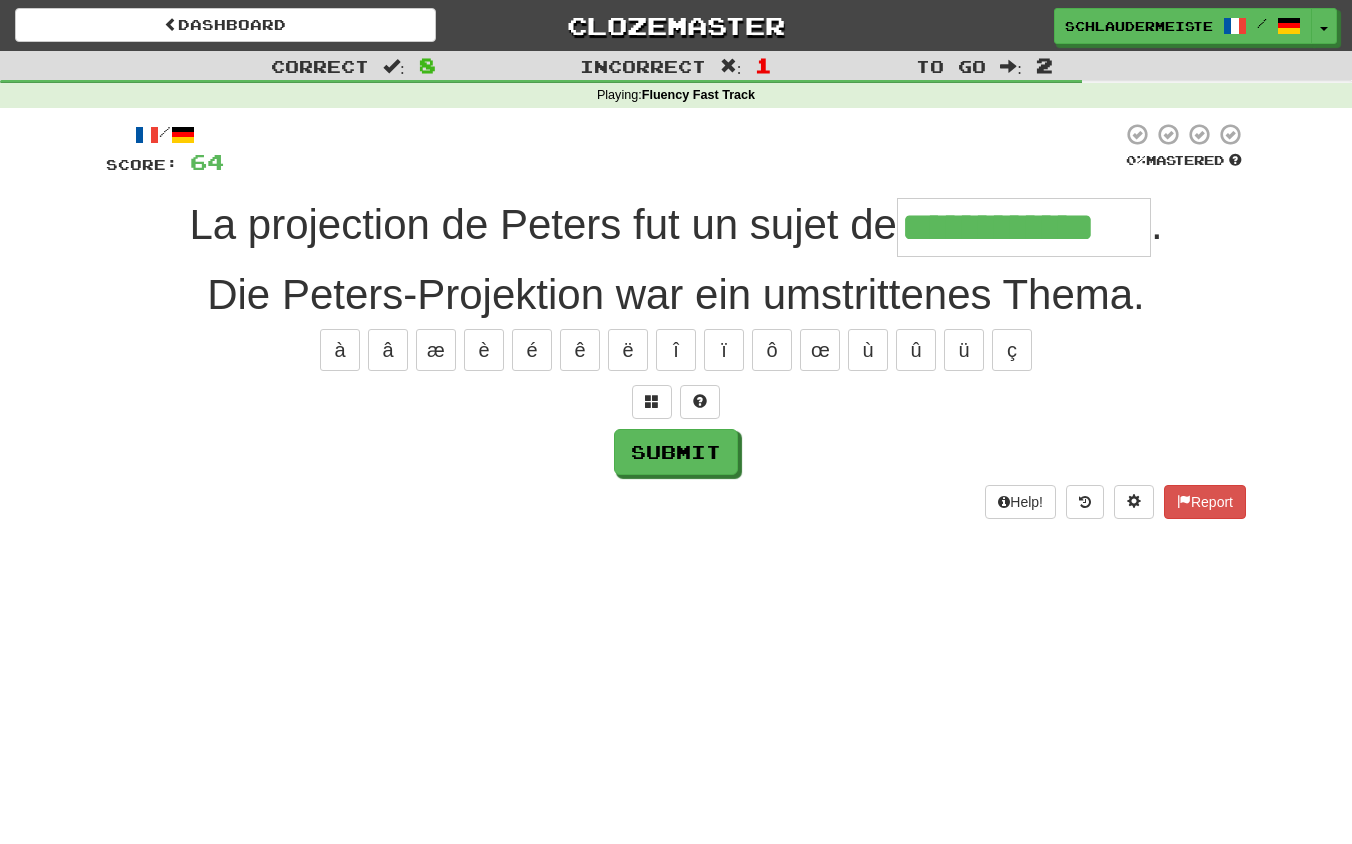 type on "**********" 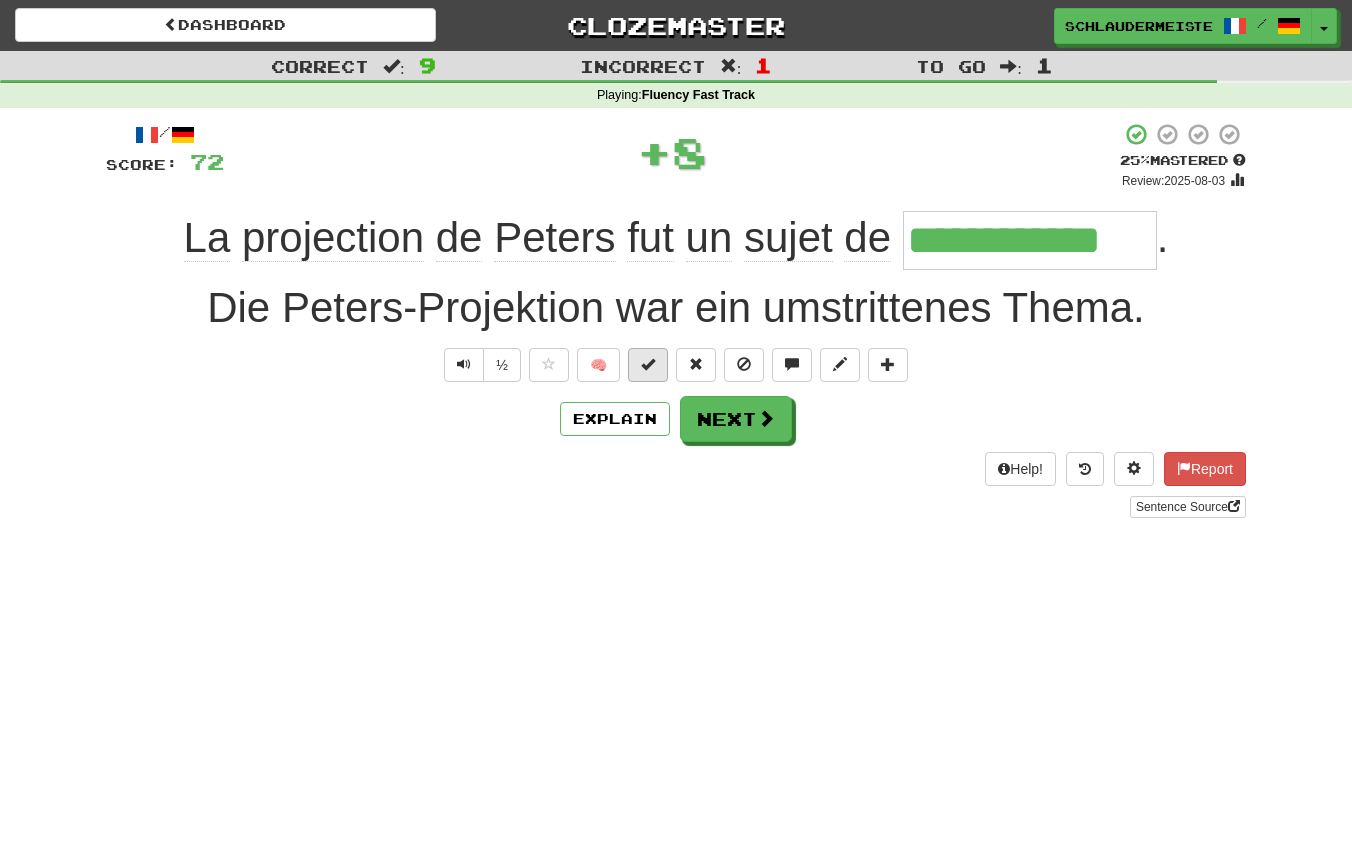 click at bounding box center (648, 364) 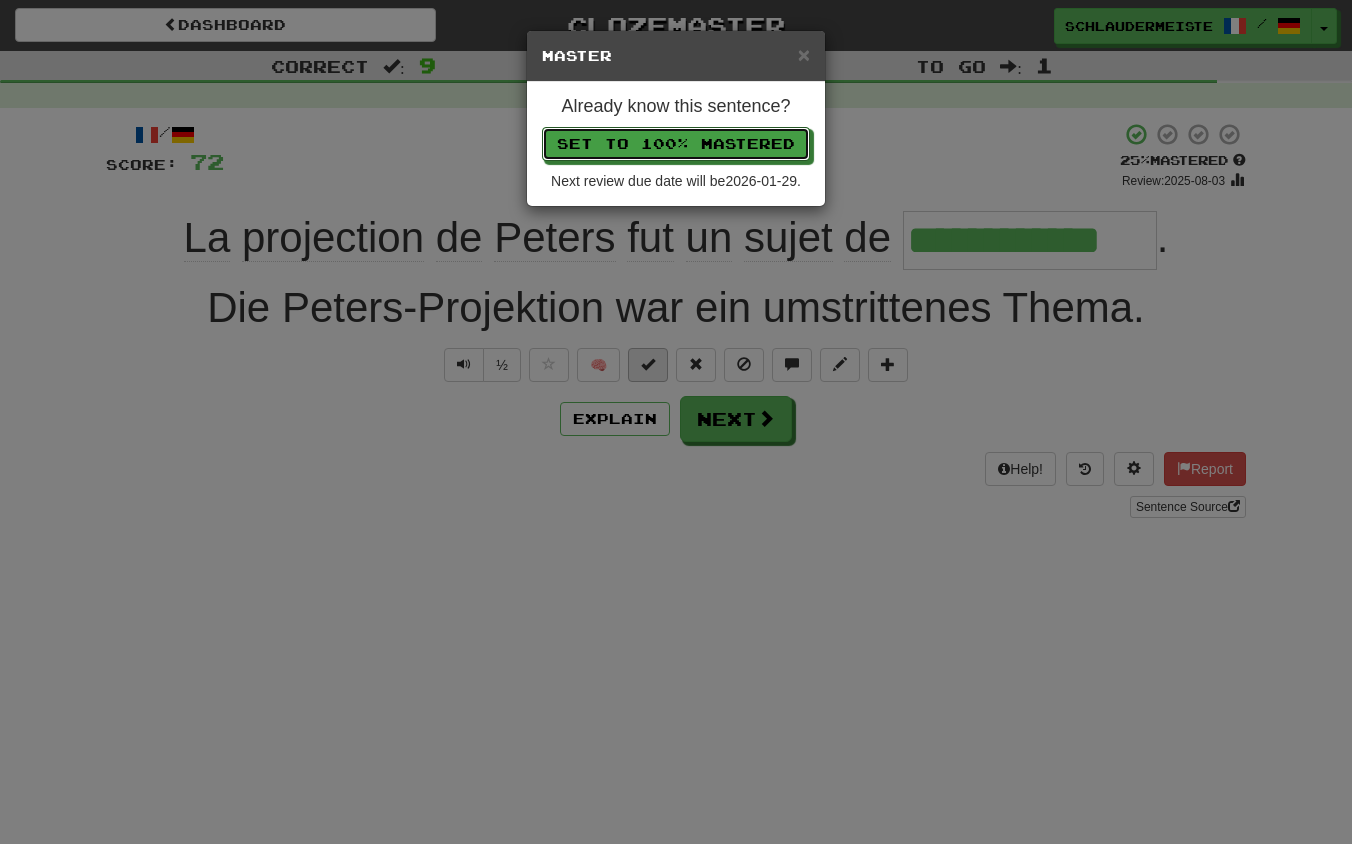 click on "Set to 100% Mastered" at bounding box center [676, 144] 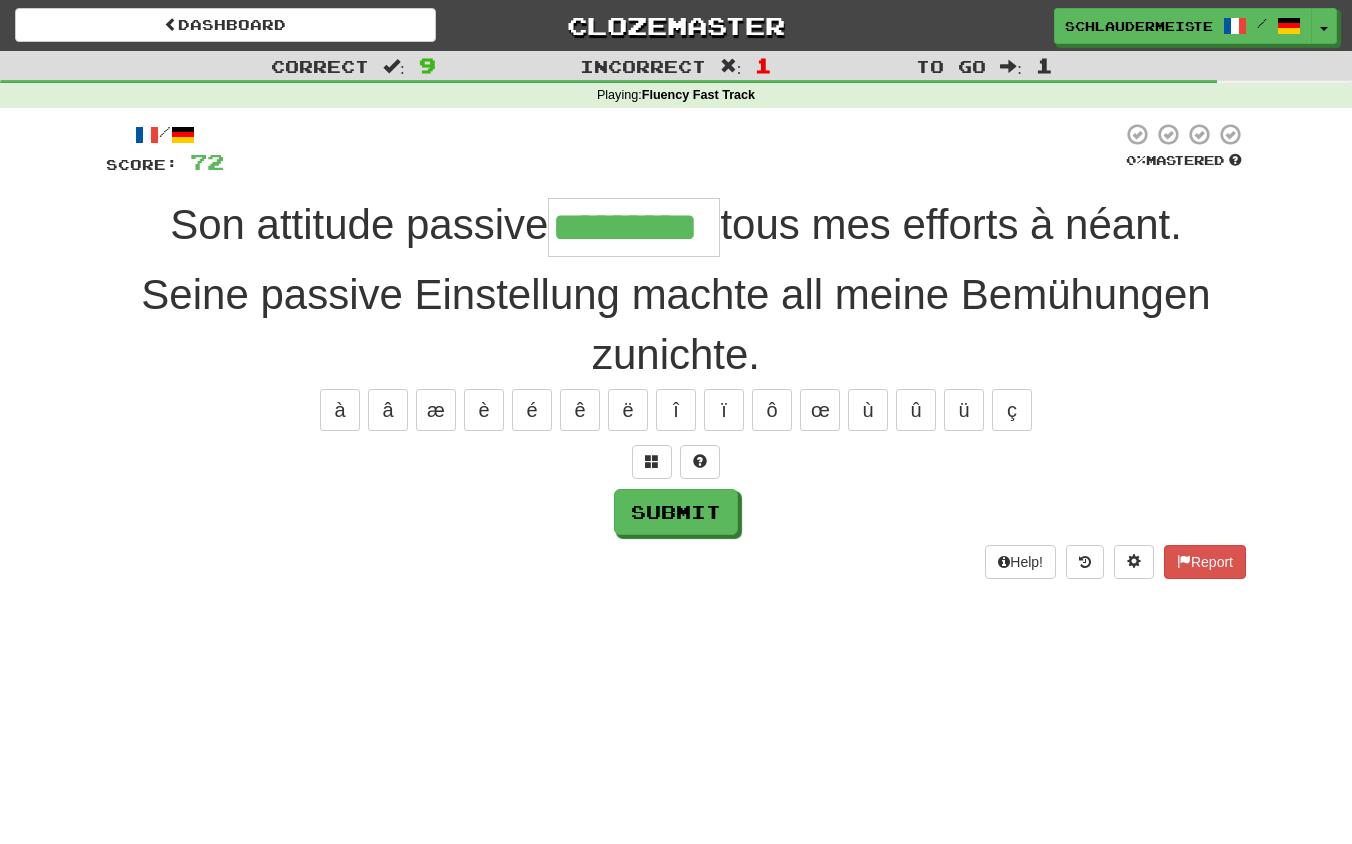 type on "*********" 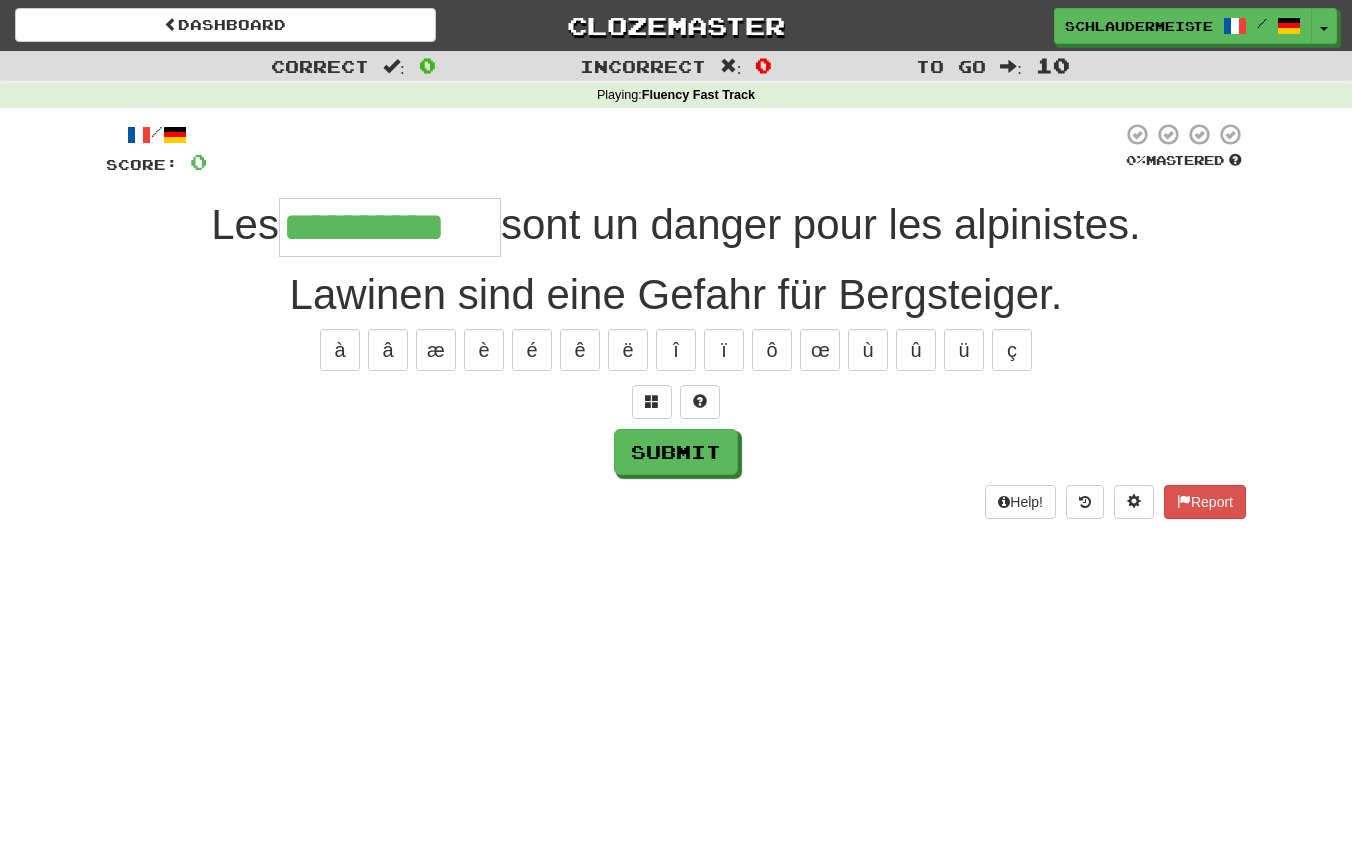 type on "**********" 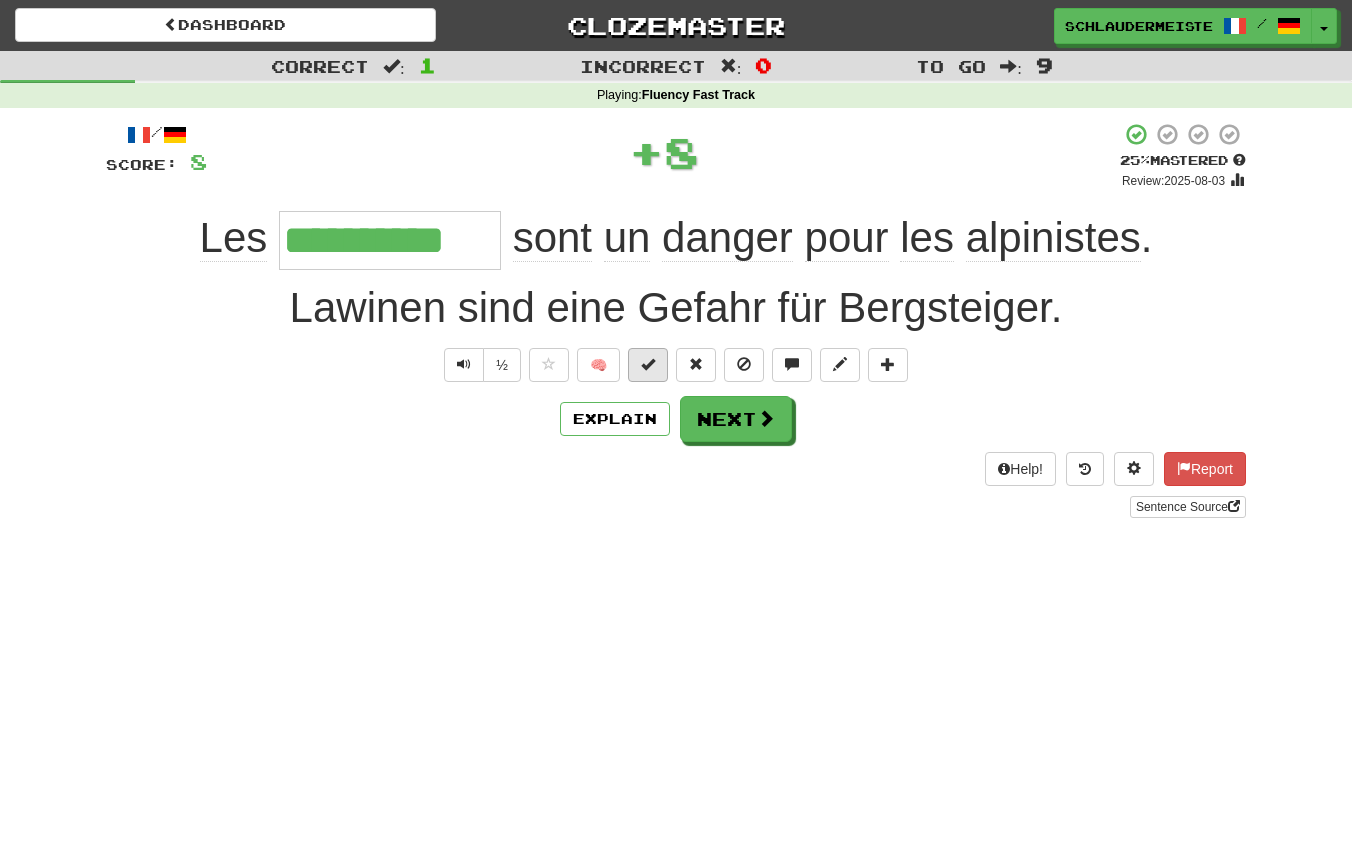 click at bounding box center [648, 364] 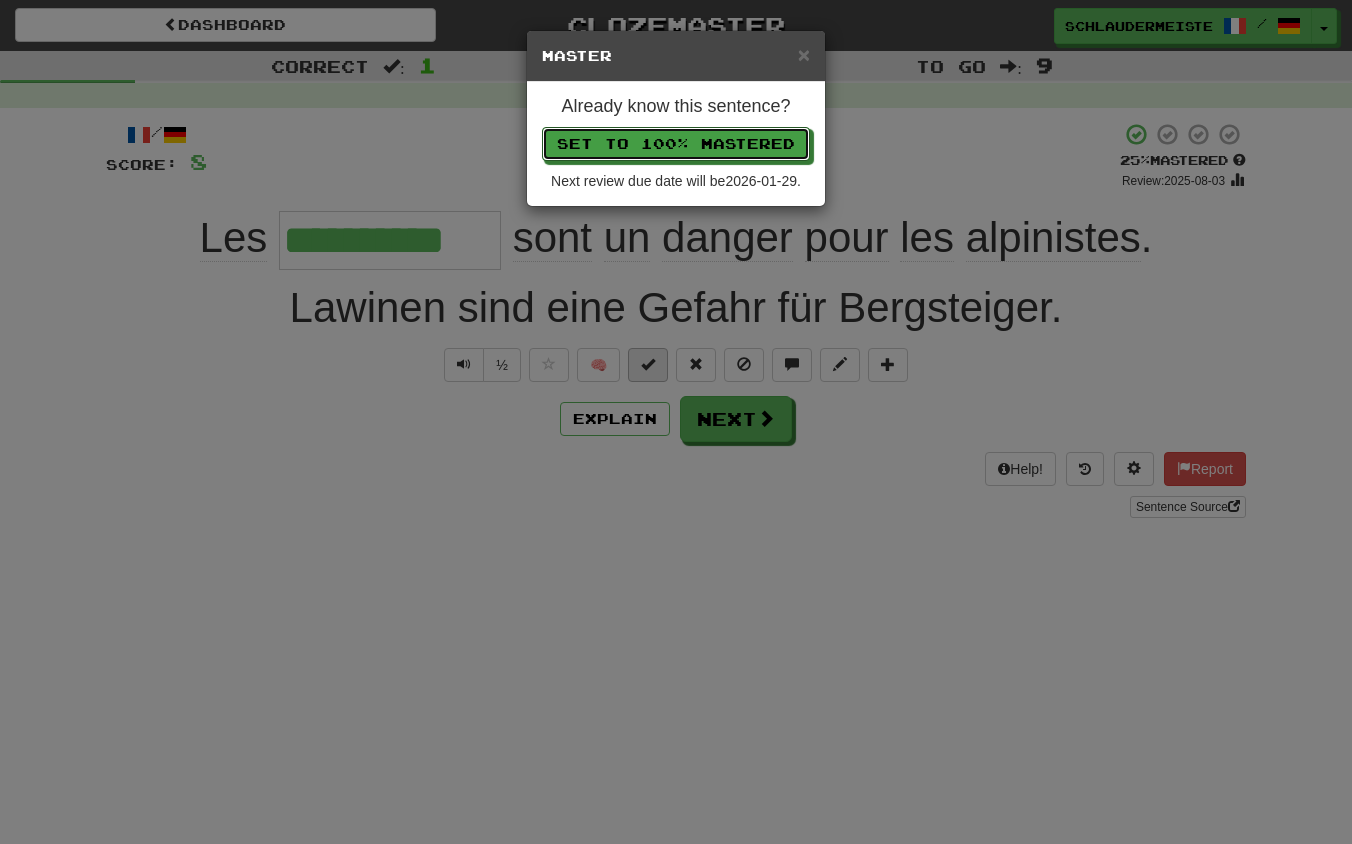 type 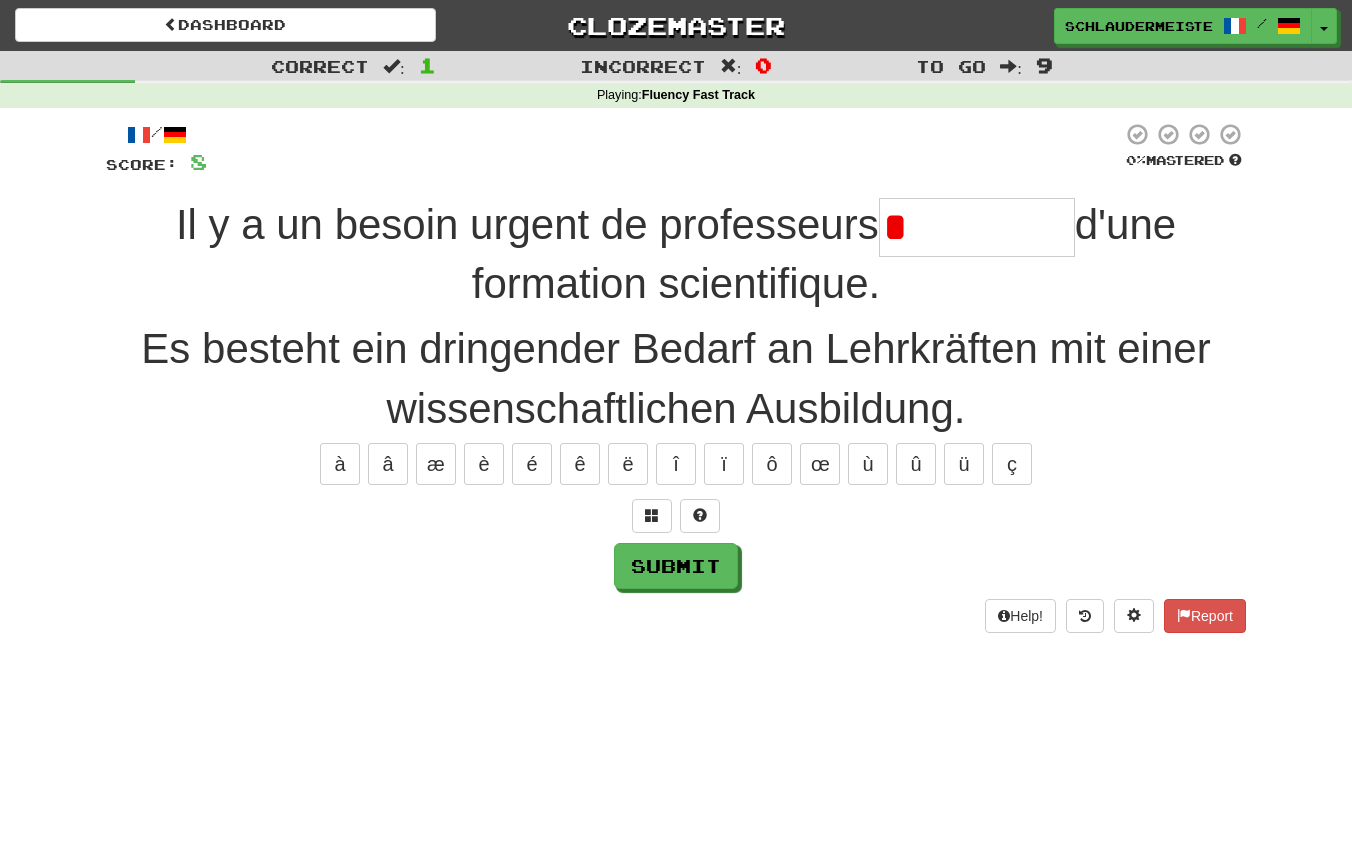 type on "*********" 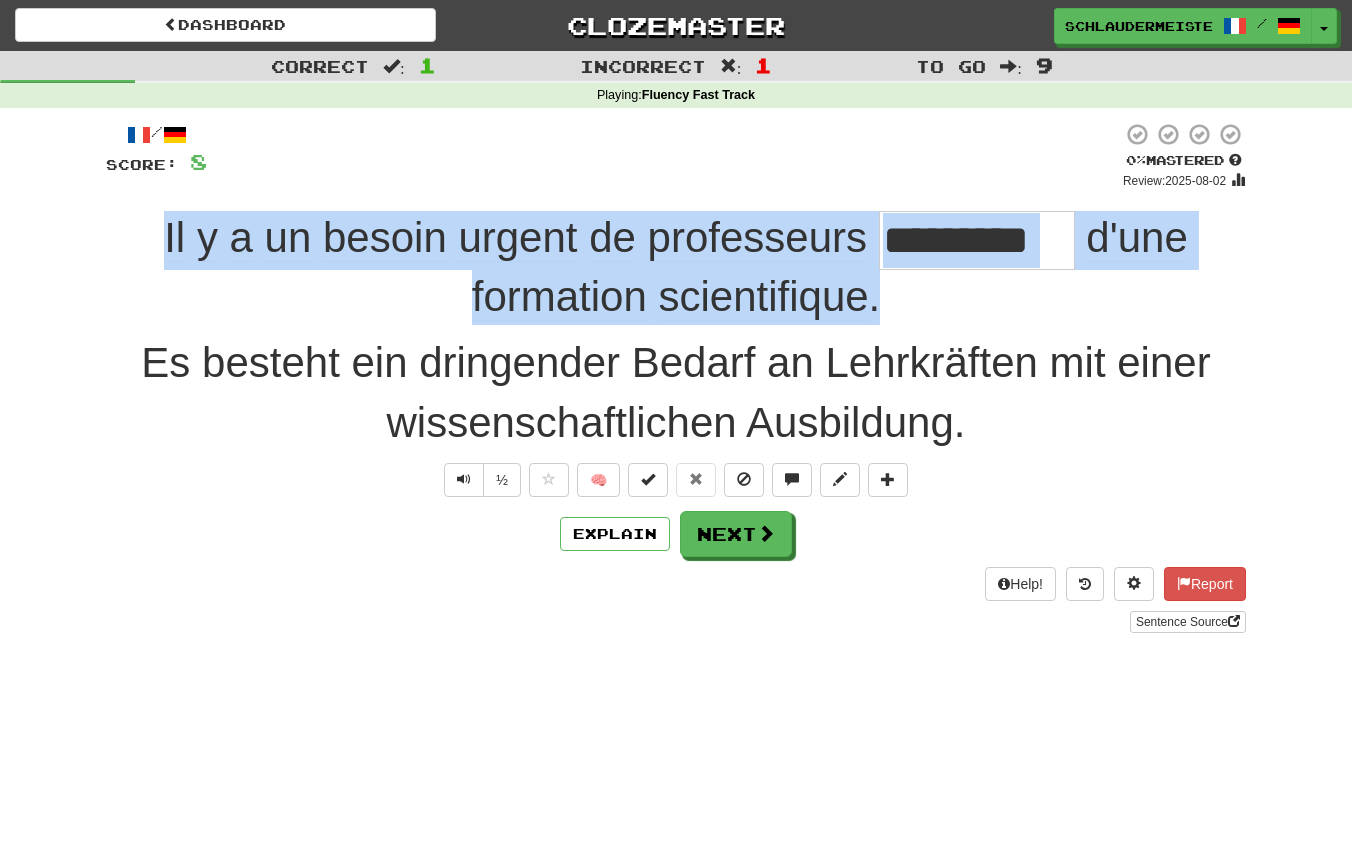 drag, startPoint x: 137, startPoint y: 222, endPoint x: 931, endPoint y: 299, distance: 797.7249 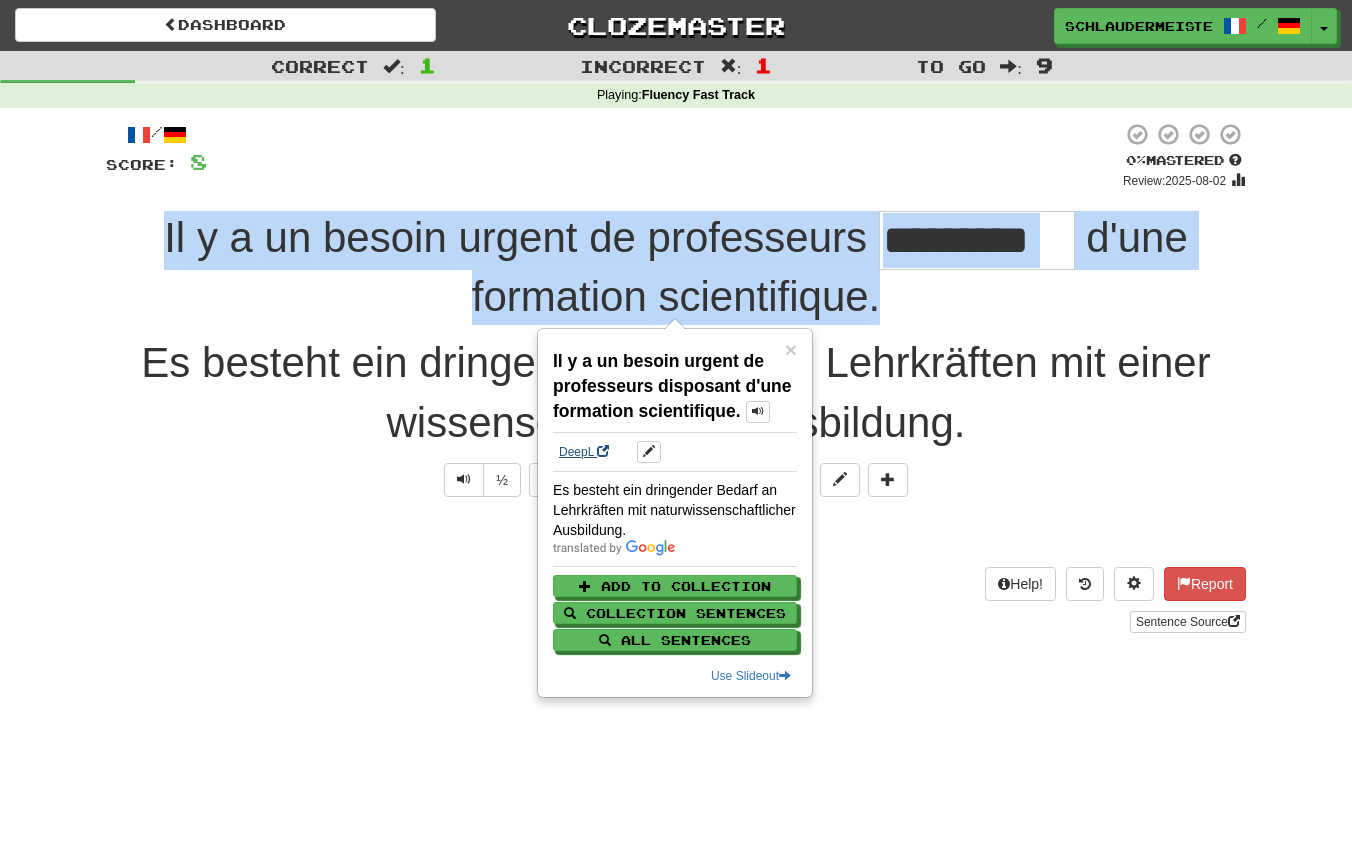 click on "DeepL" at bounding box center (584, 452) 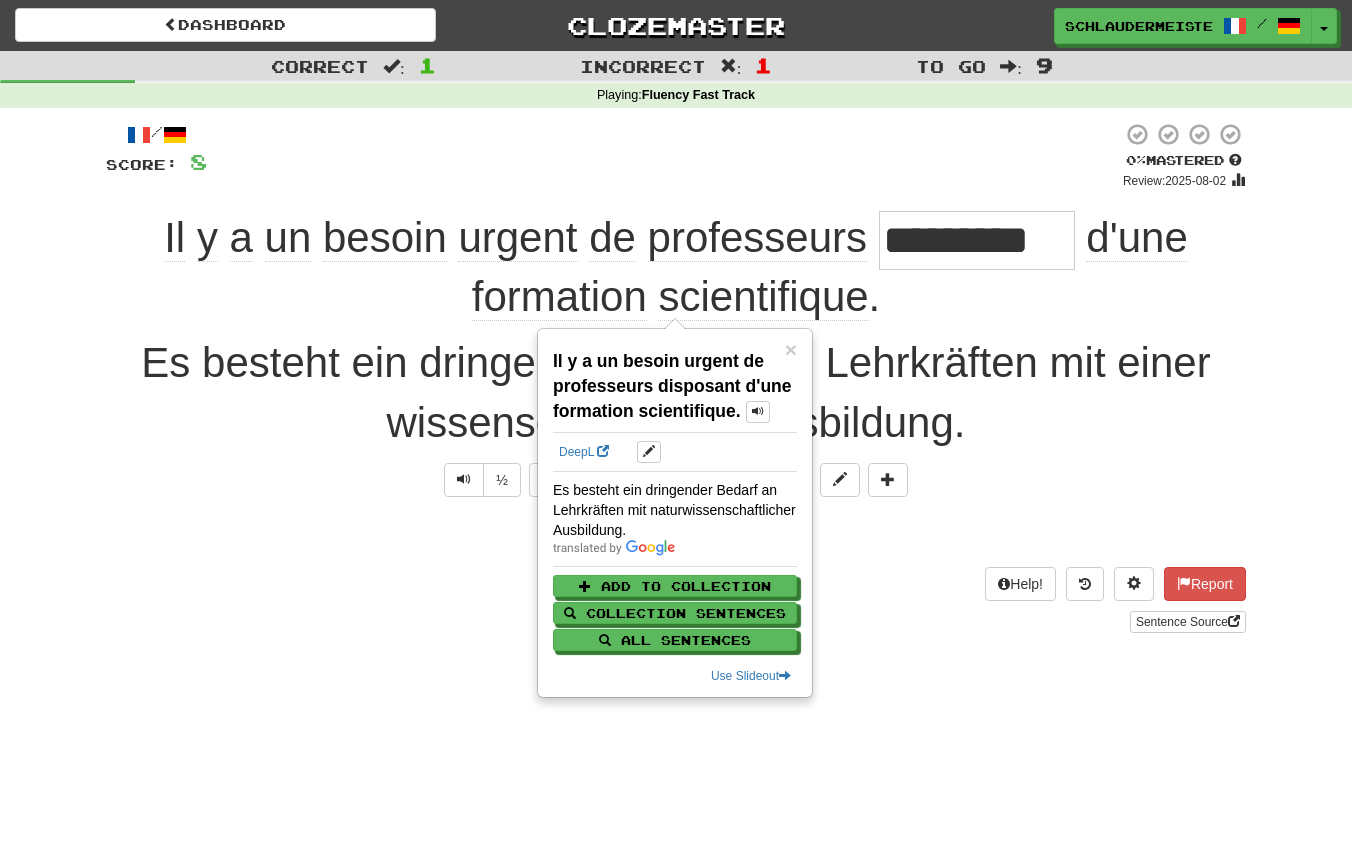 click on "/  Score:   8 0 %  Mastered Review:  2025-08-02 Il   y   a   un   besoin   urgent   de   professeurs   *********   d'une   formation   scientifique . Es besteht ein dringender Bedarf an Lehrkräften mit einer wissenschaftlichen Ausbildung. ½ 🧠 Explain Next  Help!  Report Sentence Source" at bounding box center [676, 377] 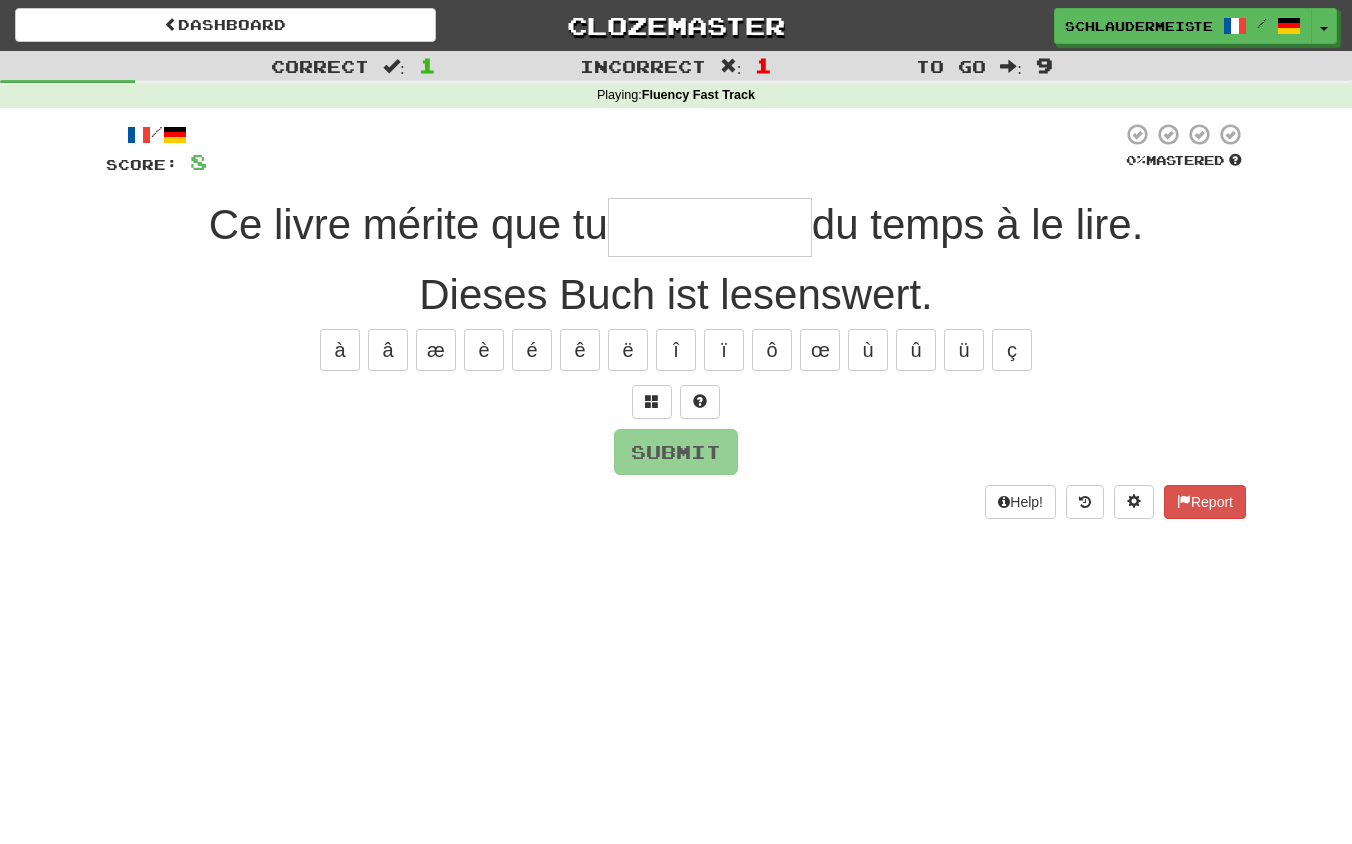 type on "*" 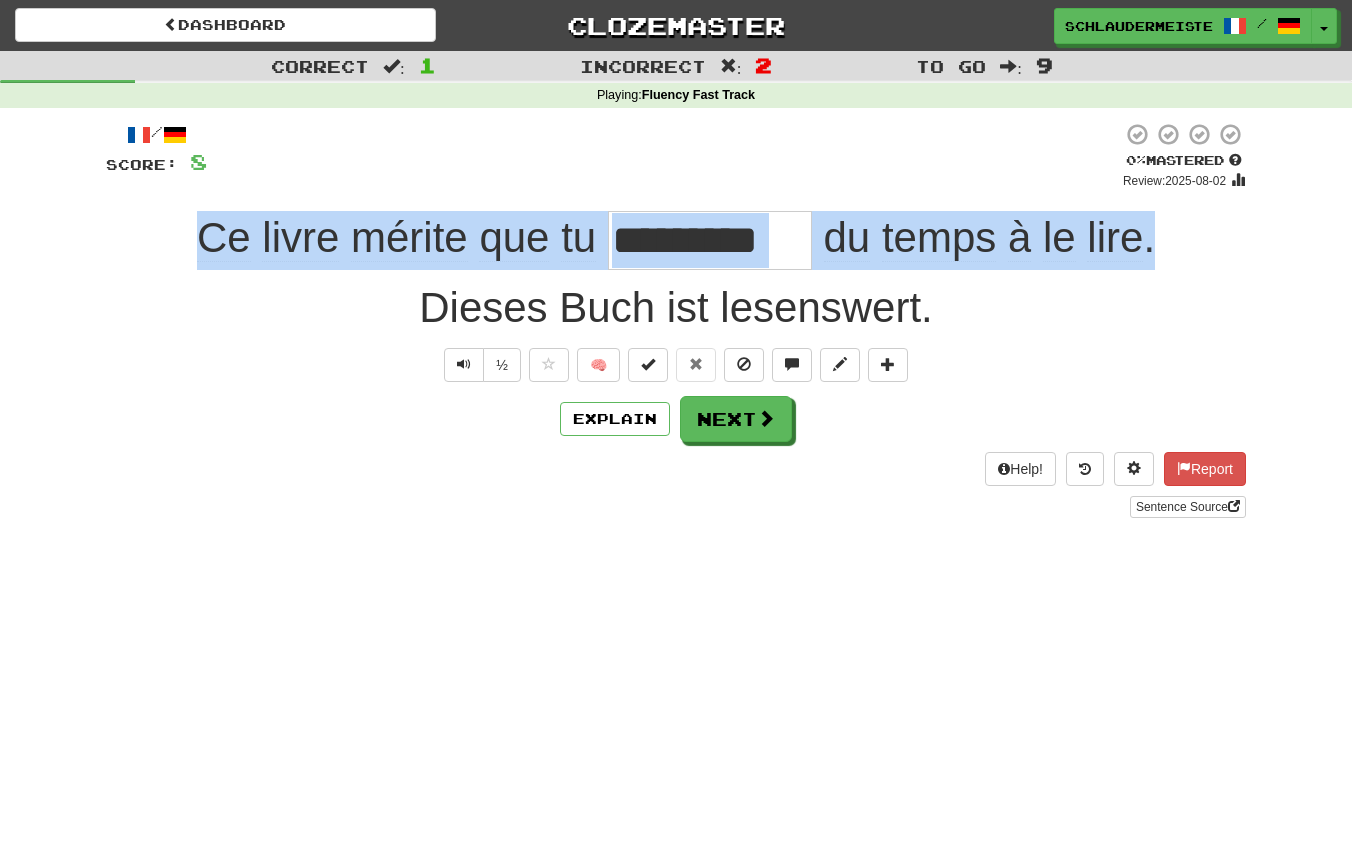 drag, startPoint x: 156, startPoint y: 228, endPoint x: 1214, endPoint y: 240, distance: 1058.068 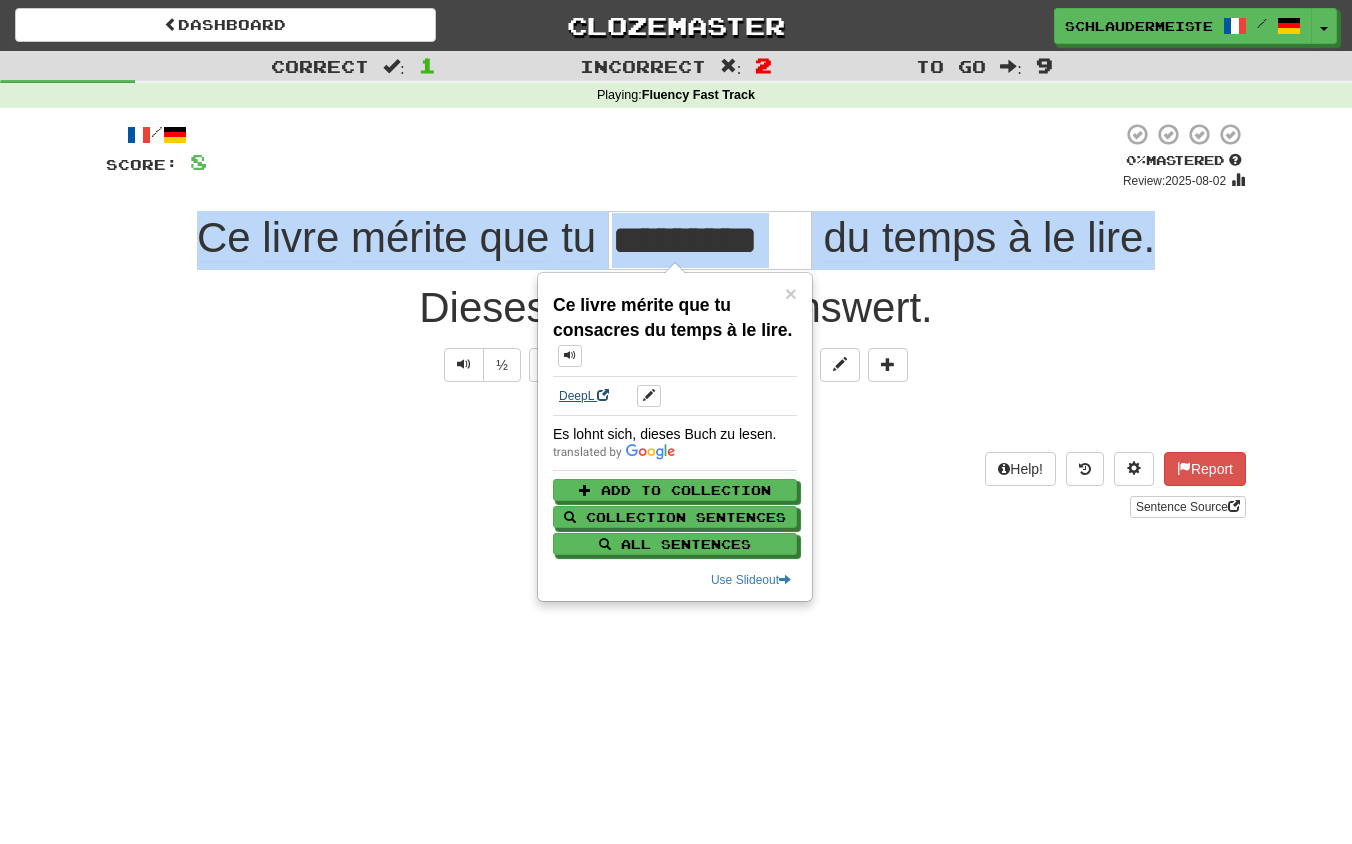 click on "DeepL" at bounding box center (584, 396) 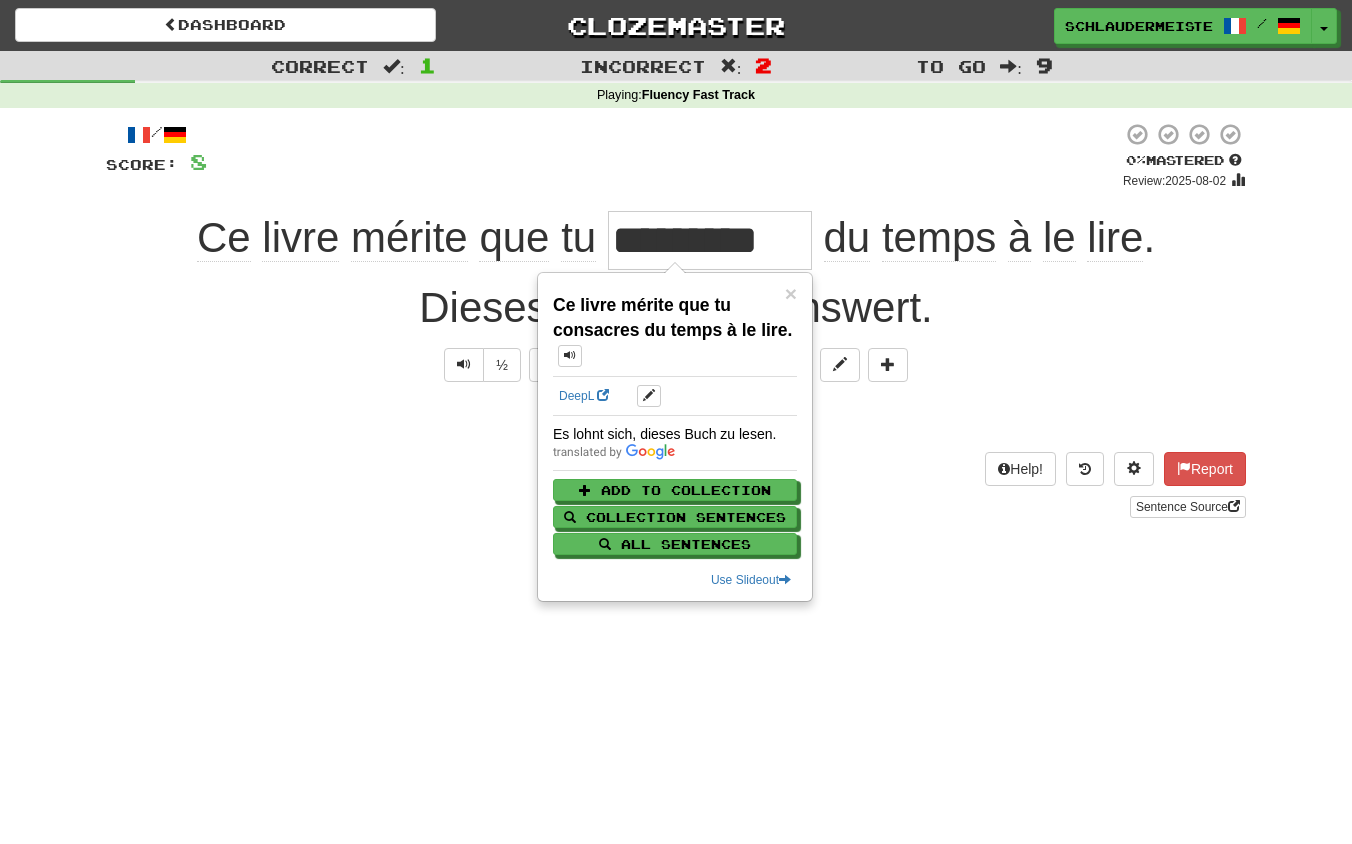 click on "Sentence Source" at bounding box center (676, 507) 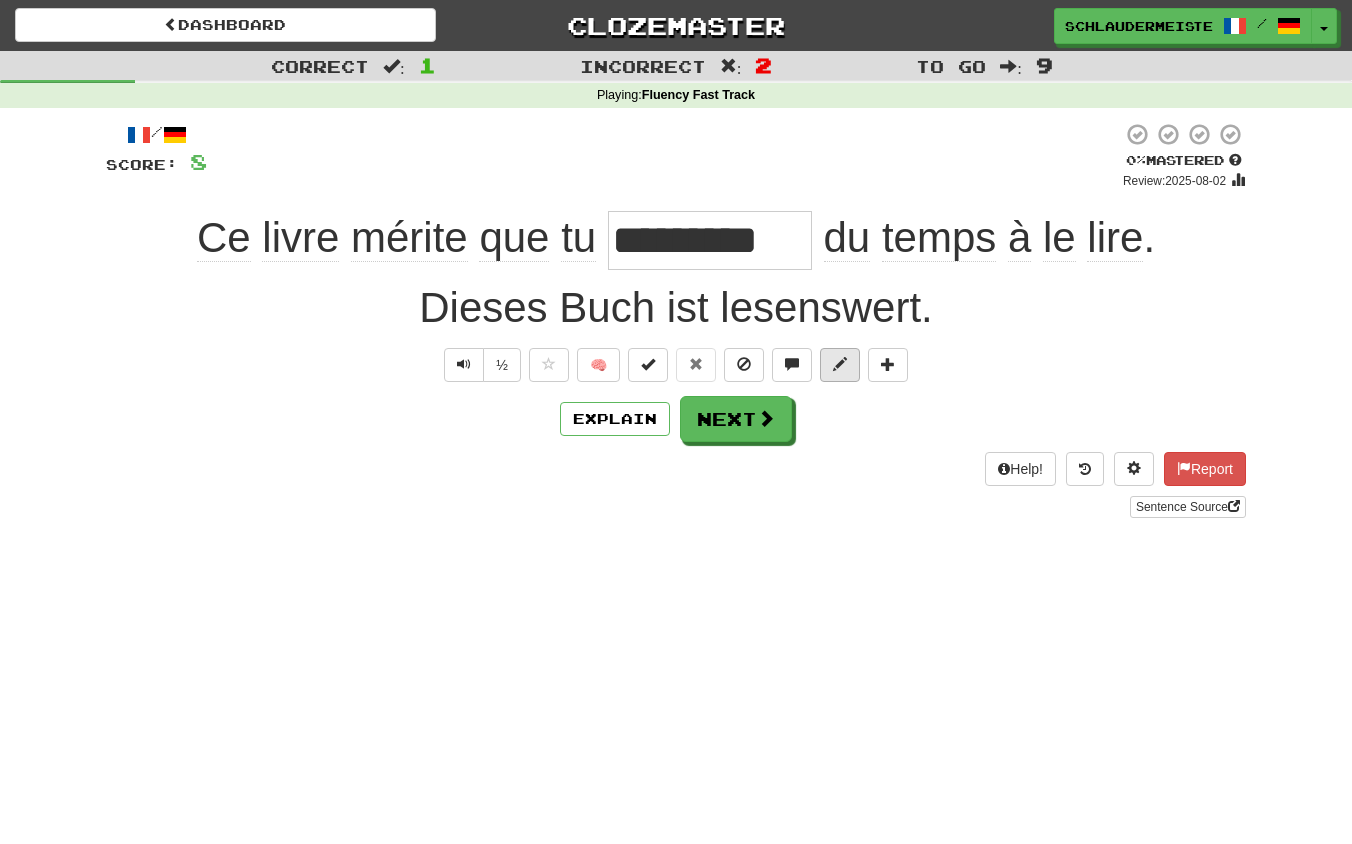 click at bounding box center (840, 365) 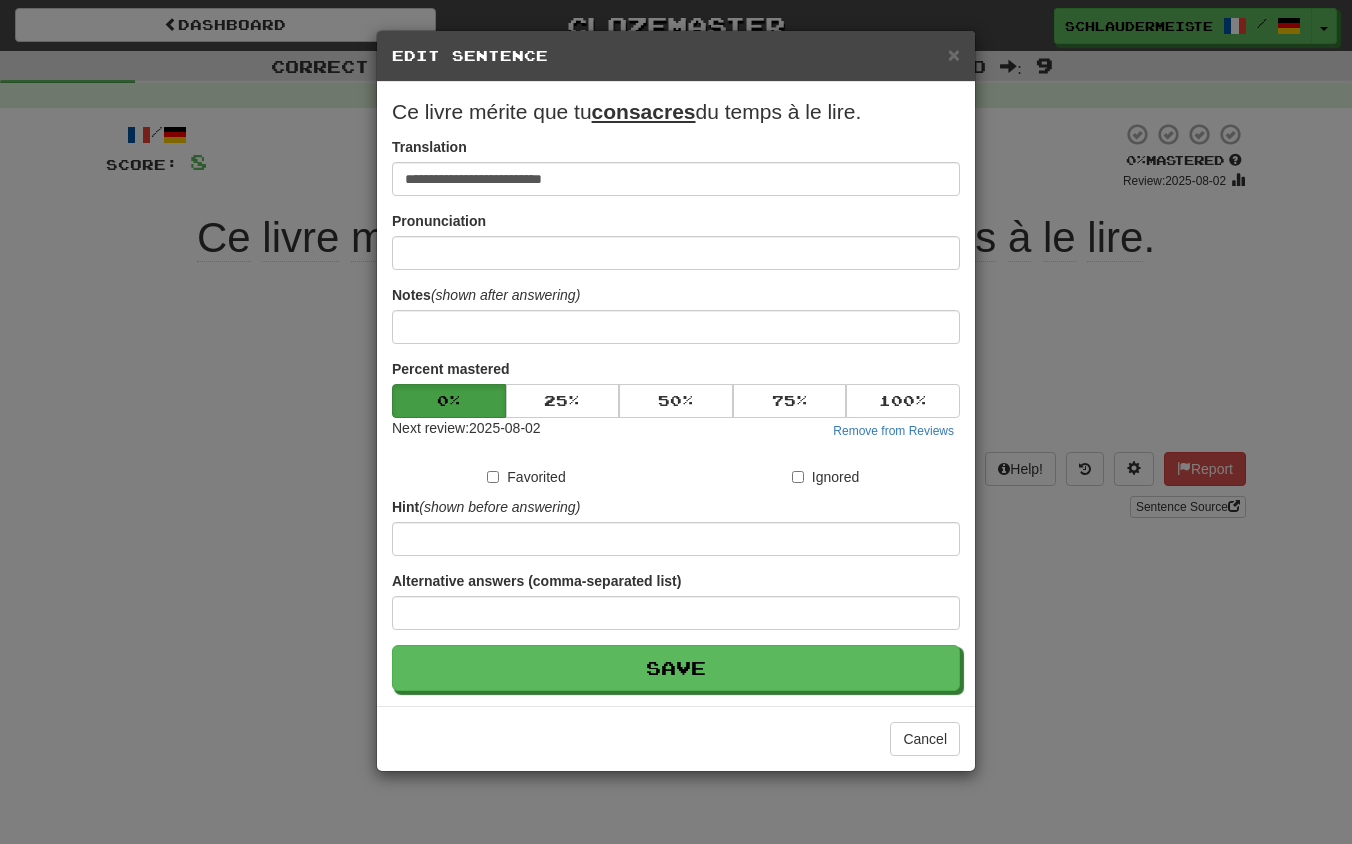click on "**********" at bounding box center (676, 422) 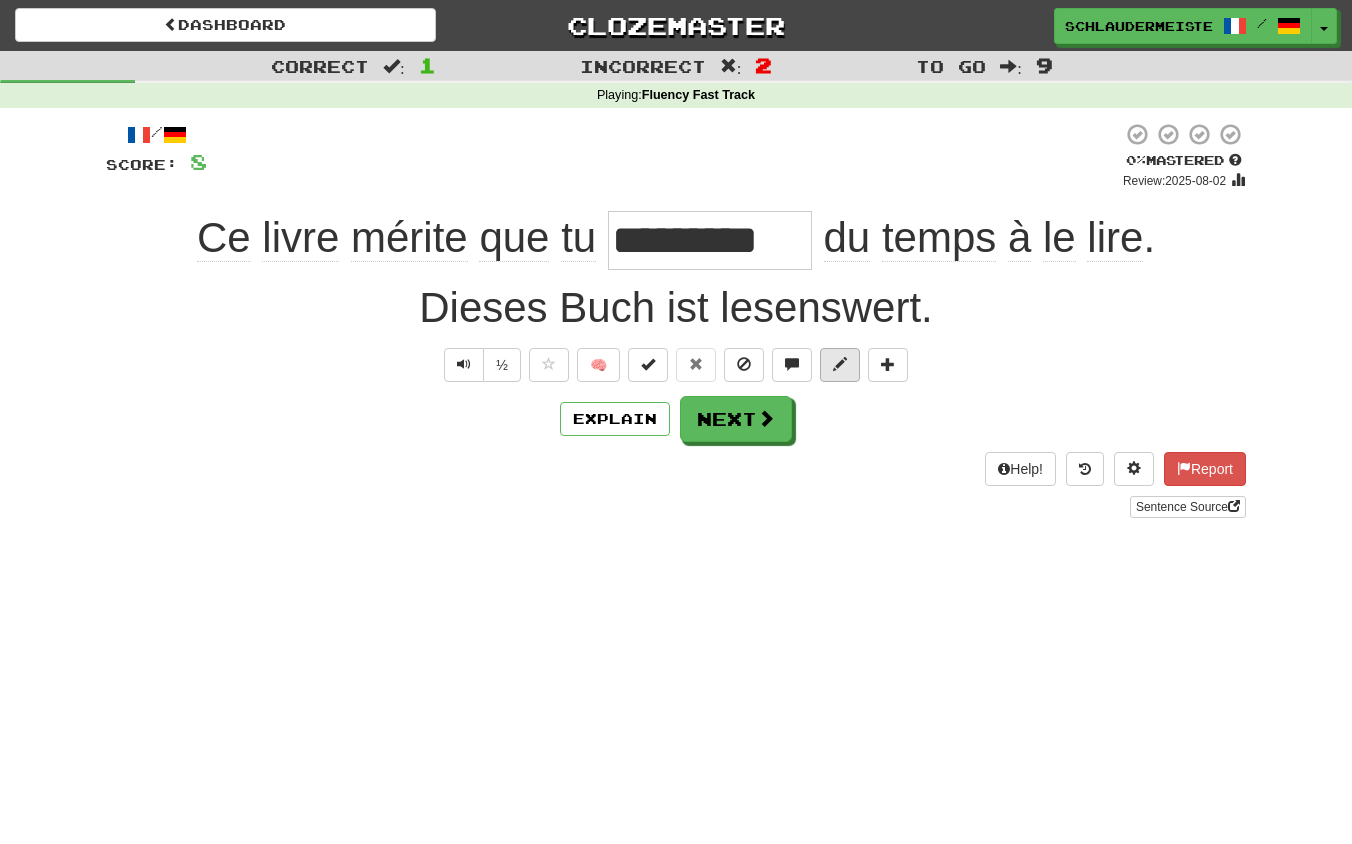 click at bounding box center [840, 364] 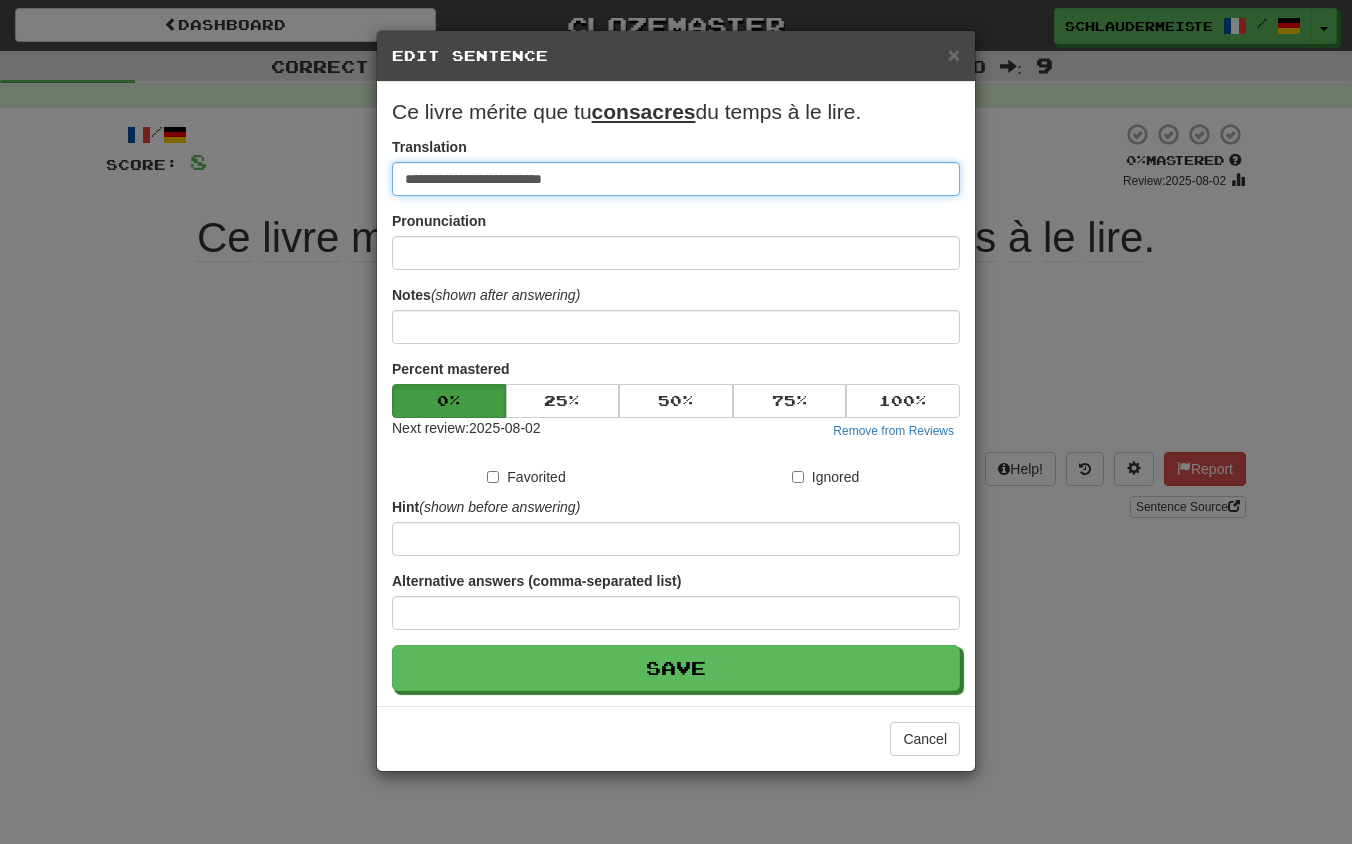 drag, startPoint x: 655, startPoint y: 183, endPoint x: 248, endPoint y: 150, distance: 408.33563 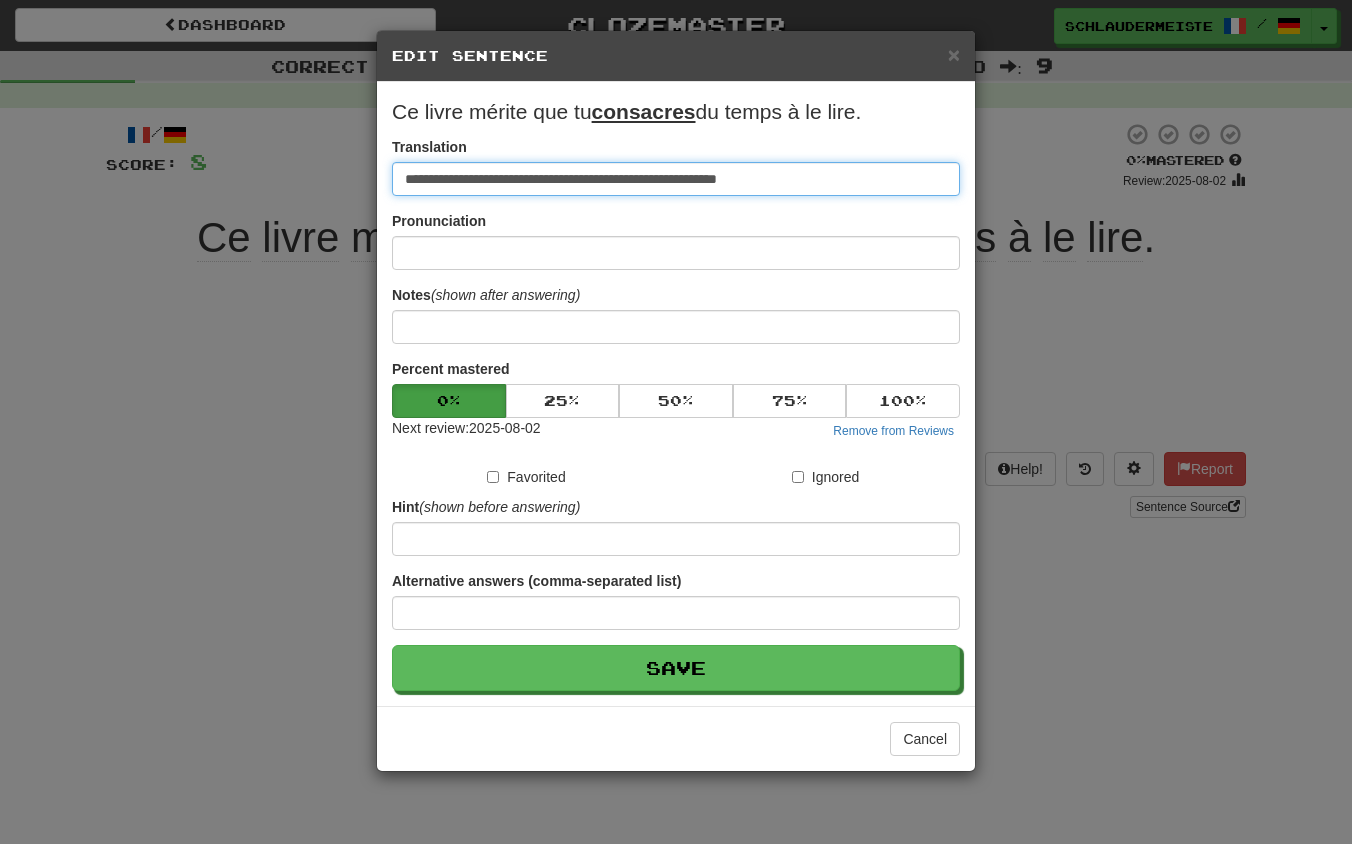 type on "**********" 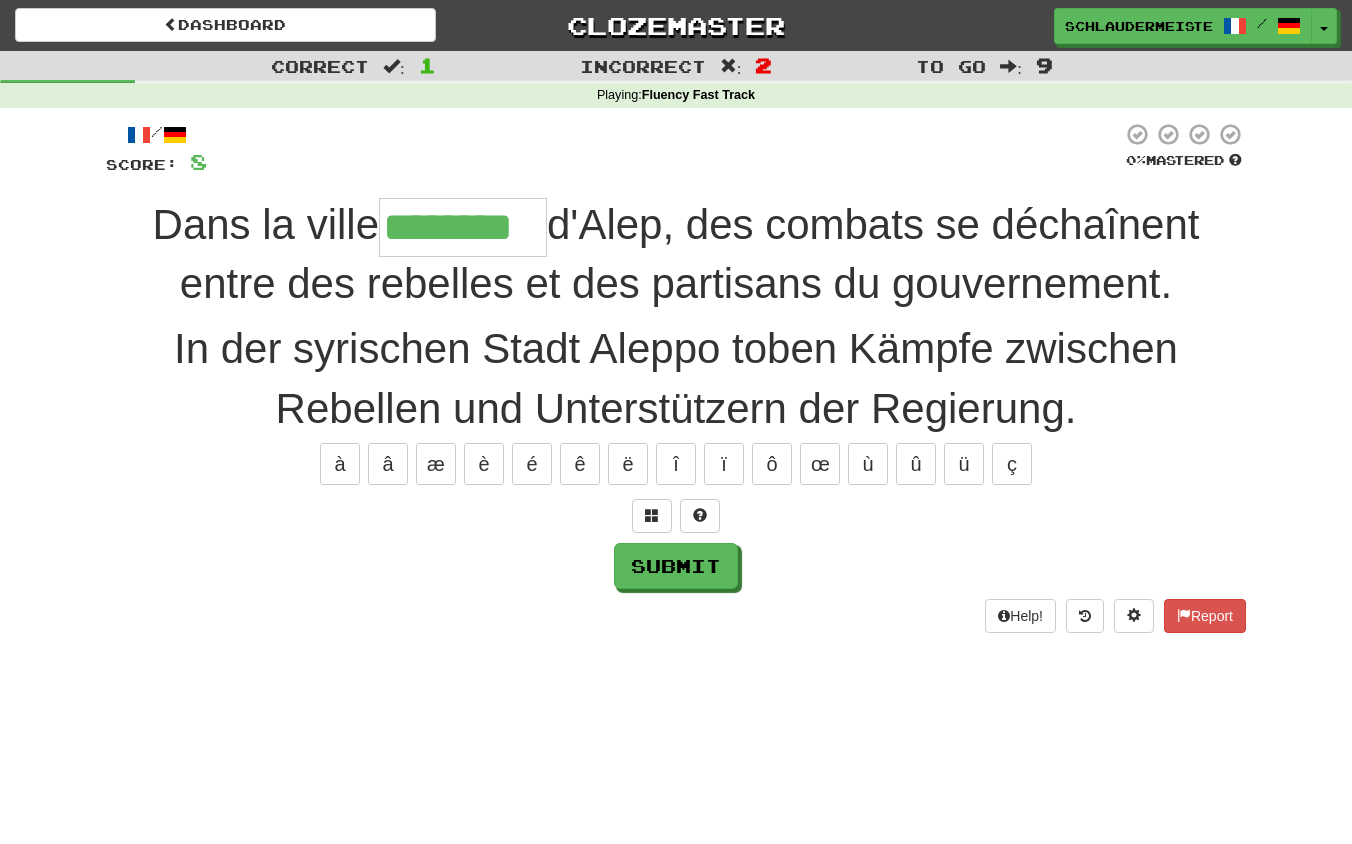 type on "********" 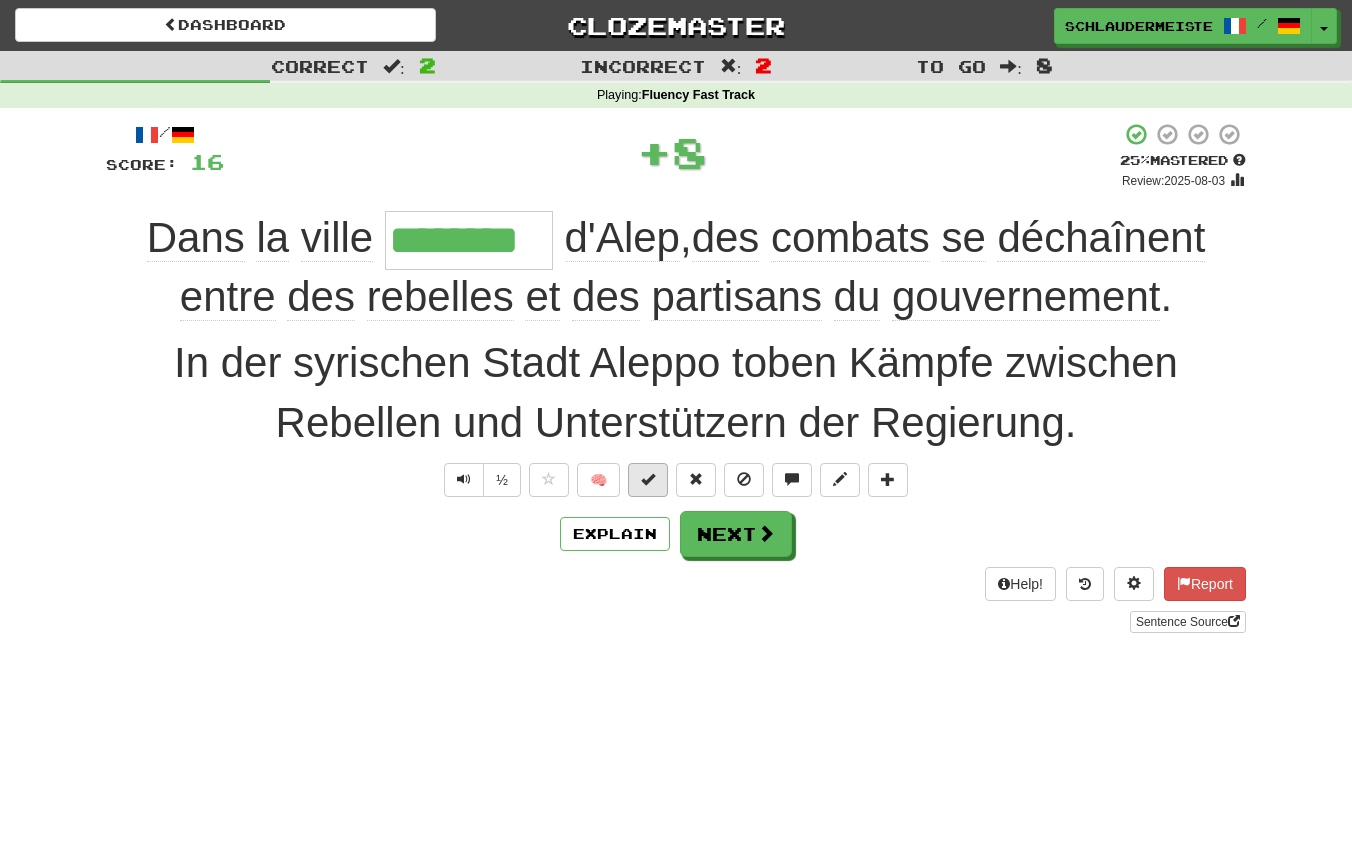 click at bounding box center [648, 479] 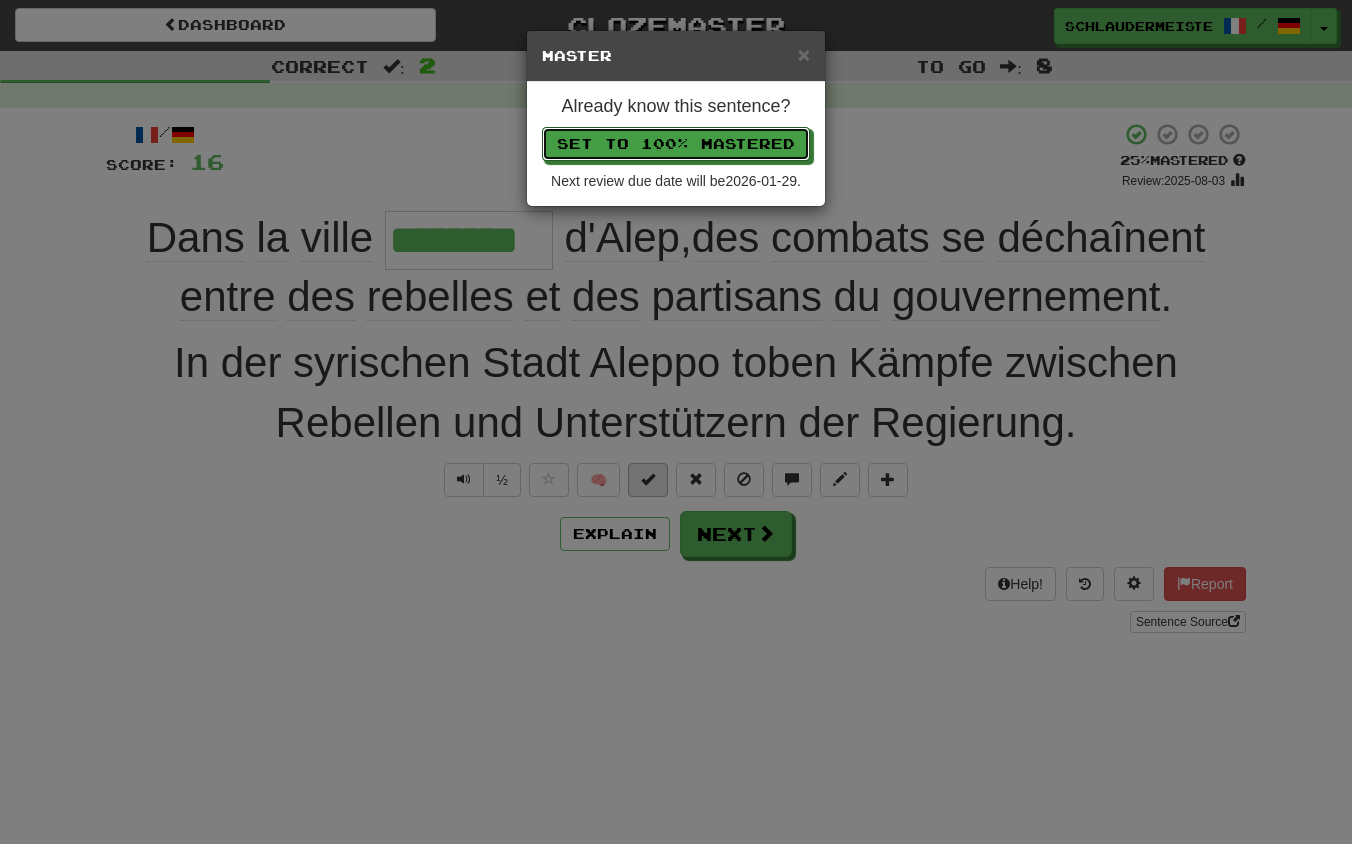 click on "Set to 100% Mastered" at bounding box center (676, 144) 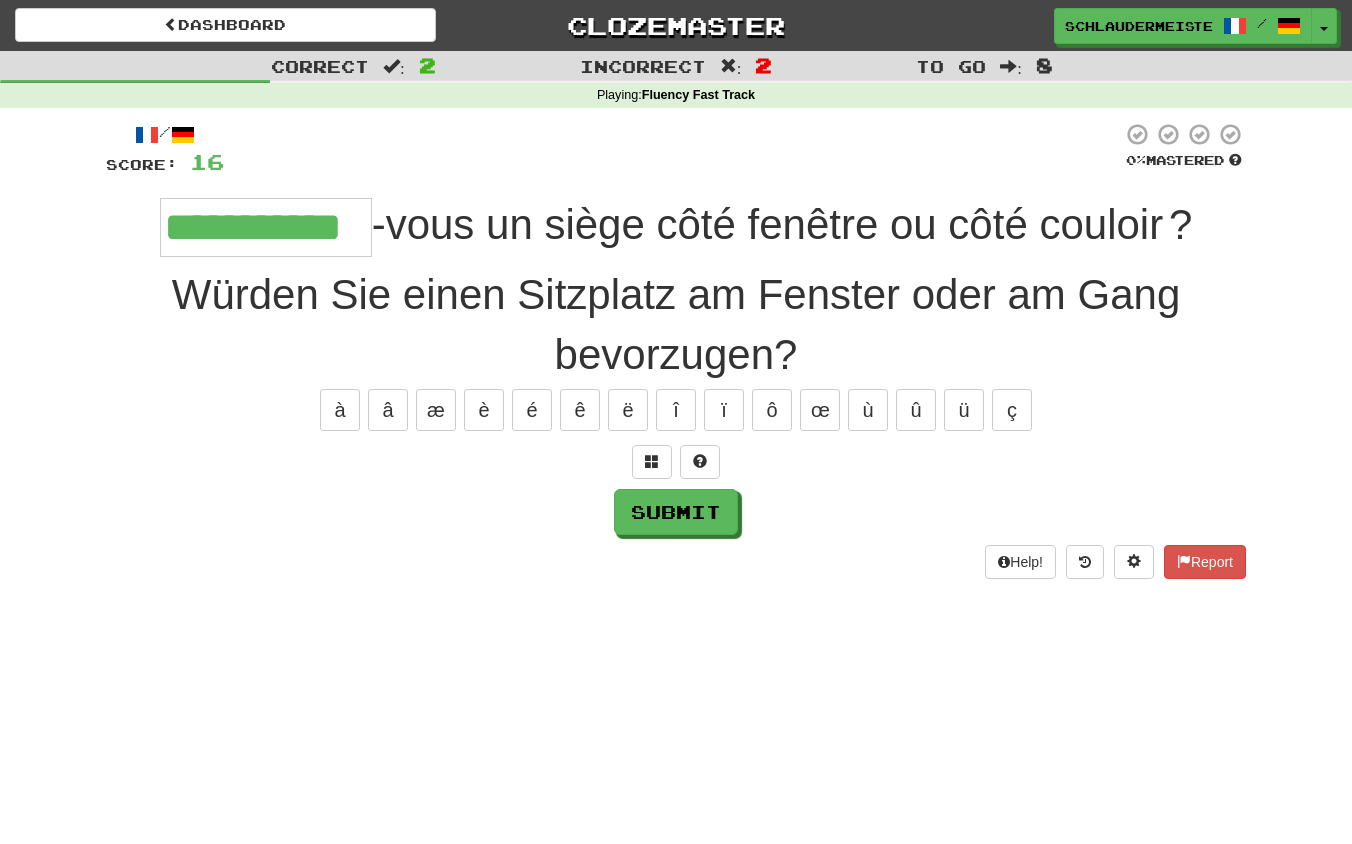 type on "**********" 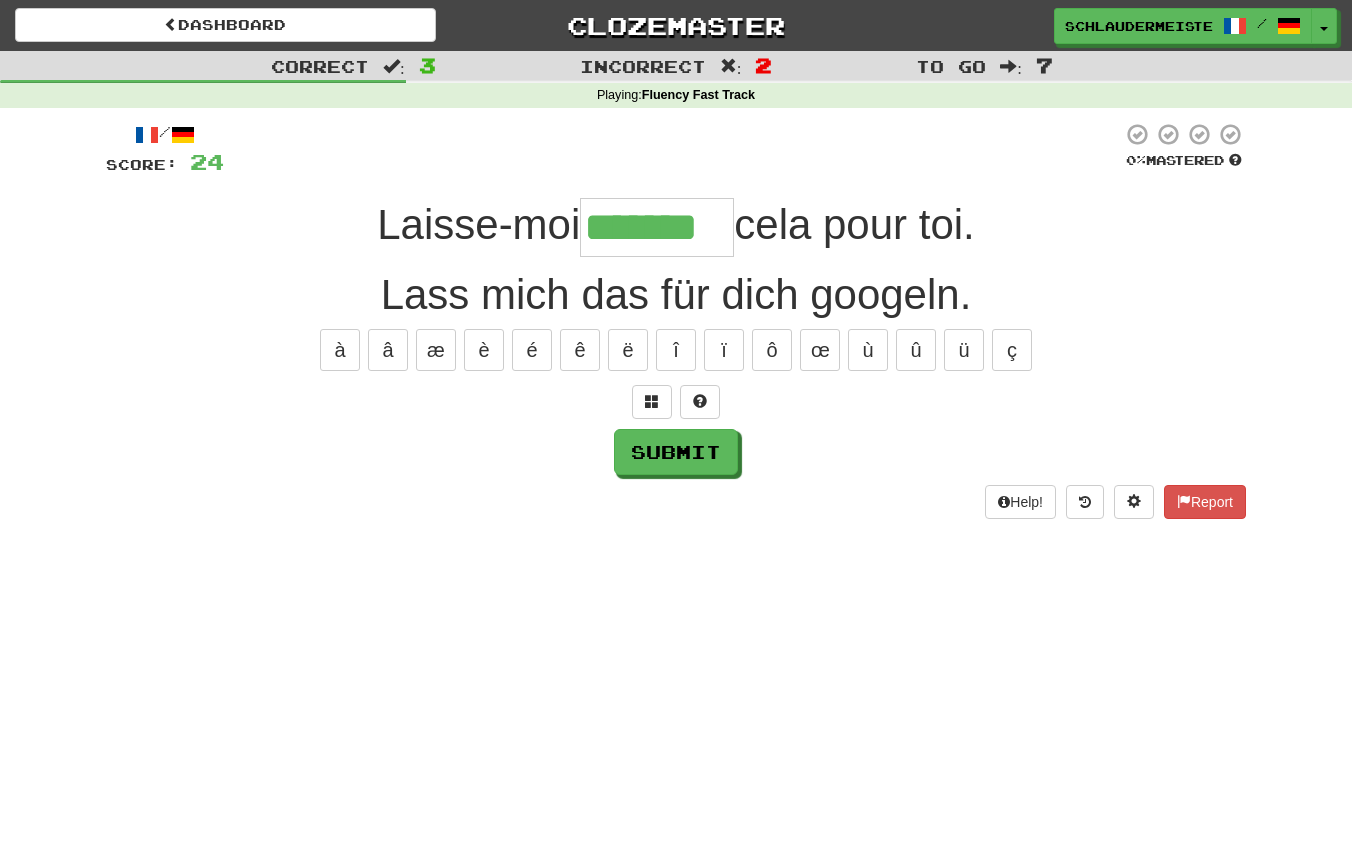 type on "*******" 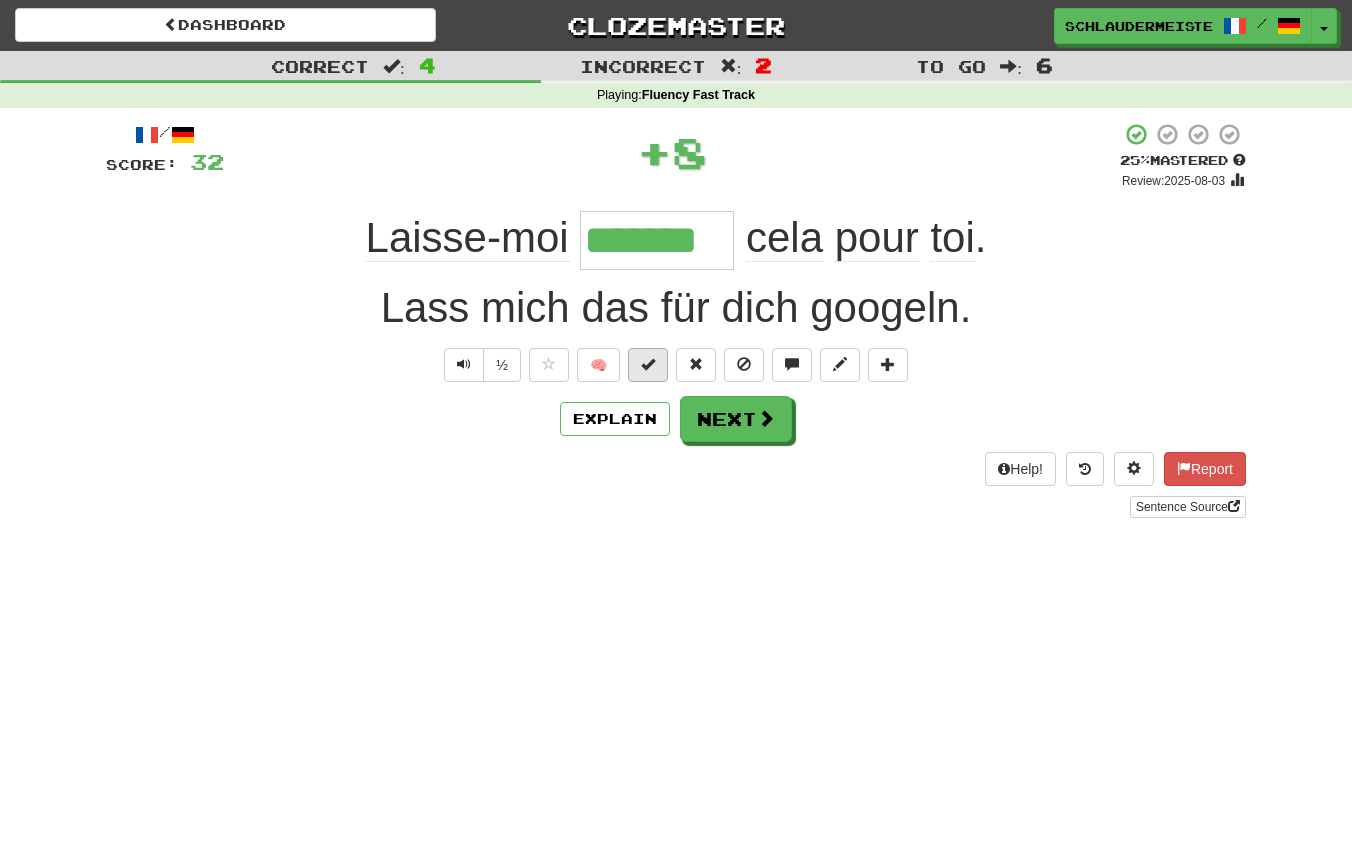 click at bounding box center (648, 364) 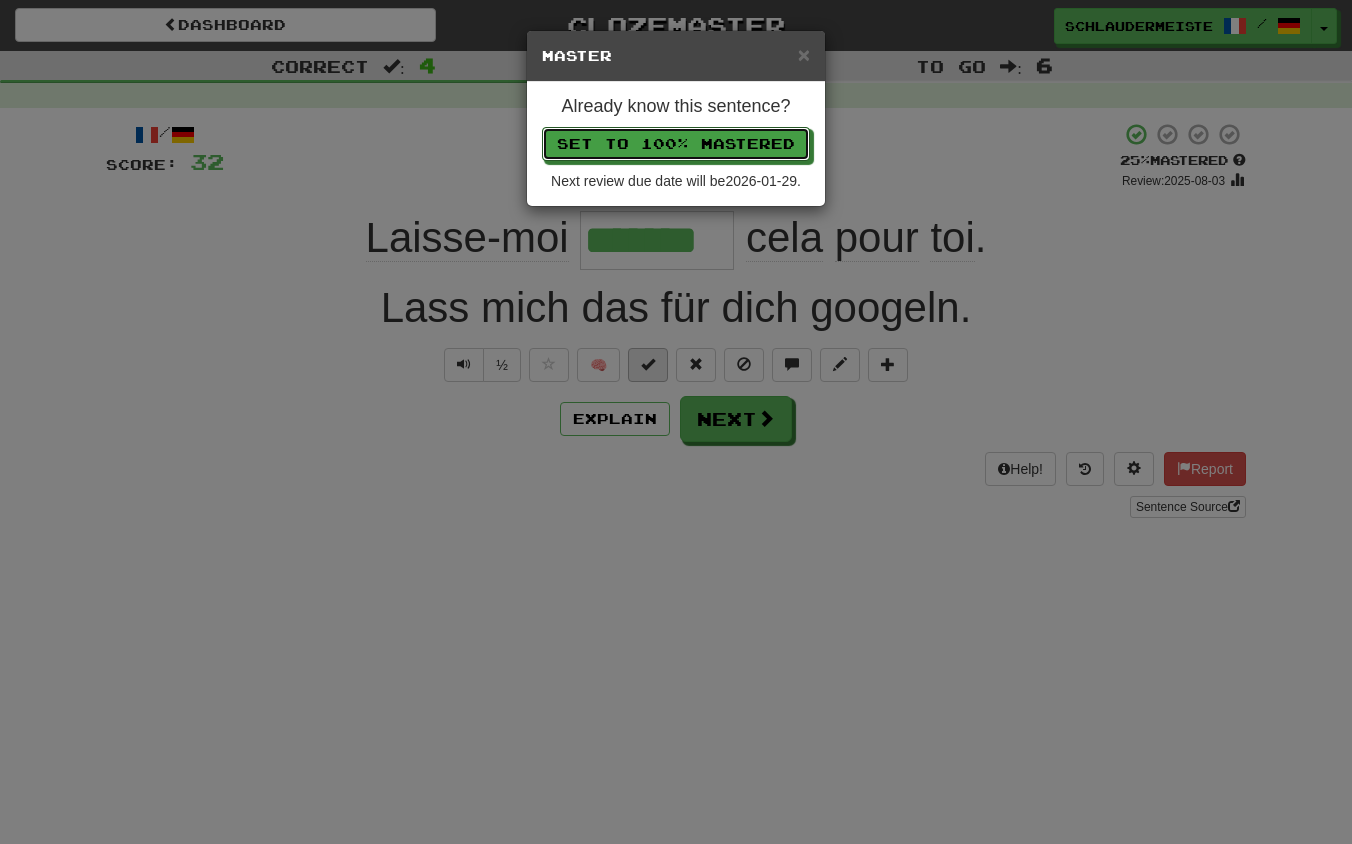 click on "Set to 100% Mastered" at bounding box center [676, 144] 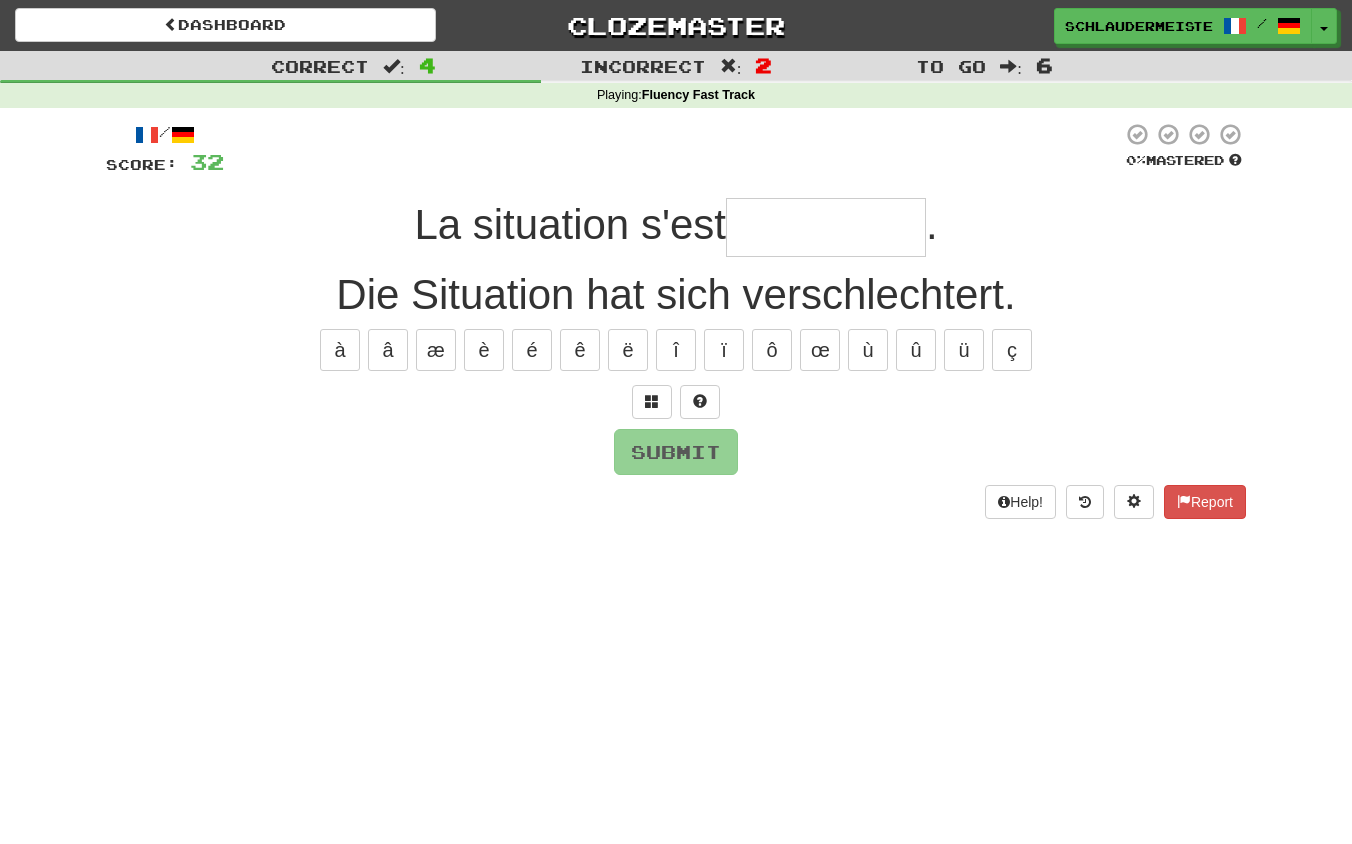 type on "*" 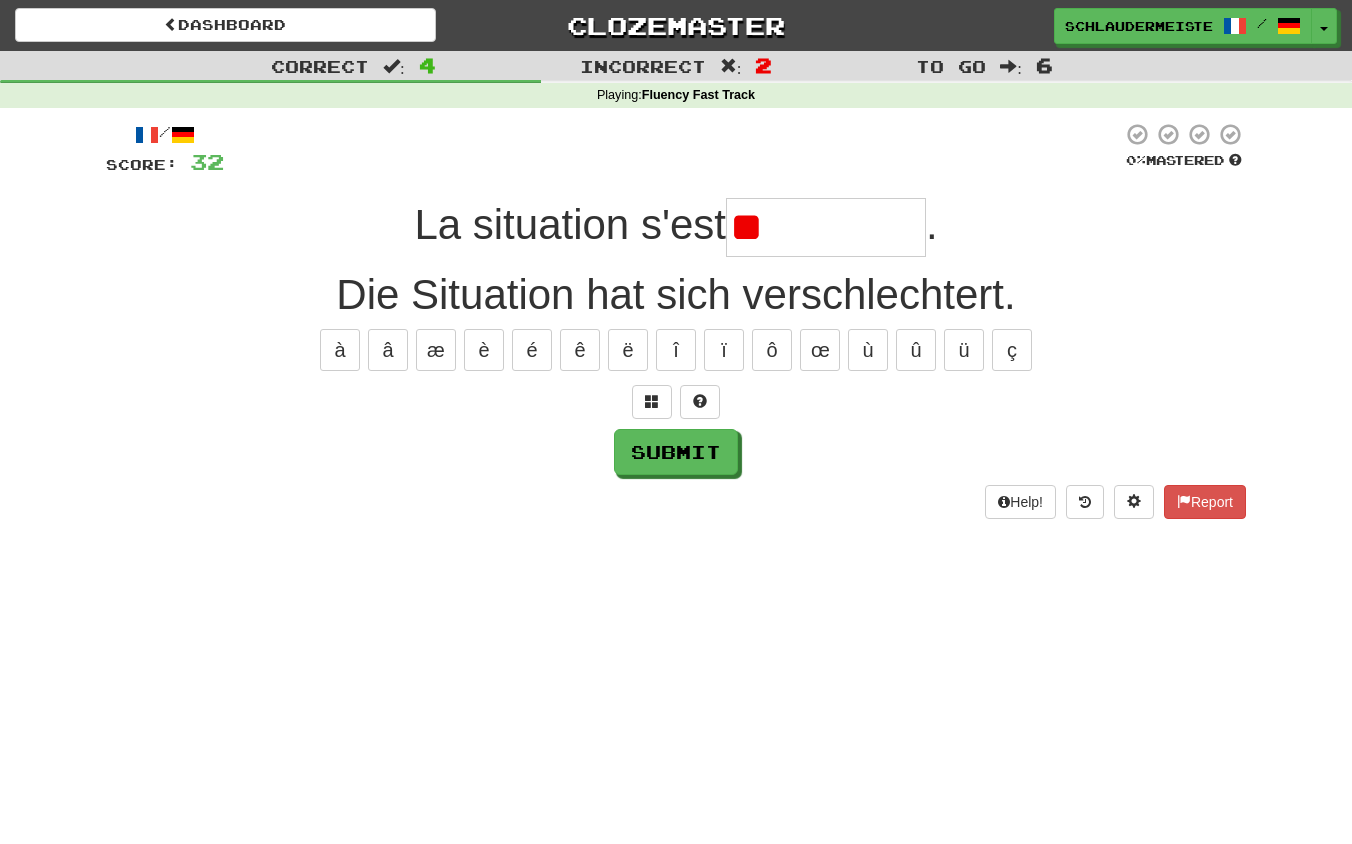 type on "*" 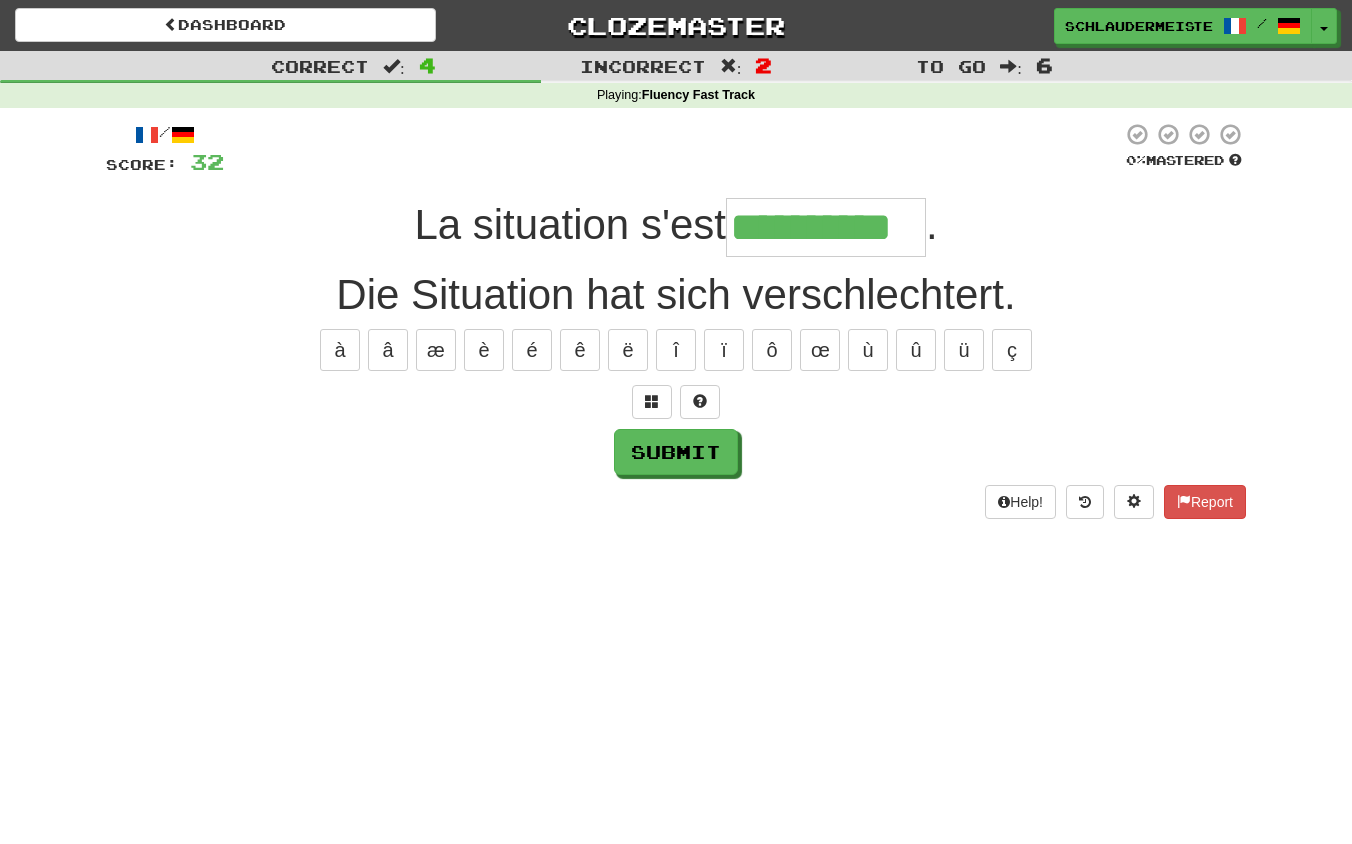 type on "**********" 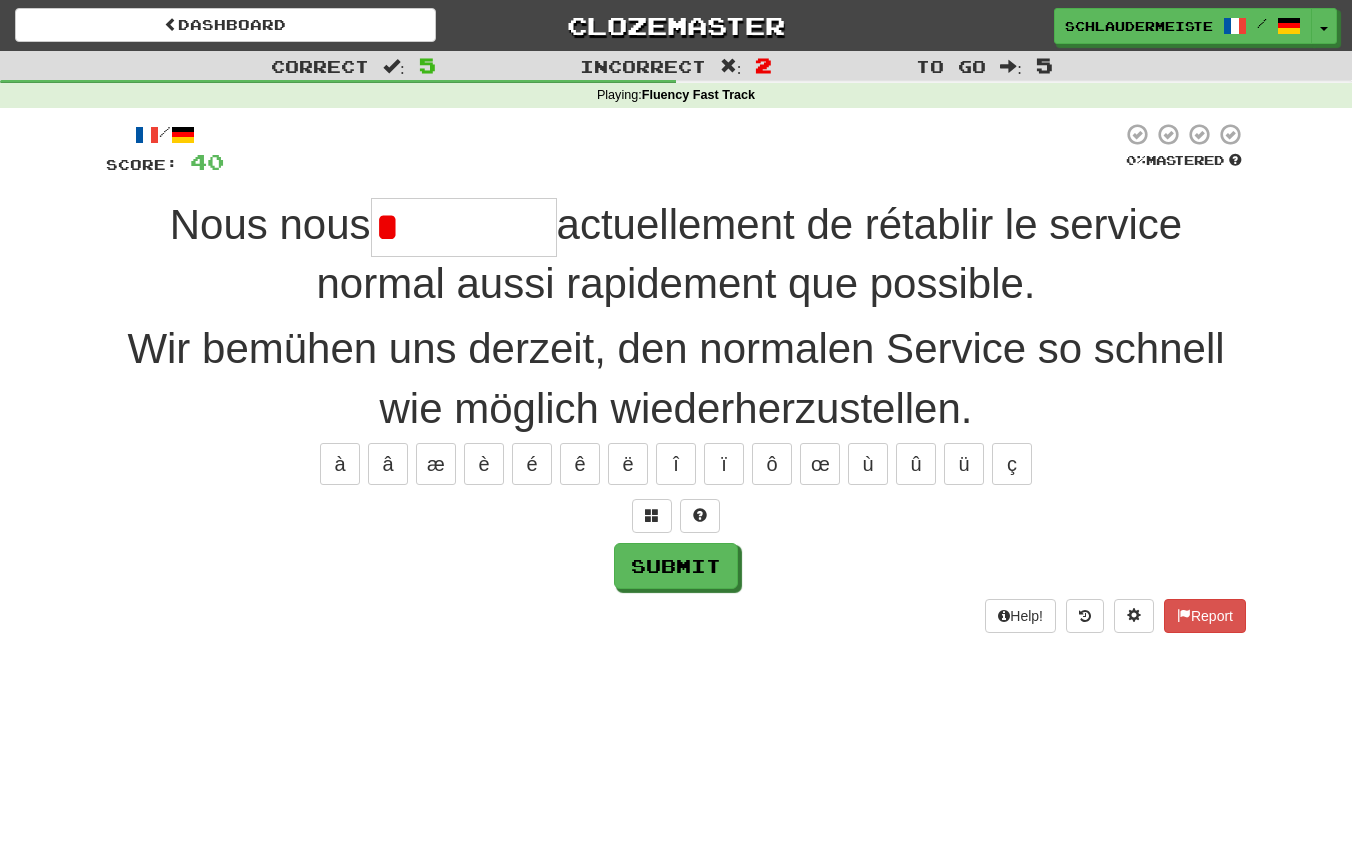 type on "*" 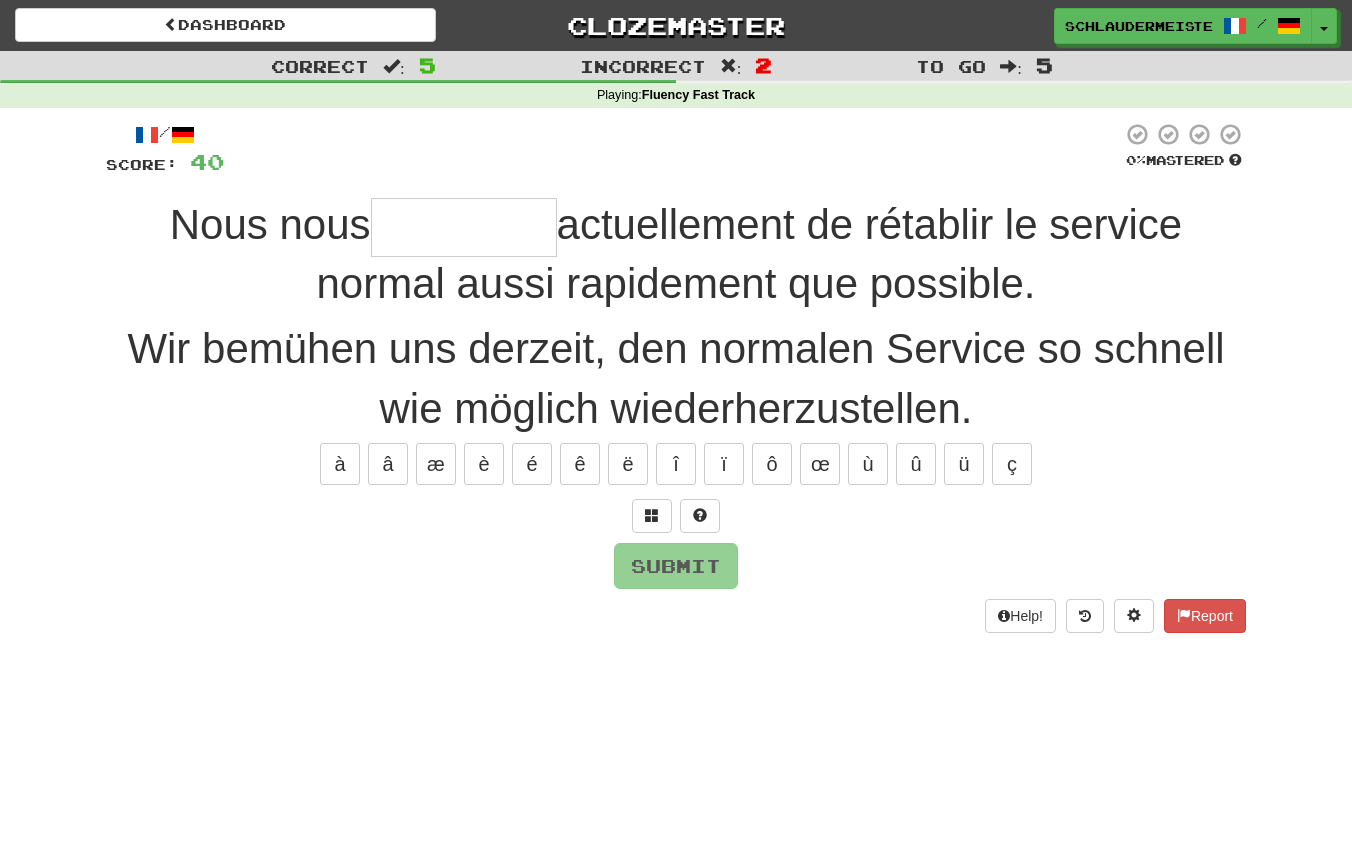 type on "*" 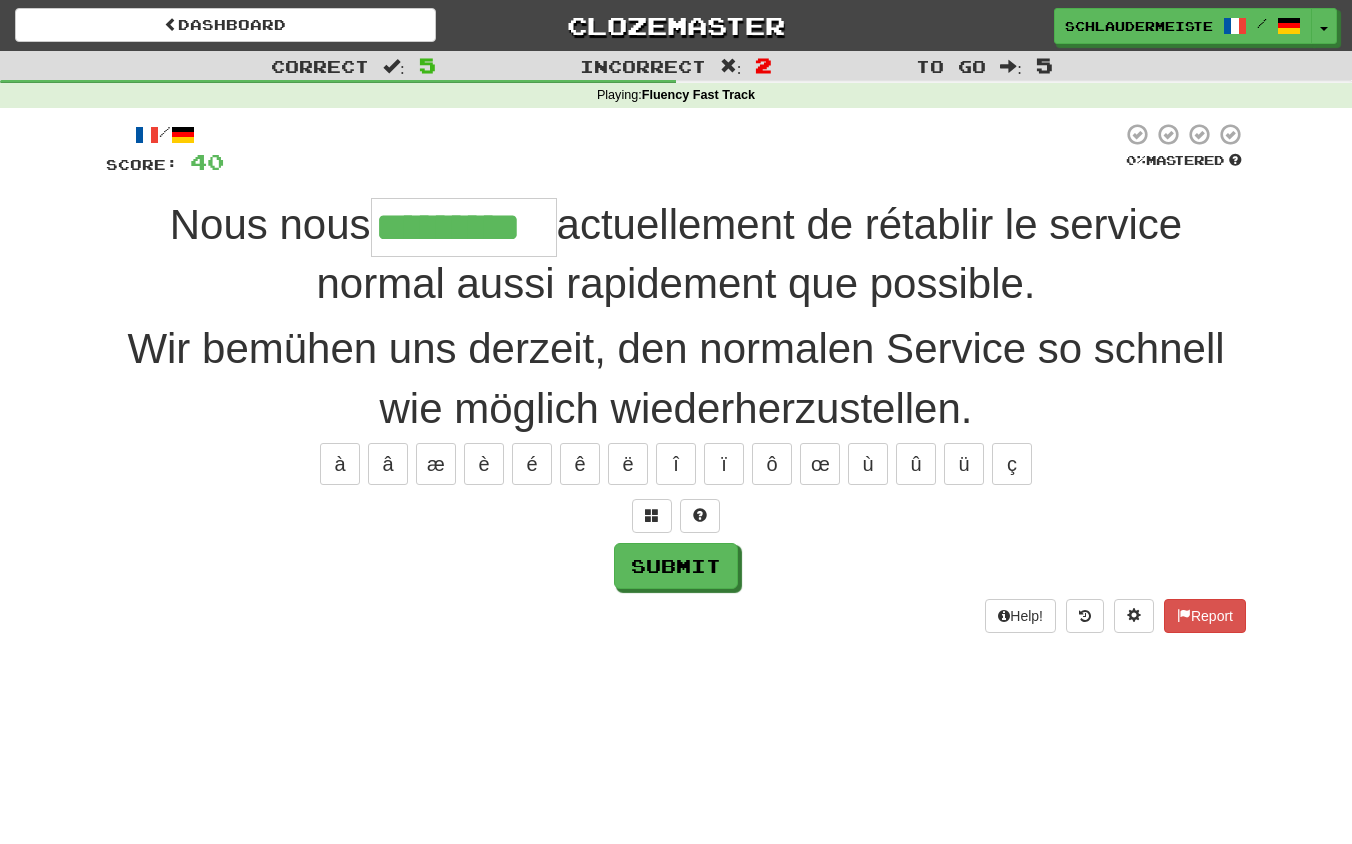 type on "*********" 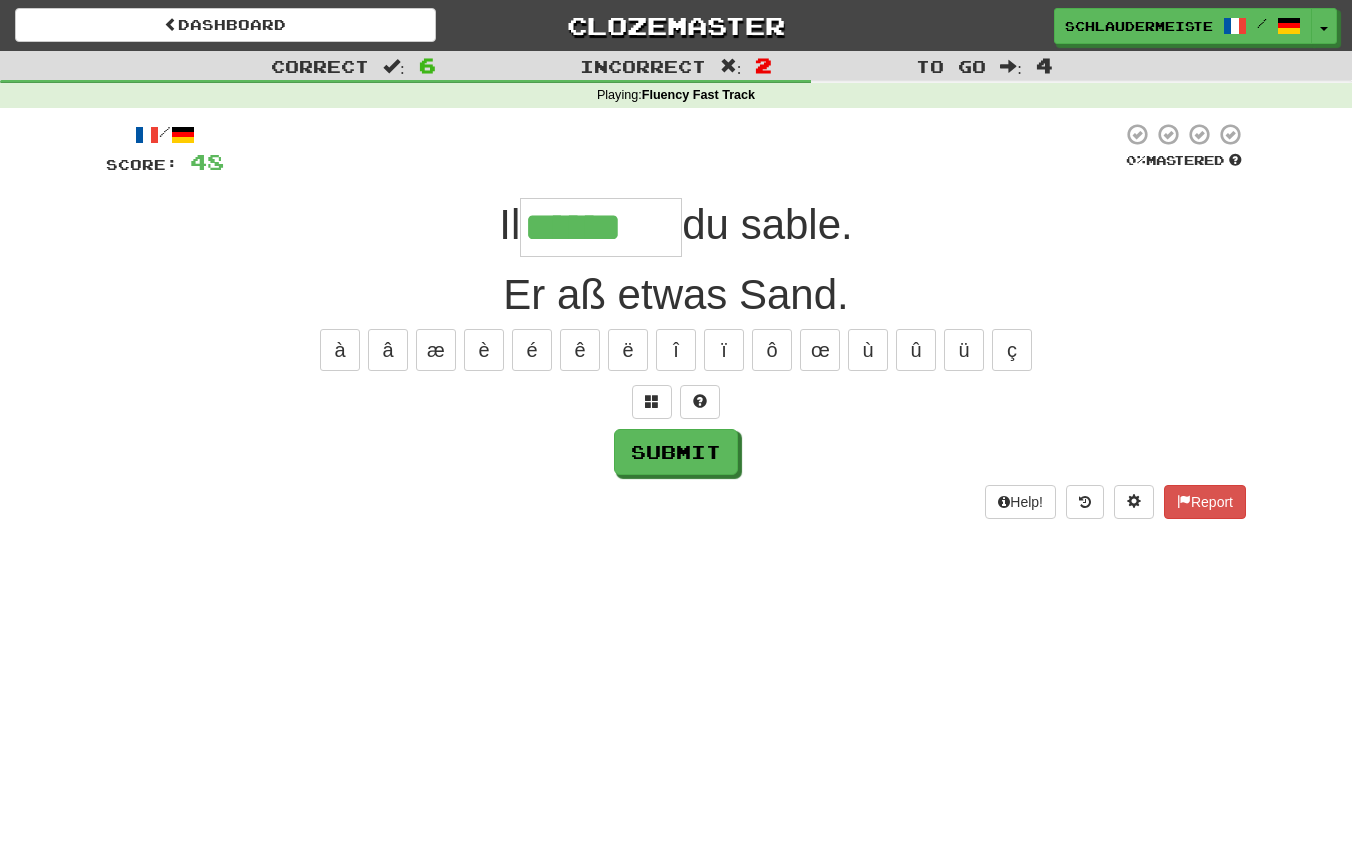 type on "******" 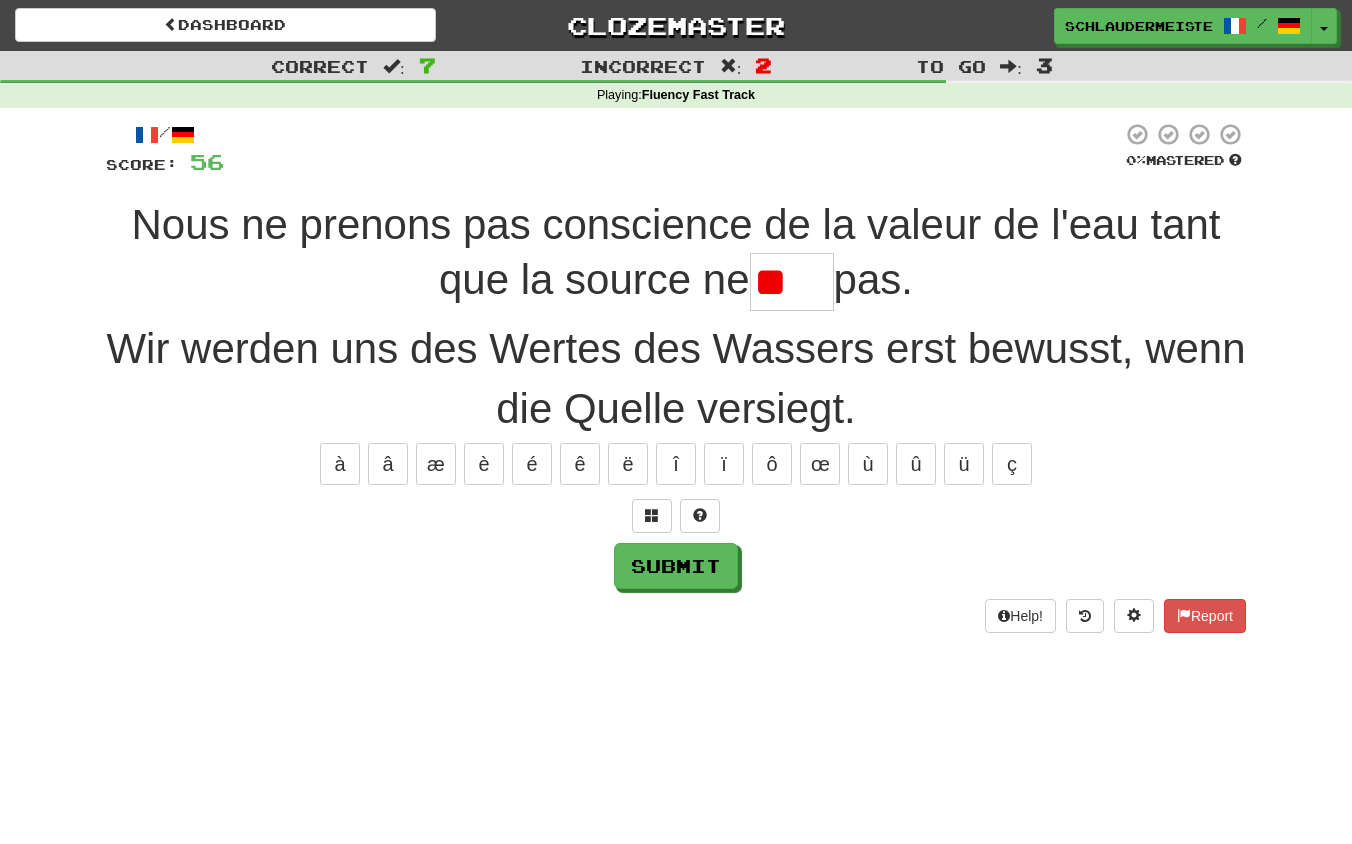 type on "*" 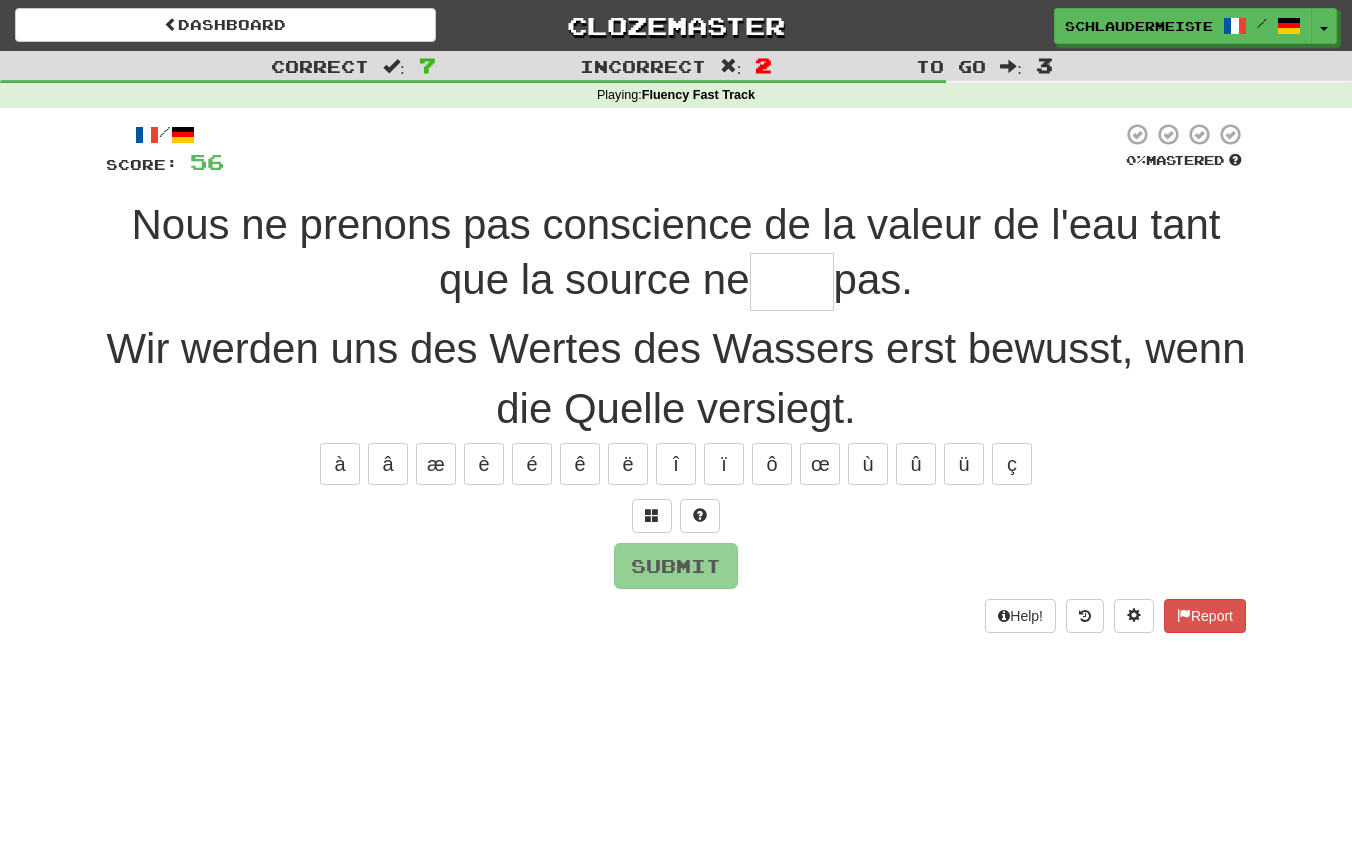 type on "*****" 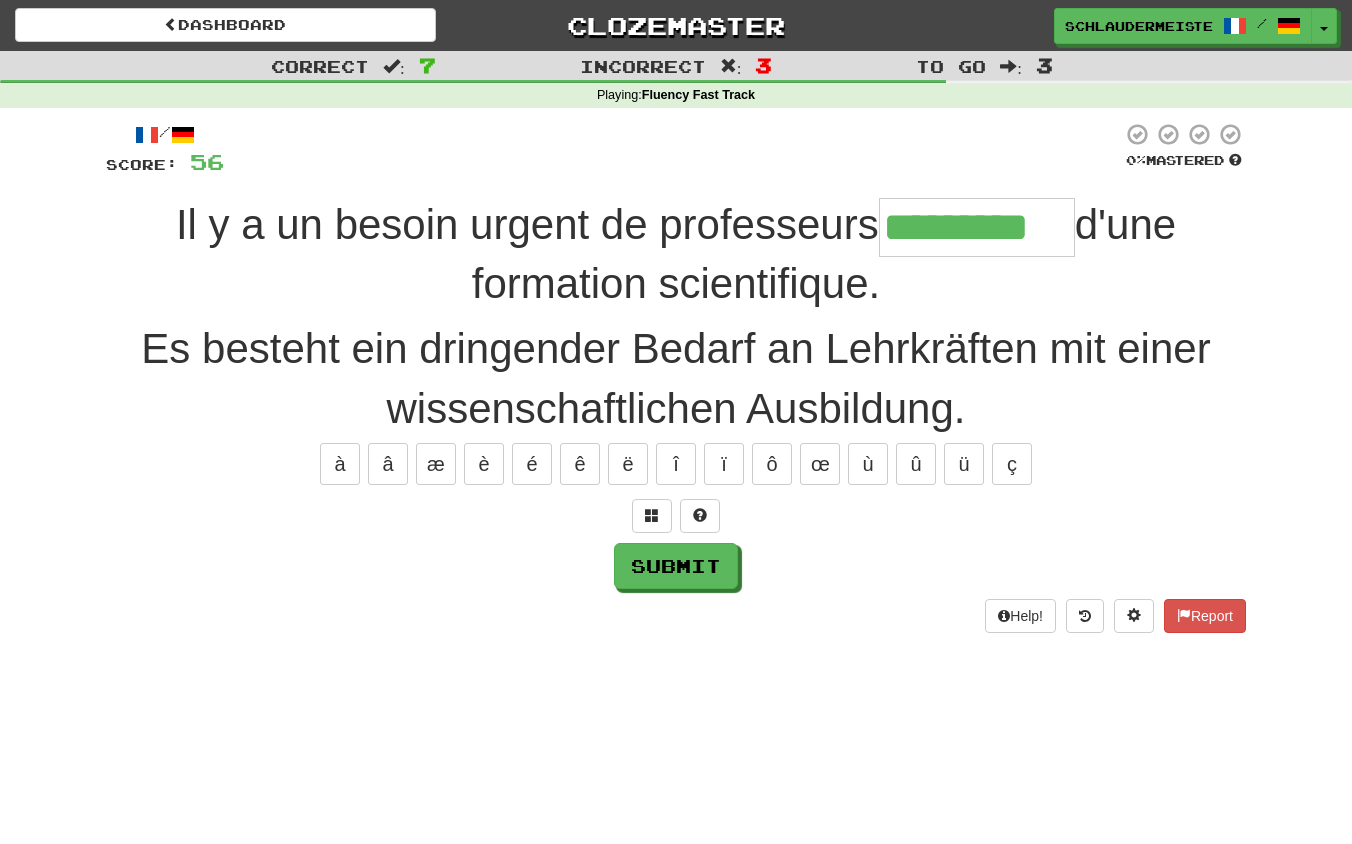 type on "*********" 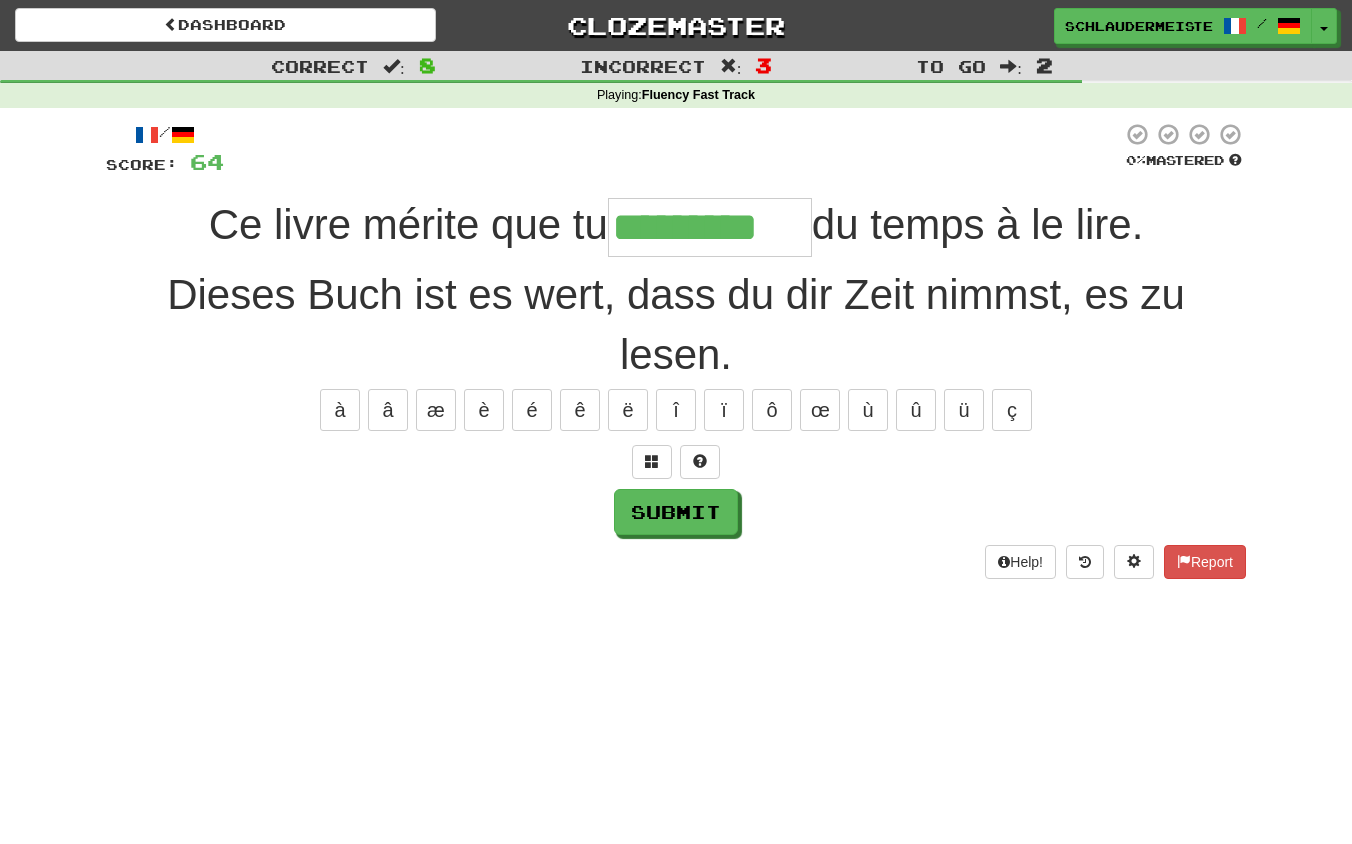 type on "*********" 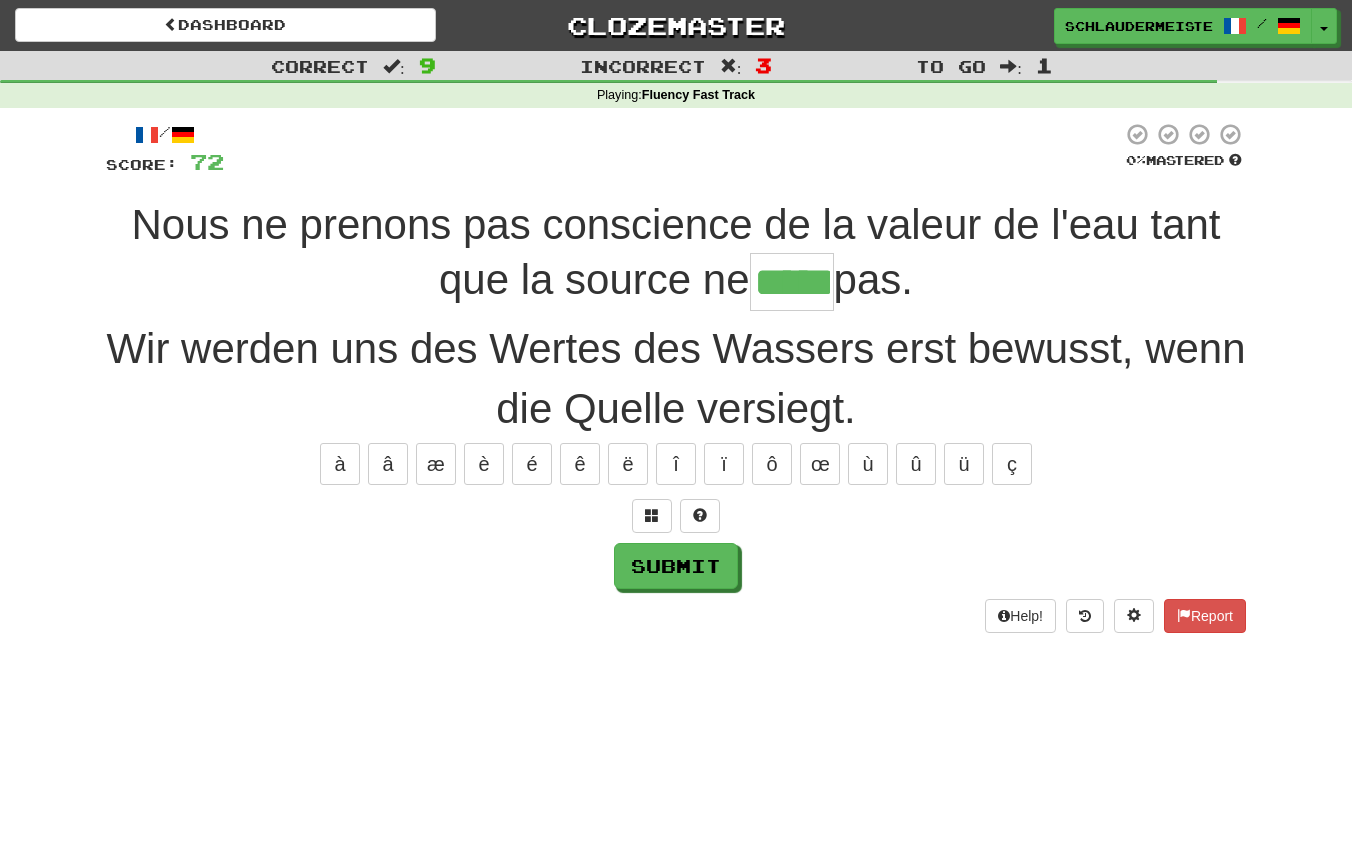 type on "*****" 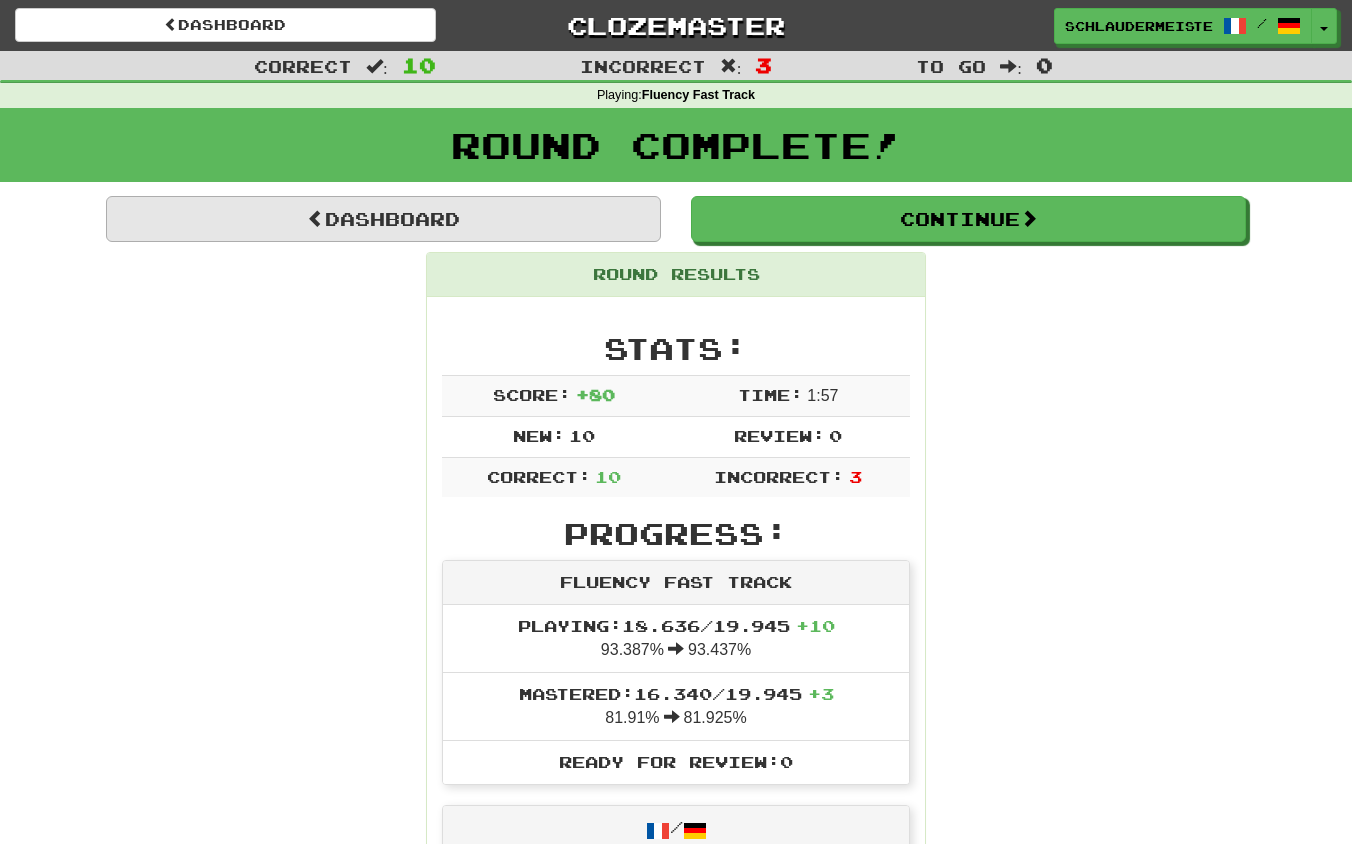 scroll, scrollTop: 0, scrollLeft: 0, axis: both 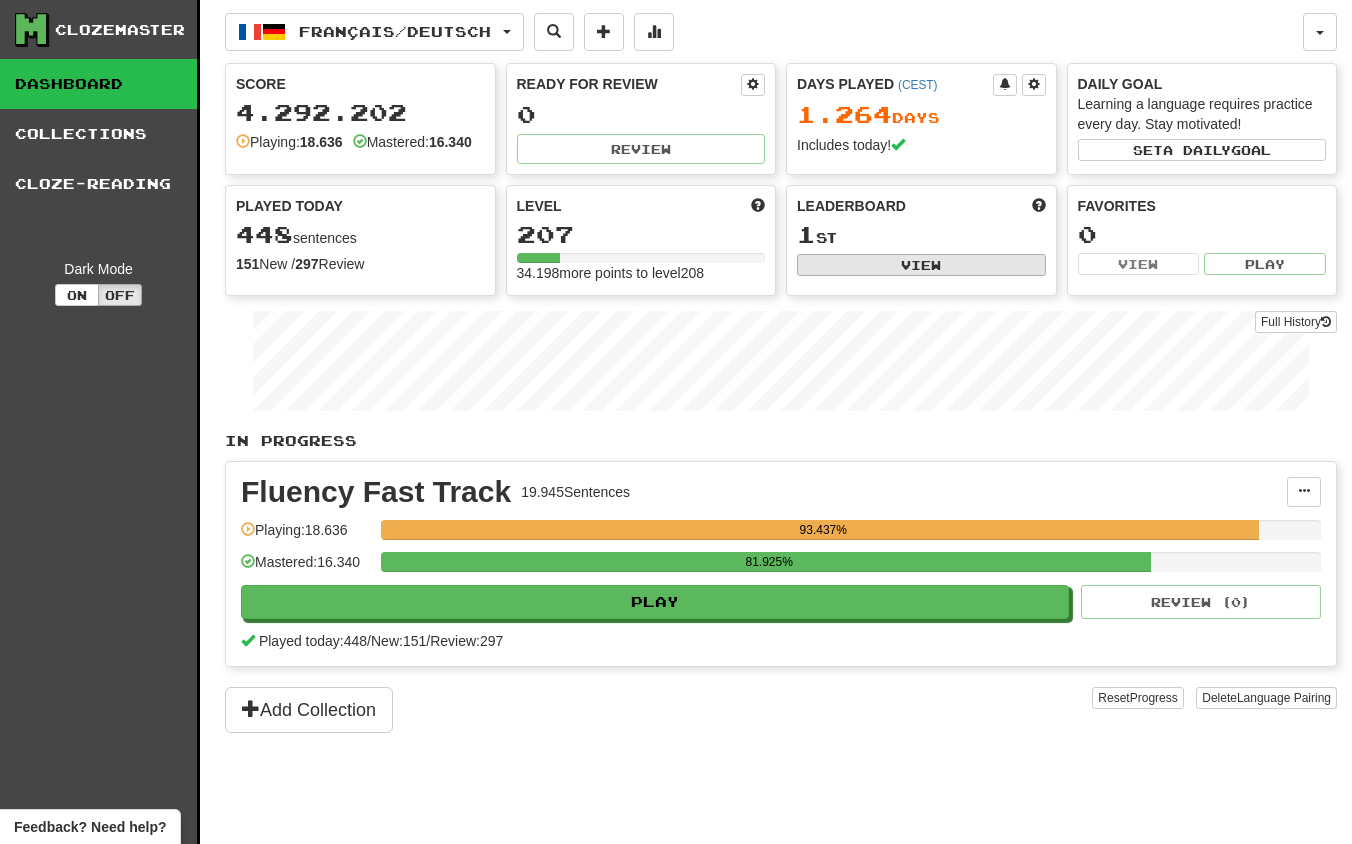 click on "View" at bounding box center [921, 265] 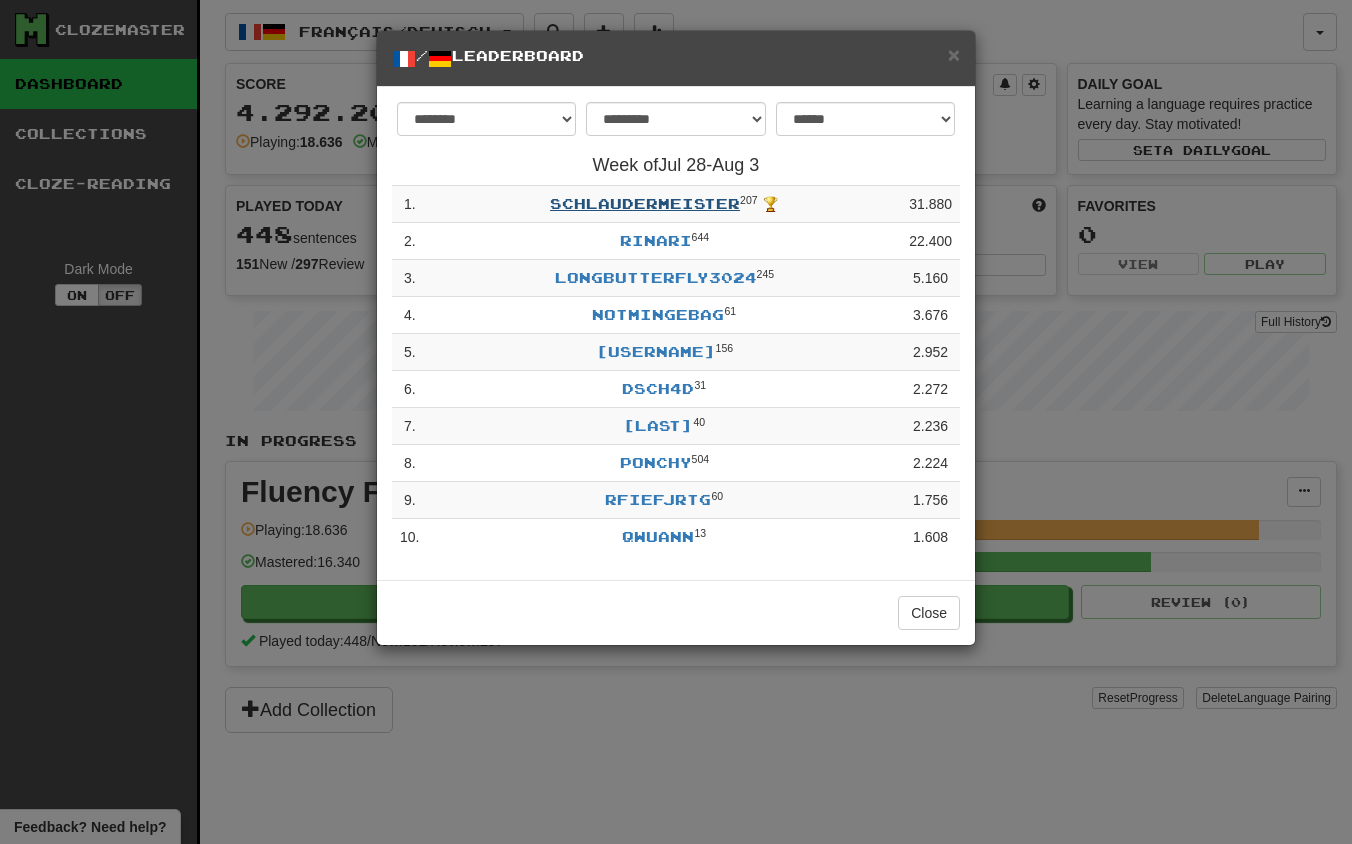 click on "schlaudermeister" at bounding box center [645, 203] 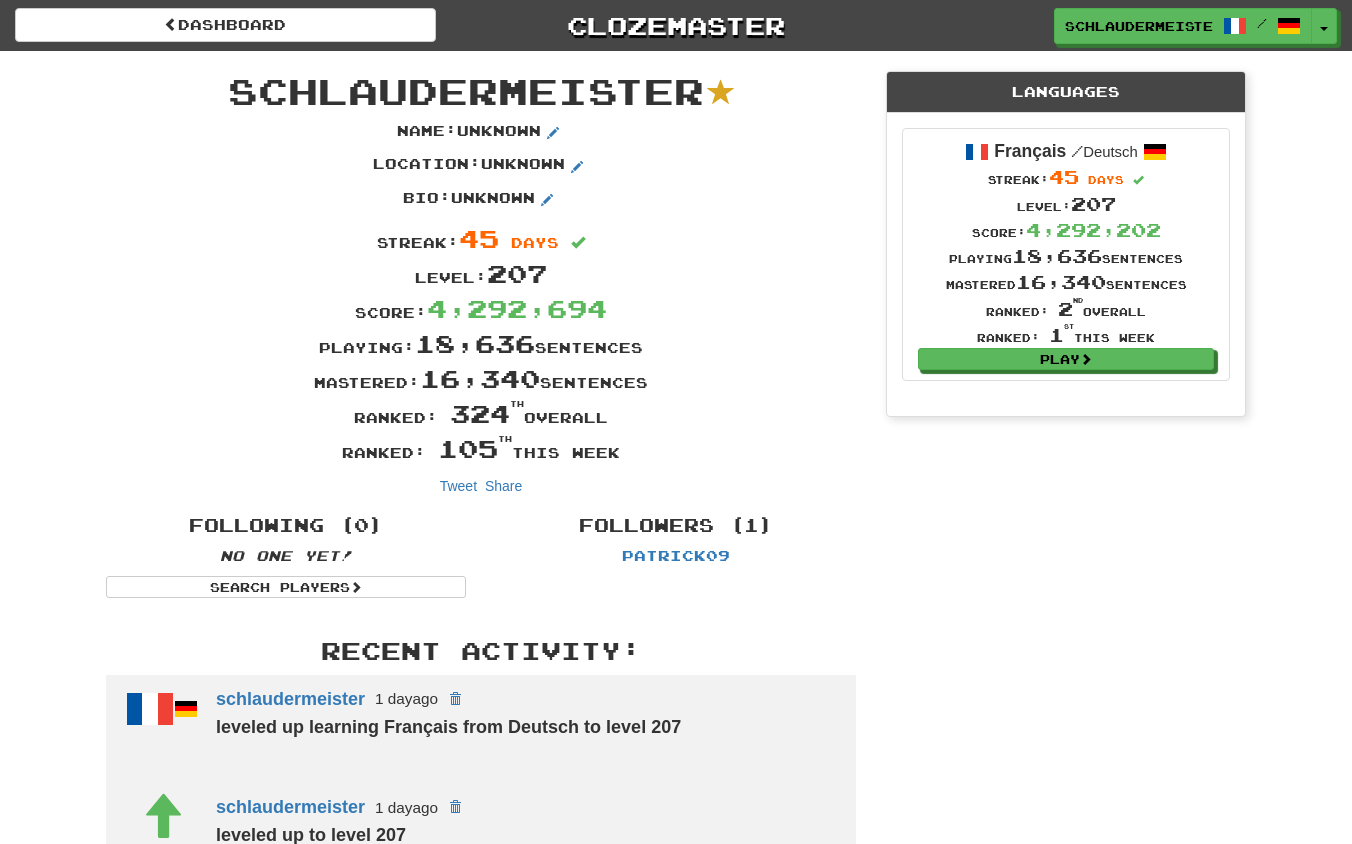 scroll, scrollTop: 0, scrollLeft: 0, axis: both 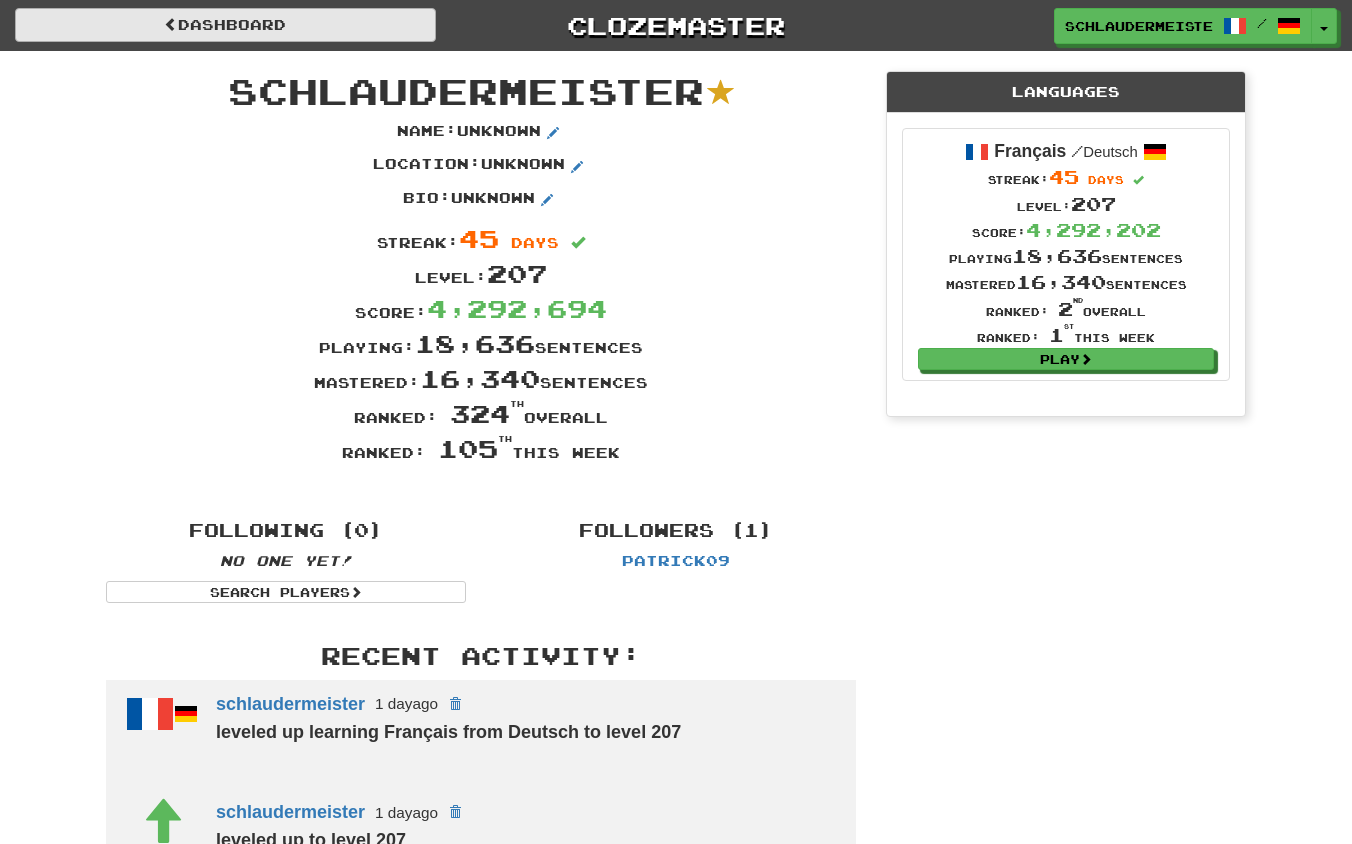 click on "Dashboard" at bounding box center [225, 25] 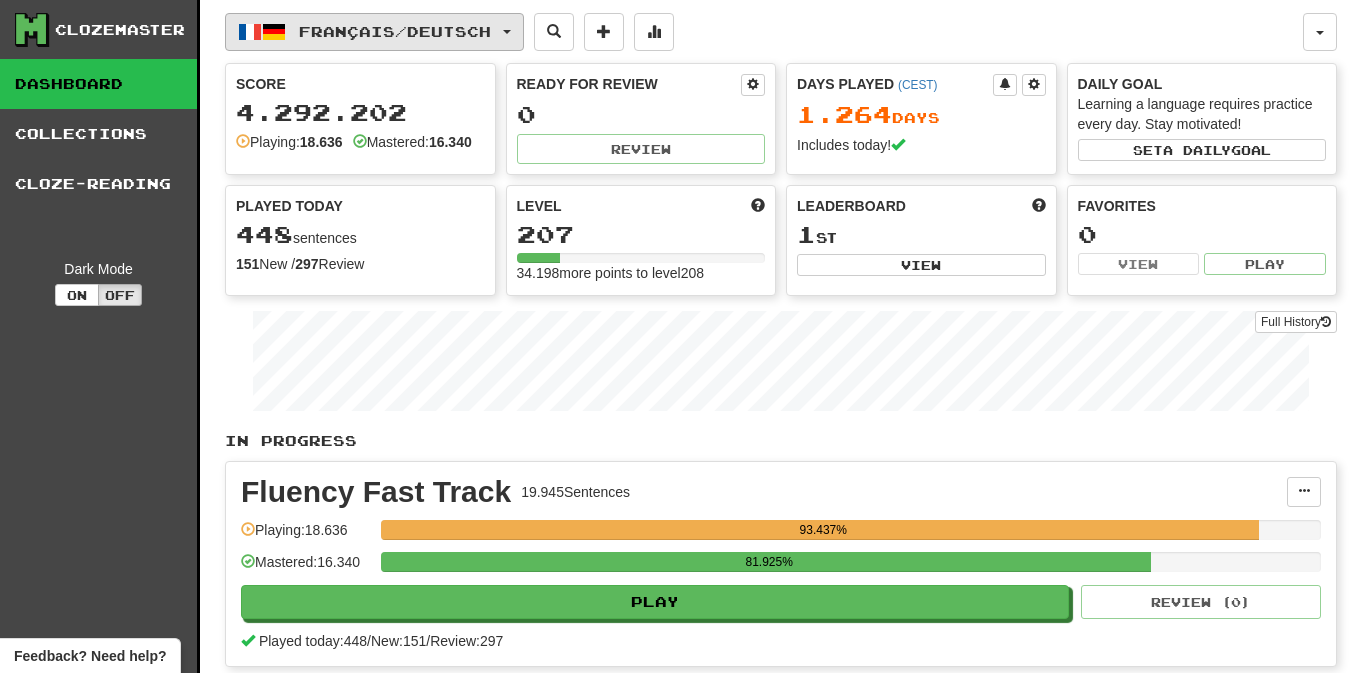 scroll, scrollTop: 0, scrollLeft: 0, axis: both 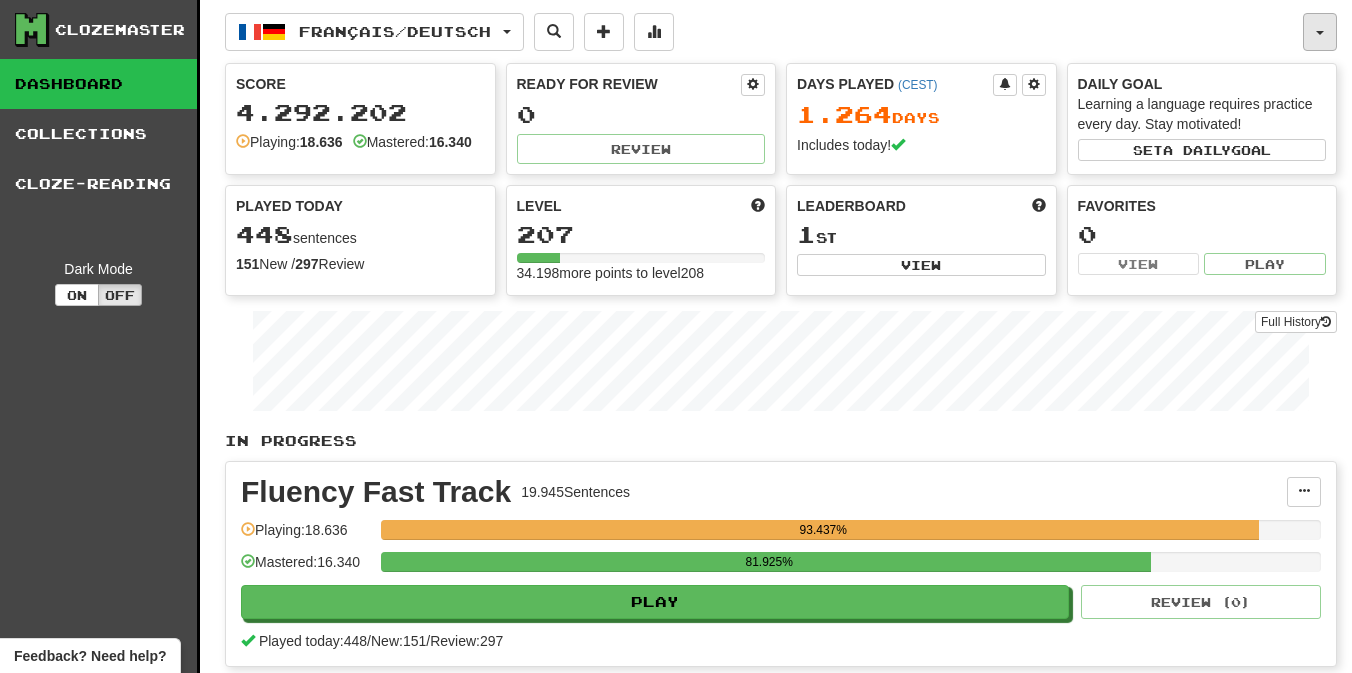 click at bounding box center [1320, 32] 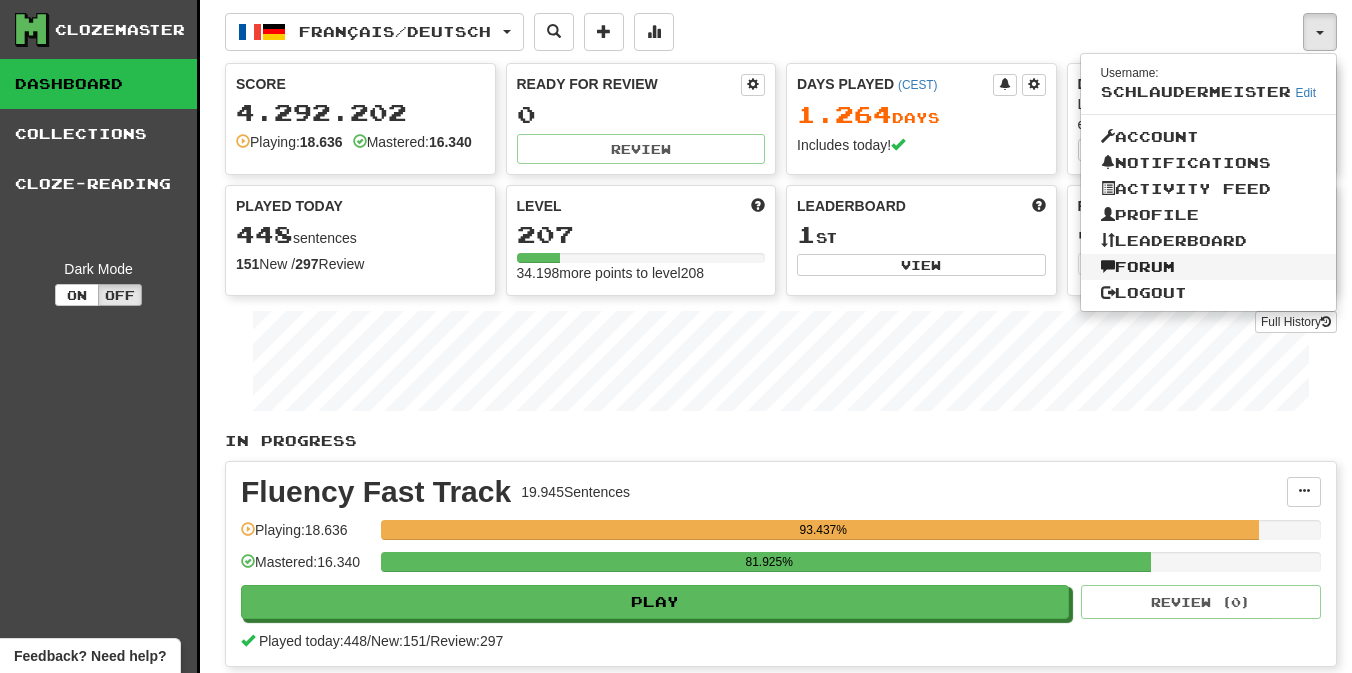 click on "Forum" at bounding box center [1209, 267] 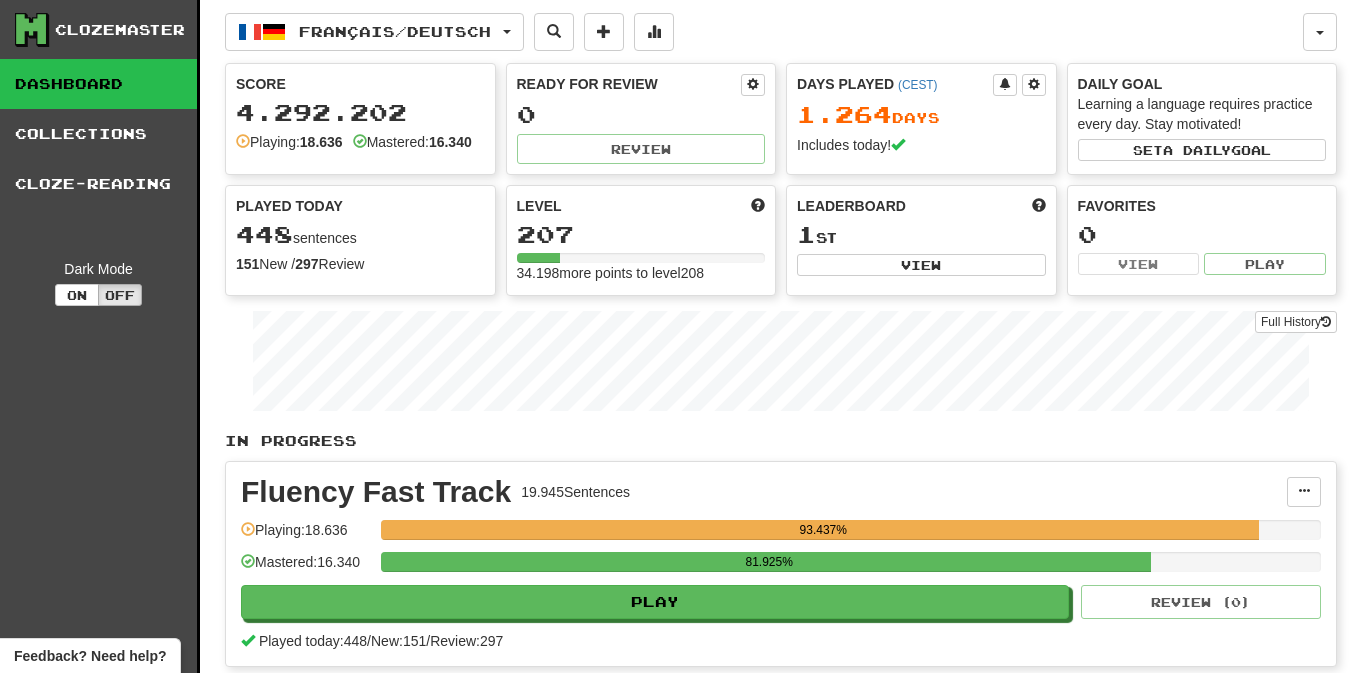 scroll, scrollTop: 0, scrollLeft: 0, axis: both 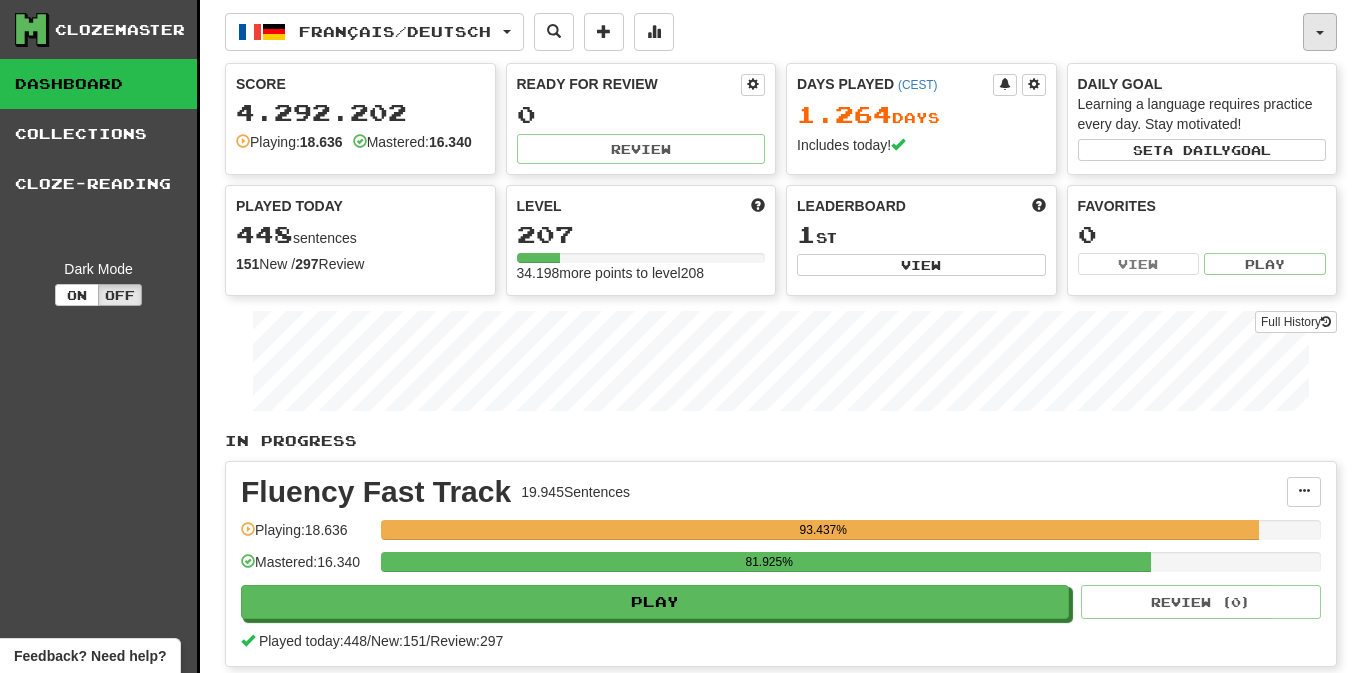 click at bounding box center (1320, 33) 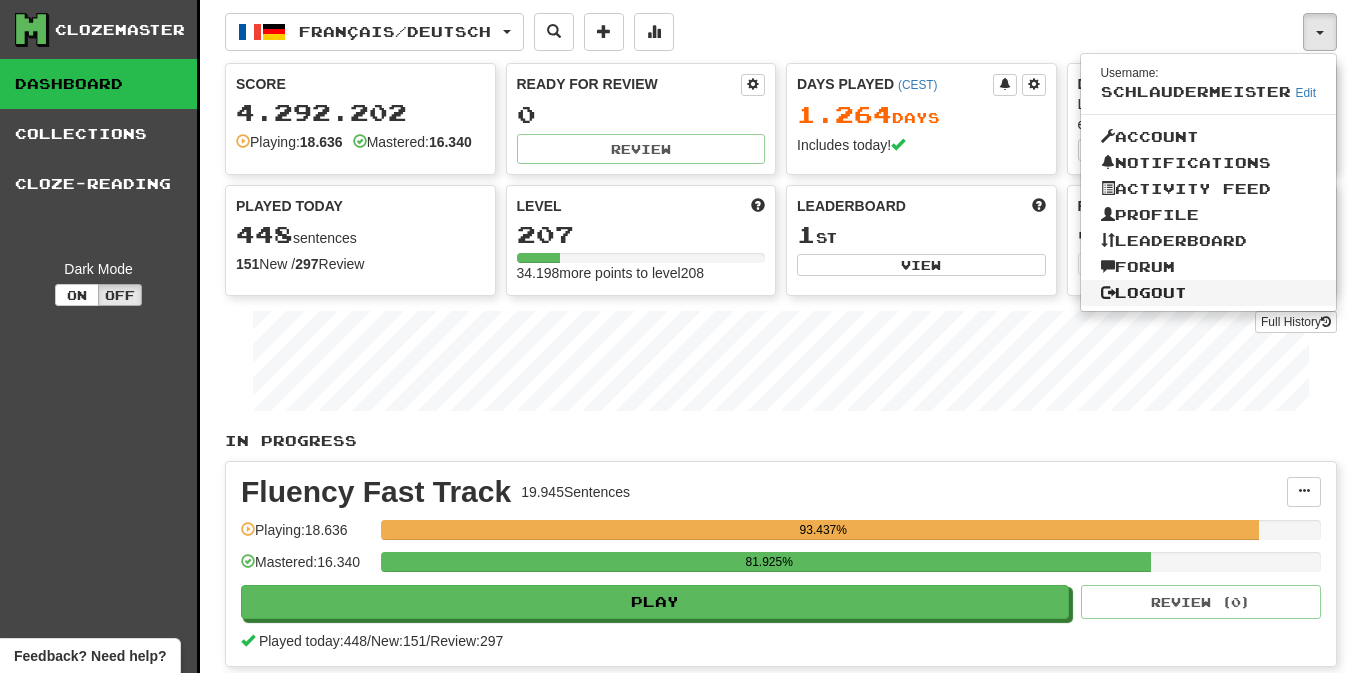 click on "Logout" at bounding box center [1209, 293] 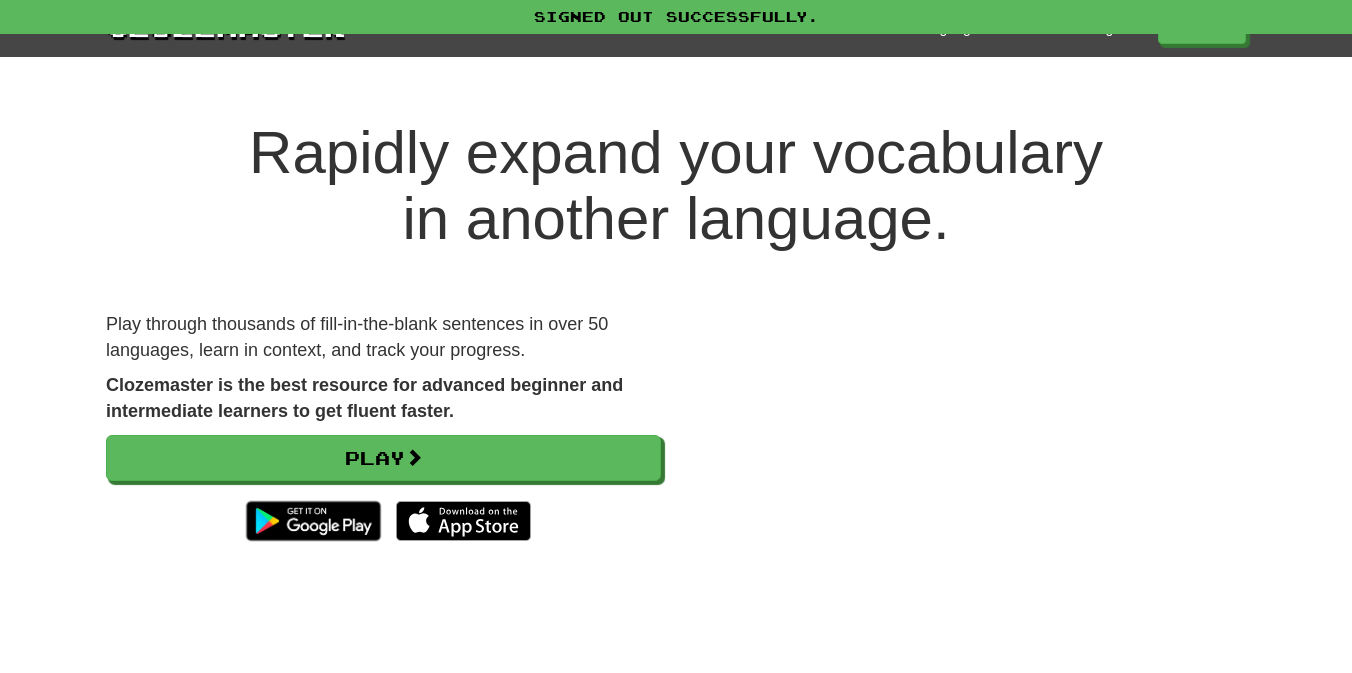 scroll, scrollTop: 0, scrollLeft: 0, axis: both 